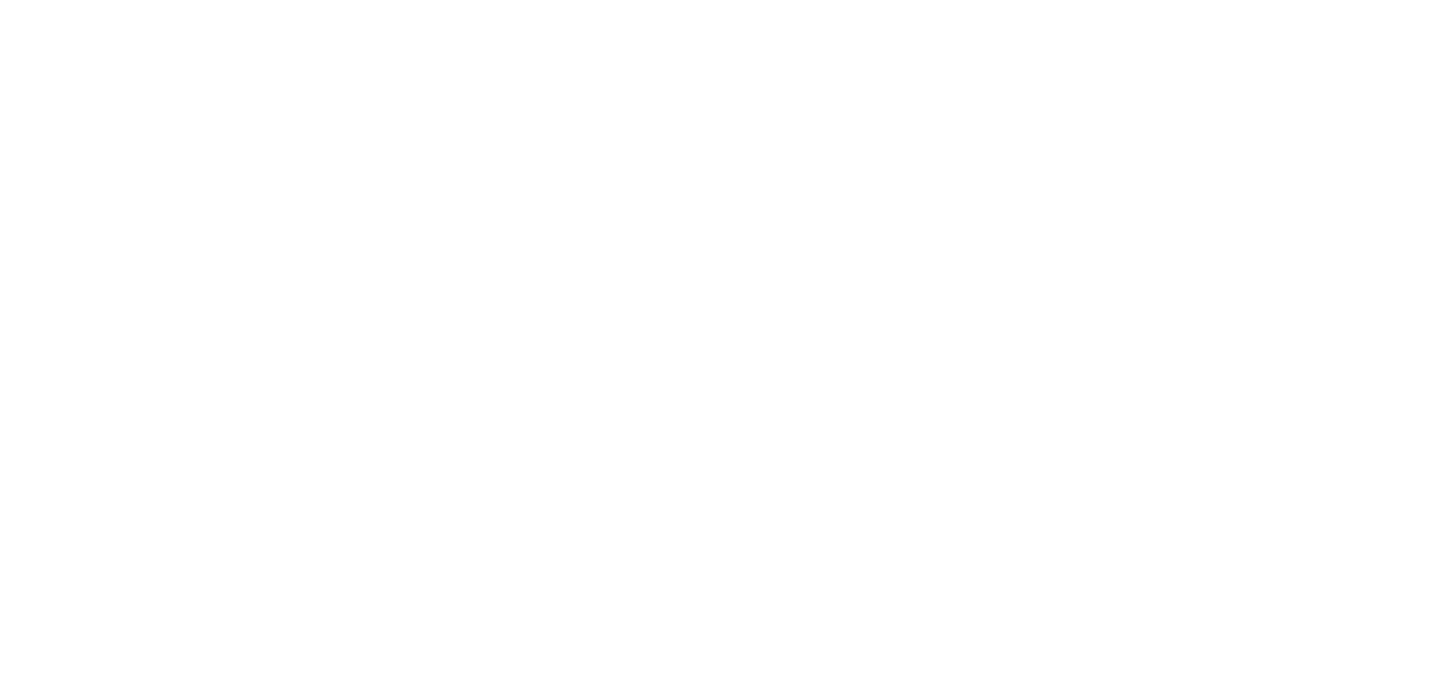 scroll, scrollTop: 0, scrollLeft: 0, axis: both 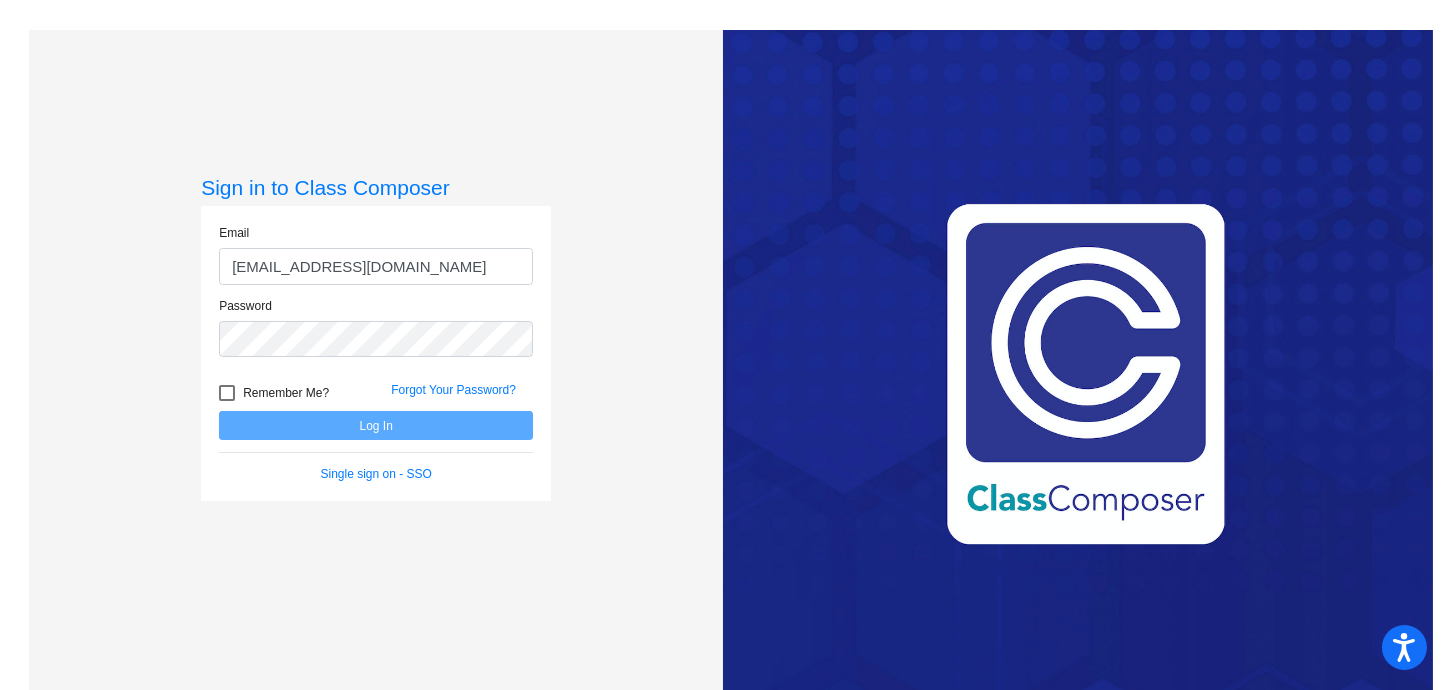 type on "[EMAIL_ADDRESS][DOMAIN_NAME]" 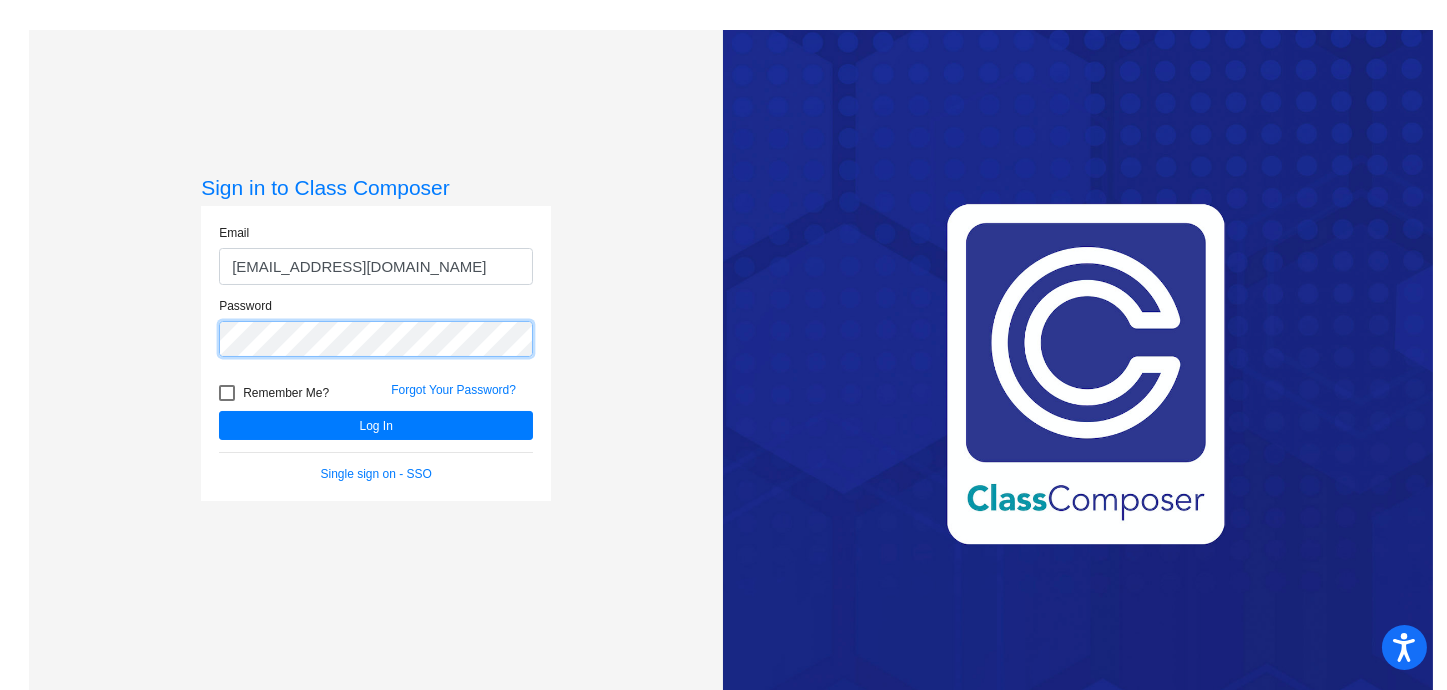 click on "Log In" 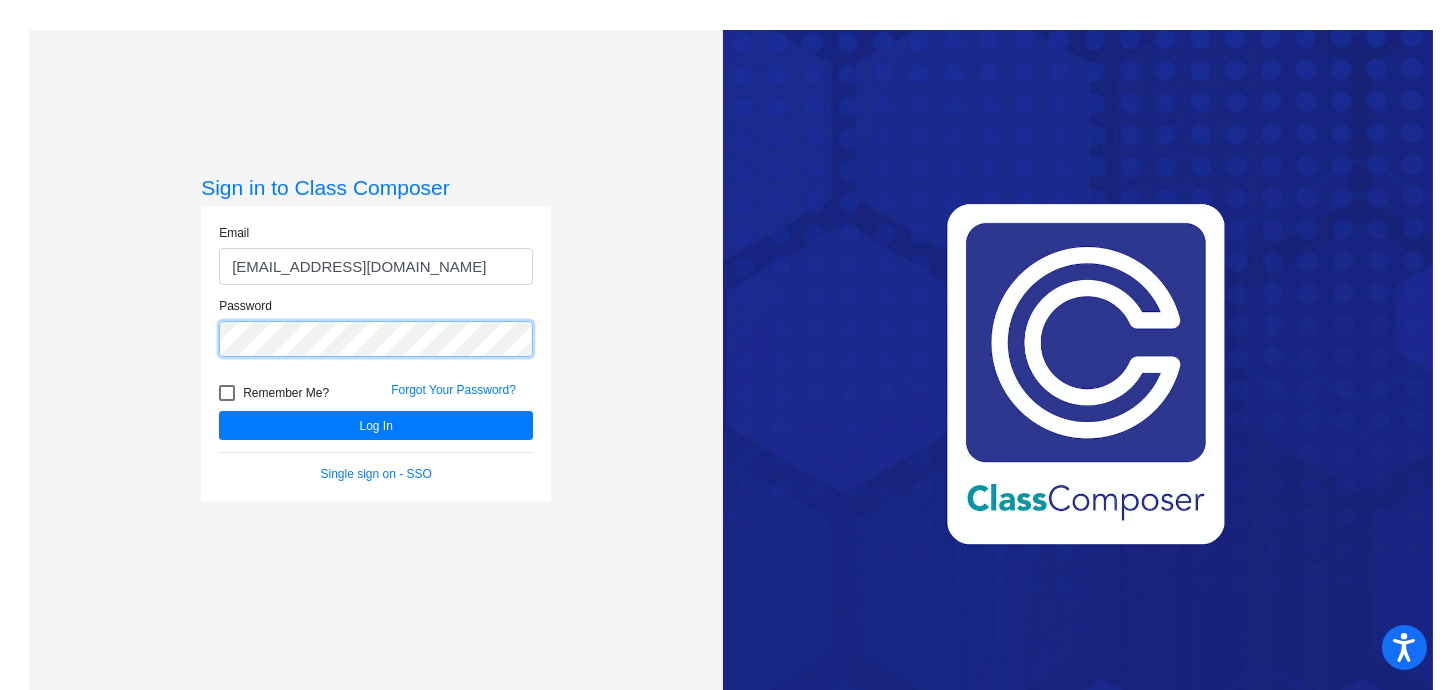 click on "Sign in to Class Composer Email krodgers@hhsd.org Password   Remember Me? Forgot Your Password?  Log In   Single sign on - SSO" 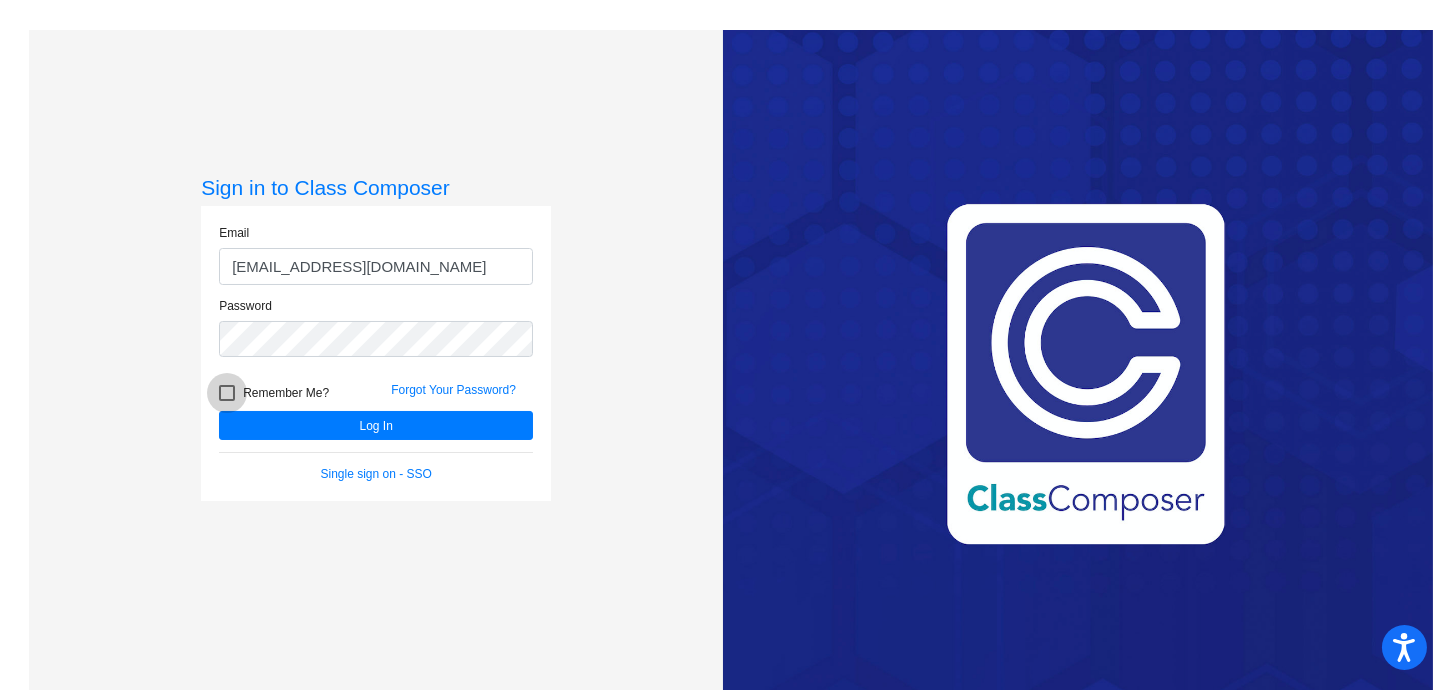 click at bounding box center (227, 393) 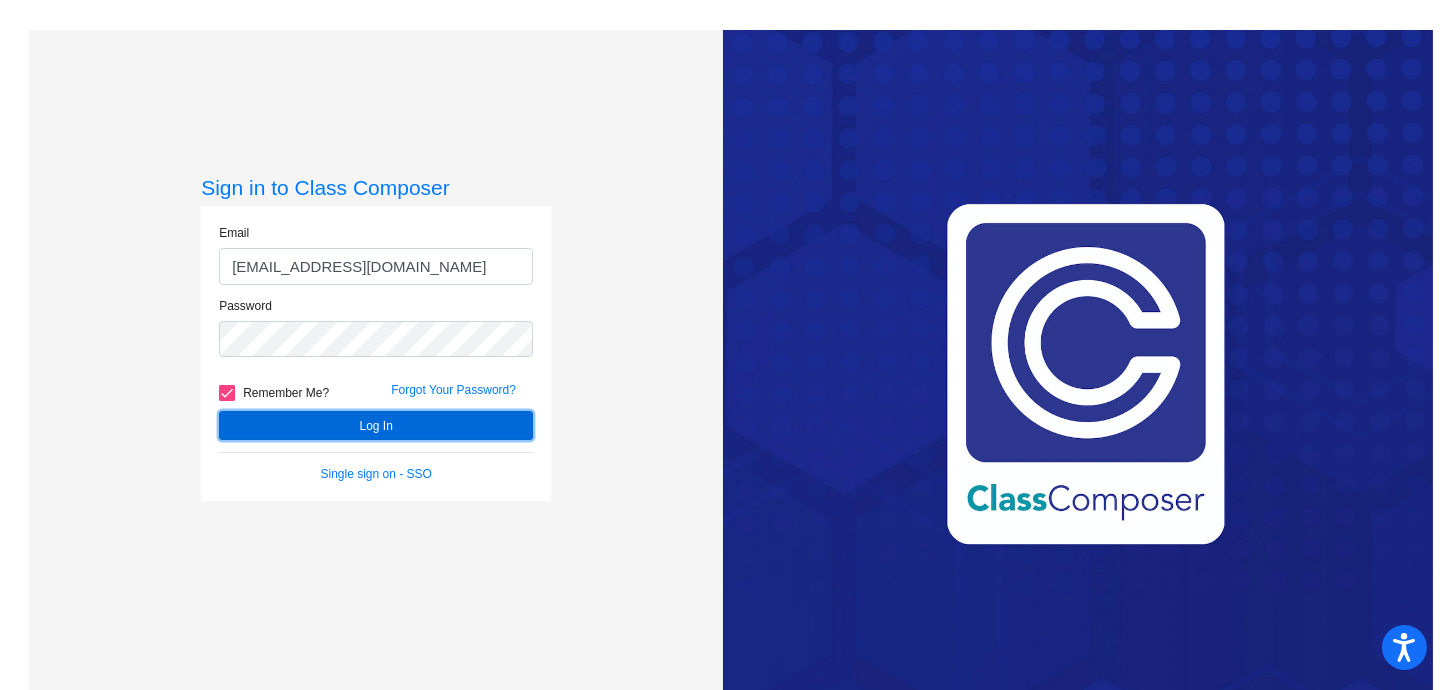 click on "Log In" 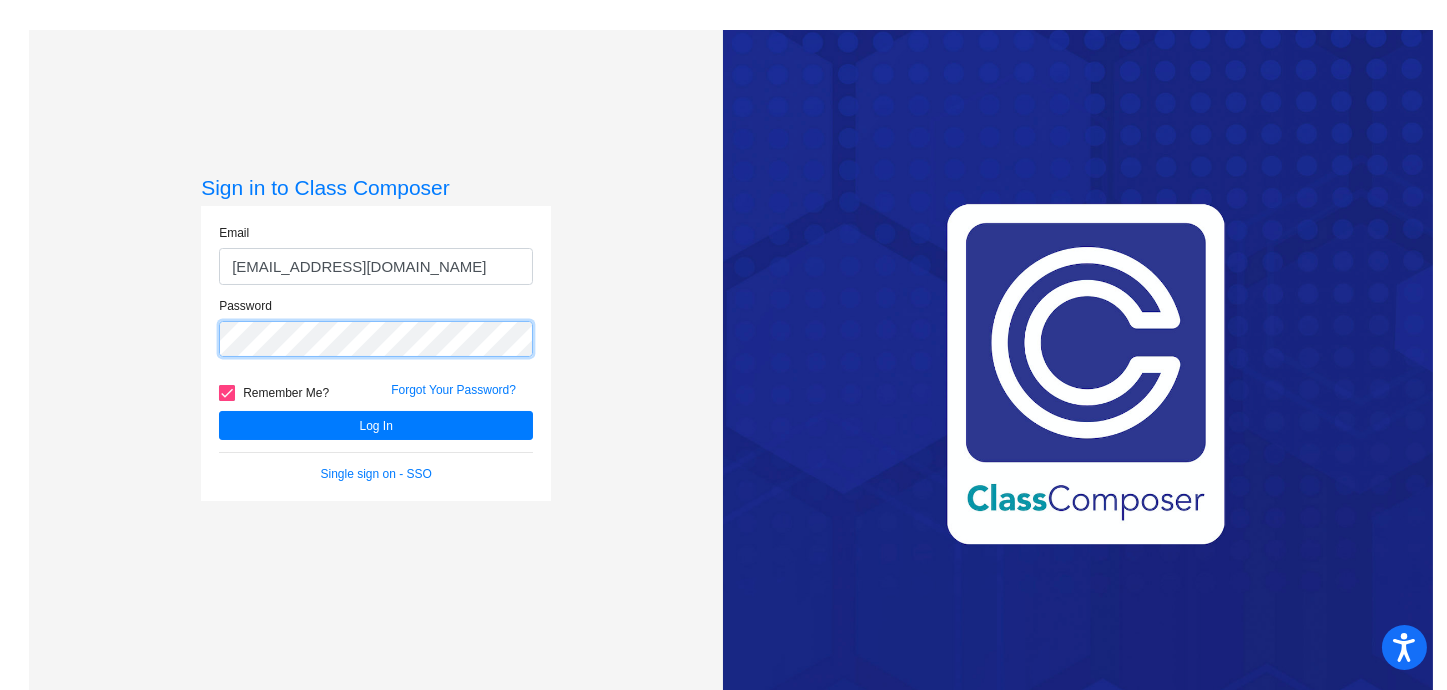 click on "Sign in to Class Composer Email krodgers@hhsd.org Password   Remember Me? Forgot Your Password?  Log In   Single sign on - SSO" 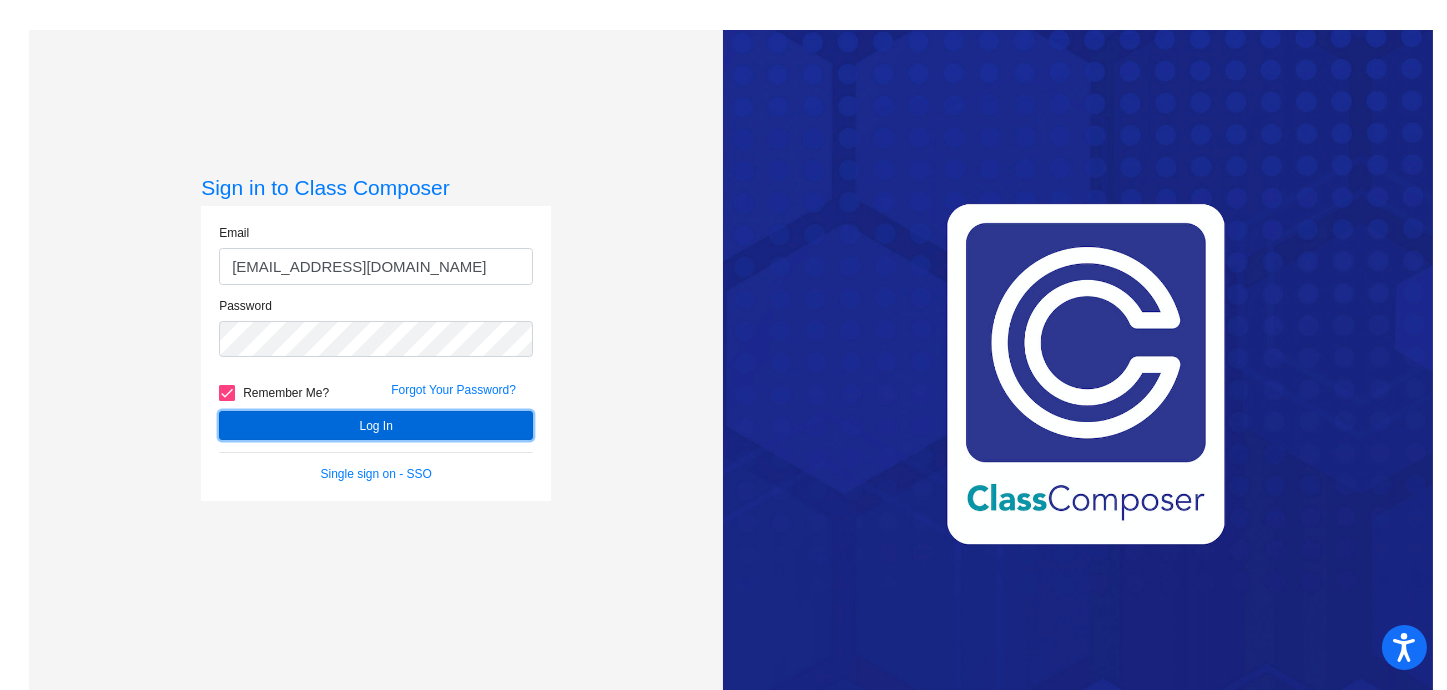 click on "Log In" 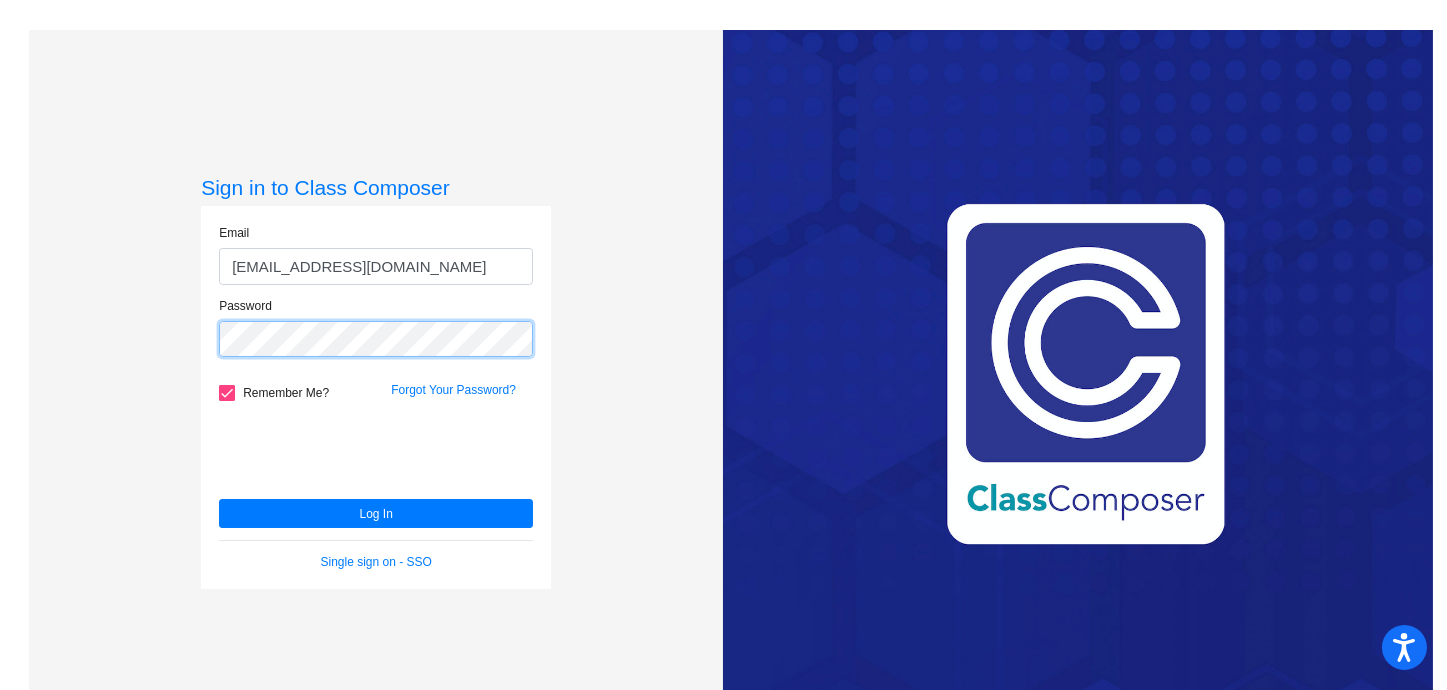 click on "Sign in to Class Composer Email krodgers@hhsd.org Password   Remember Me? Forgot Your Password?  Log In   Single sign on - SSO" 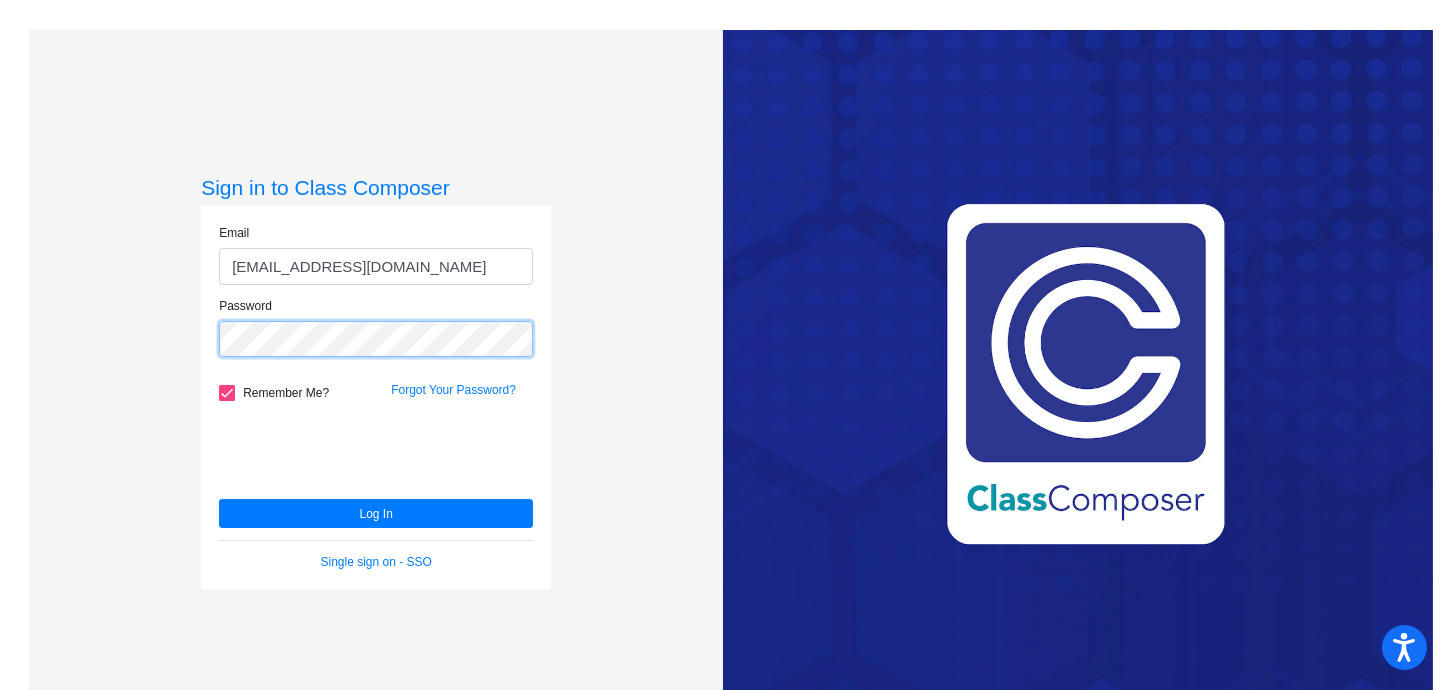 click on "Log In" 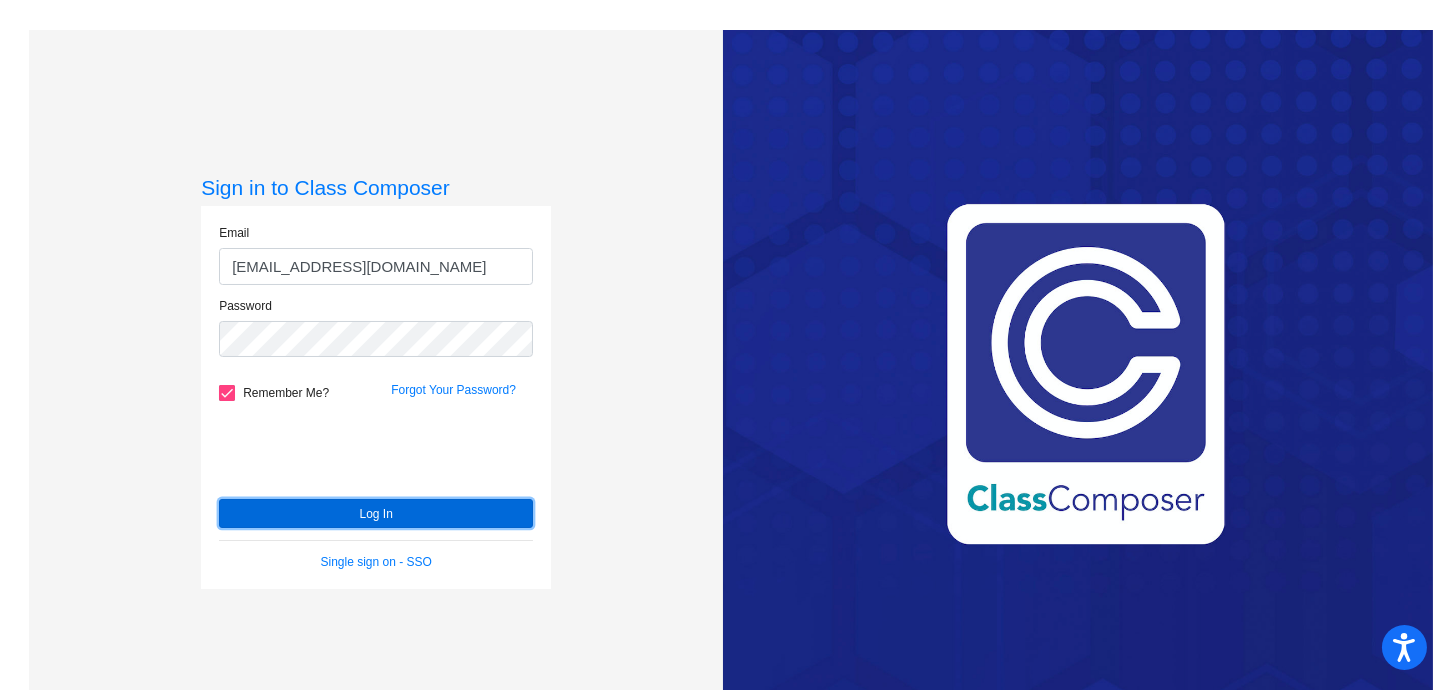 click on "Log In" 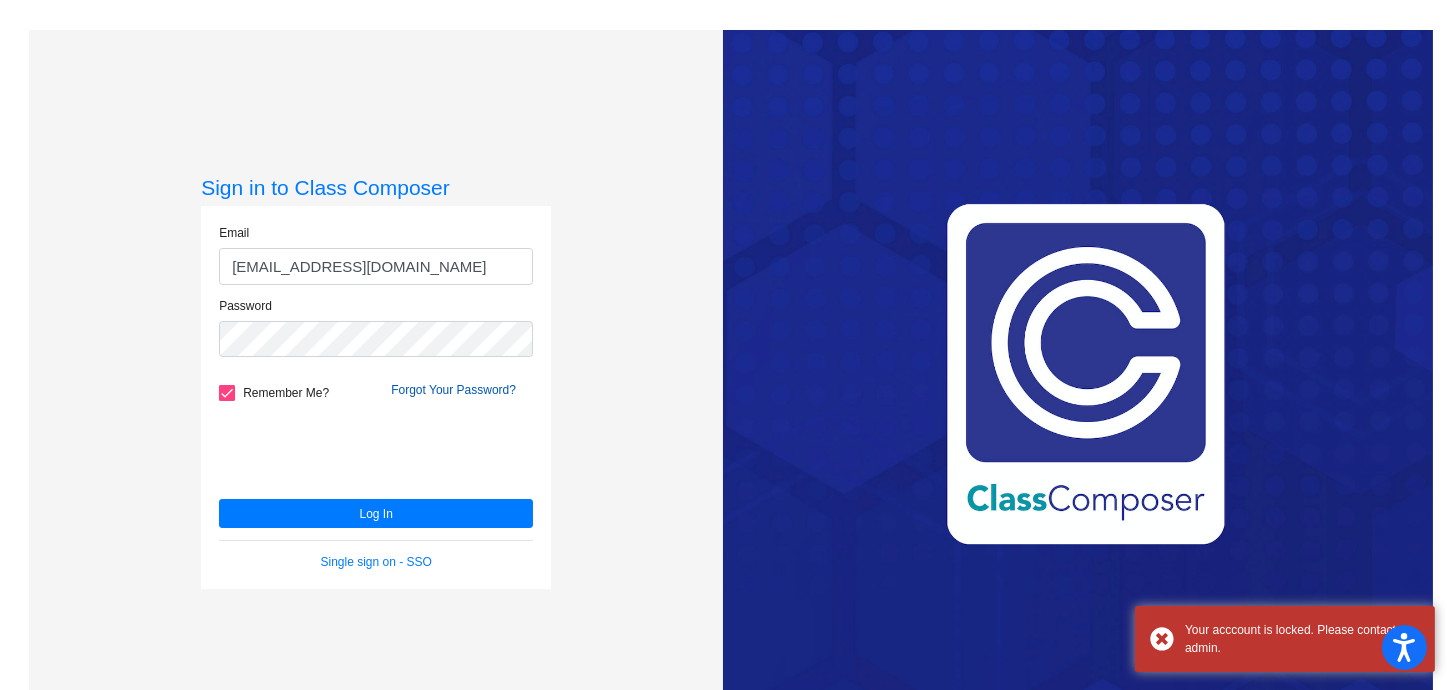 click on "Forgot Your Password?" 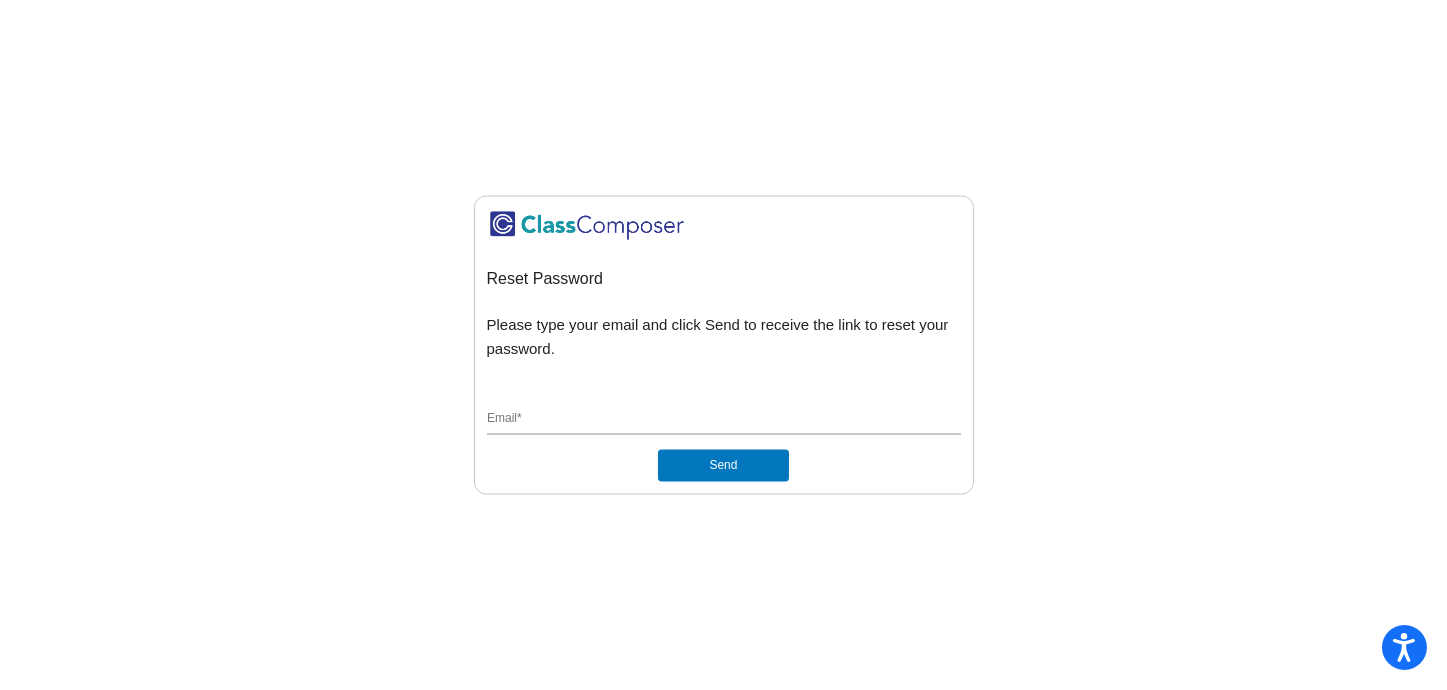 click on "Email  *" 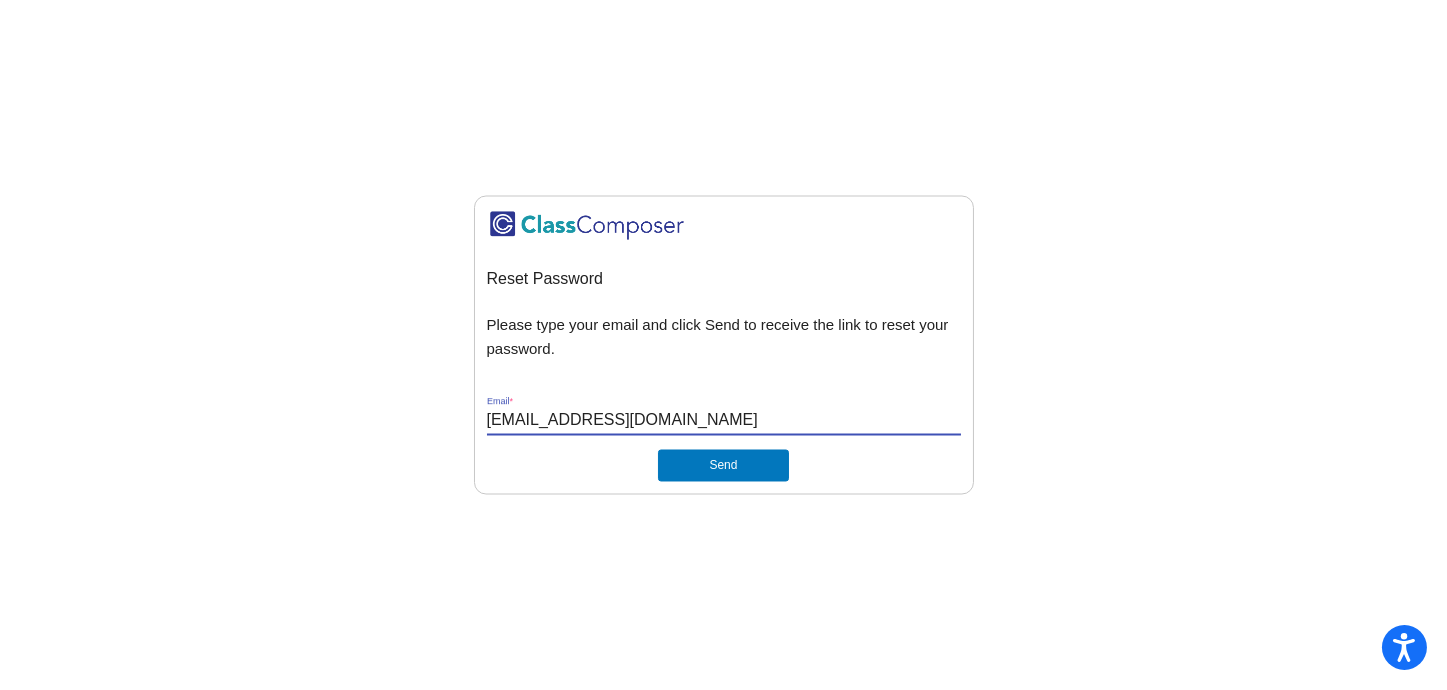 type on "krodgers@hhsd.org" 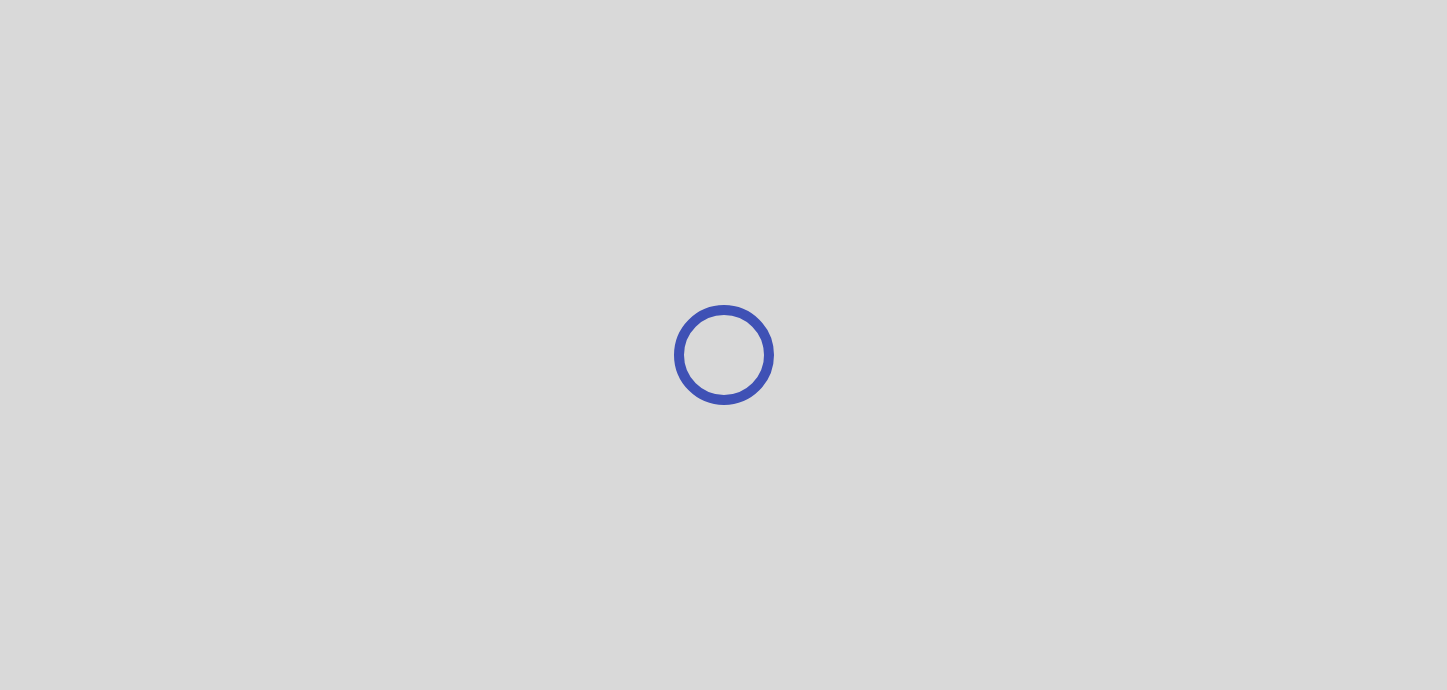 scroll, scrollTop: 0, scrollLeft: 0, axis: both 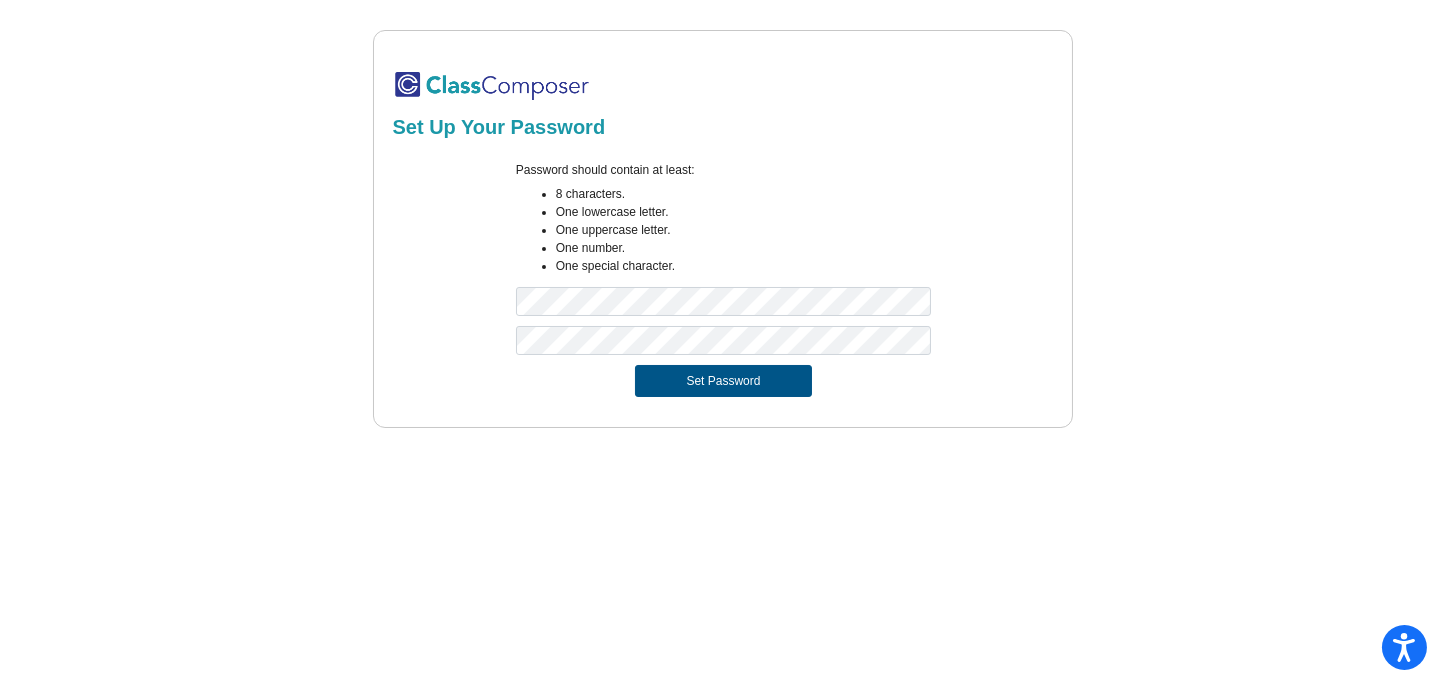 click on "Set Password" at bounding box center (723, 381) 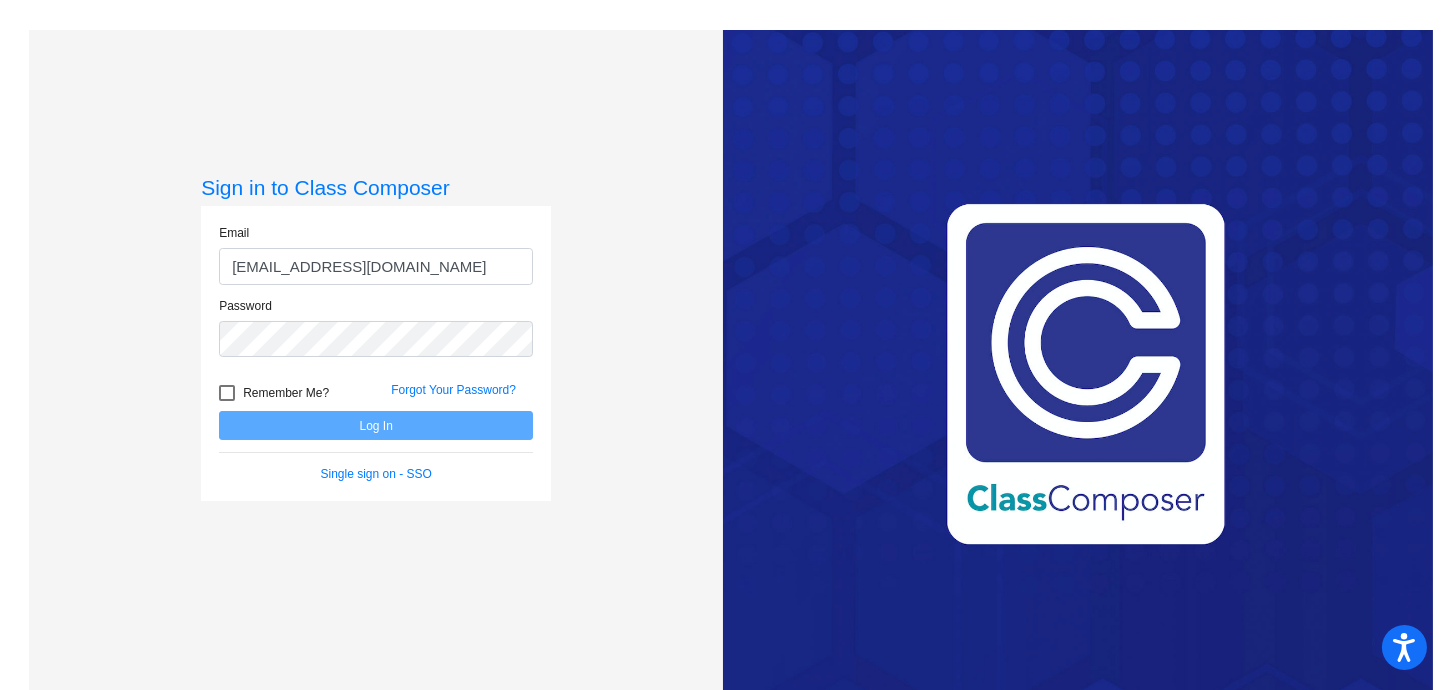 type on "krodgers@hhsd.org" 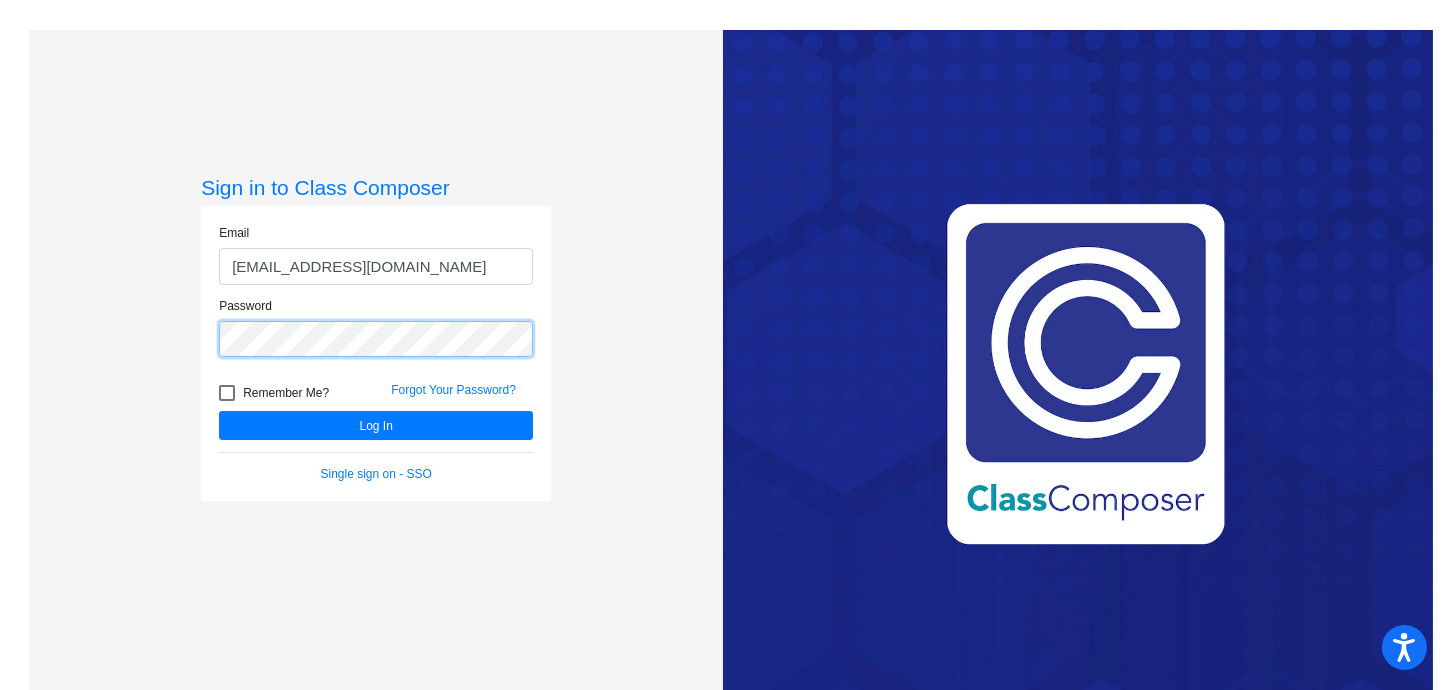 click on "Log In" 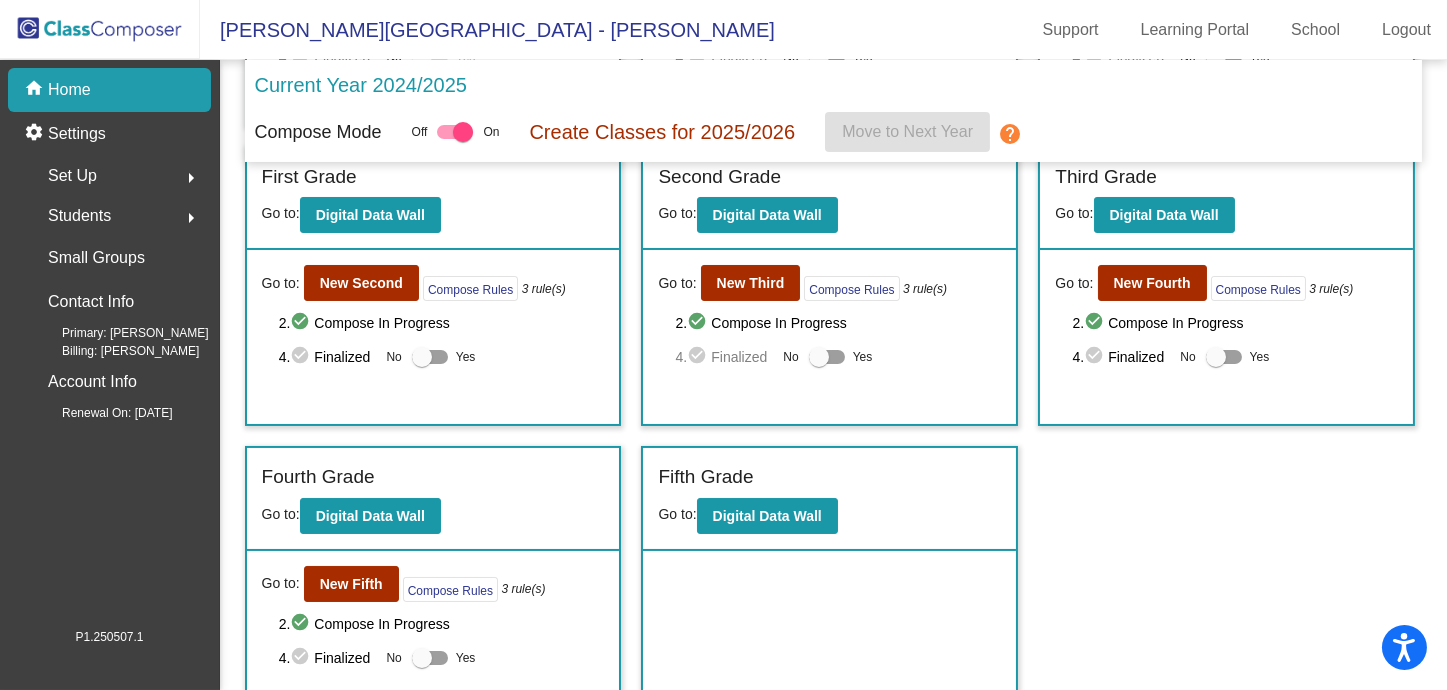scroll, scrollTop: 357, scrollLeft: 0, axis: vertical 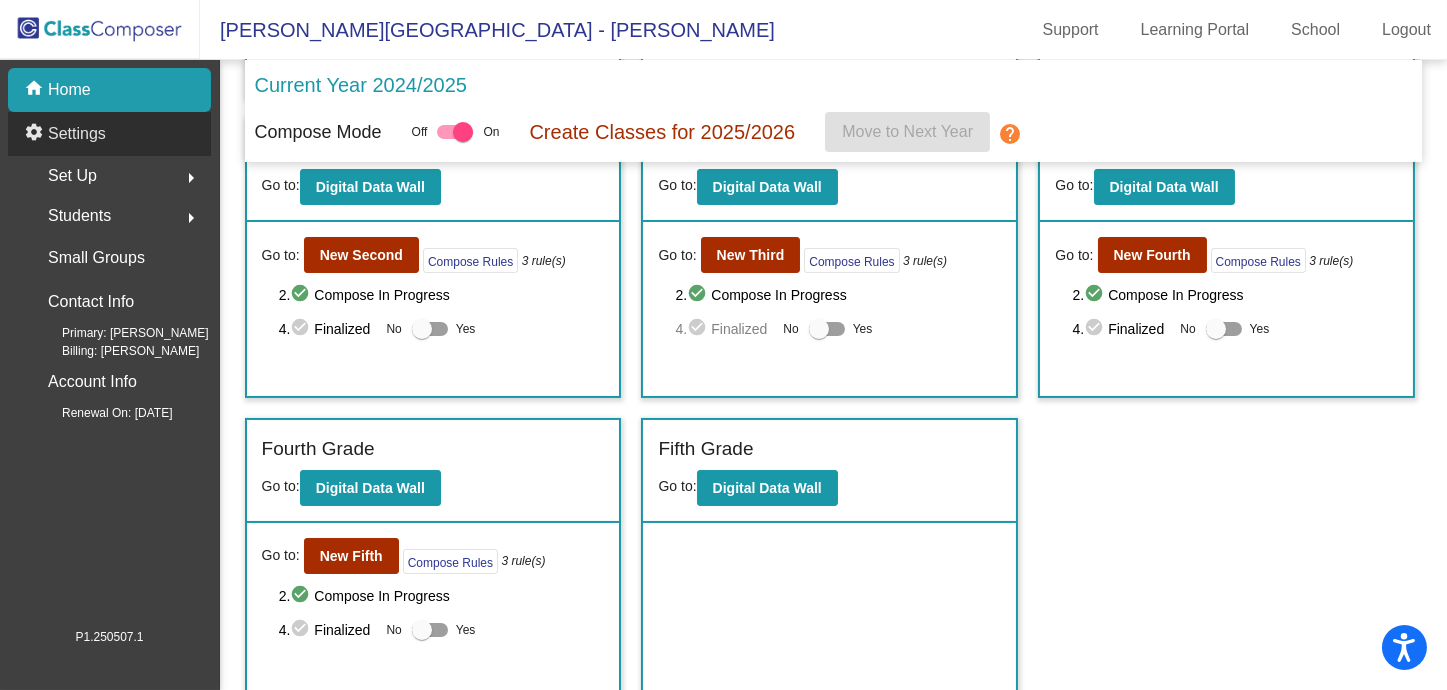 click on "Settings" 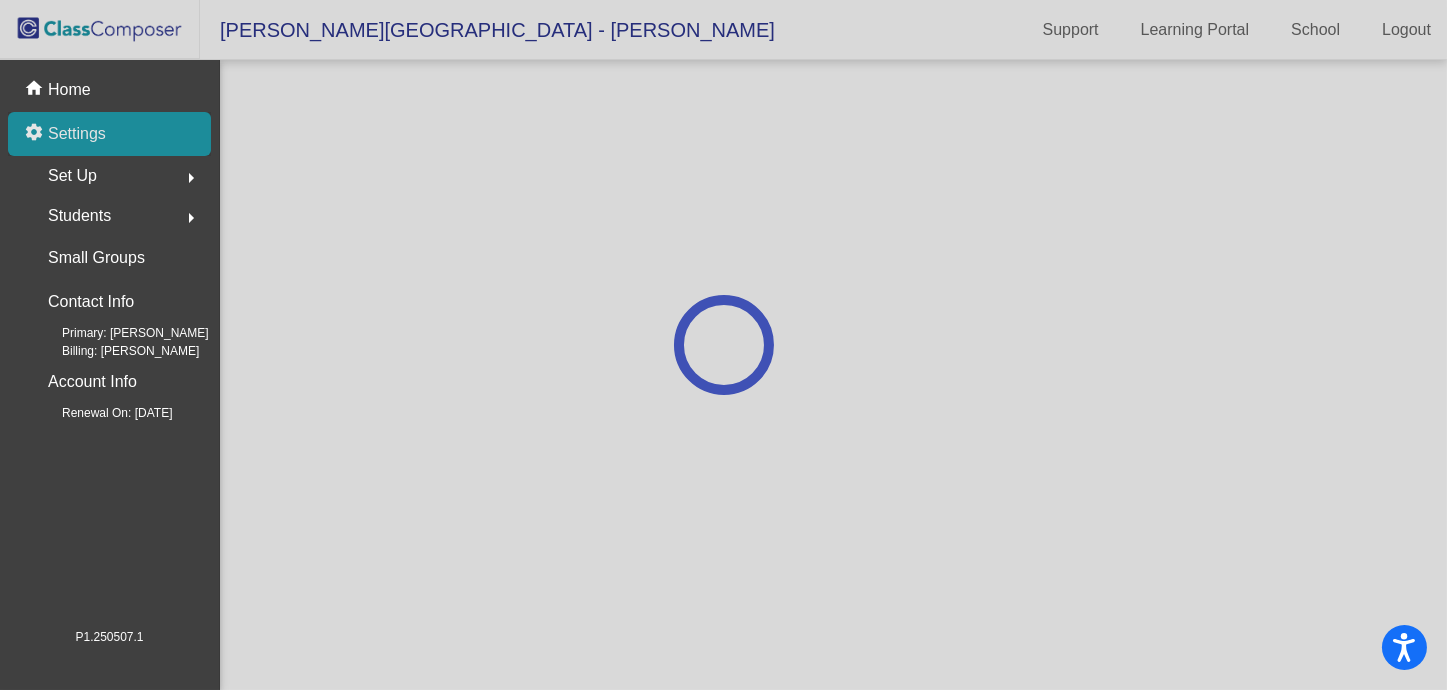 scroll, scrollTop: 0, scrollLeft: 0, axis: both 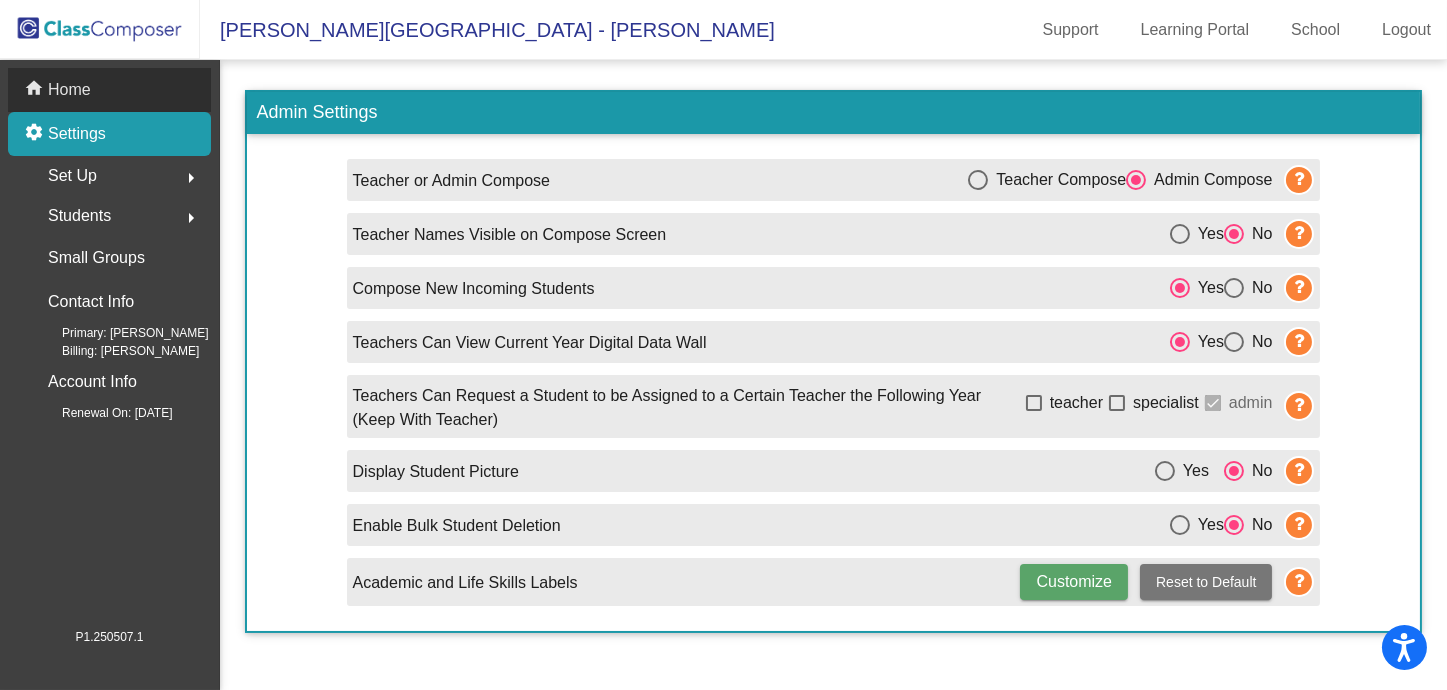 click on "Home" 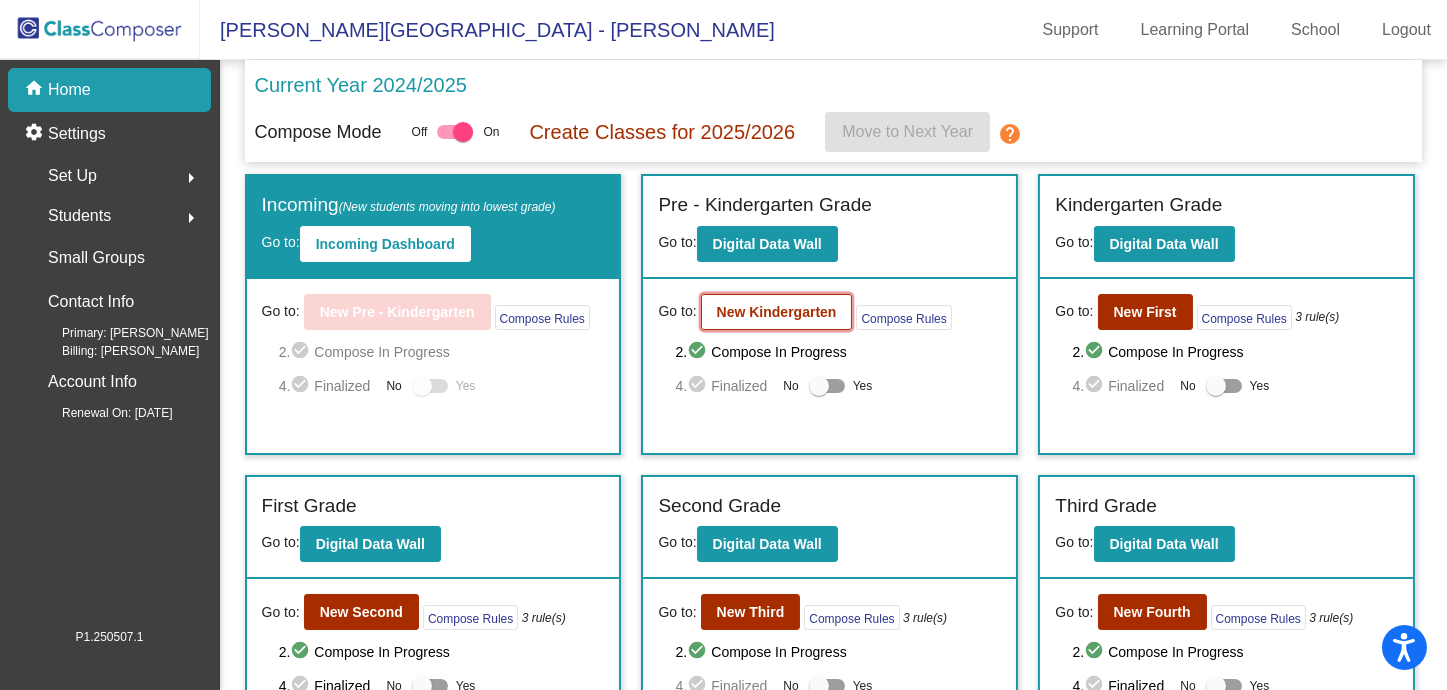click on "New Kindergarten" 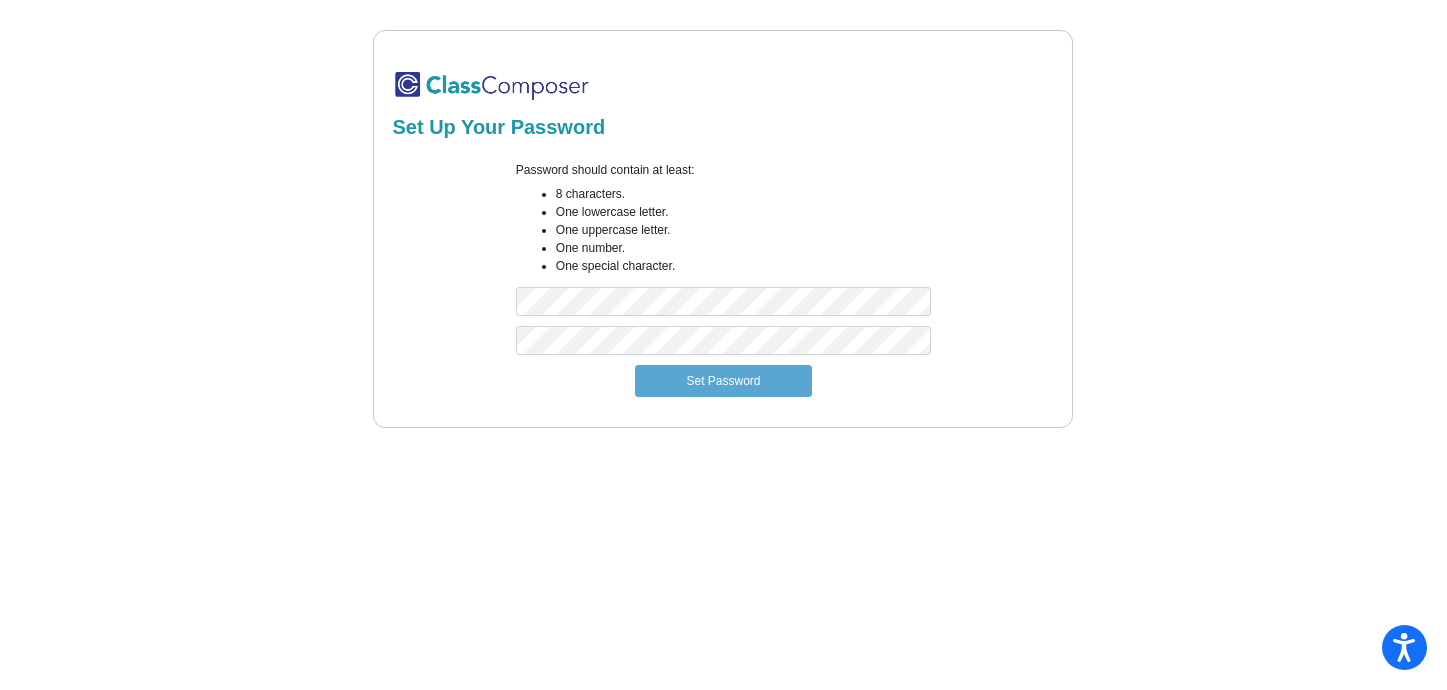 scroll, scrollTop: 0, scrollLeft: 0, axis: both 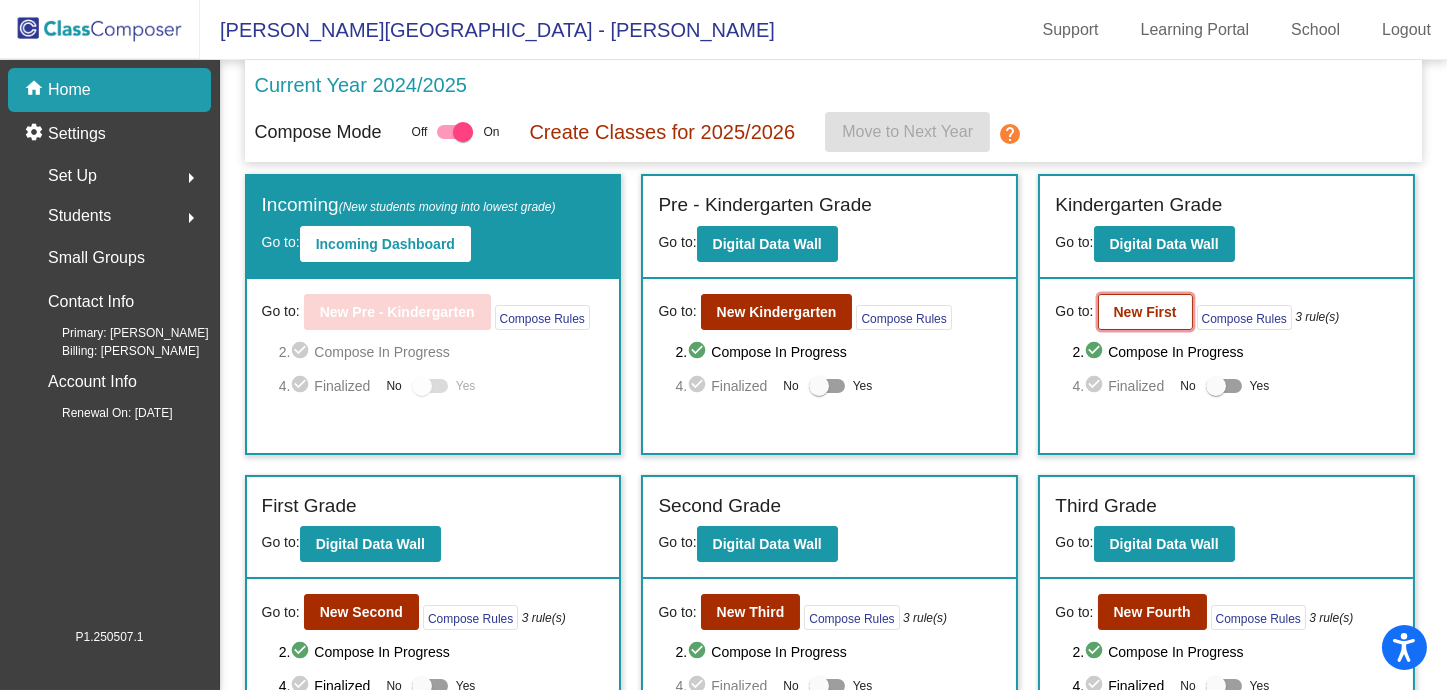 click on "New First" 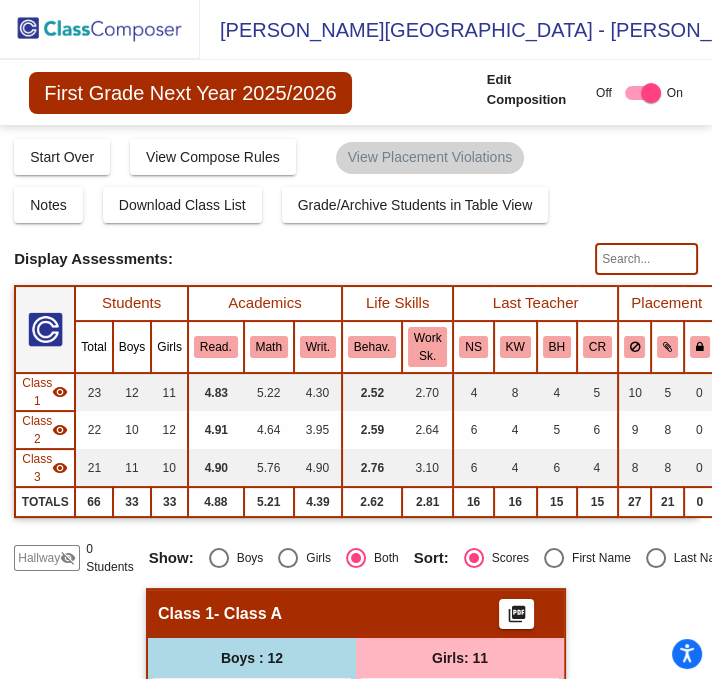 scroll, scrollTop: 9, scrollLeft: 0, axis: vertical 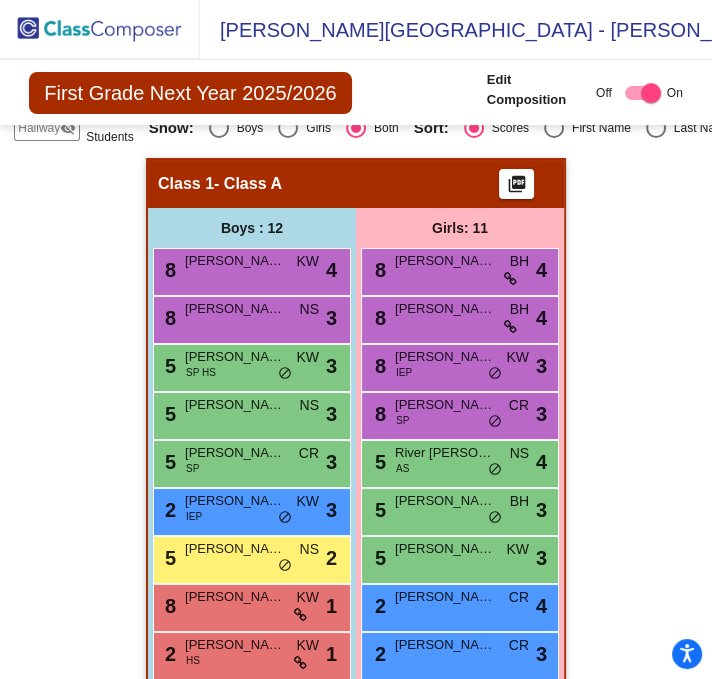 click on "Hallway   - Hallway Class  picture_as_pdf  Add Student  First Name Last Name Student Id  (Recommended)   Boy   Girl   Non Binary Add Close  Boys : 0    No Students   Girls: 0   No Students   Class 1   - Class A  picture_as_pdf  Add Student  First Name Last Name Student Id  (Recommended)   Boy   Girl   Non Binary Add Close  Boys : 12  8 Erik Topci KW lock do_not_disturb_alt 4 8 Dean Baker NS lock do_not_disturb_alt 3 5 Grayson Silva SP HS KW lock do_not_disturb_alt 3 5 Justin Fisher NS lock do_not_disturb_alt 3 5 Ryan Harvey SP CR lock do_not_disturb_alt 3 2 Elliott Harris IEP KW lock do_not_disturb_alt 3 5 Henry Woolworth NS lock do_not_disturb_alt 2 8 Quinton Smykal KW lock do_not_disturb_alt 1 2 Finley Camacho Jusino HS KW lock do_not_disturb_alt 1 2 Zachary McGrath CR lock do_not_disturb_alt 1 August  Jarboe lock do_not_disturb_alt Ethan Daniel IEP SP lock do_not_disturb_alt Girls: 11 8 Lucy Murnane BH lock do_not_disturb_alt 4 8 Penelope Camp BH lock do_not_disturb_alt 4 8 Natalie Gurry IEP KW lock" 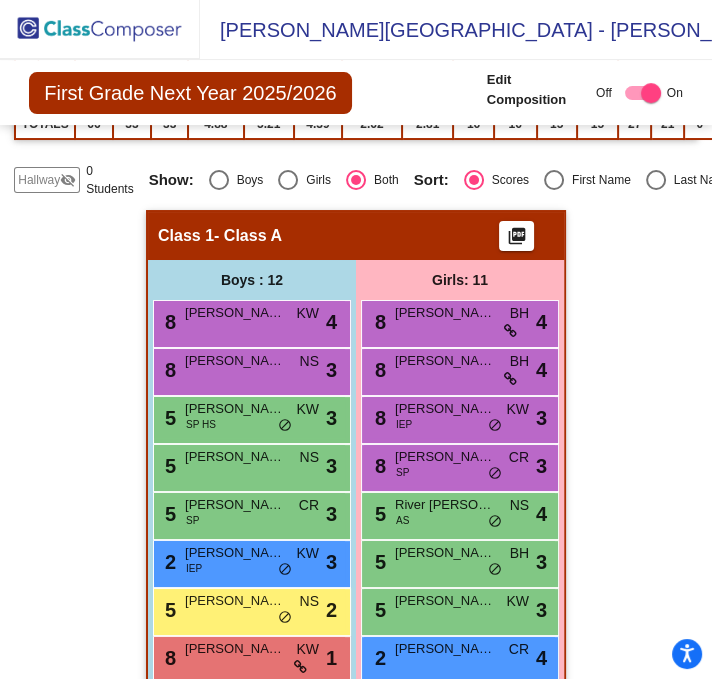 scroll, scrollTop: 325, scrollLeft: 0, axis: vertical 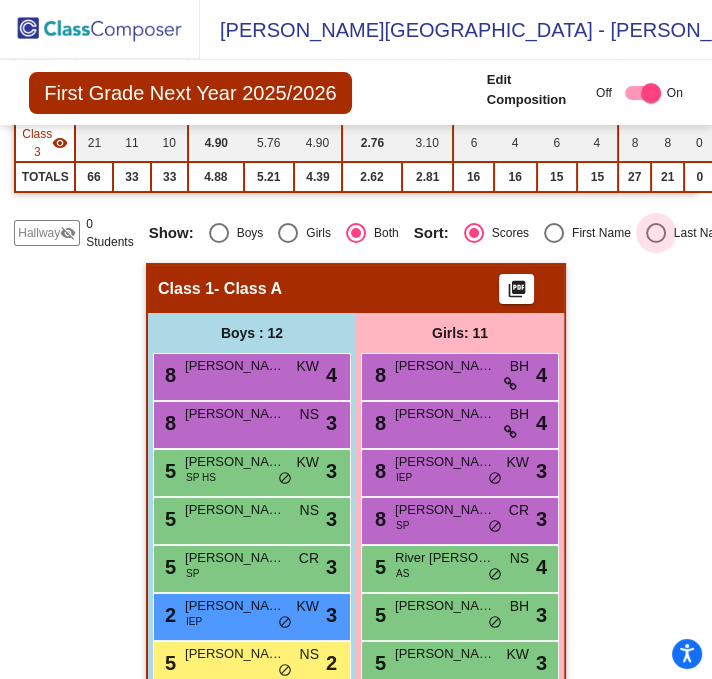 click at bounding box center [656, 233] 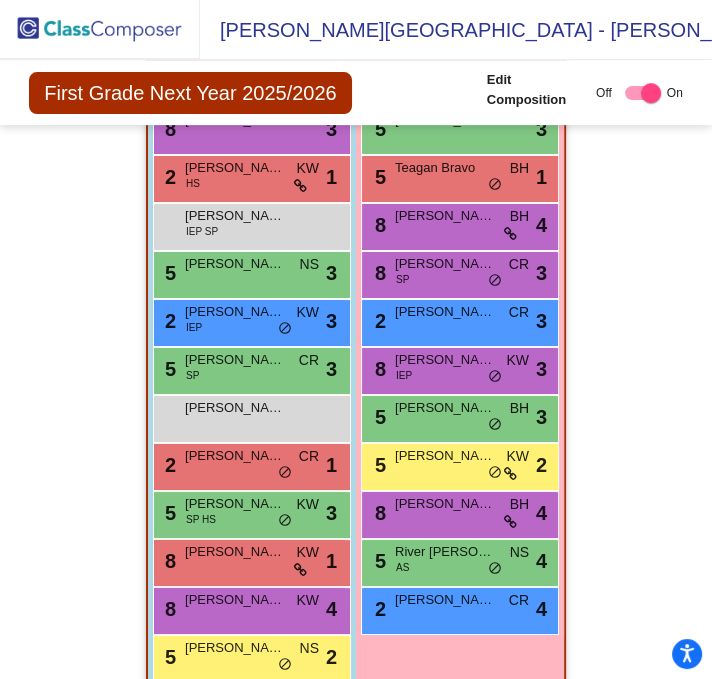 scroll, scrollTop: 637, scrollLeft: 0, axis: vertical 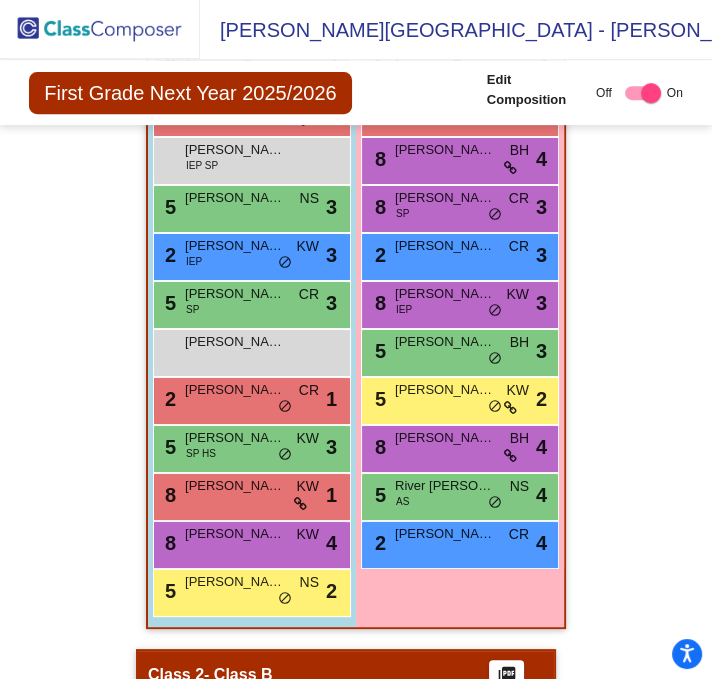 click on "Scores" at bounding box center [473, -69] 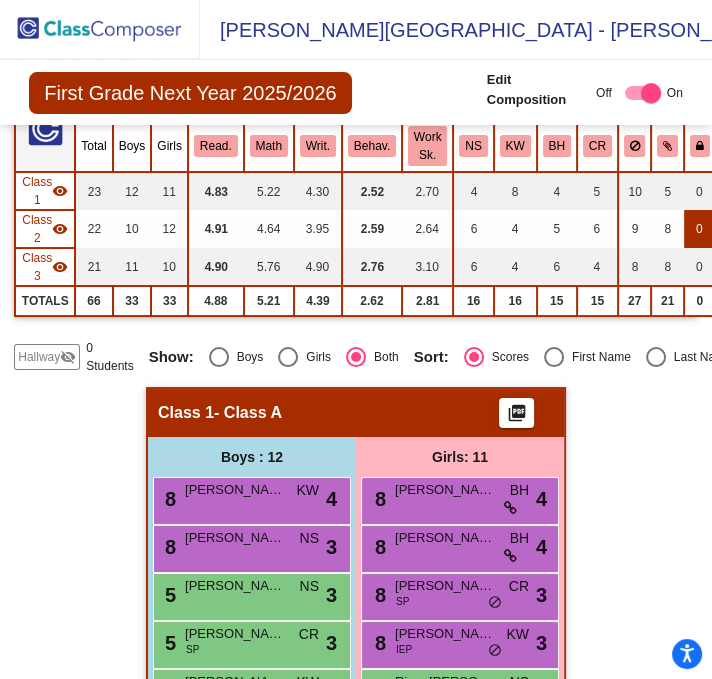 scroll, scrollTop: 201, scrollLeft: 0, axis: vertical 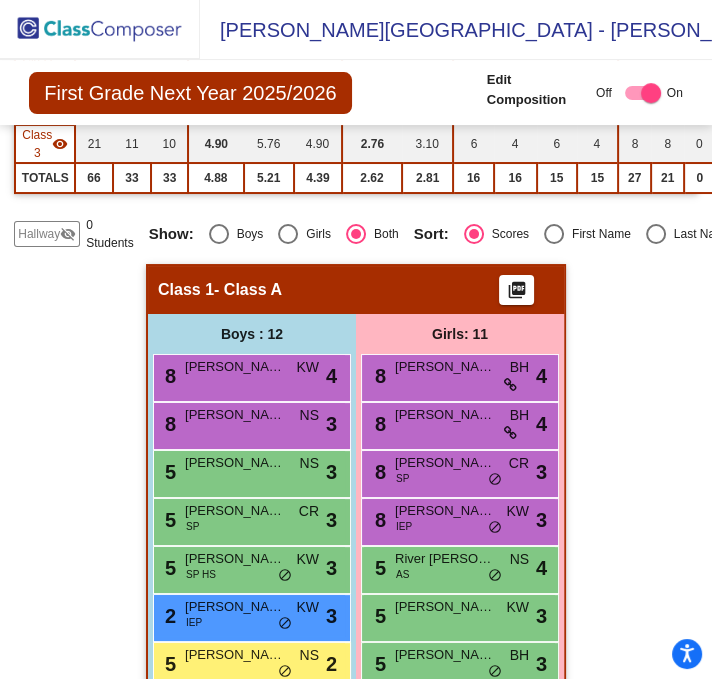 click at bounding box center (656, 234) 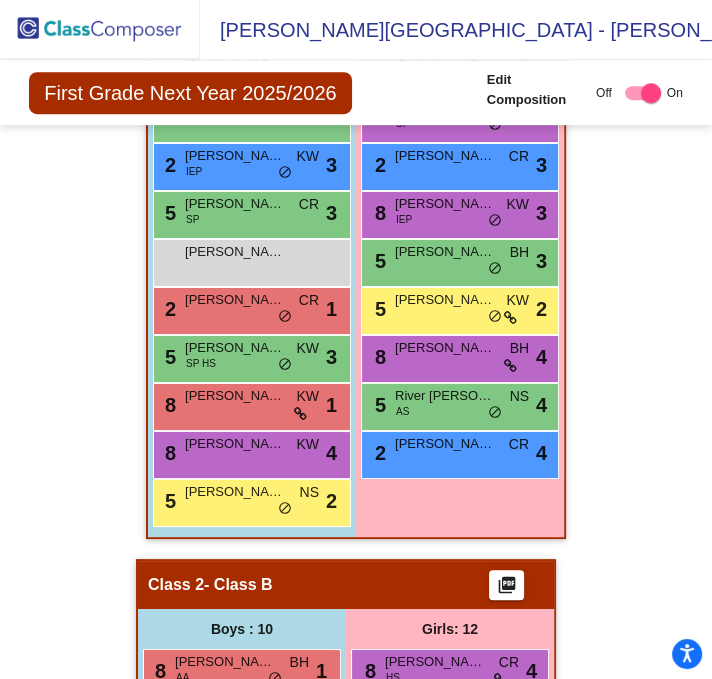 scroll, scrollTop: 736, scrollLeft: 0, axis: vertical 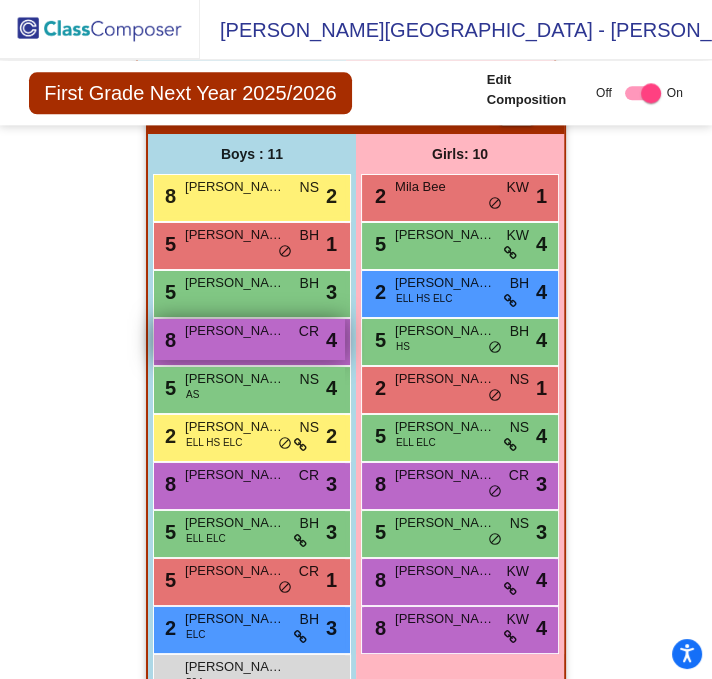 click on "Dean Ellars" at bounding box center (235, 331) 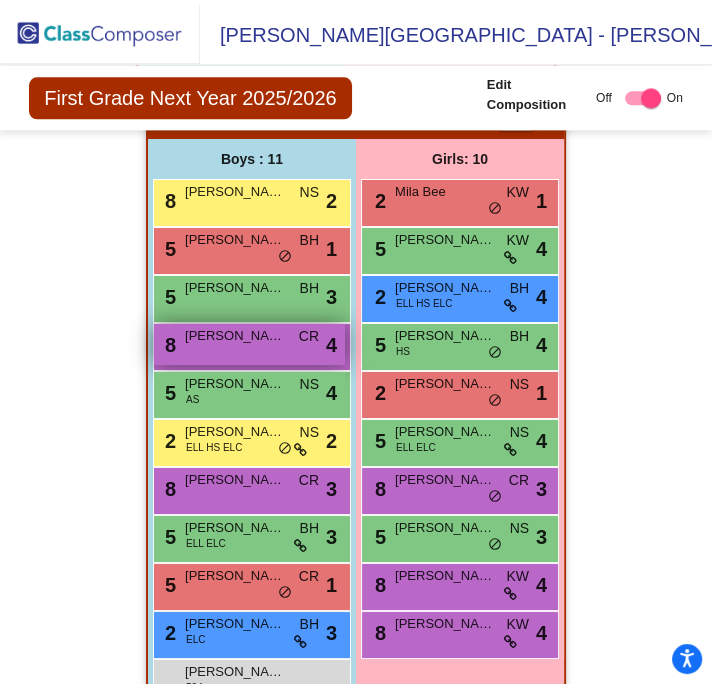 scroll, scrollTop: 0, scrollLeft: 0, axis: both 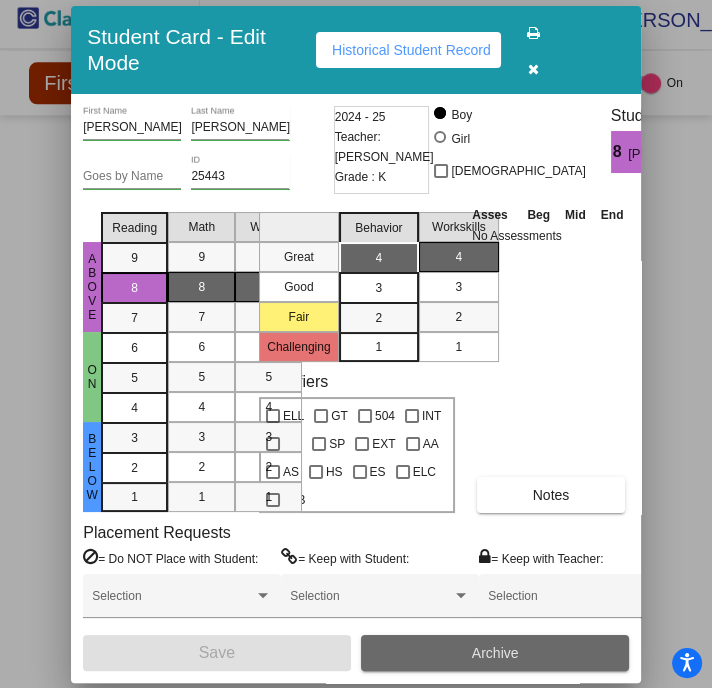 click on "Archive" at bounding box center (494, 653) 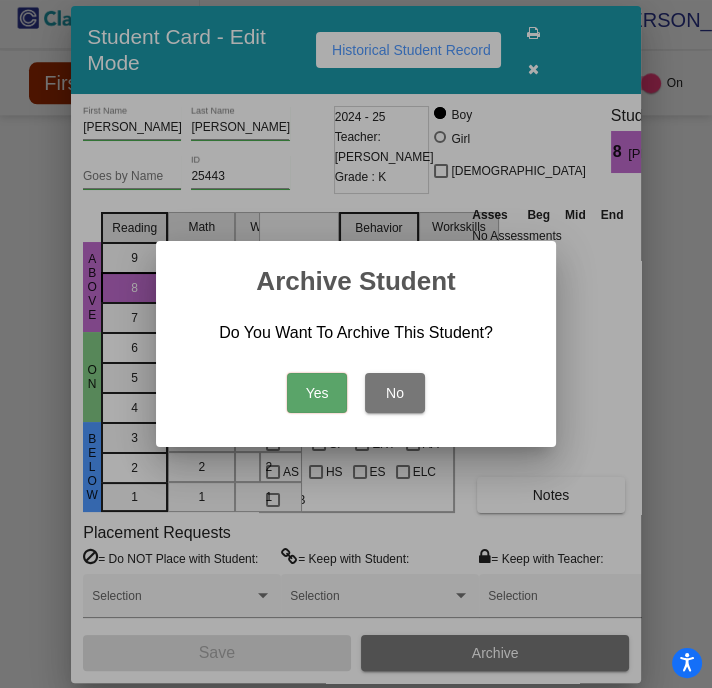 click on "Yes" at bounding box center (317, 393) 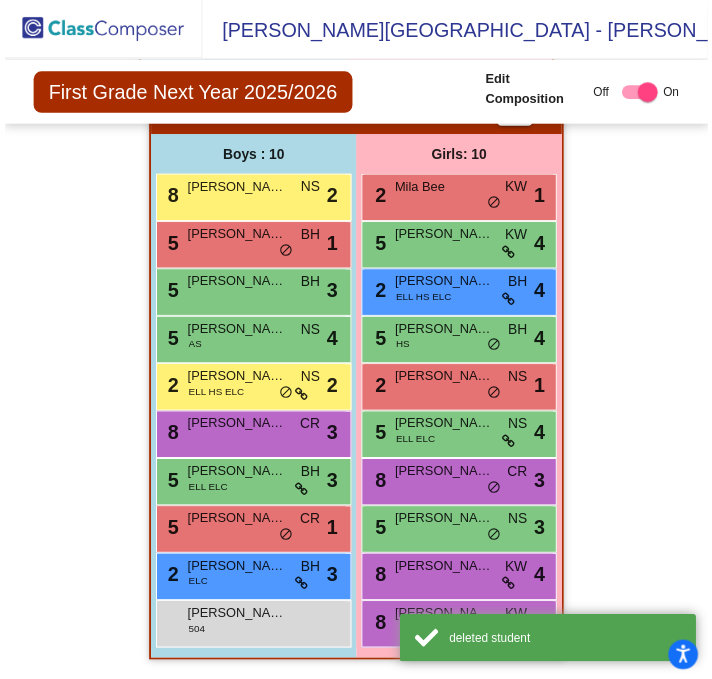 scroll, scrollTop: 9, scrollLeft: 0, axis: vertical 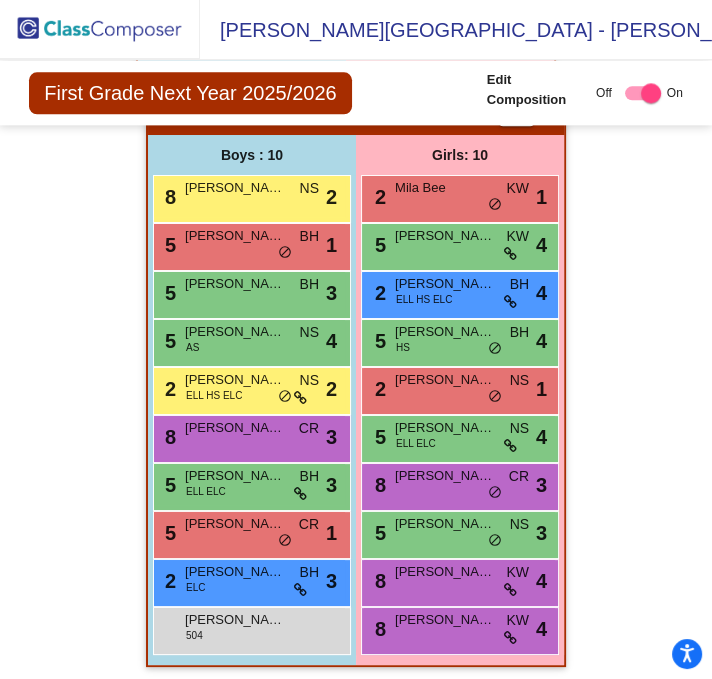 click on "Hallway   - Hallway Class  picture_as_pdf  Add Student  First Name Last Name Student Id  (Recommended)   Boy   Girl   Non Binary Add Close  Boys : 0    No Students   Girls: 0   No Students   Class 1   - Class A  picture_as_pdf  Add Student  First Name Last Name Student Id  (Recommended)   Boy   Girl   Non Binary Add Close  Boys : 12  8 Dean Baker NS lock do_not_disturb_alt 3 2 Finley Camacho Jusino HS KW lock do_not_disturb_alt 1 Ethan Daniel IEP SP lock do_not_disturb_alt 5 Justin Fisher NS lock do_not_disturb_alt 3 2 Elliott Harris IEP KW lock do_not_disturb_alt 3 5 Ryan Harvey SP CR lock do_not_disturb_alt 3 August  Jarboe lock do_not_disturb_alt 2 Zachary McGrath CR lock do_not_disturb_alt 1 5 Grayson Silva SP HS KW lock do_not_disturb_alt 3 8 Quinton Smykal KW lock do_not_disturb_alt 1 8 Erik Topci KW lock do_not_disturb_alt 4 5 Henry Woolworth NS lock do_not_disturb_alt 2 Girls: 11 5 Olivia Beynon KW lock do_not_disturb_alt 3 5 Teagan Bravo BH lock do_not_disturb_alt 1 8 Penelope Camp BH lock 4 8" 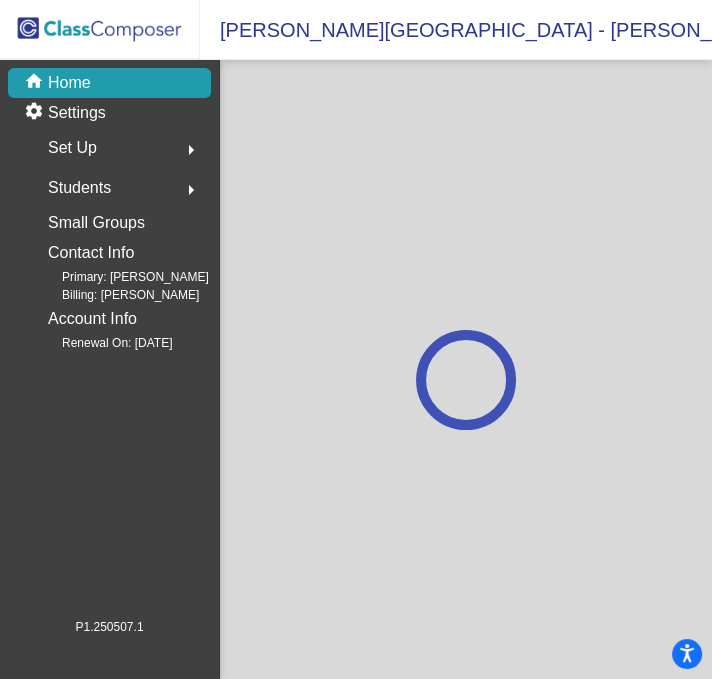 scroll, scrollTop: 0, scrollLeft: 0, axis: both 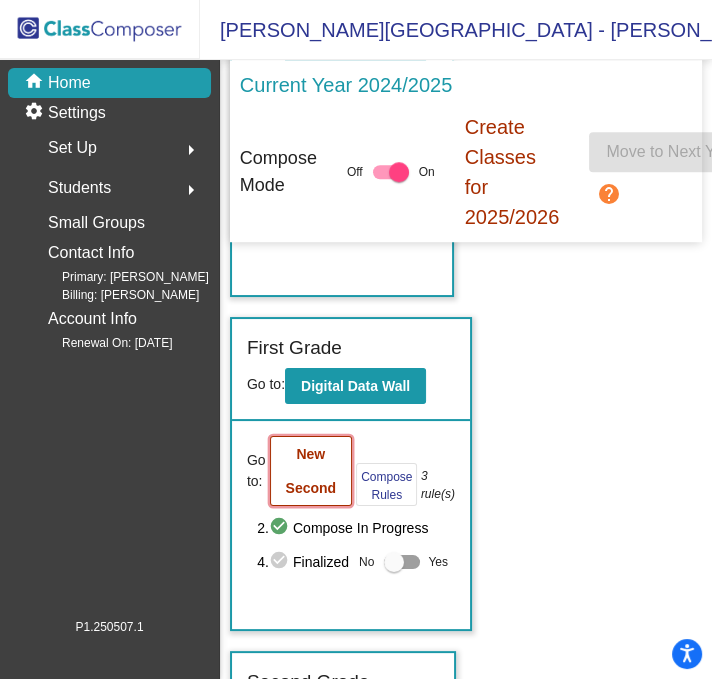 click on "New Second" 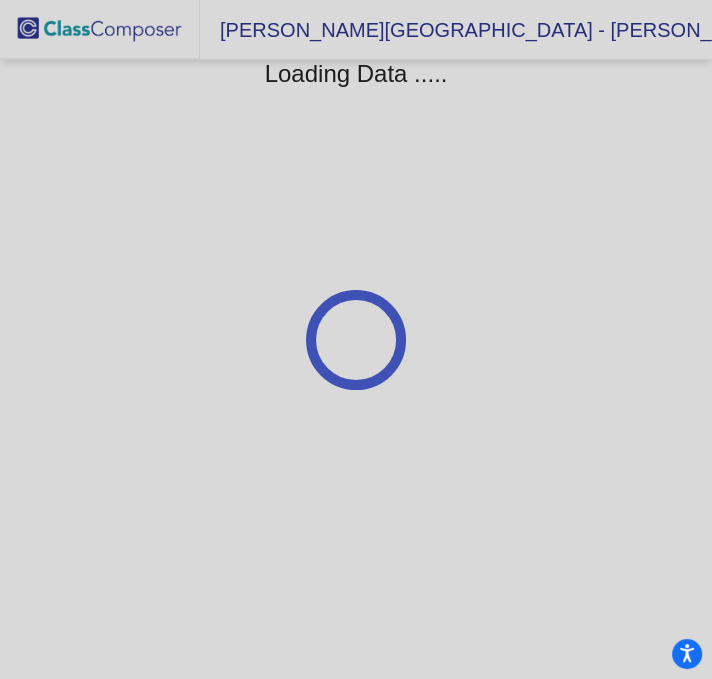 scroll, scrollTop: 0, scrollLeft: 0, axis: both 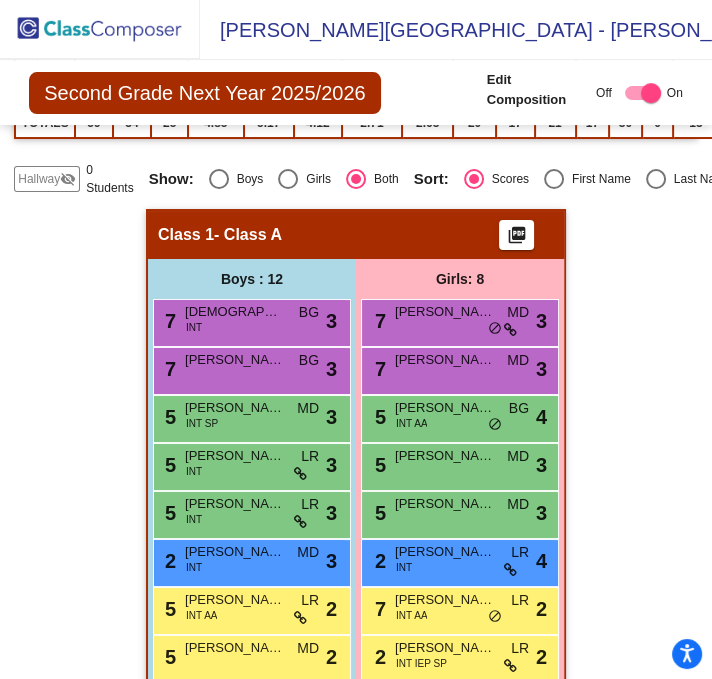 click at bounding box center [656, 179] 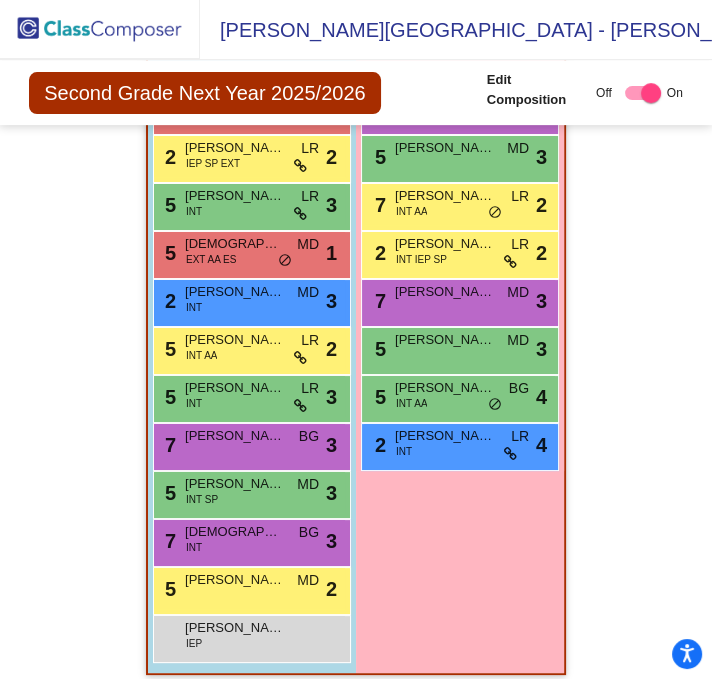 scroll, scrollTop: 594, scrollLeft: 0, axis: vertical 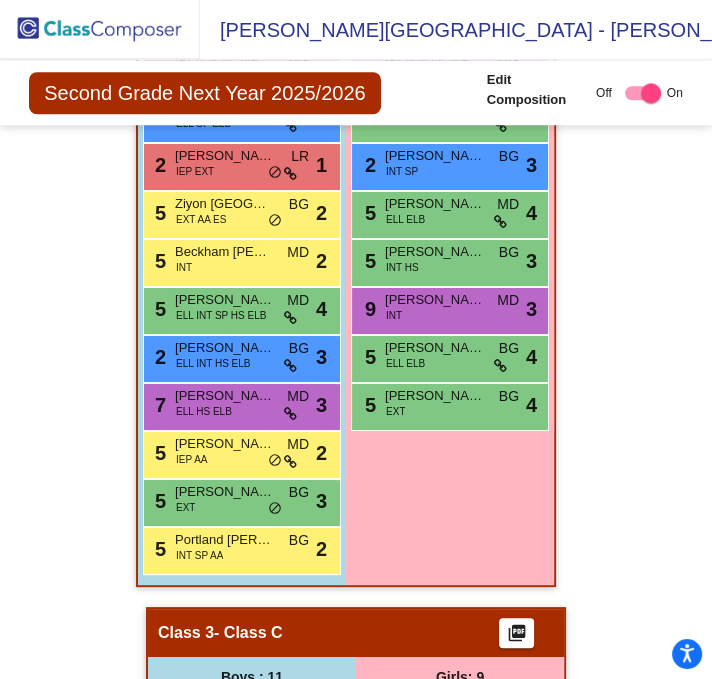 click on "Girls: 8 7 Hannah Collins INT BG lock do_not_disturb_alt 4 5 Hannah Gindhart LR lock do_not_disturb_alt 3 2 Scarlett Graziano INT SP BG lock do_not_disturb_alt 3 5 Nika Lebedzeva ELL ELB MD lock do_not_disturb_alt 4 5 Evelyn Romero-Mendoza INT HS BG lock do_not_disturb_alt 3 9 Alana Samsoe INT MD lock do_not_disturb_alt 3 5 Melaniya Tkachenko ELL ELB BG lock do_not_disturb_alt 4 5 Charlotte Ulrich EXT BG lock do_not_disturb_alt 4" at bounding box center [0, 0] 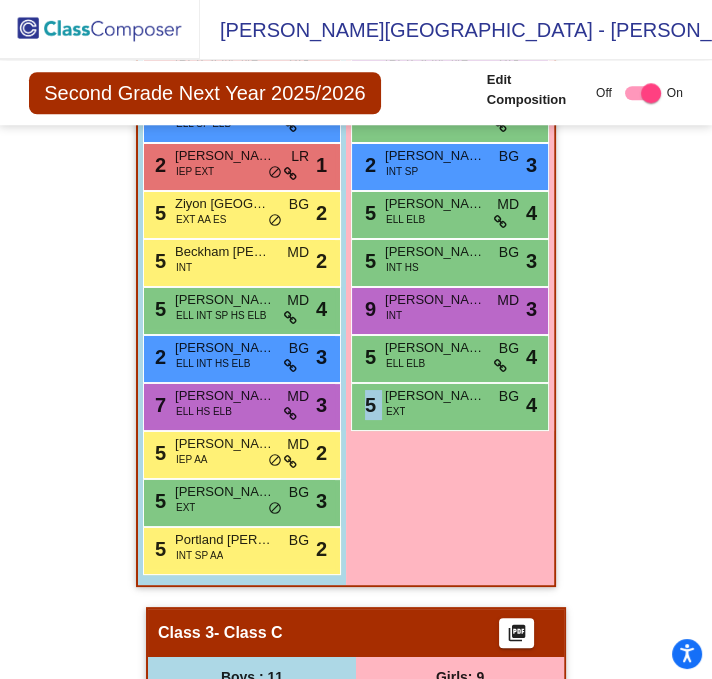 click on "Girls: 8 7 Hannah Collins INT BG lock do_not_disturb_alt 4 5 Hannah Gindhart LR lock do_not_disturb_alt 3 2 Scarlett Graziano INT SP BG lock do_not_disturb_alt 3 5 Nika Lebedzeva ELL ELB MD lock do_not_disturb_alt 4 5 Evelyn Romero-Mendoza INT HS BG lock do_not_disturb_alt 3 9 Alana Samsoe INT MD lock do_not_disturb_alt 3 5 Melaniya Tkachenko ELL ELB BG lock do_not_disturb_alt 4 5 Charlotte Ulrich EXT BG lock do_not_disturb_alt 4" at bounding box center (0, 0) 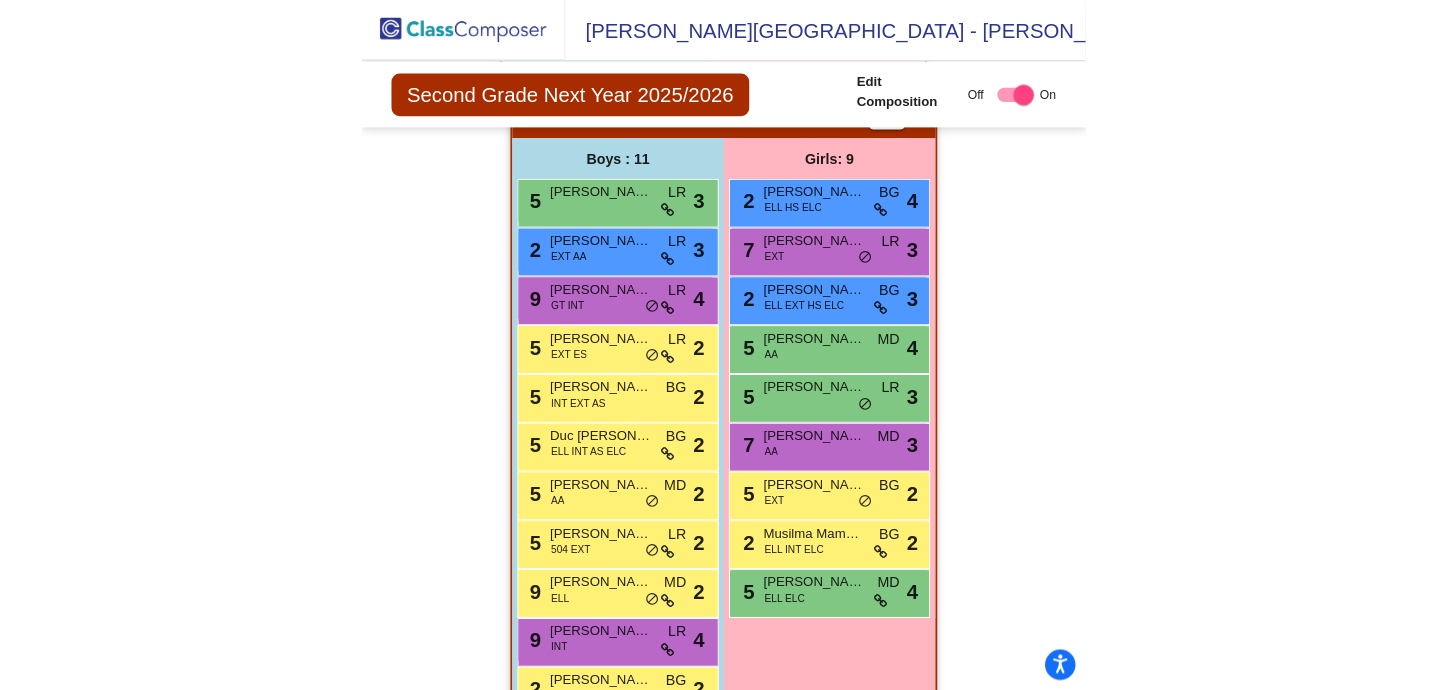scroll, scrollTop: 1853, scrollLeft: 0, axis: vertical 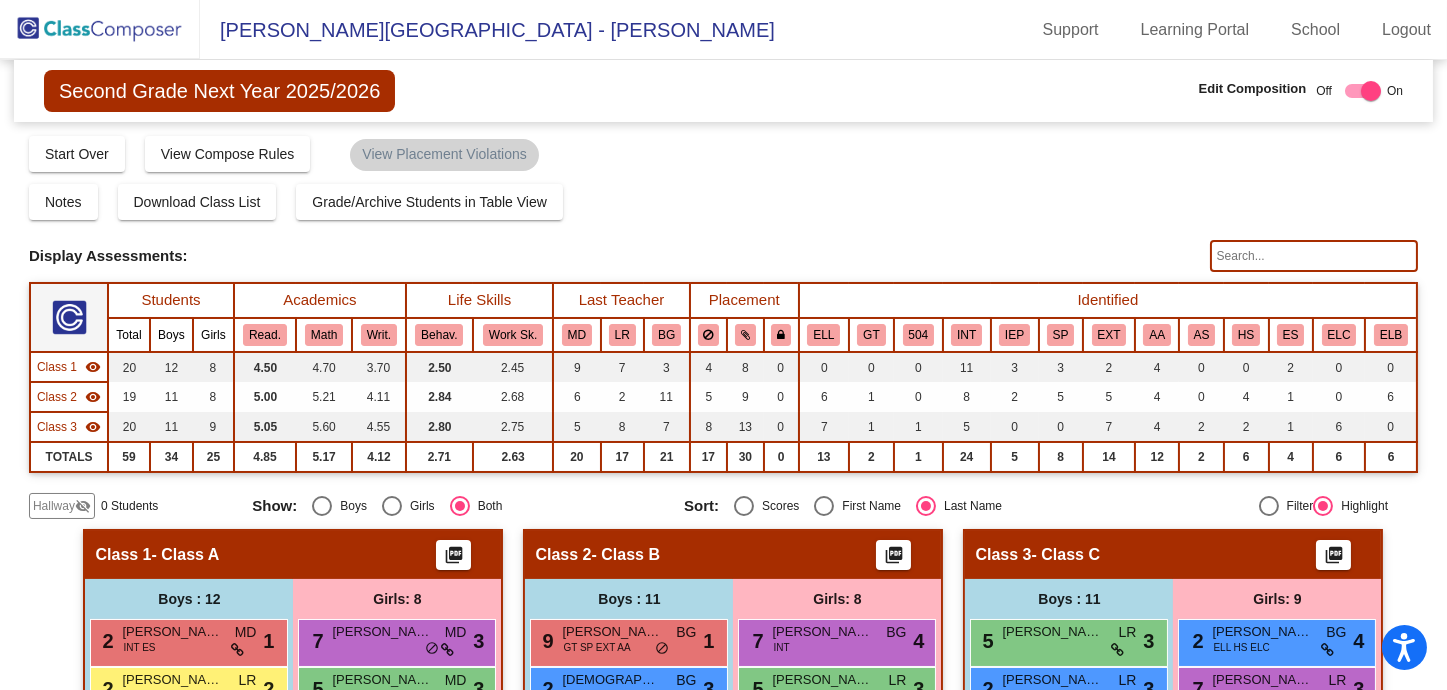 click on "Notes   Download Class List   Import Students   Grade/Archive Students in Table View   New Small Group   Saved Small Group" 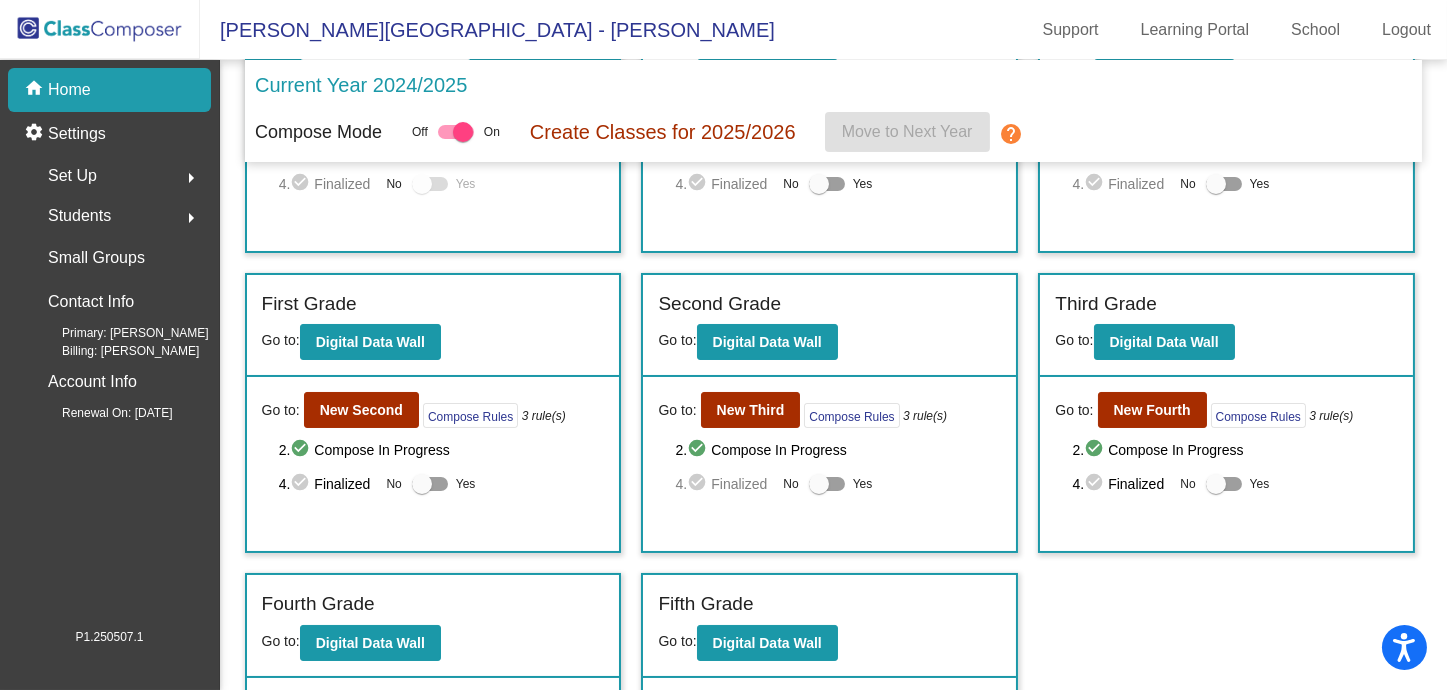 scroll, scrollTop: 206, scrollLeft: 0, axis: vertical 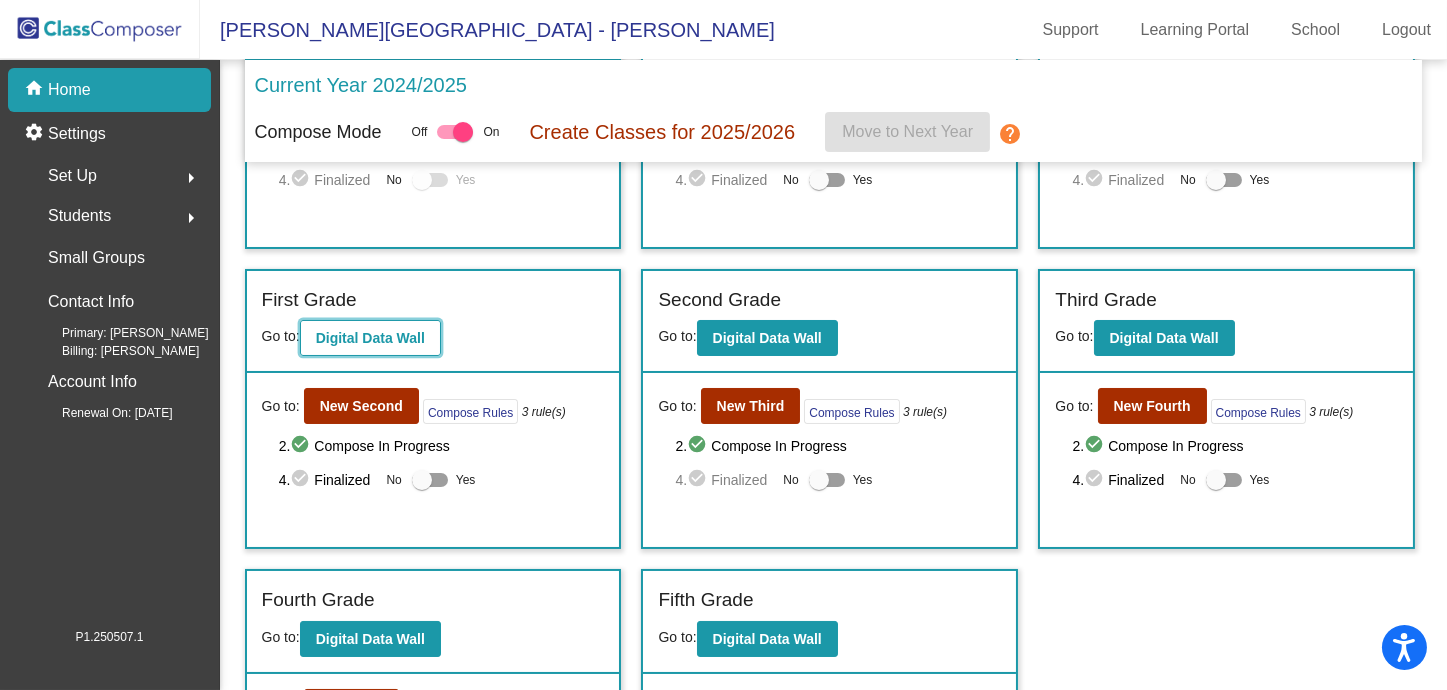 click on "Digital Data Wall" 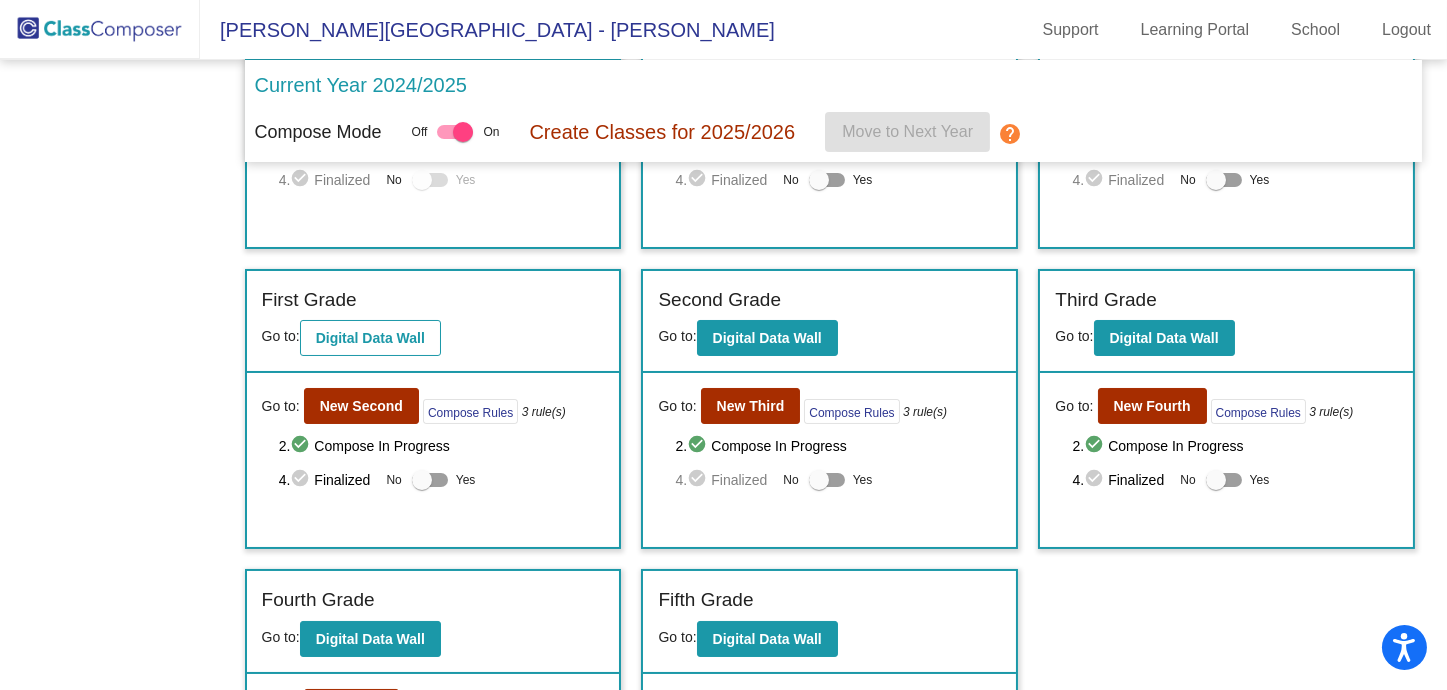 scroll, scrollTop: 0, scrollLeft: 0, axis: both 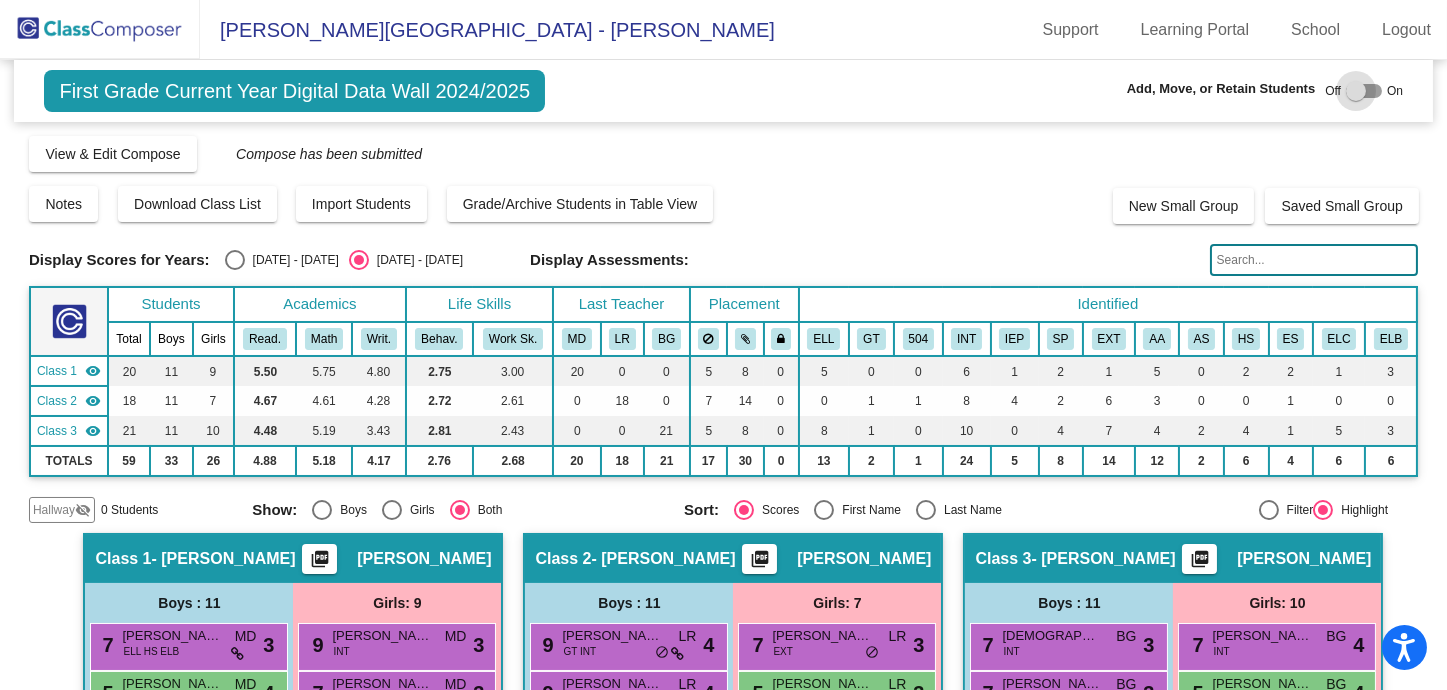 click at bounding box center [1356, 91] 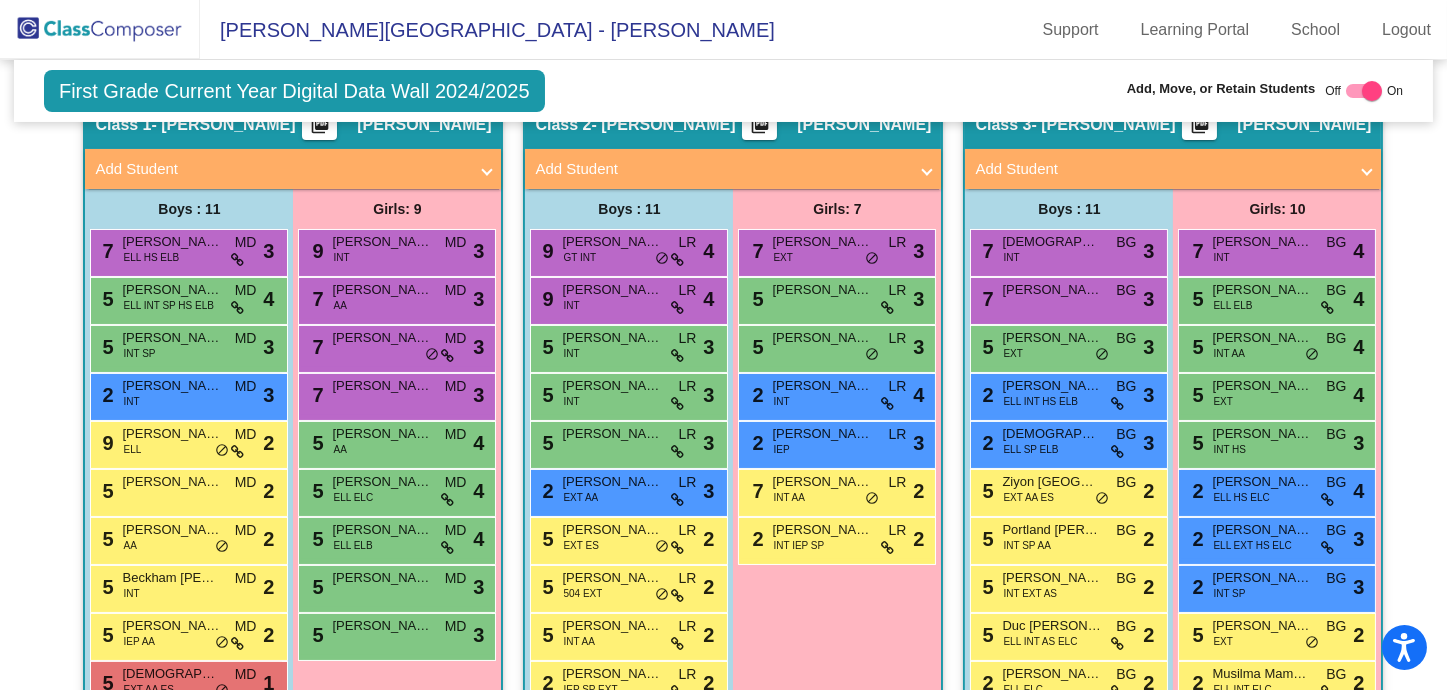 scroll, scrollTop: 350, scrollLeft: 0, axis: vertical 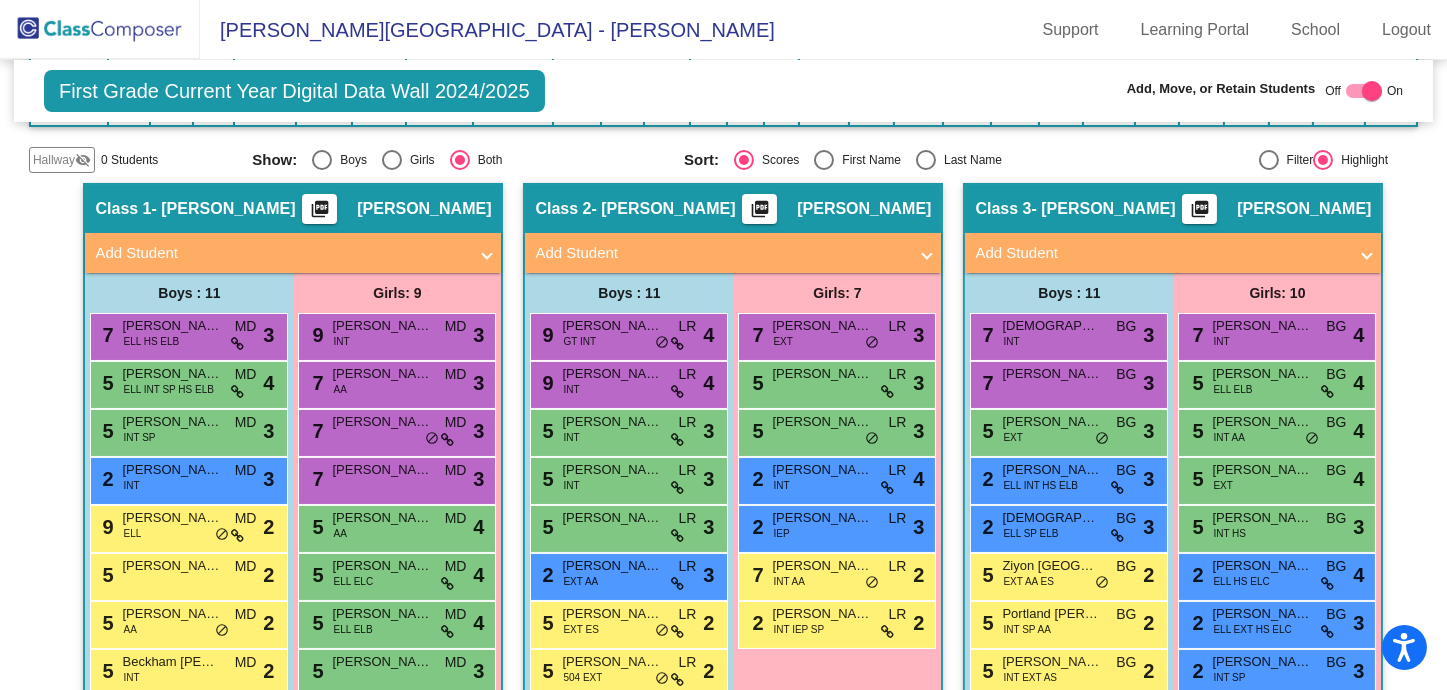 click on "Add Student" at bounding box center (721, 253) 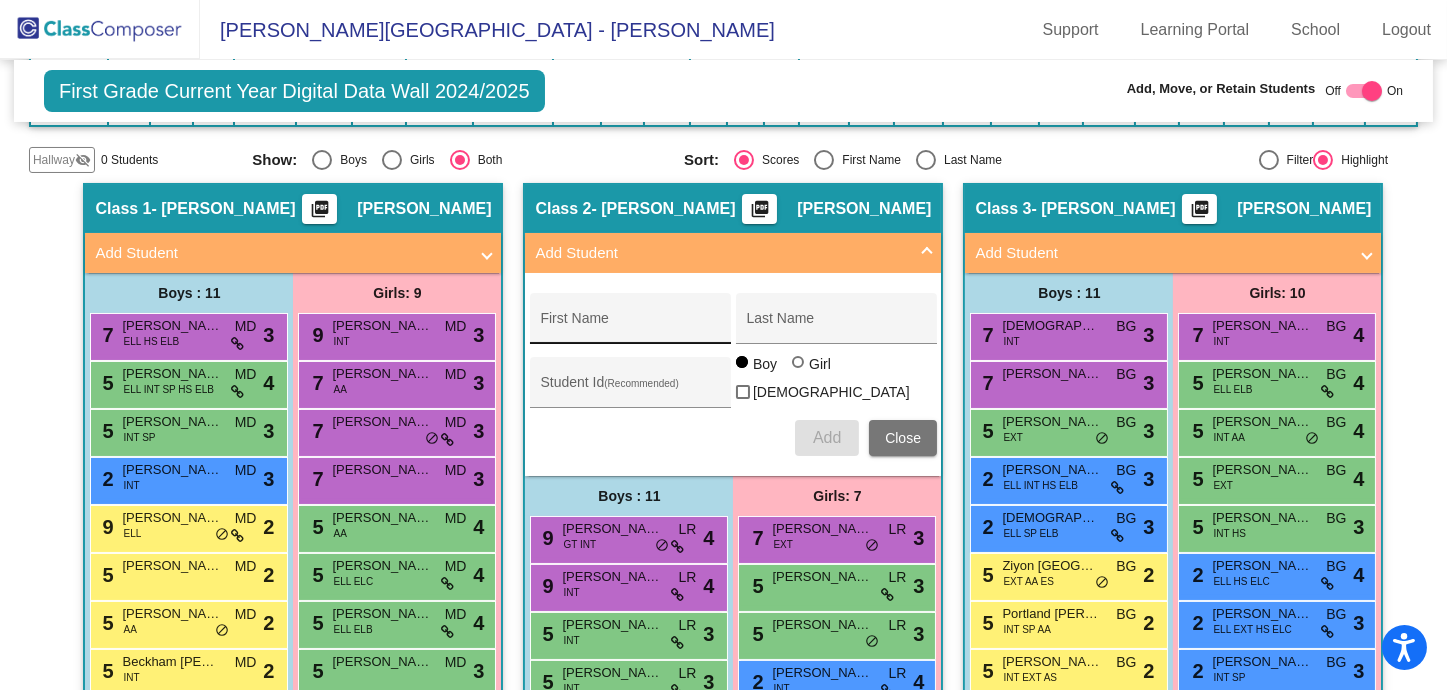 click on "First Name" at bounding box center [630, 324] 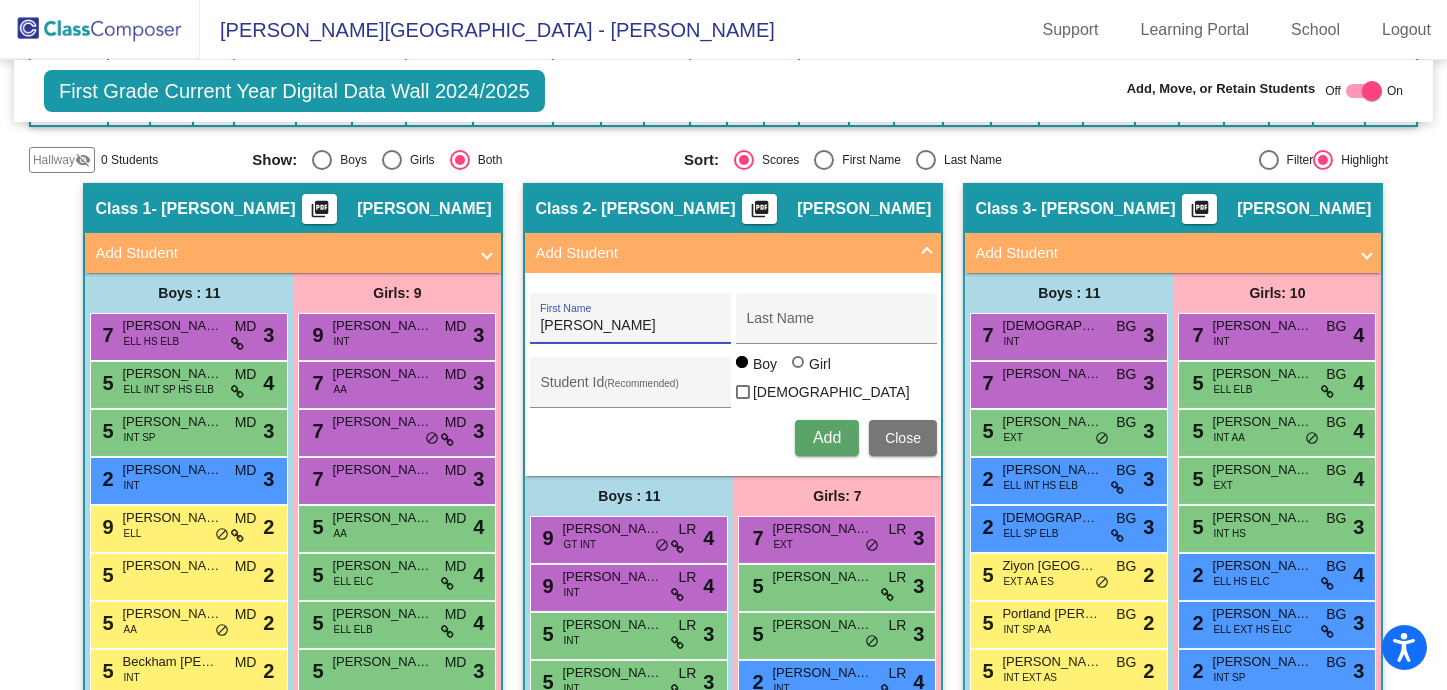 type on "Audrey" 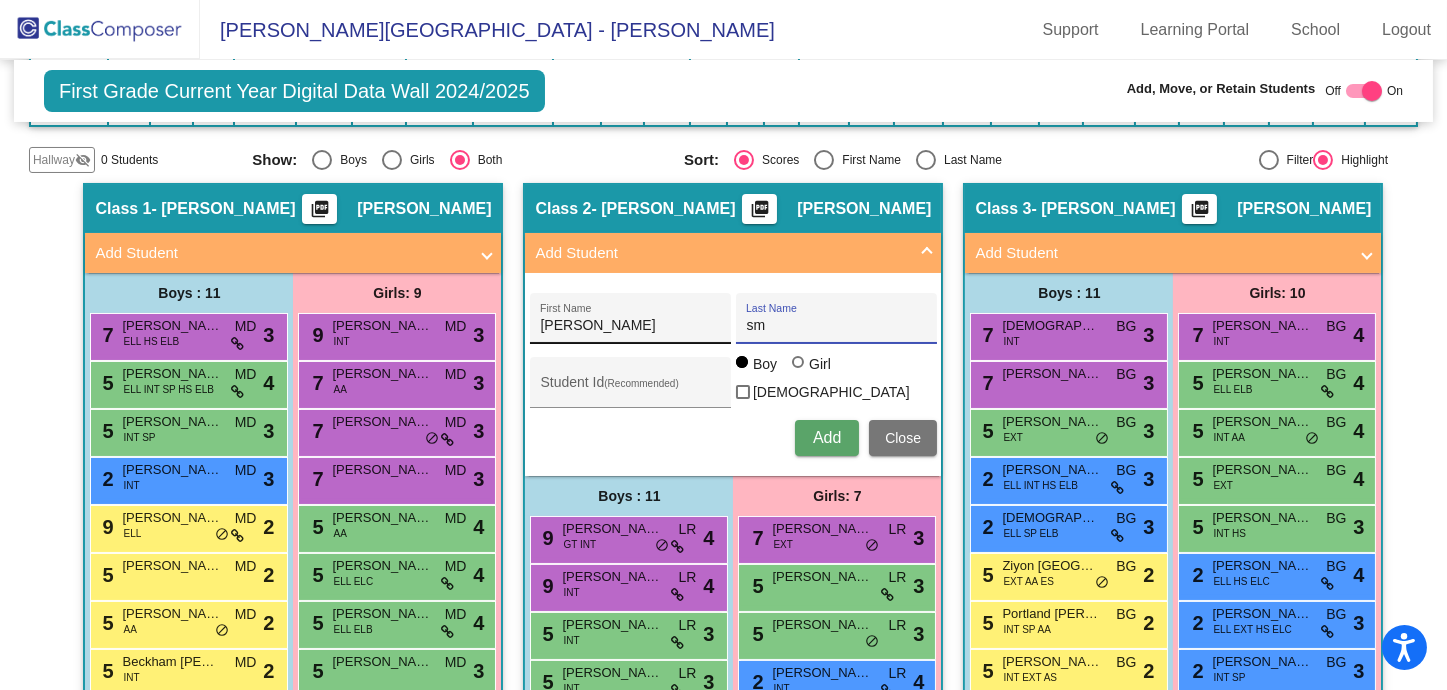 type on "s" 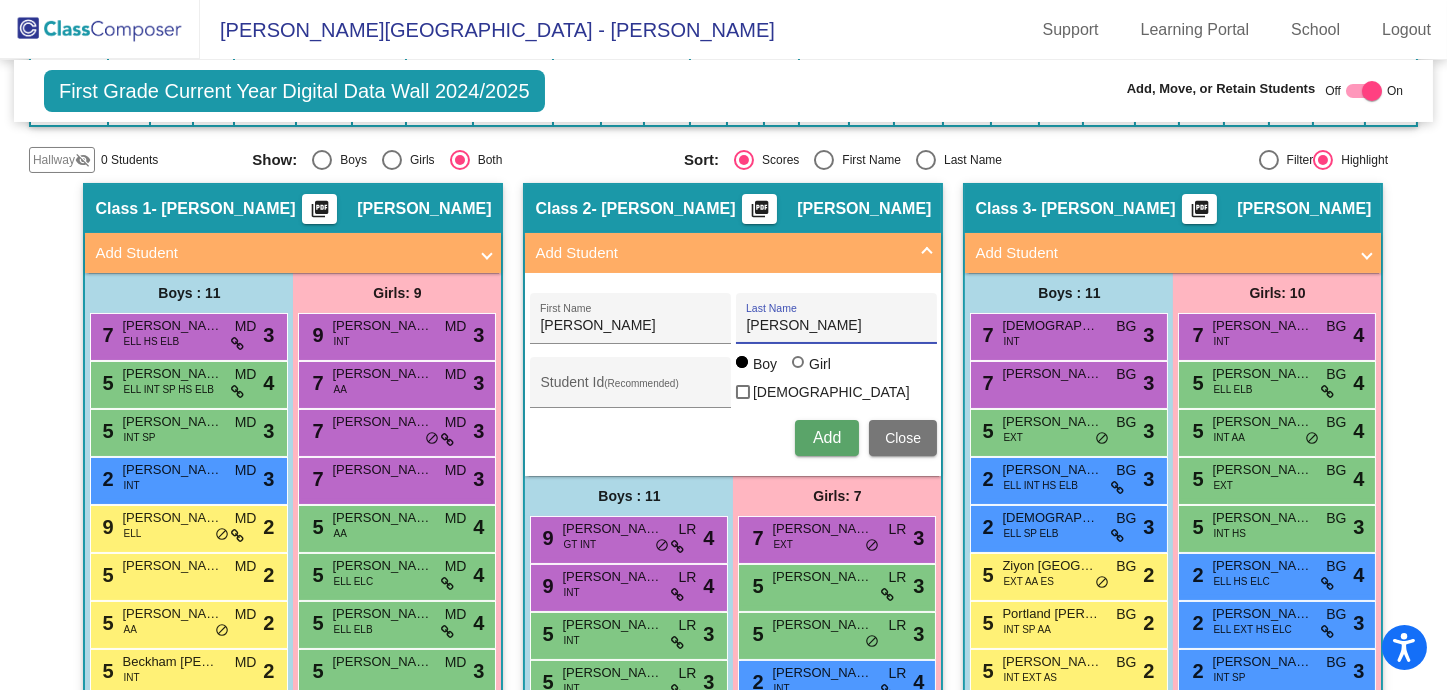 type on "Smith" 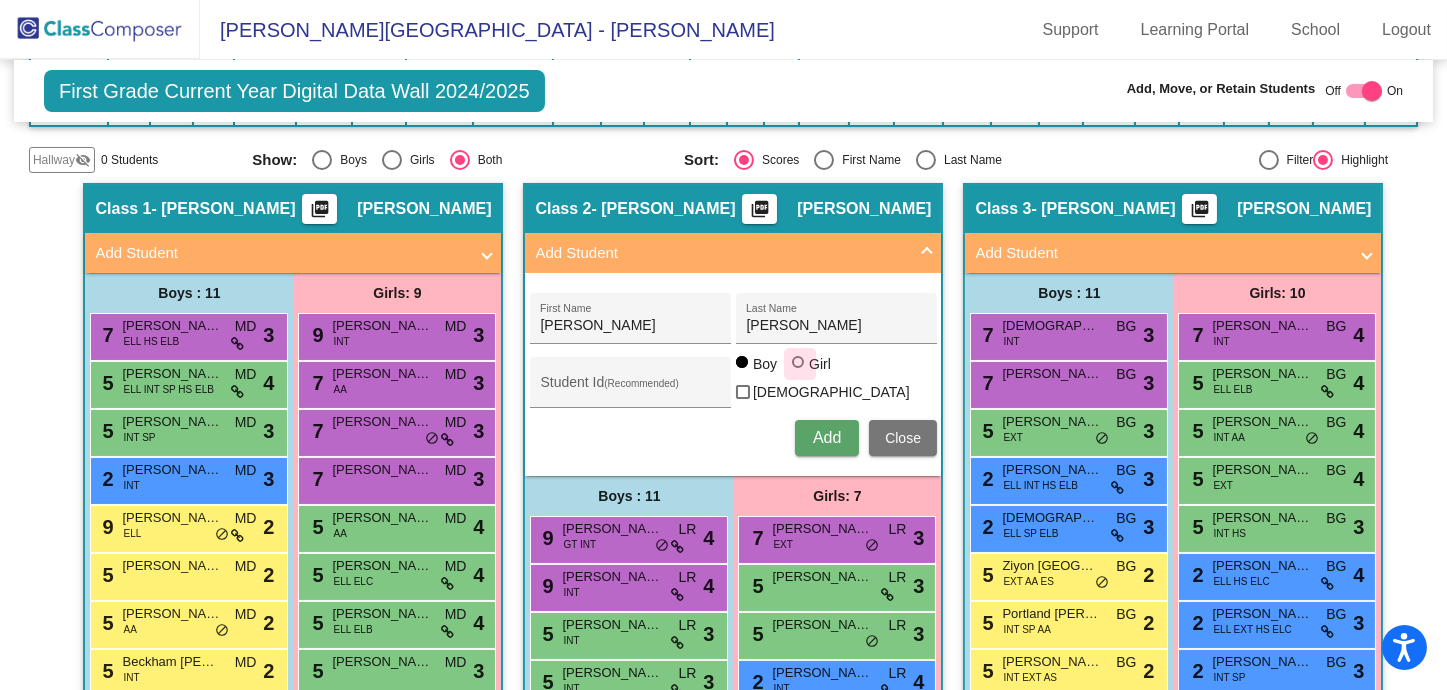 click at bounding box center [798, 362] 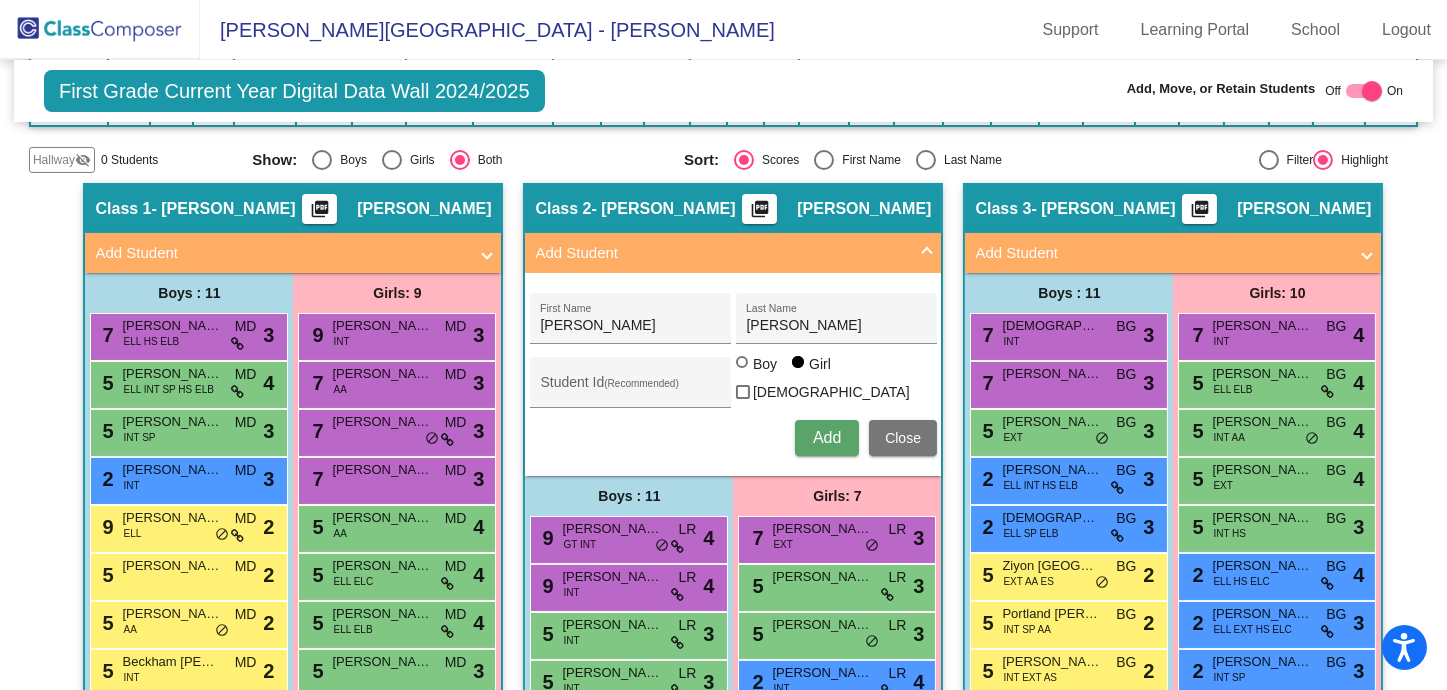click on "Add" at bounding box center (827, 437) 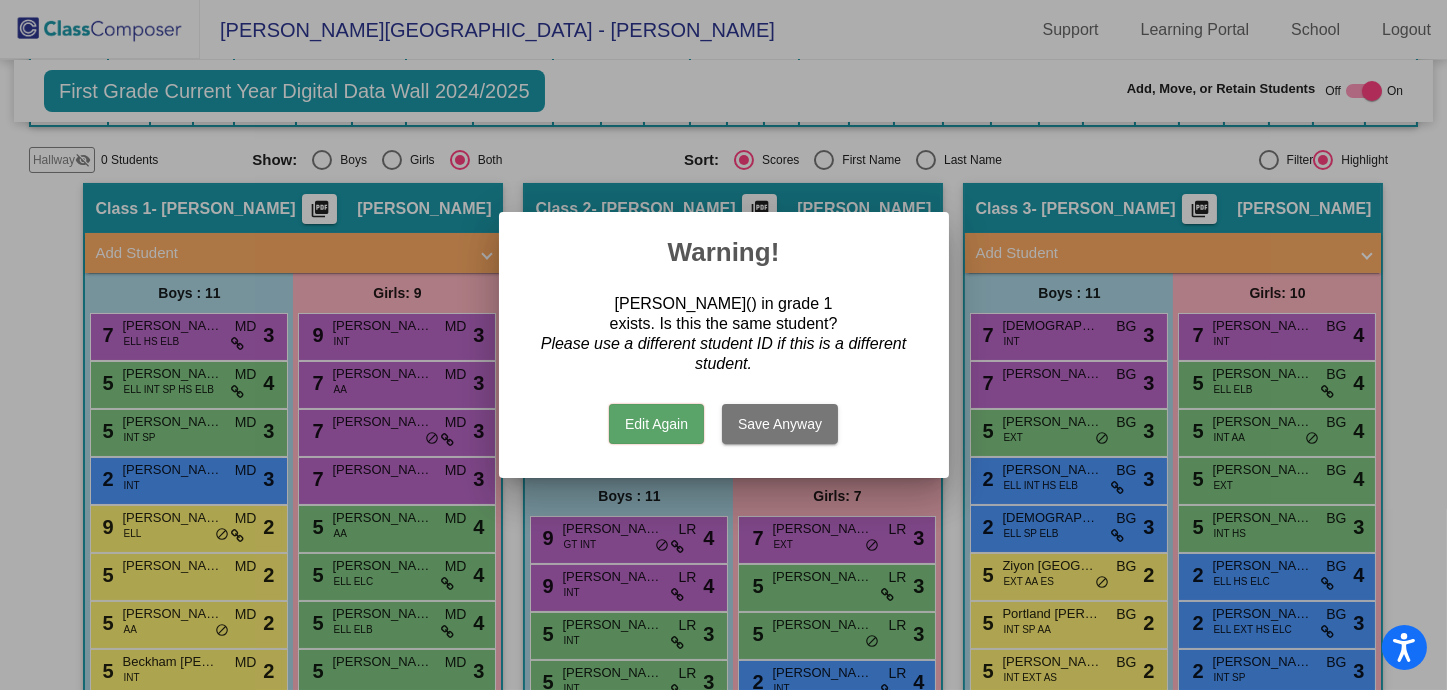 click on "Edit Again" at bounding box center [656, 424] 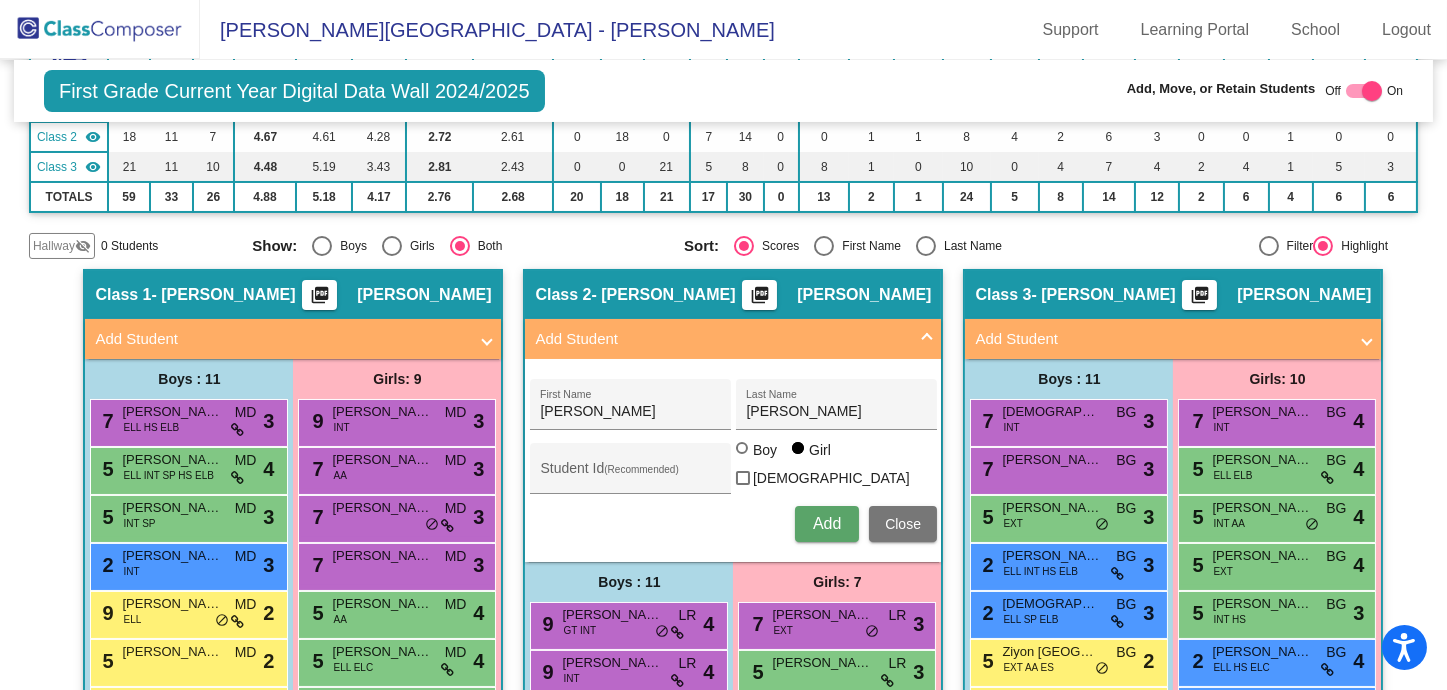 scroll, scrollTop: 210, scrollLeft: 0, axis: vertical 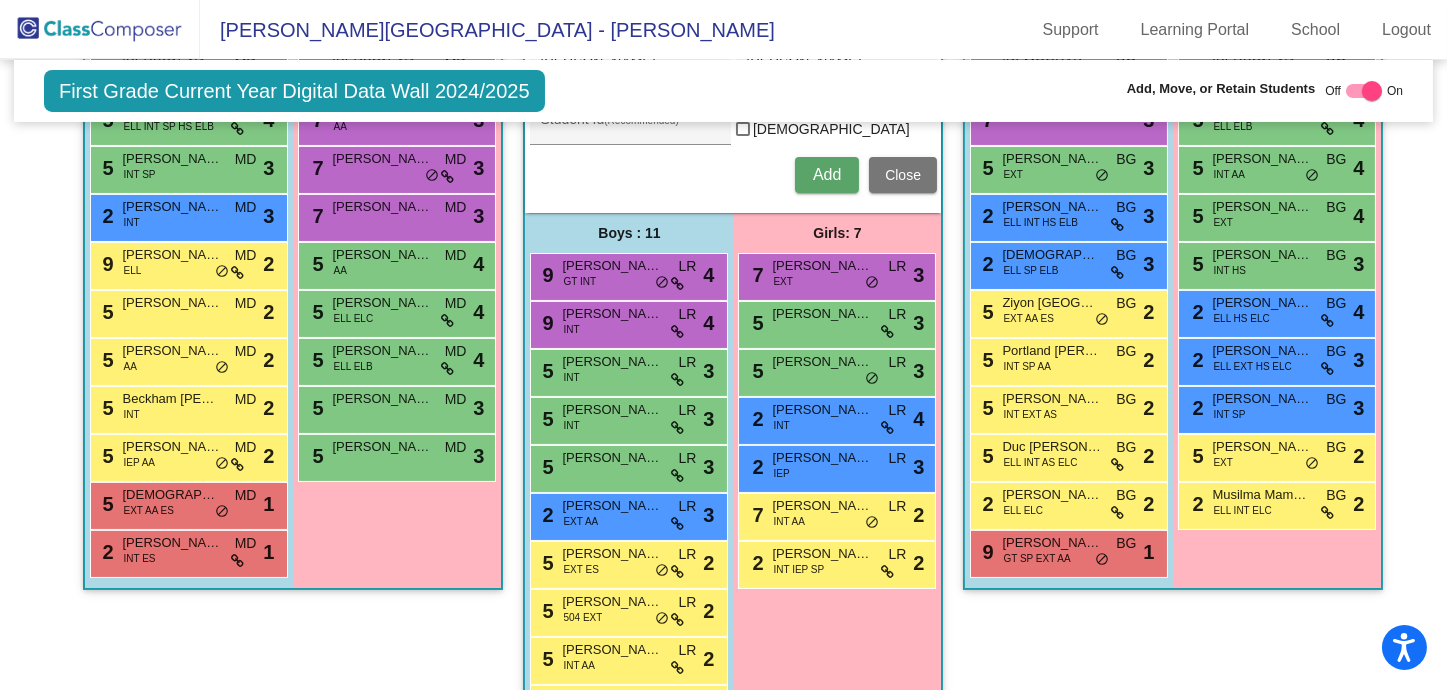 click on "Class 3   - Grimm  picture_as_pdf Brittany Grimm  Add Student  First Name Last Name Student Id  (Recommended)   Boy   Girl   Non Binary Add Close  Boys : 11  7 Isaiah Parisi INT BG lock do_not_disturb_alt 3 7 Timothy Kakhnovich BG lock do_not_disturb_alt 3 5 Jameson Sobieski EXT BG lock do_not_disturb_alt 3 2 Asher Reyes-Oscal ELL INT HS ELB BG lock do_not_disturb_alt 3 2 Matthew Bilyk ELL SP ELB BG lock do_not_disturb_alt 3 5 Ziyon Canada-Harvey EXT AA ES BG lock do_not_disturb_alt 2 5 Portland Williams-Batchelor INT SP AA BG lock do_not_disturb_alt 2 5 Kyle Liu INT EXT AS BG lock do_not_disturb_alt 2 5 Duc Tri Nguyen ELL INT AS ELC BG lock do_not_disturb_alt 2 2 Harish Vinoth ELL ELC BG lock do_not_disturb_alt 2 9 Jaxson Baker GT SP EXT AA BG lock do_not_disturb_alt 1 Girls: 10 7 Hannah Collins INT BG lock do_not_disturb_alt 4 5 Melaniya Tkachenko ELL ELB BG lock do_not_disturb_alt 4 5 Maisie Robinson INT AA BG lock do_not_disturb_alt 4 5 Charlotte Ulrich EXT BG lock do_not_disturb_alt 4 5 INT HS BG lock" 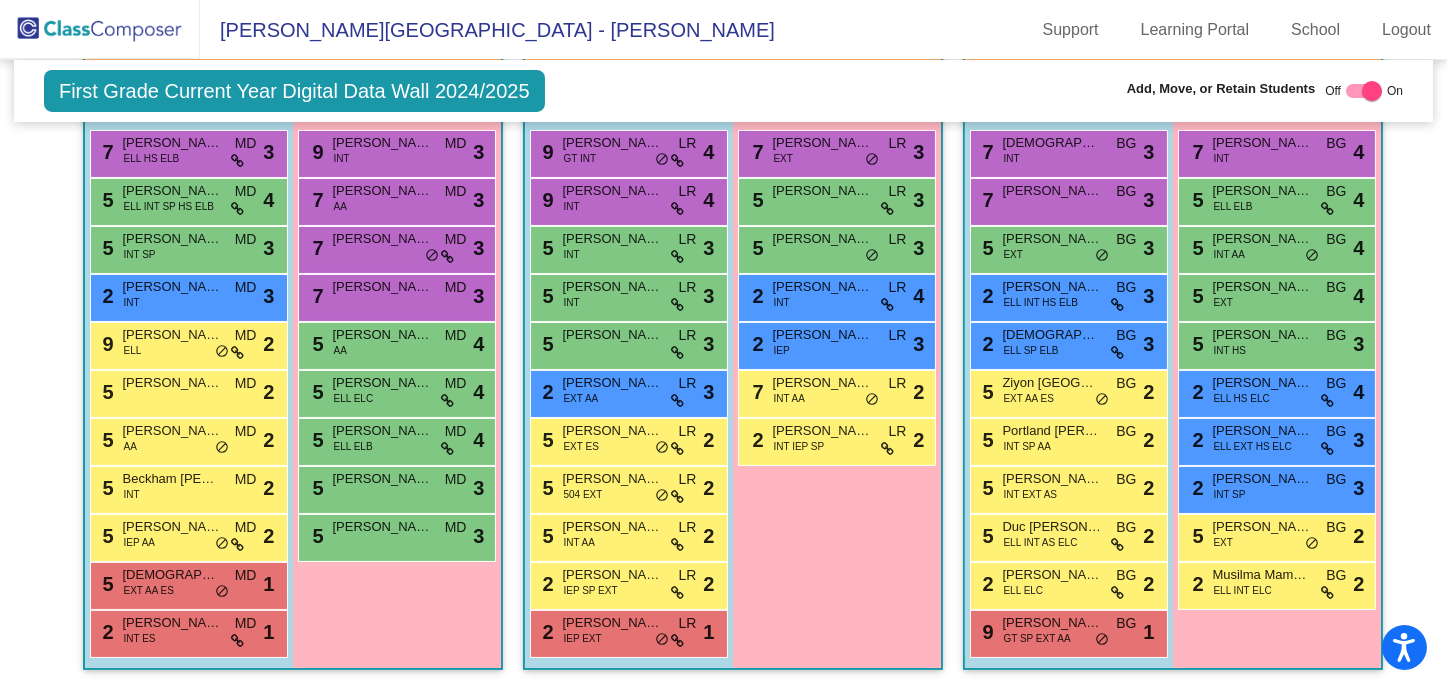 scroll, scrollTop: 223, scrollLeft: 0, axis: vertical 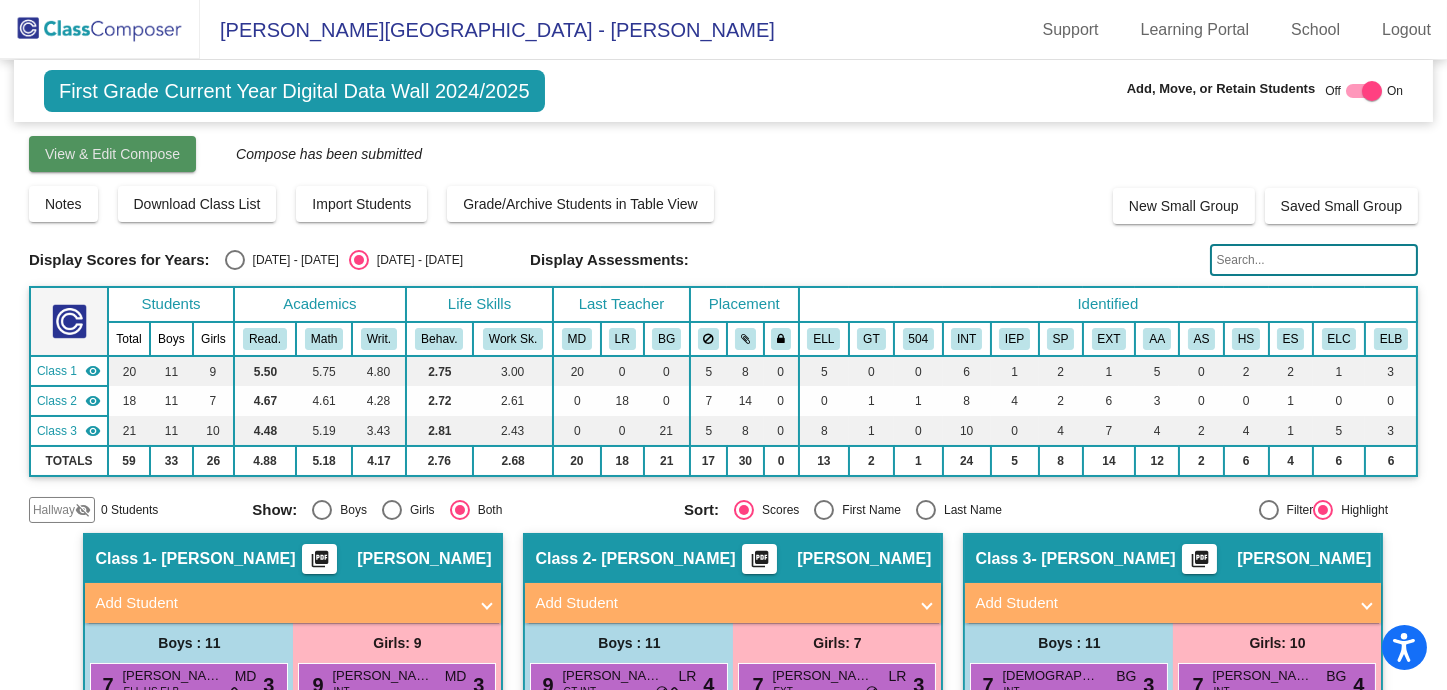click on "View & Edit Compose" 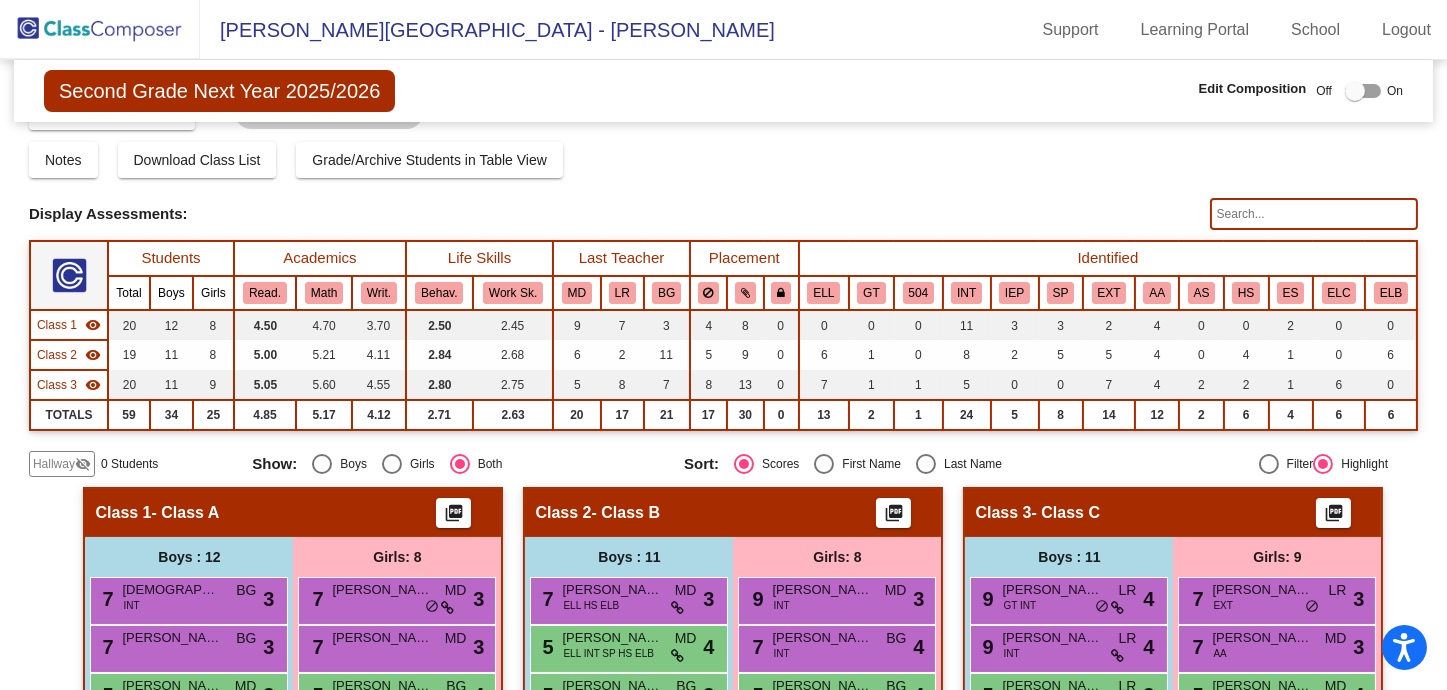 scroll, scrollTop: 0, scrollLeft: 0, axis: both 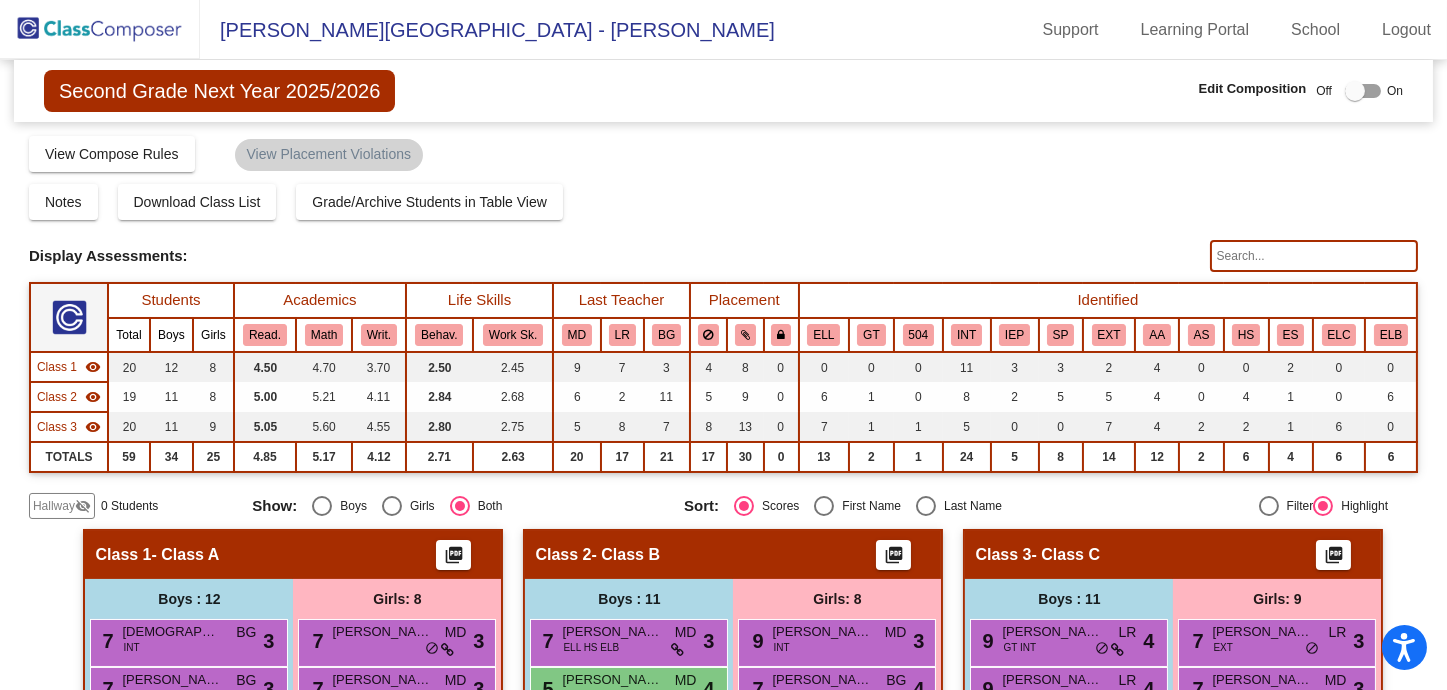 click 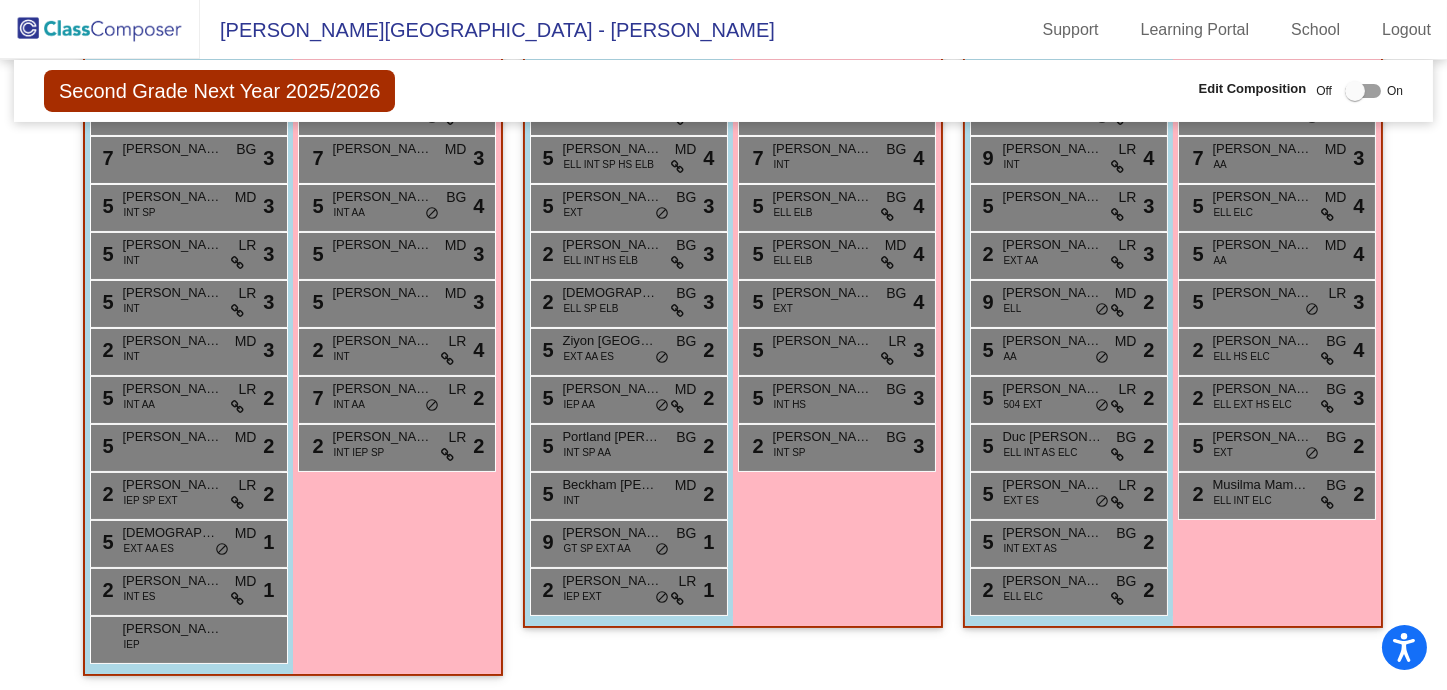 scroll, scrollTop: 0, scrollLeft: 0, axis: both 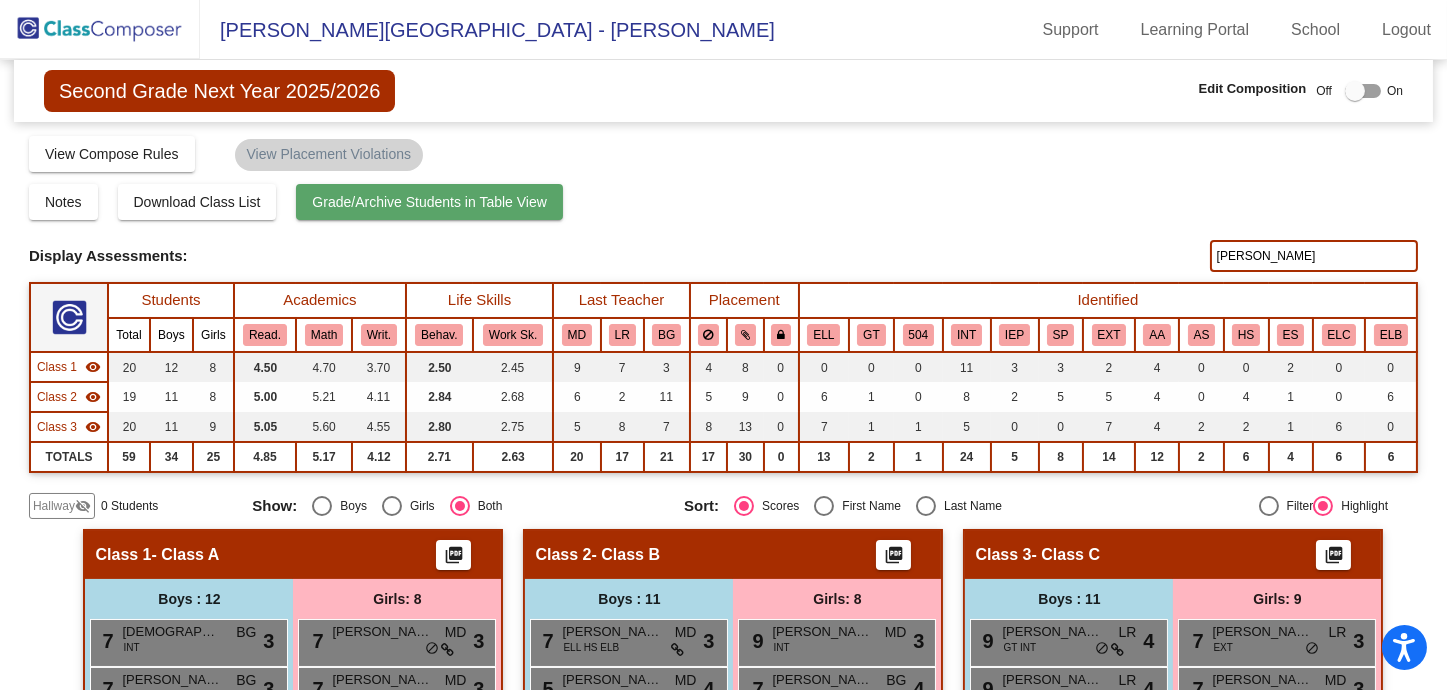 type on "smith" 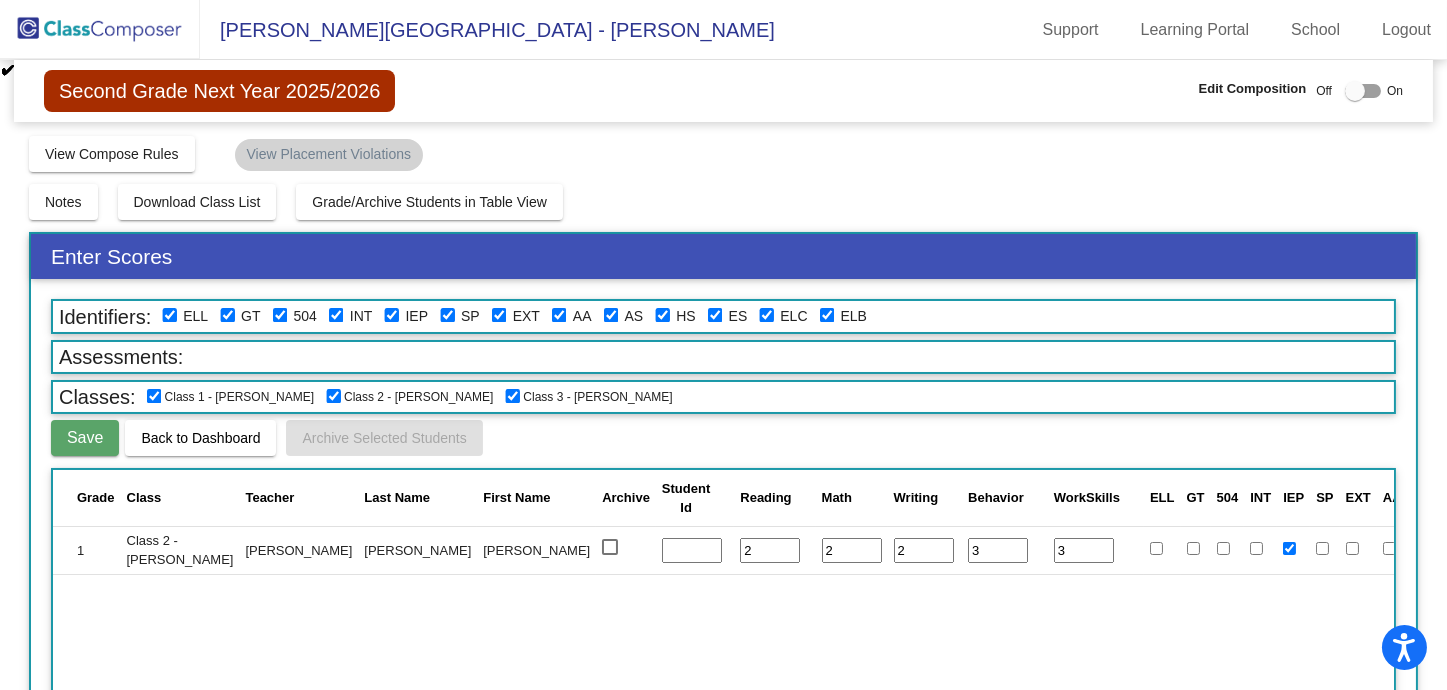 click on "Save" 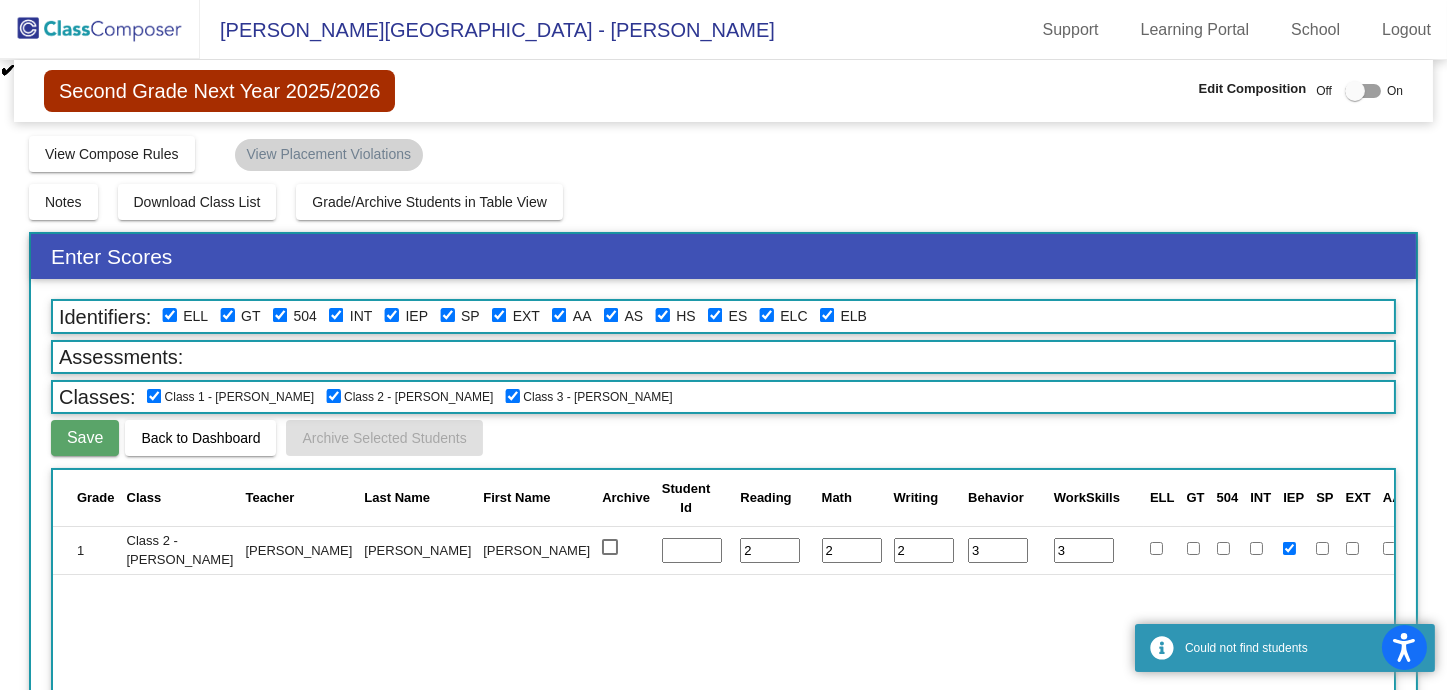 click on "Grade Class Teacher  Last Name   First Name  Archive  Student Id  Reading Math Writing  Behavior   WorkSkills  ELL GT 504 INT IEP SP EXT AA AS HS ES ELC ELB Notes  1   Class 1 - Desimone   Melinda DeSimone  Garland  Christian    5 7 5 1 3  Open Notes   1   Class 1 - Desimone   Melinda DeSimone  Lauture  Jude-Maelle    7 7 8 3 3  Open Notes   1   Class 1 - Desimone   Melinda DeSimone  Bravo  Noelle    5 5 5 3 2  Open Notes   1   Class 1 - Desimone   Melinda DeSimone  Jasper  Ariah    5 7 5 4 4  Open Notes   1   Class 1 - Desimone   Melinda DeSimone  Sherk  Matthew    5 5 5 2 3  Open Notes   1   Class 1 - Desimone   Melinda DeSimone  Robinson  Matthias    5 5 5 2 3  Open Notes   1   Class 1 - Desimone   Melinda DeSimone  Rippert  Pearl    5 5 2 3 2  Open Notes   1   Class 1 - Desimone   Melinda DeSimone  Zaitceva  Mariia    5 7 2 4 3  Open Notes   1   Class 1 - Desimone   Melinda DeSimone  Bettencourt  Kenna    7 7 5 3 3  Open Notes   1   Class 1 - Desimone   Melinda DeSimone  Cardwell  Beckham    5 7" 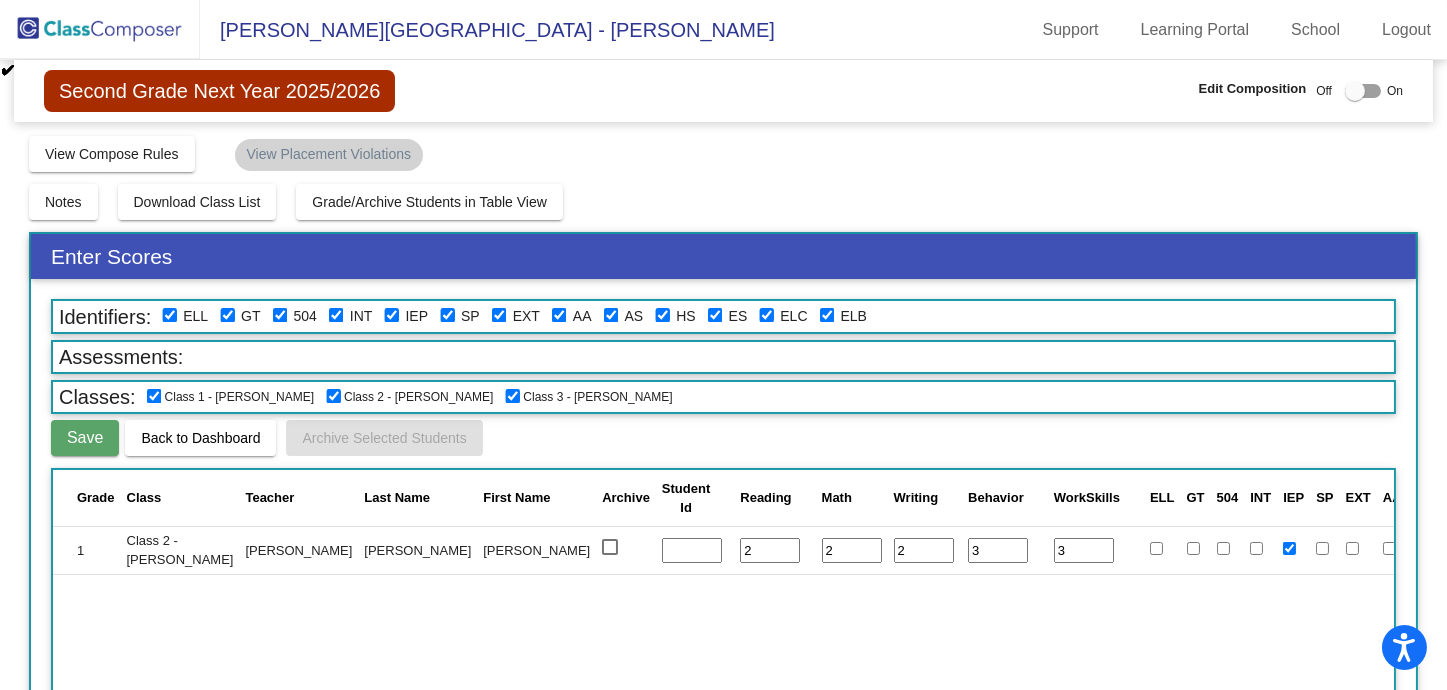 click on "Back to Dashboard" 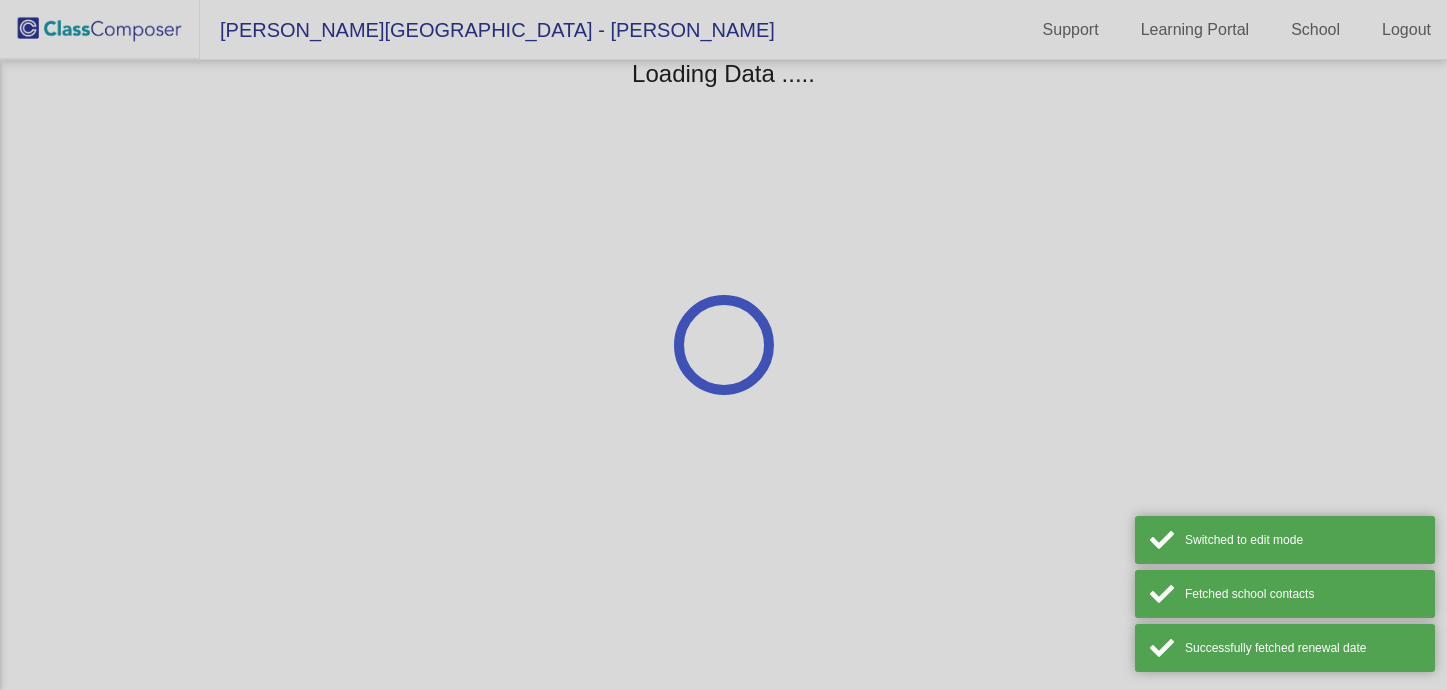 scroll, scrollTop: 0, scrollLeft: 0, axis: both 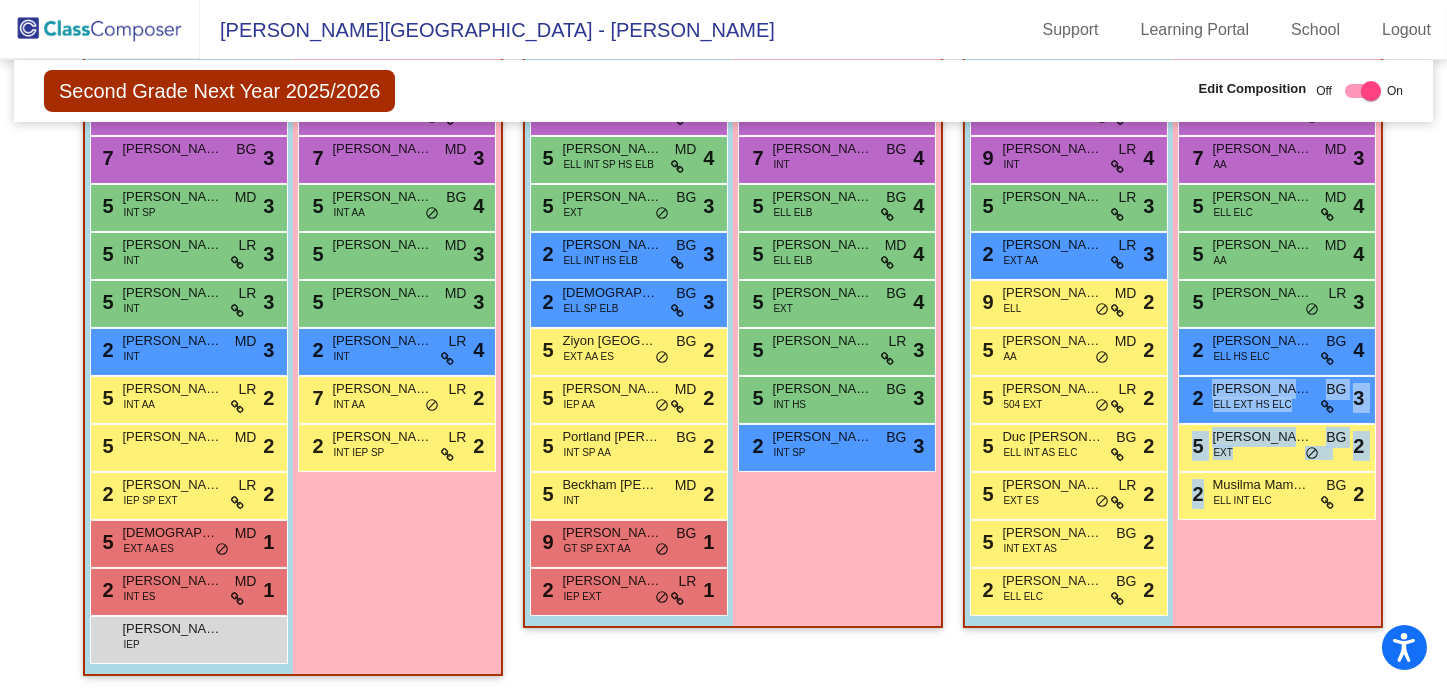 drag, startPoint x: 1419, startPoint y: 498, endPoint x: 1432, endPoint y: 409, distance: 89.94443 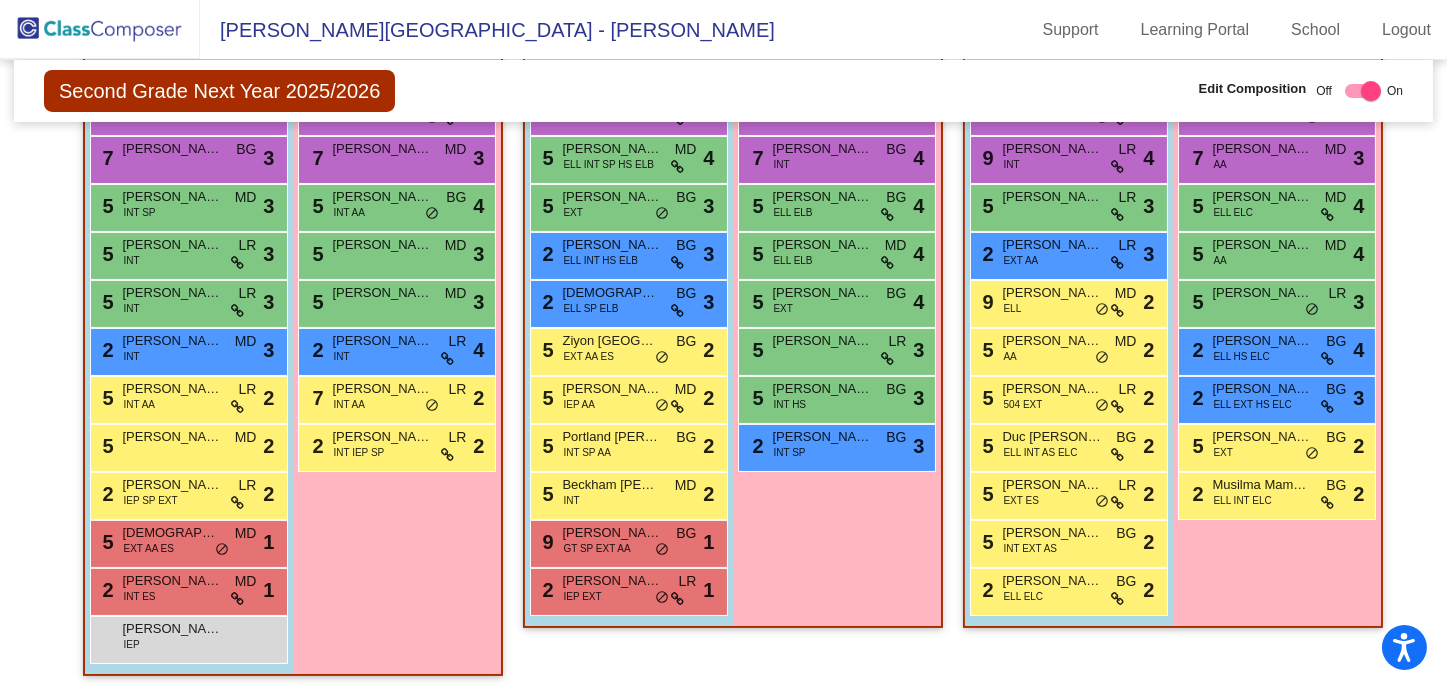click on "Girls: 8 9 [PERSON_NAME] INT MD lock do_not_disturb_alt 3 7 [PERSON_NAME] INT BG lock do_not_disturb_alt 4 5 [PERSON_NAME] ELL ELB BG lock do_not_disturb_alt 4 5 Nika Lebedzeva ELL ELB MD lock do_not_disturb_alt 4 5 [PERSON_NAME] EXT BG lock do_not_disturb_alt 4 5 [PERSON_NAME] lock do_not_disturb_alt 3 5 [PERSON_NAME] INT HS BG lock do_not_disturb_alt 3 2 [PERSON_NAME] INT SP BG lock do_not_disturb_alt 3" at bounding box center (0, 0) 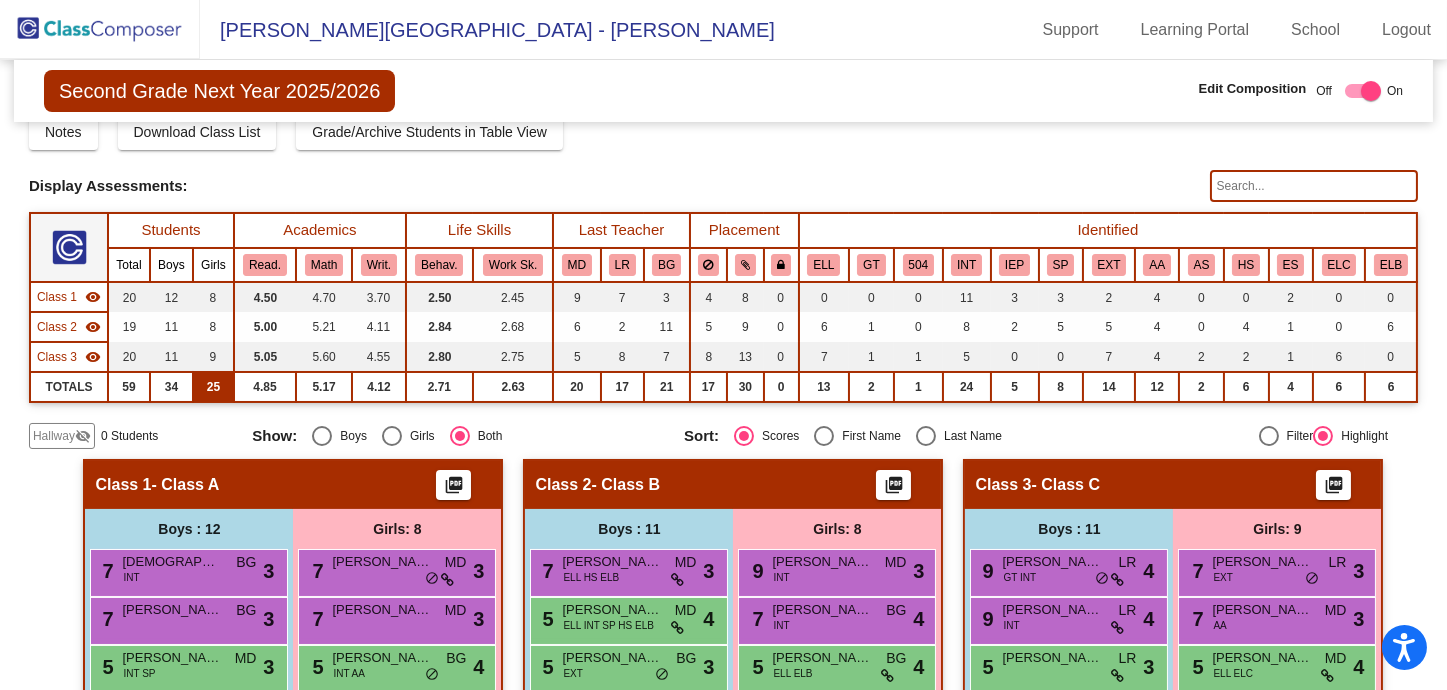 click on "25" 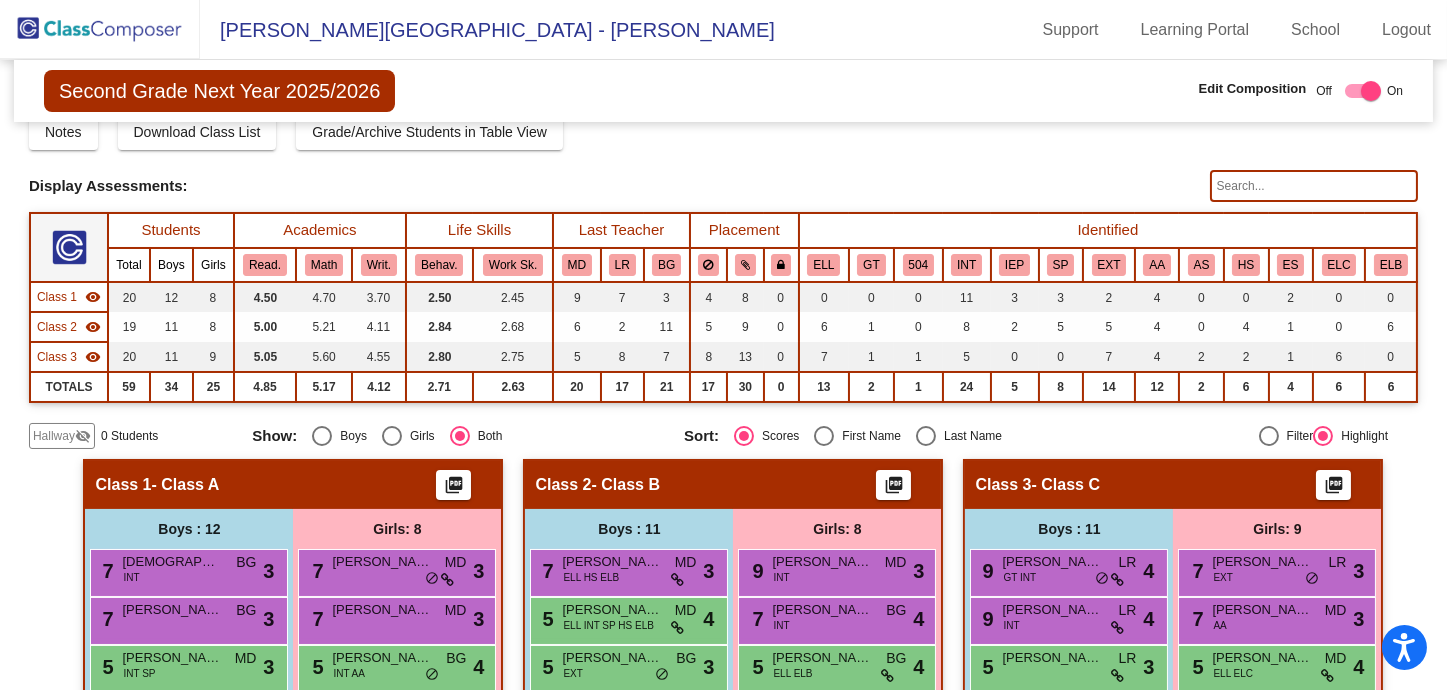 click on "Girls" 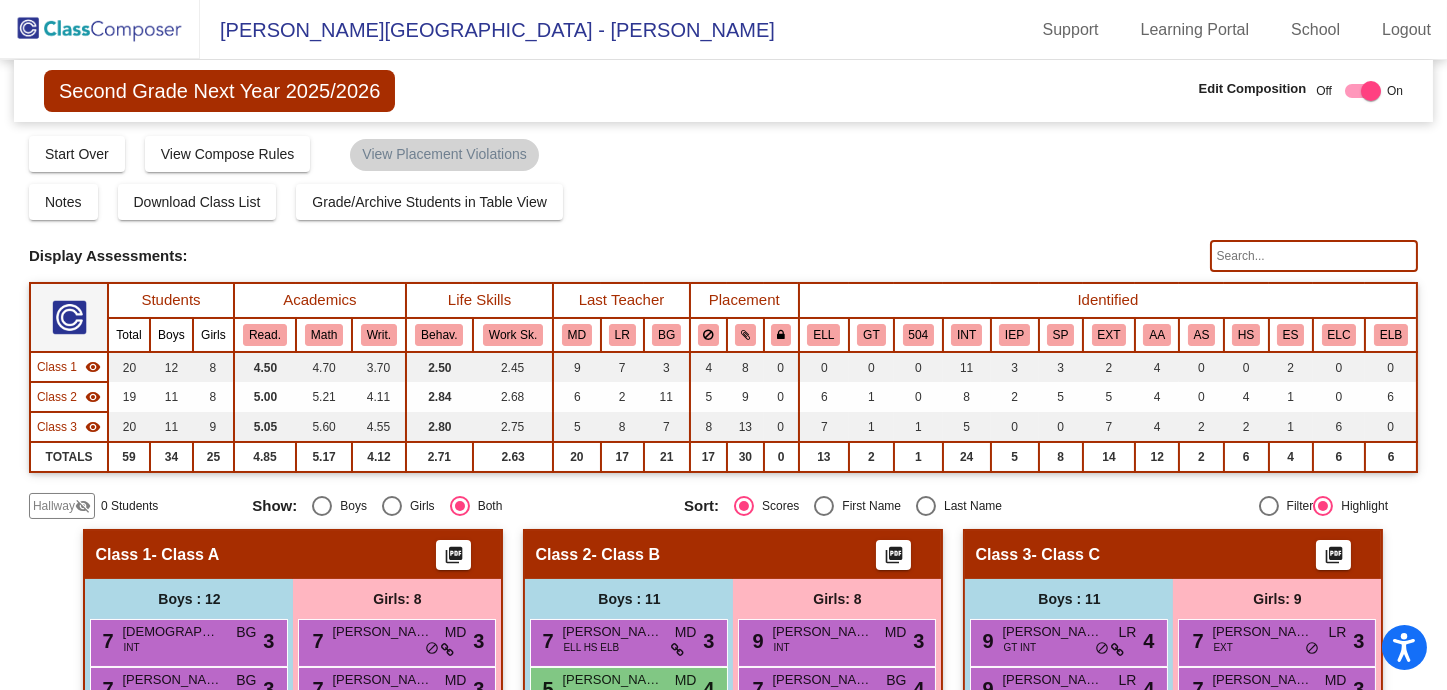 click on "Off   On" 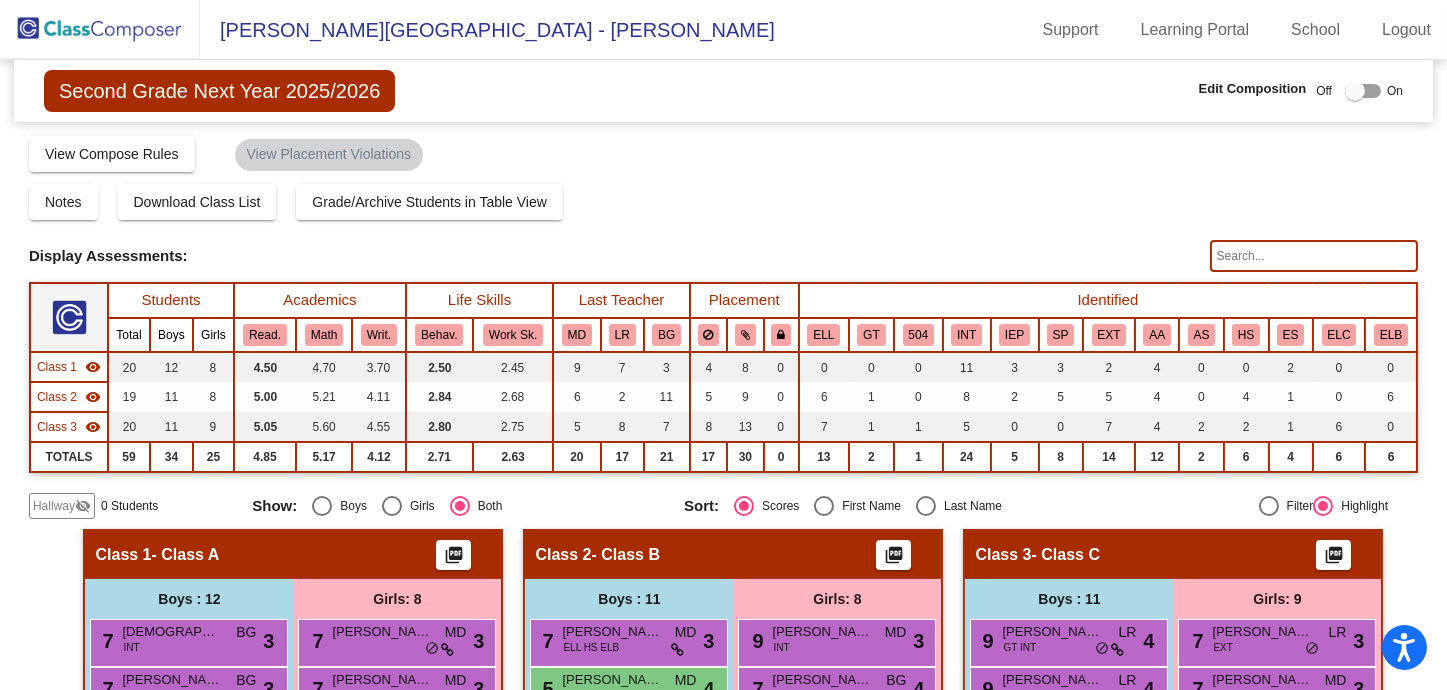 click on "Second Grade Next Year 2025/2026  Edit Composition Off   On  Incoming   Digital Data Wall" 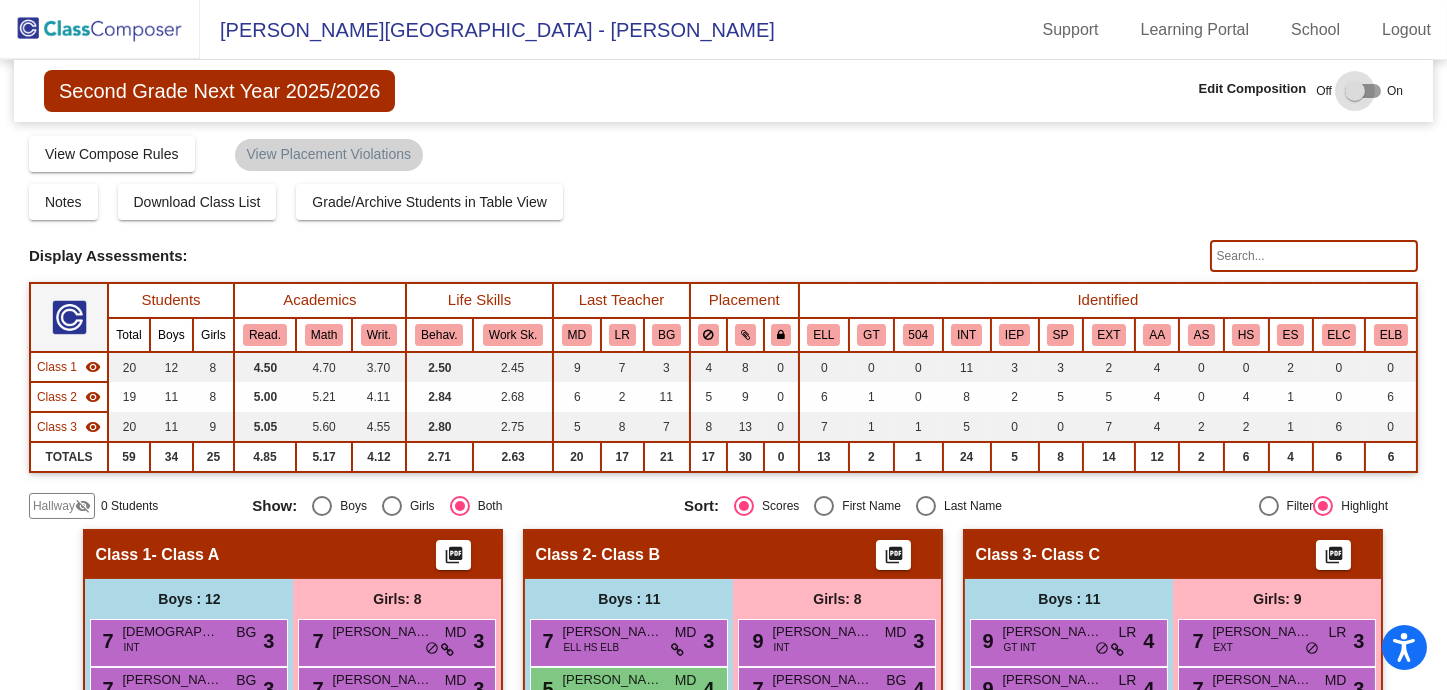 click at bounding box center (1355, 91) 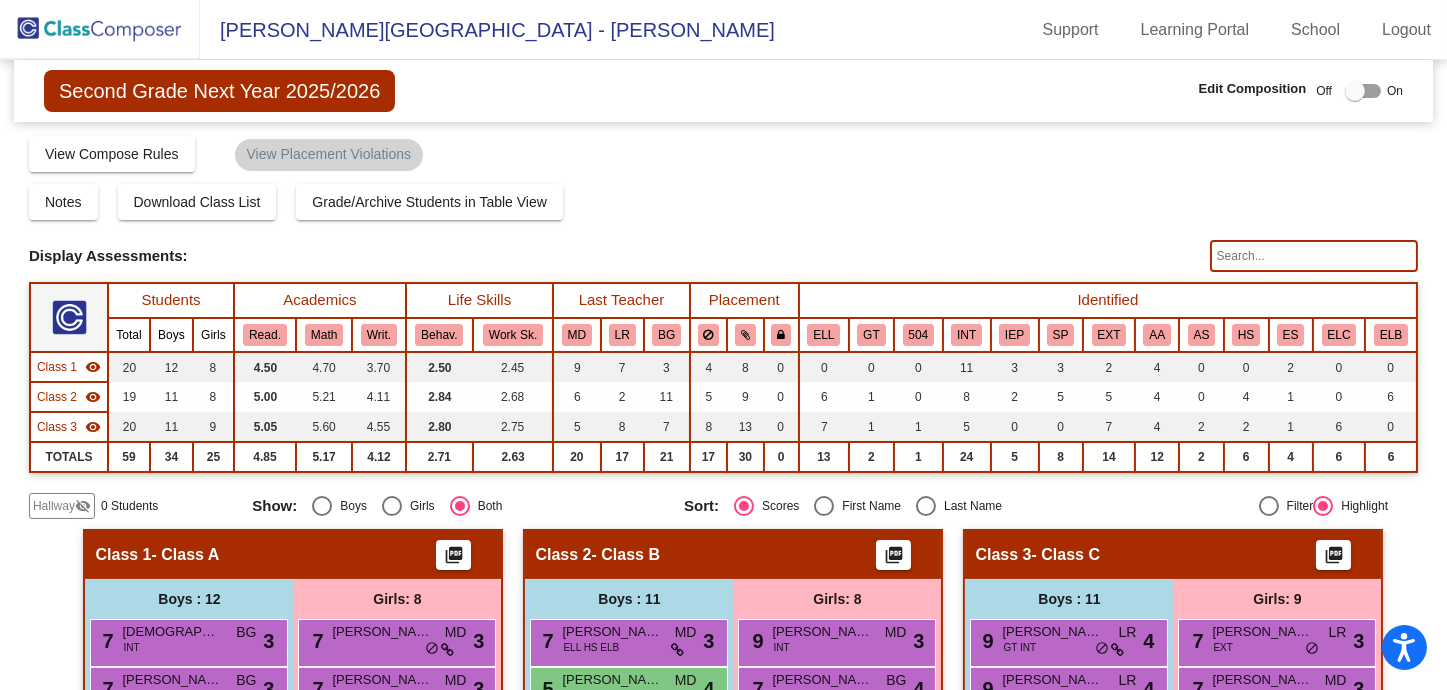 checkbox on "true" 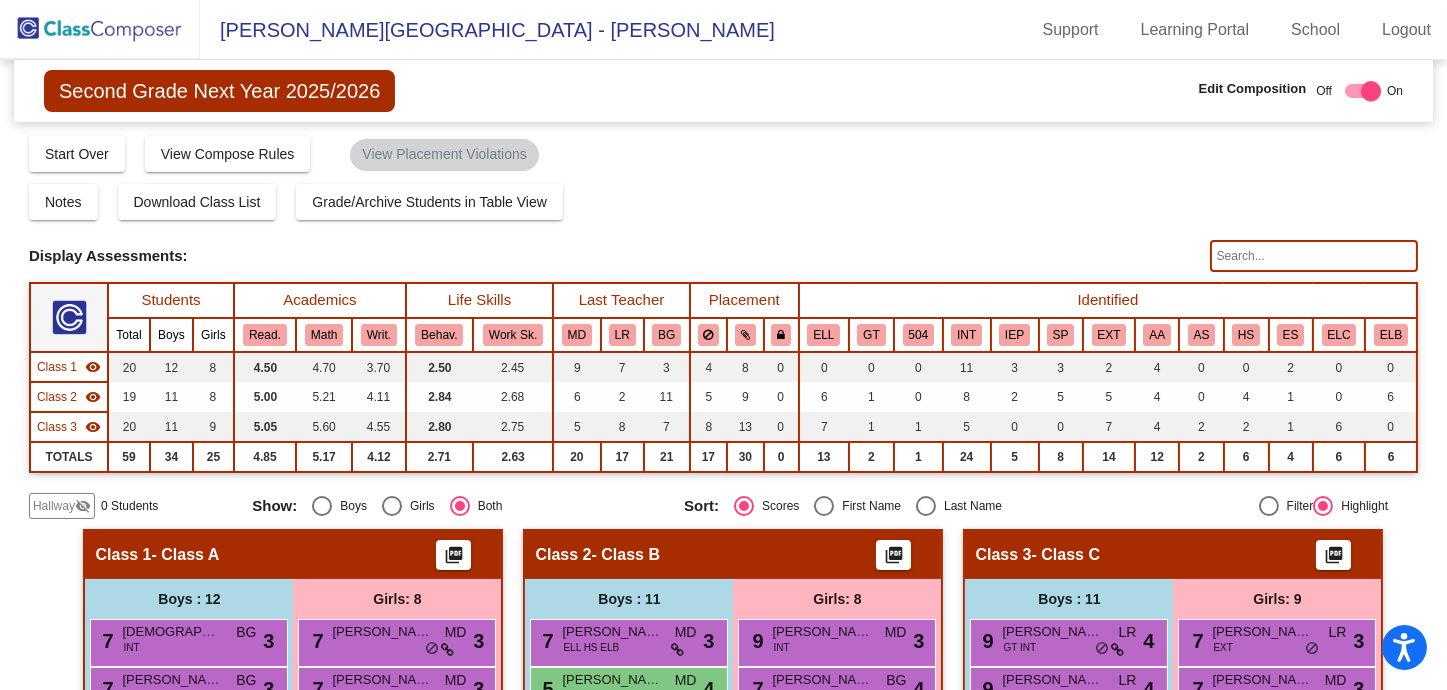 click on "Display Assessments:" 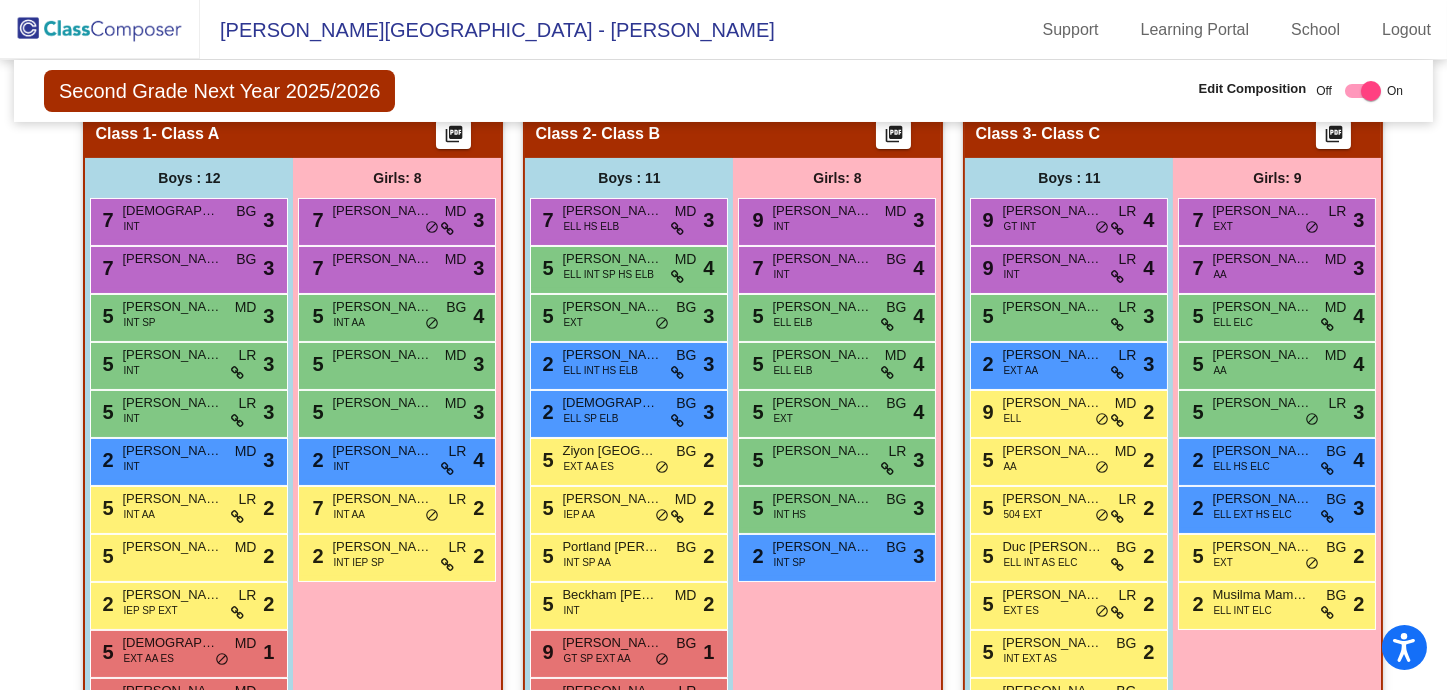 scroll, scrollTop: 532, scrollLeft: 0, axis: vertical 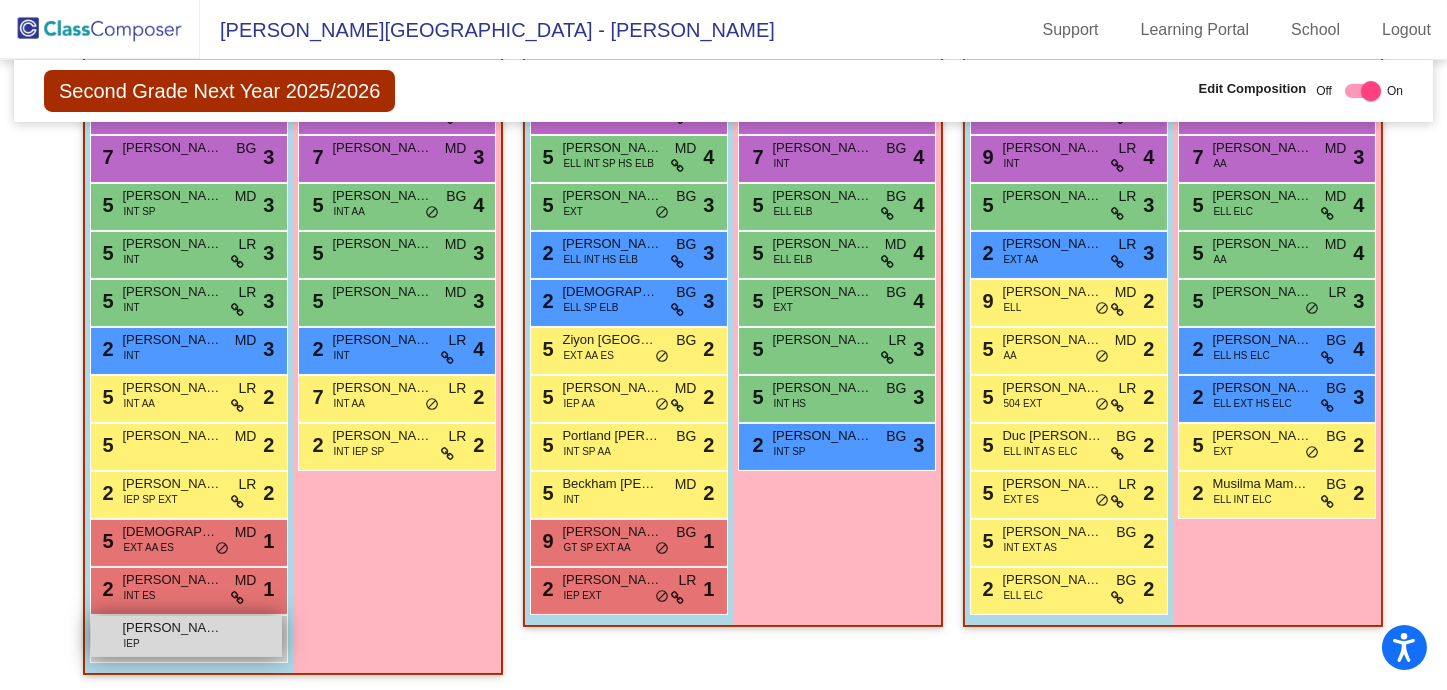 click on "Tyler Zimmerman IEP lock do_not_disturb_alt" at bounding box center [186, 636] 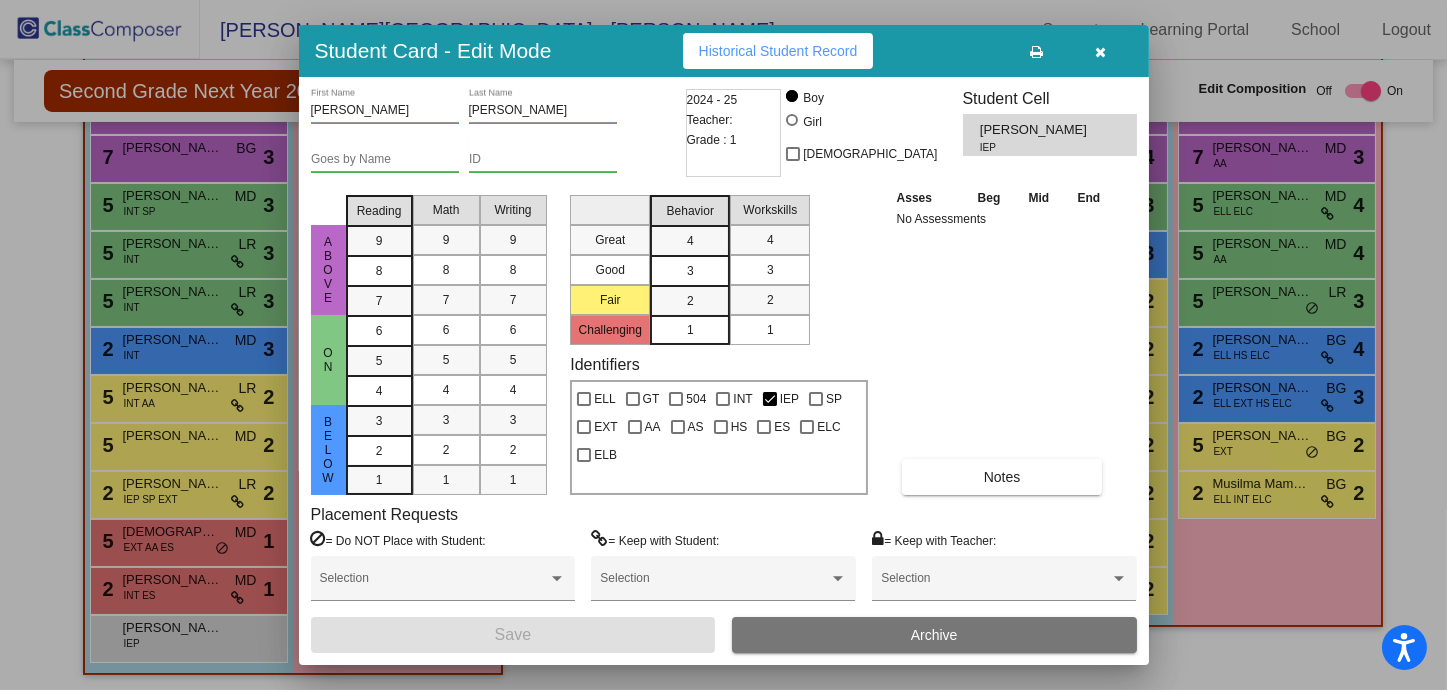 click at bounding box center [1101, 51] 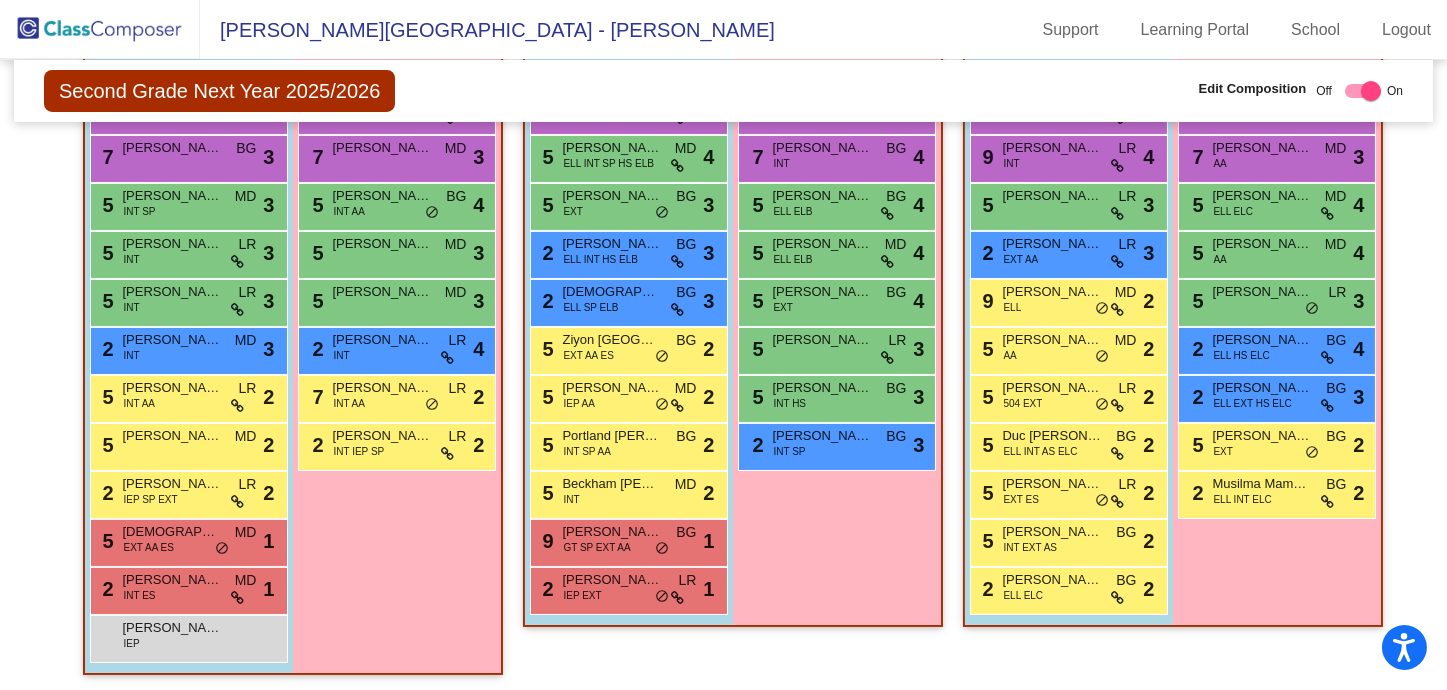click on "Girls: 8 9 Alana Samsoe INT MD lock do_not_disturb_alt 3 7 Hannah Collins INT BG lock do_not_disturb_alt 4 5 Melaniya Tkachenko ELL ELB BG lock do_not_disturb_alt 4 5 Nika Lebedzeva ELL ELB MD lock do_not_disturb_alt 4 5 Charlotte Ulrich EXT BG lock do_not_disturb_alt 4 5 Hannah Gindhart LR lock do_not_disturb_alt 3 5 Evelyn Romero-Mendoza INT HS BG lock do_not_disturb_alt 3 2 Scarlett Graziano INT SP BG lock do_not_disturb_alt 3" at bounding box center (0, 0) 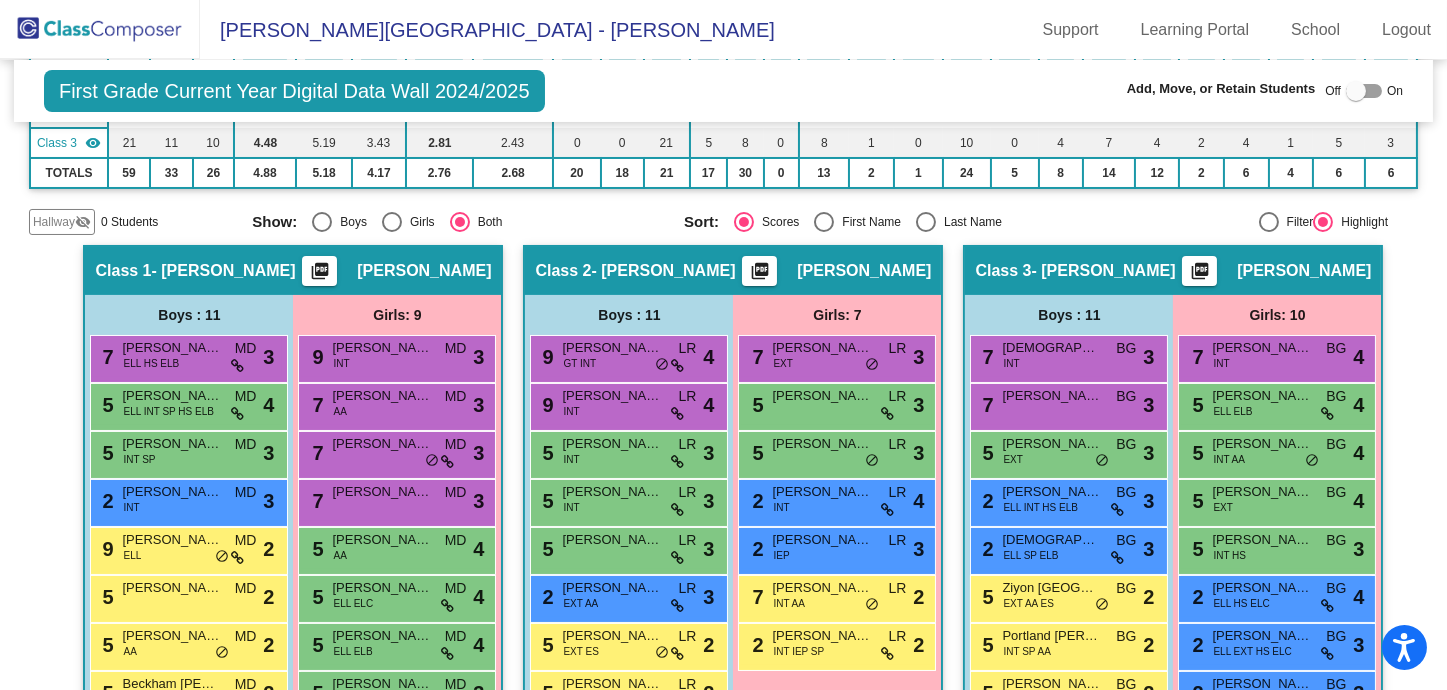 scroll, scrollTop: 488, scrollLeft: 0, axis: vertical 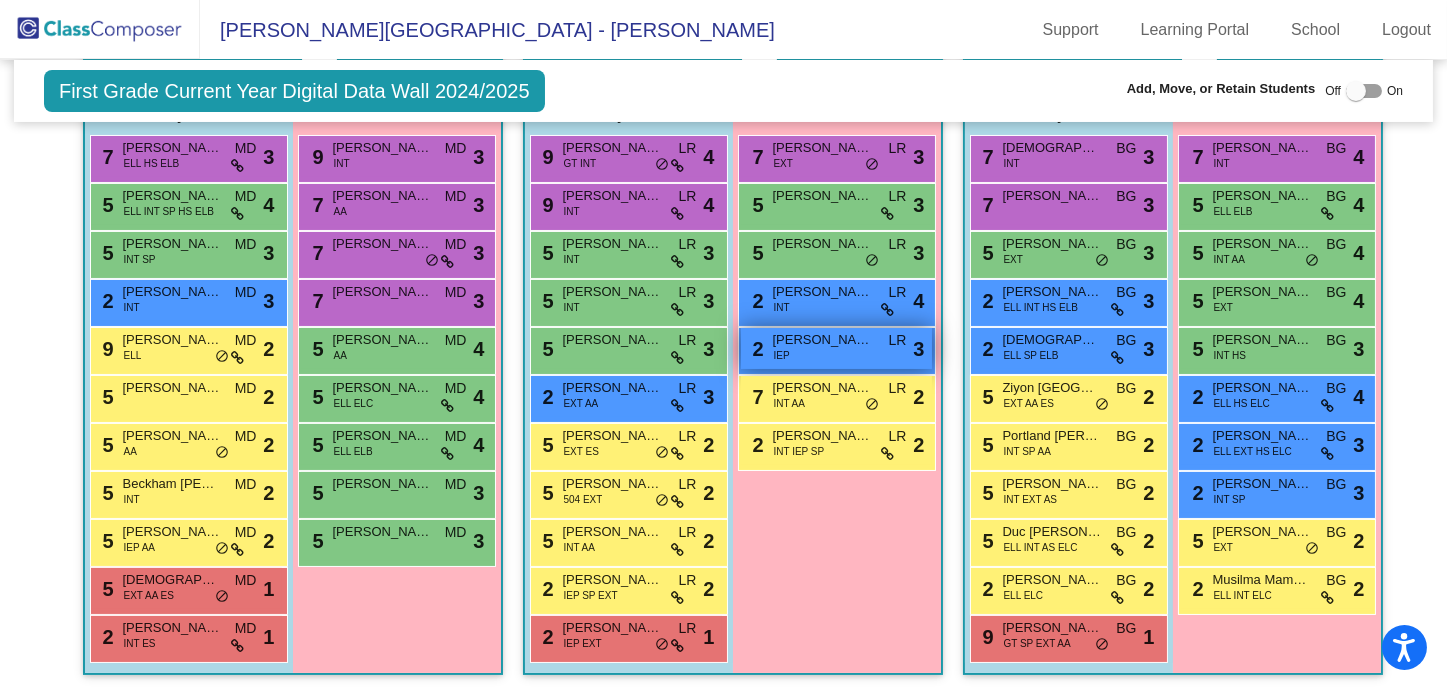 click on "2 Audrey Smith IEP LR lock do_not_disturb_alt 3" at bounding box center [836, 348] 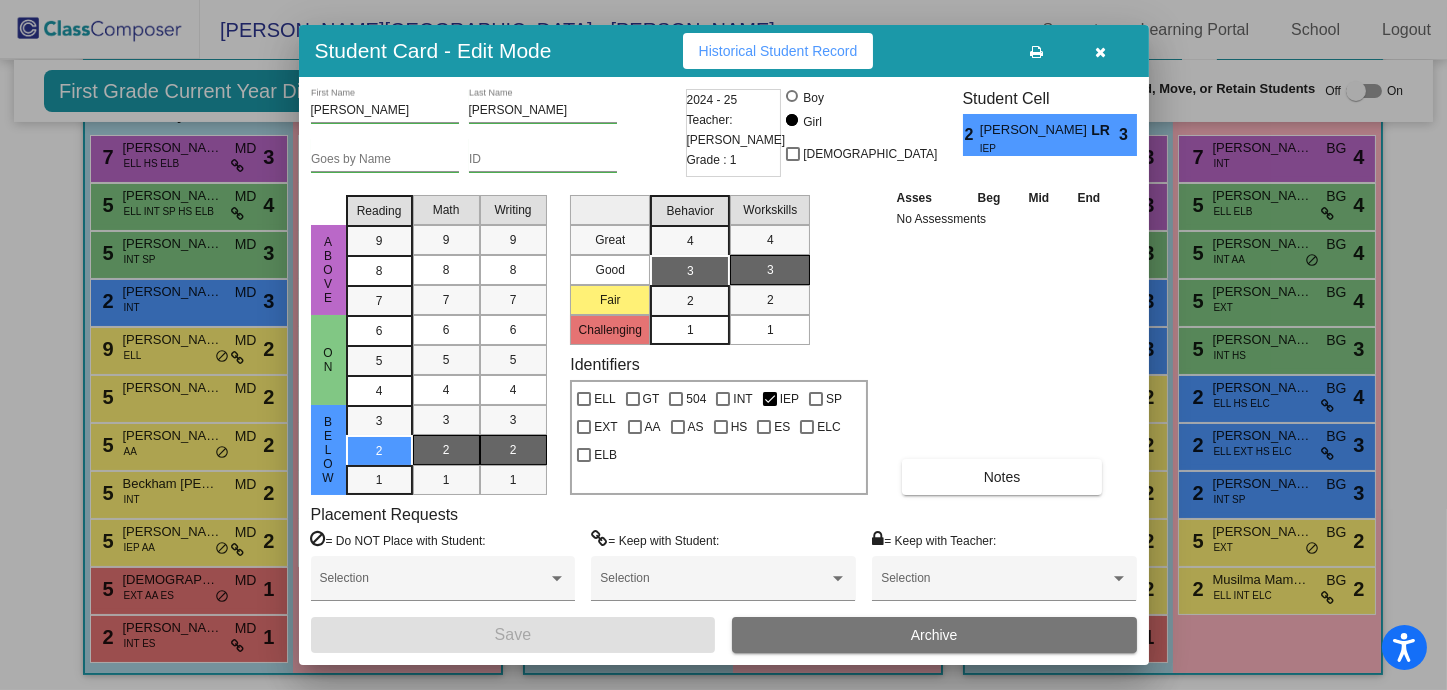 click on "= Keep with Teacher:   Selection" at bounding box center (1004, 573) 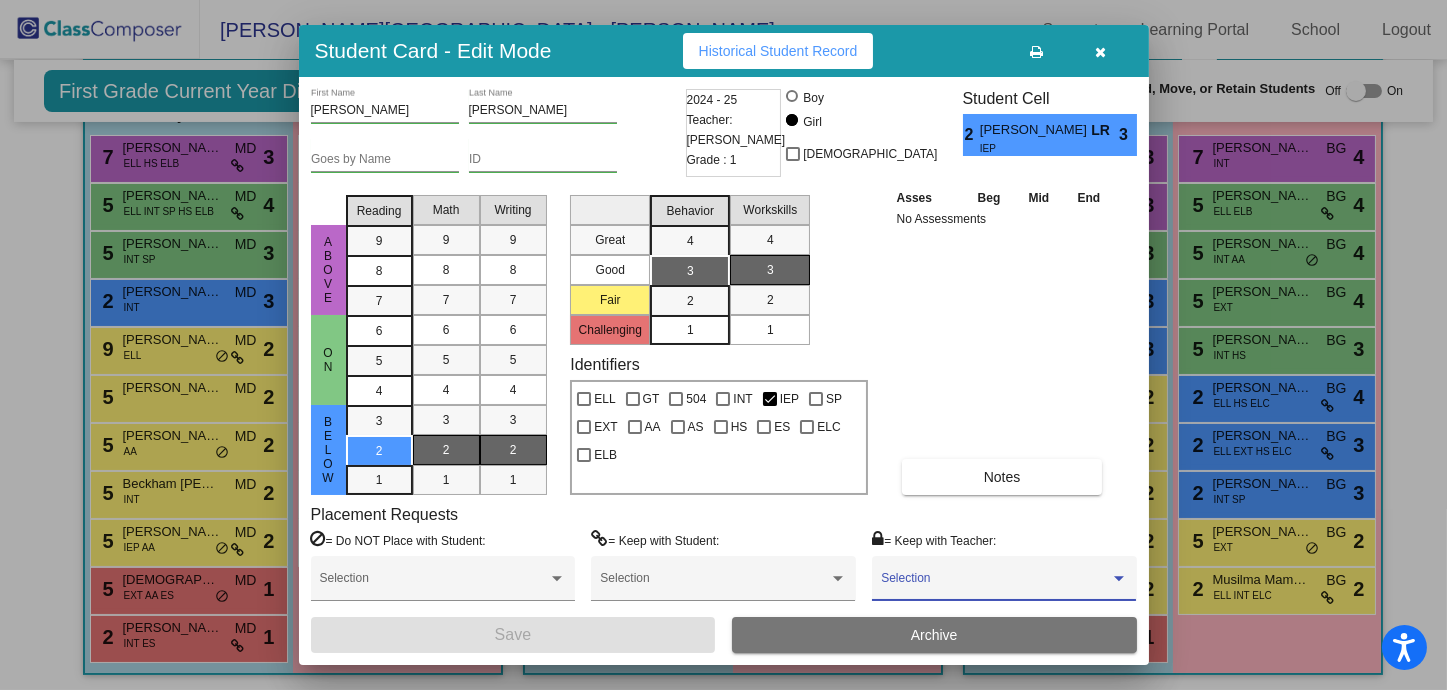 click at bounding box center [995, 585] 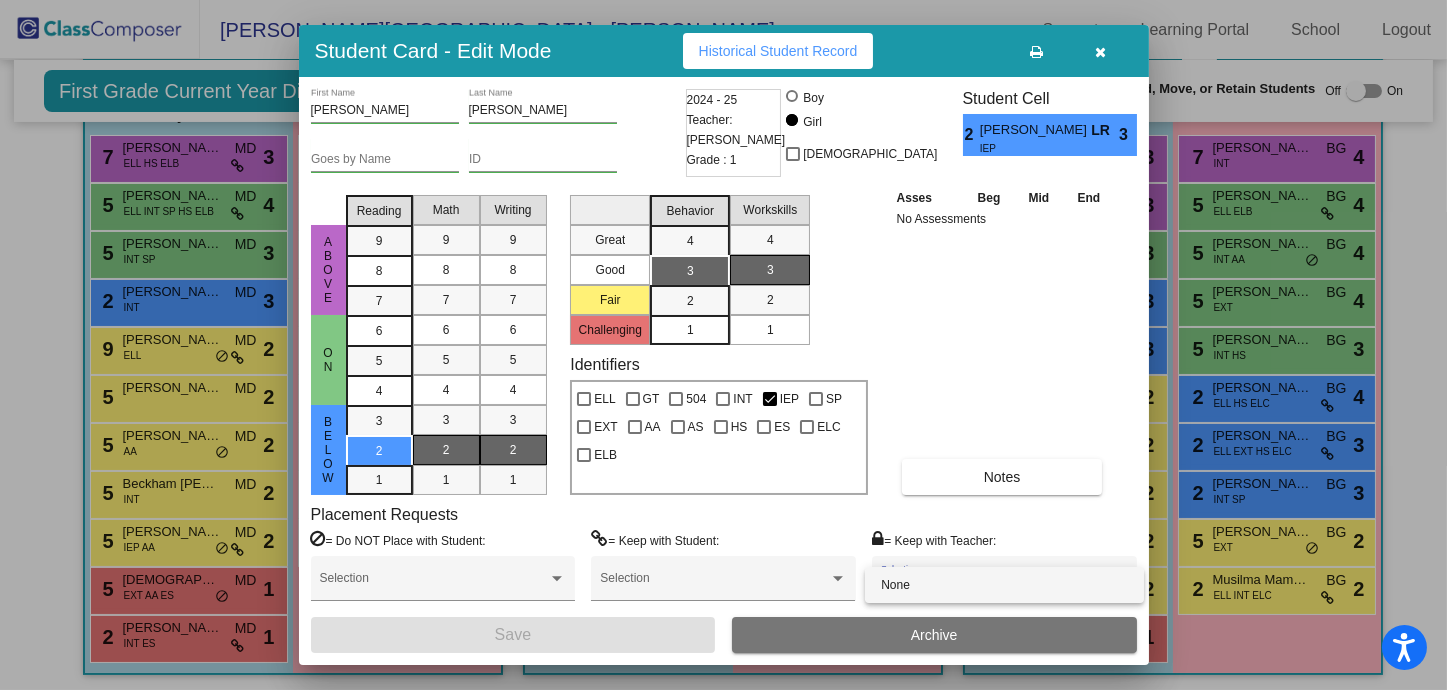 click at bounding box center (723, 345) 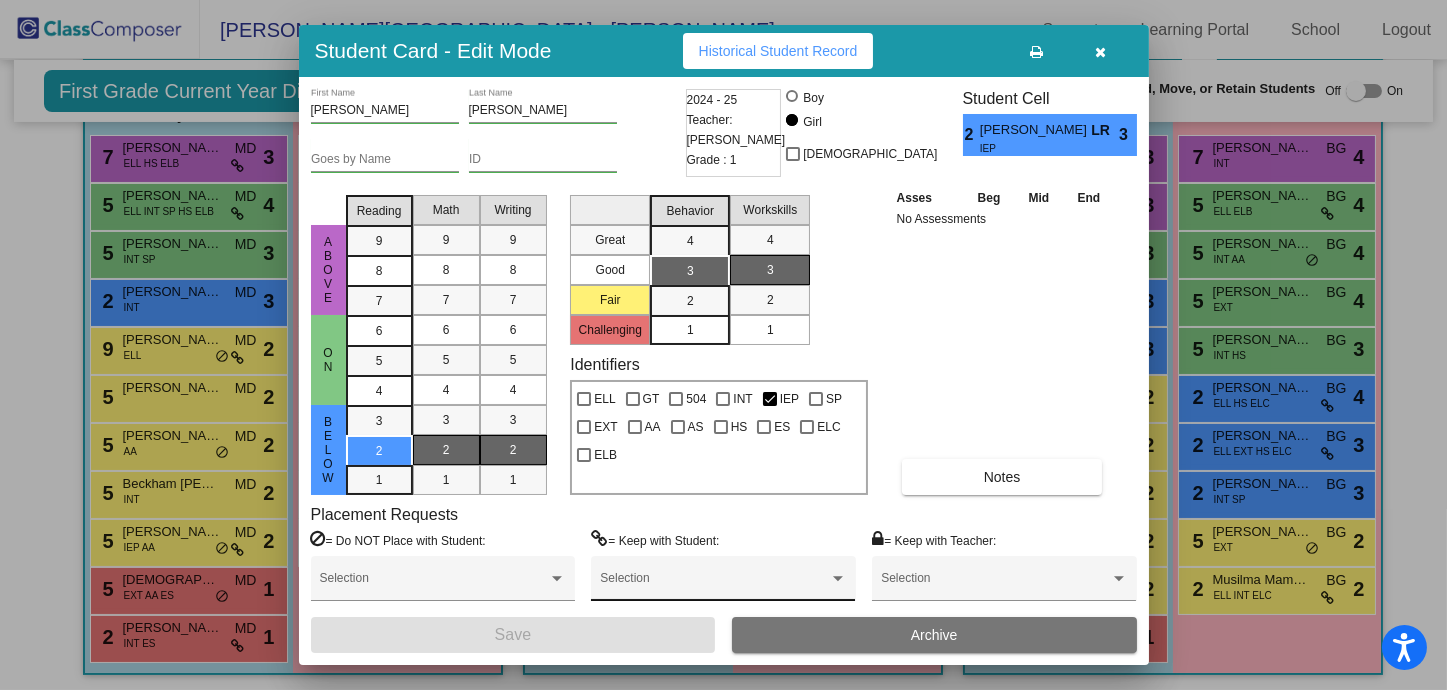 click at bounding box center [714, 585] 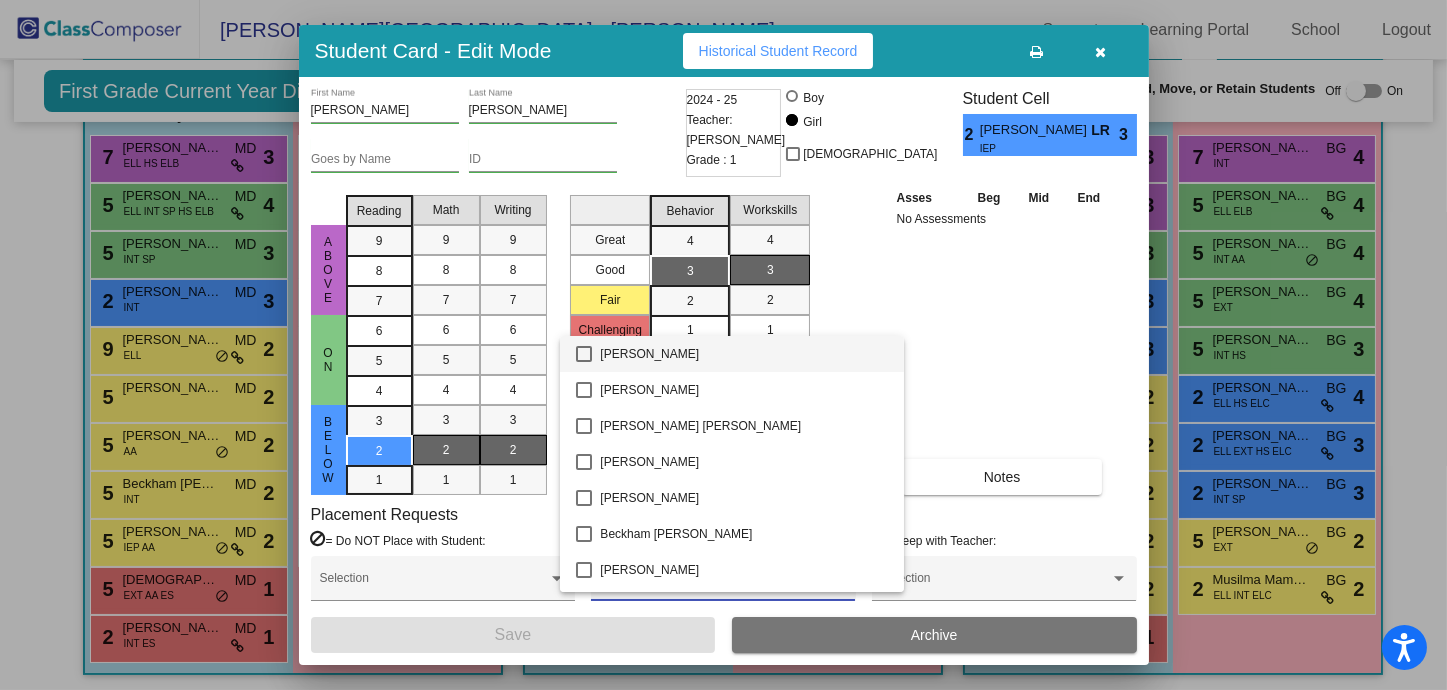 click at bounding box center (723, 345) 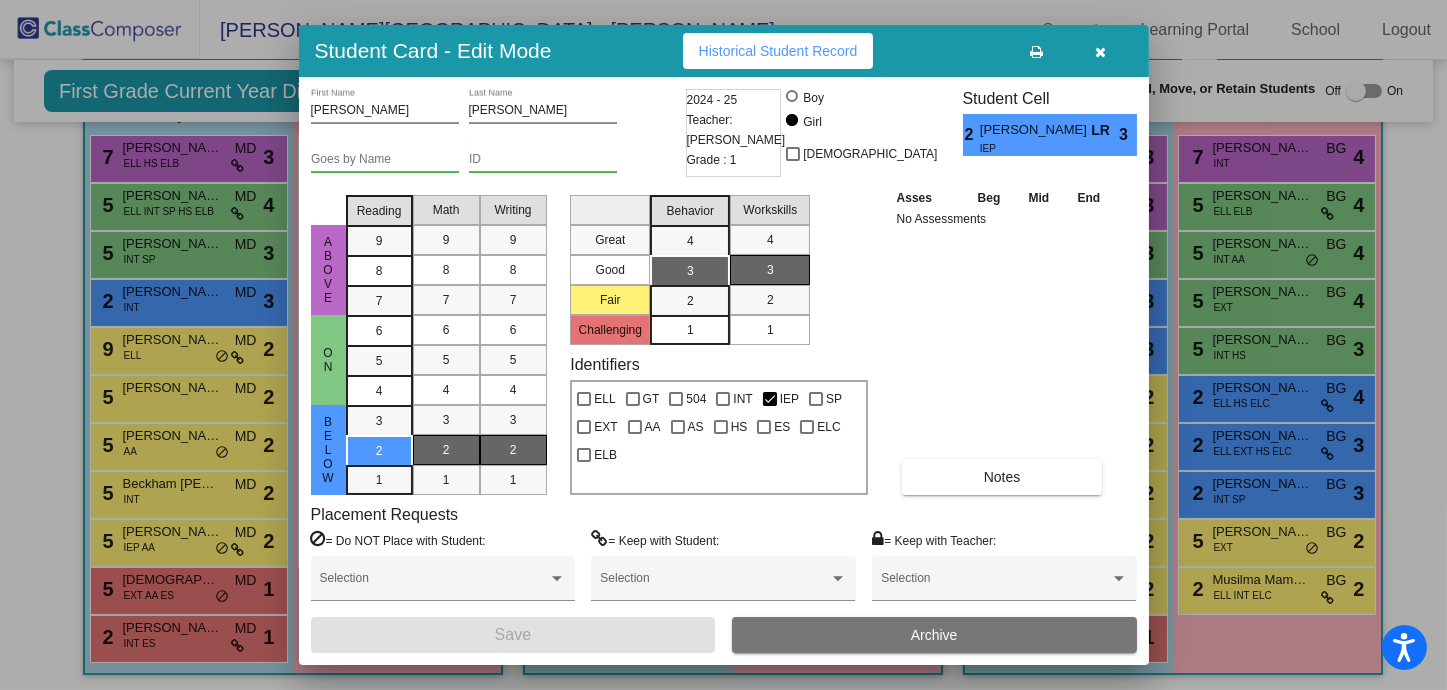click on "2024 - 25 Teacher: Lynne Rodebaugh Grade : 1" at bounding box center [734, 133] 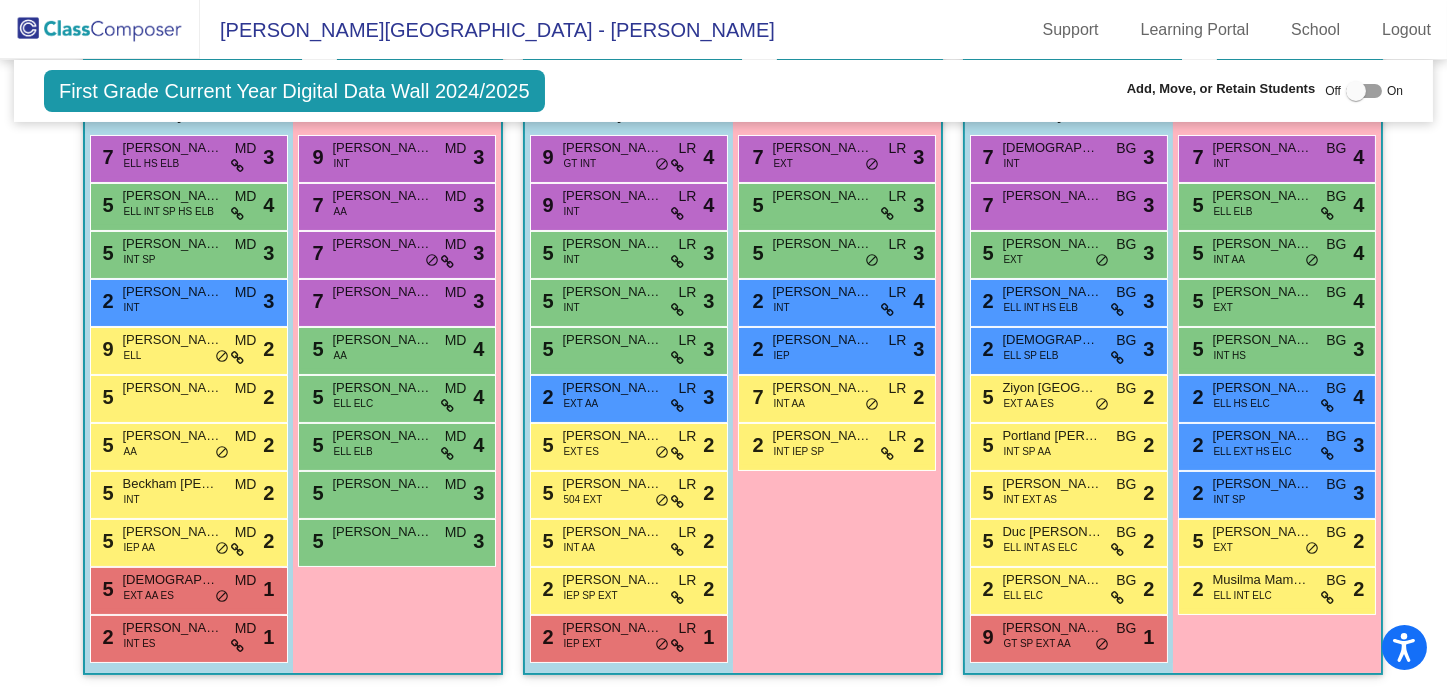 click at bounding box center (1356, 91) 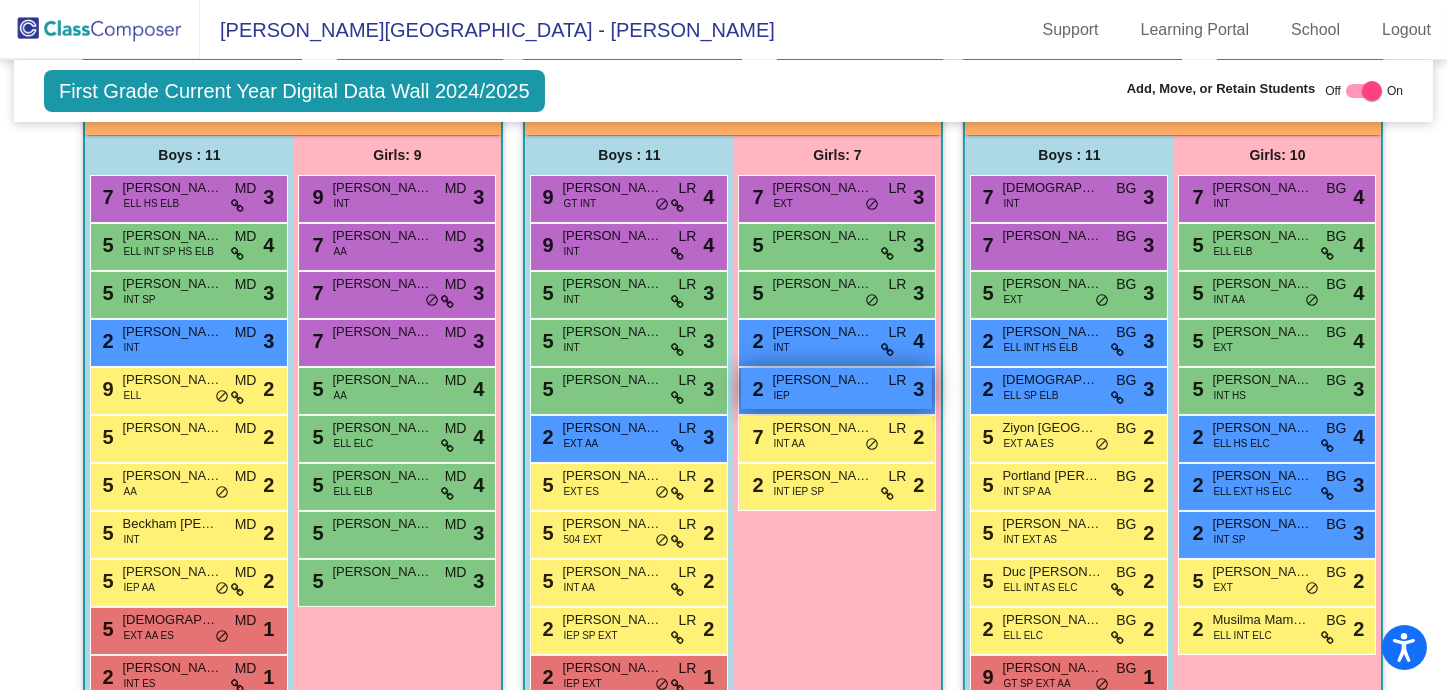 click on "[PERSON_NAME]" at bounding box center (822, 380) 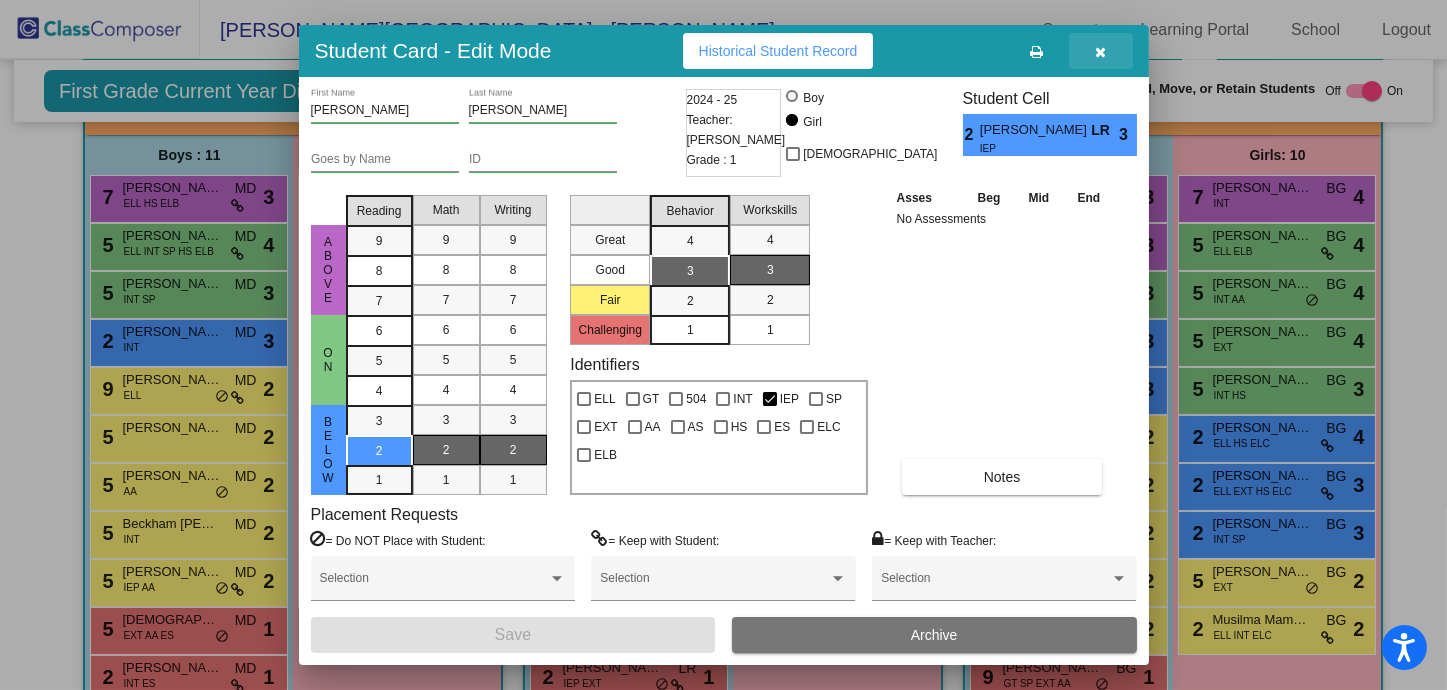 click at bounding box center (1101, 51) 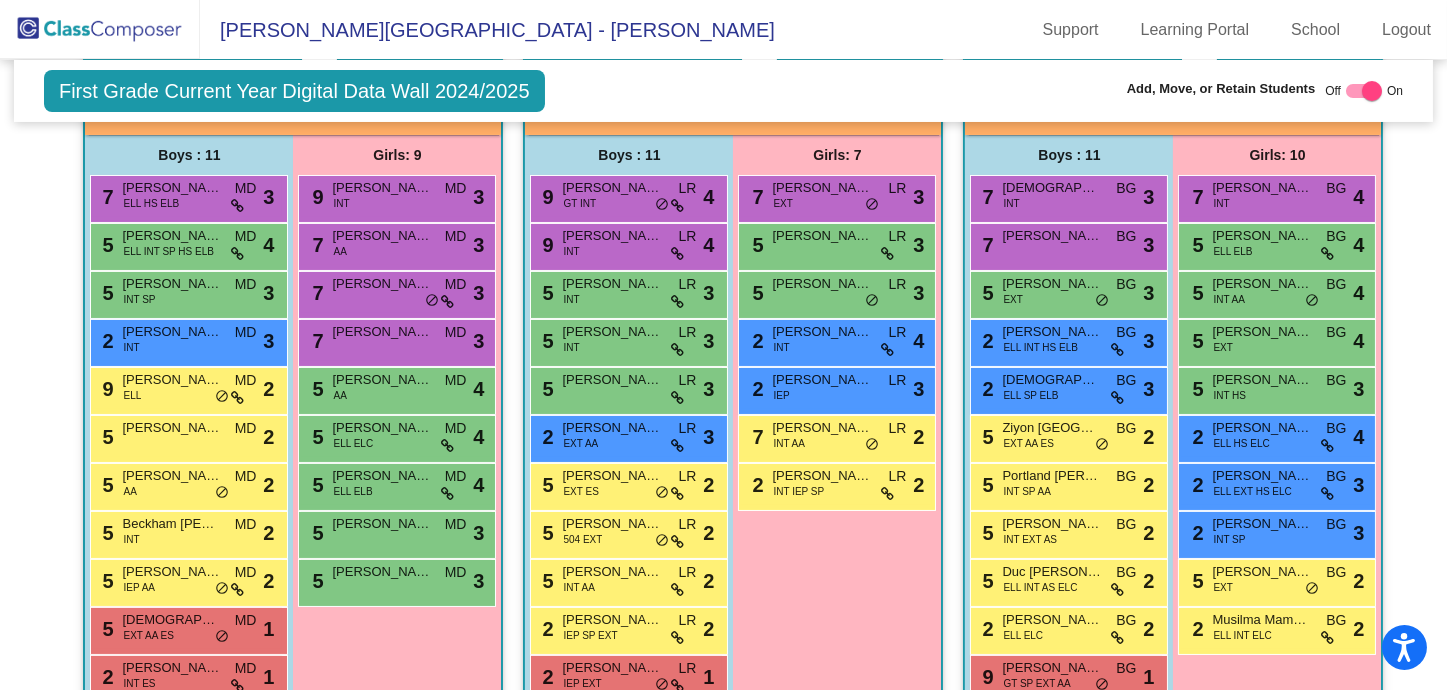 scroll, scrollTop: 0, scrollLeft: 0, axis: both 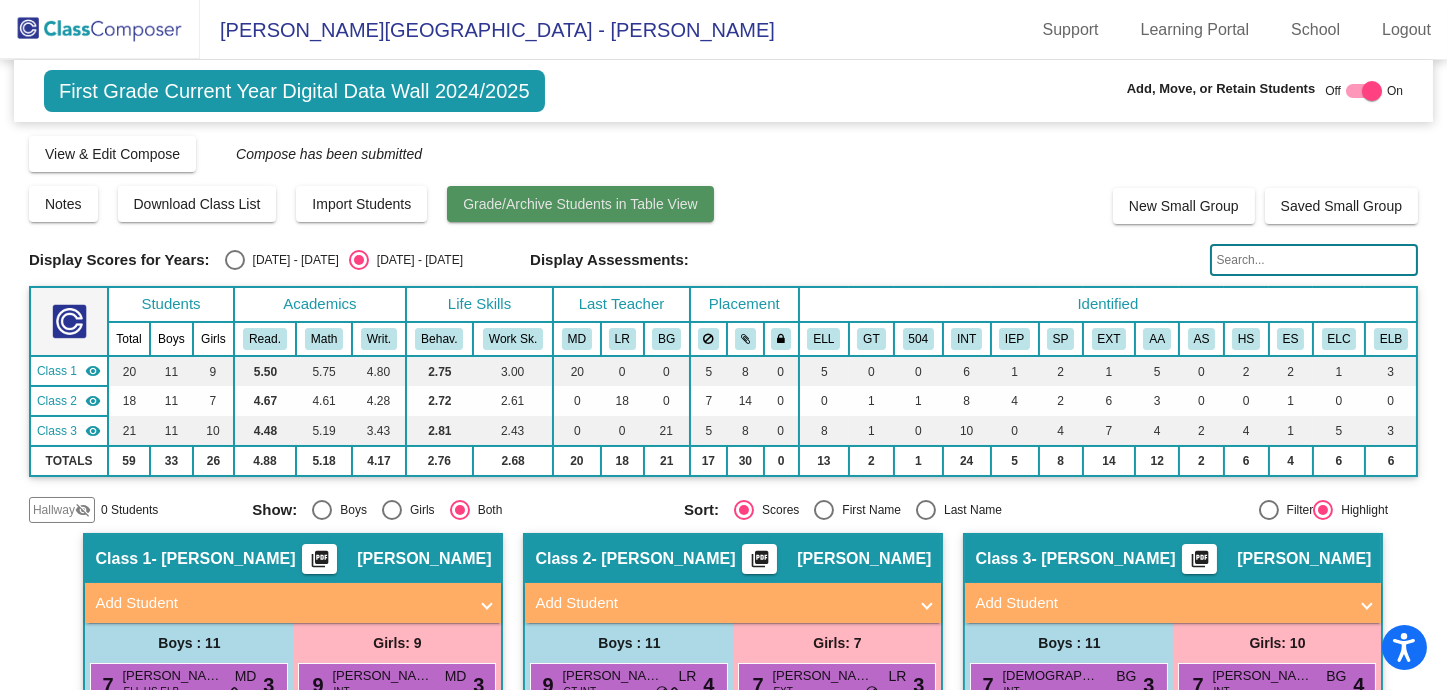 click on "Grade/Archive Students in Table View" 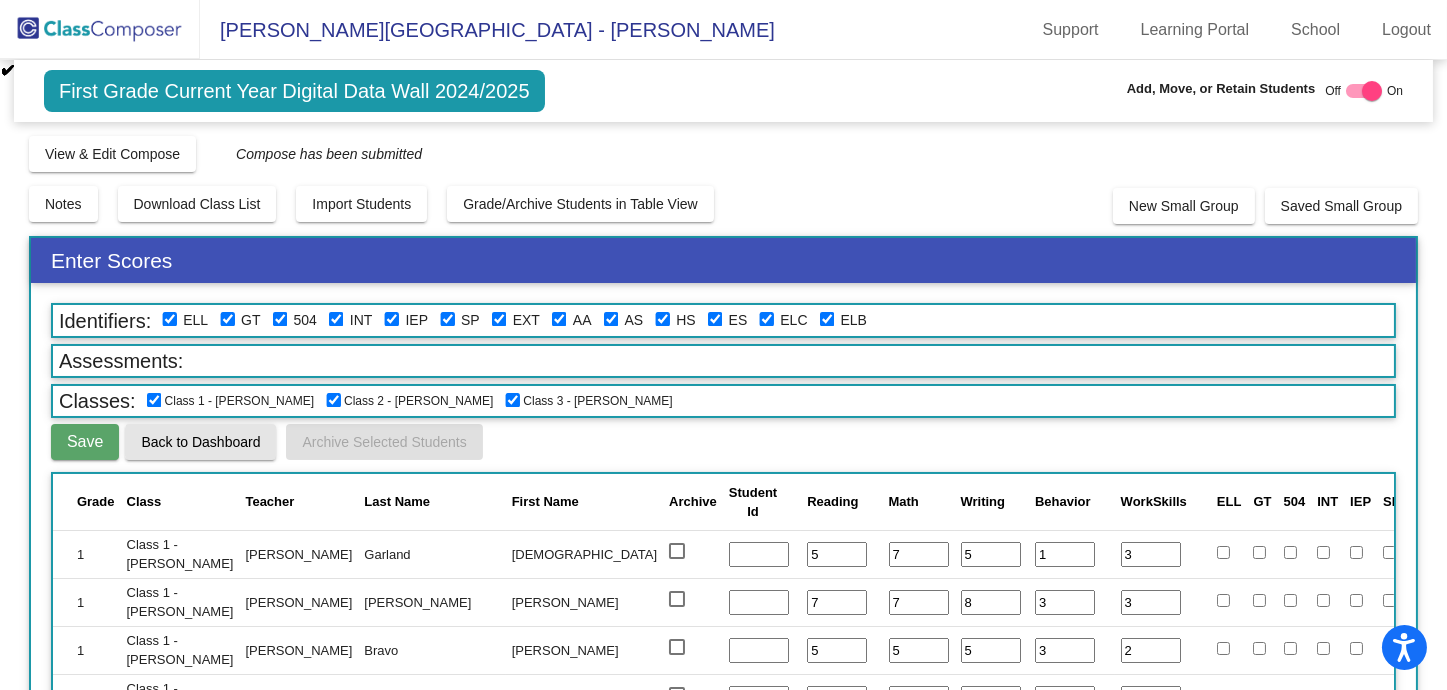 click on "Back to Dashboard" 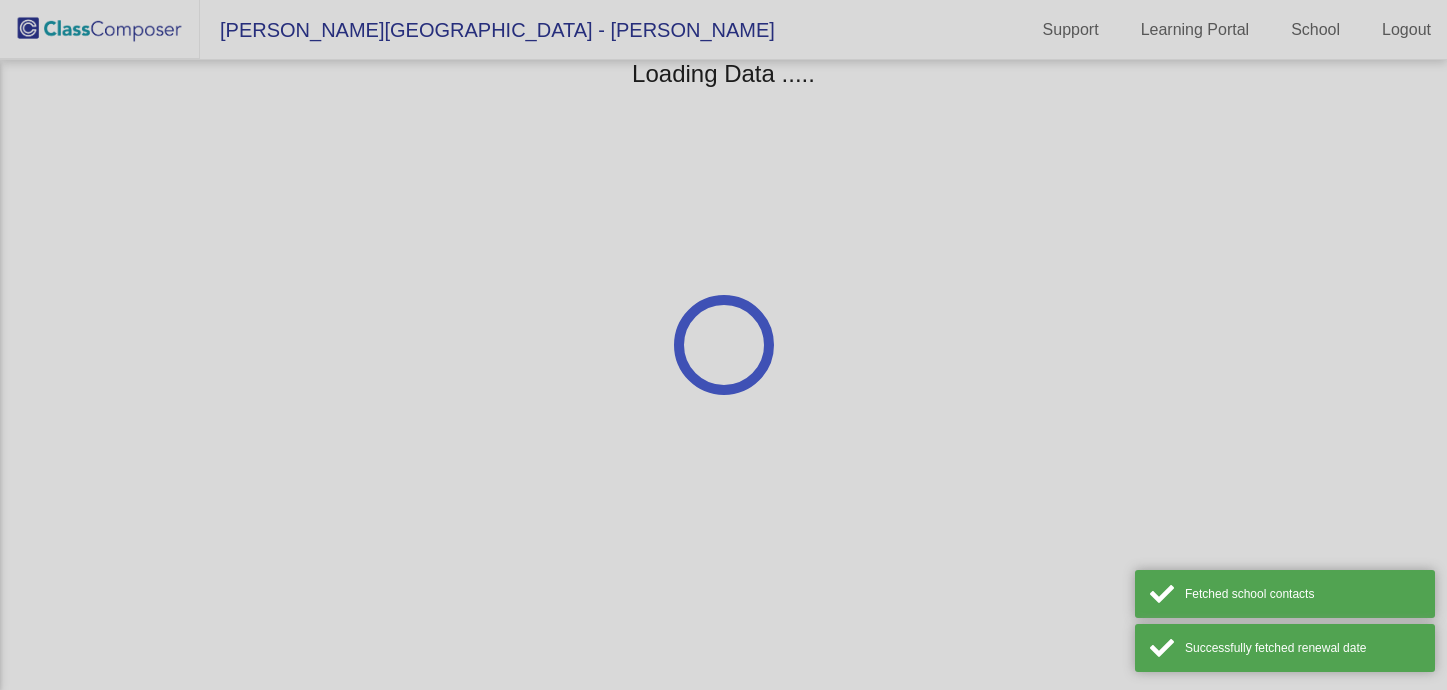 scroll, scrollTop: 0, scrollLeft: 0, axis: both 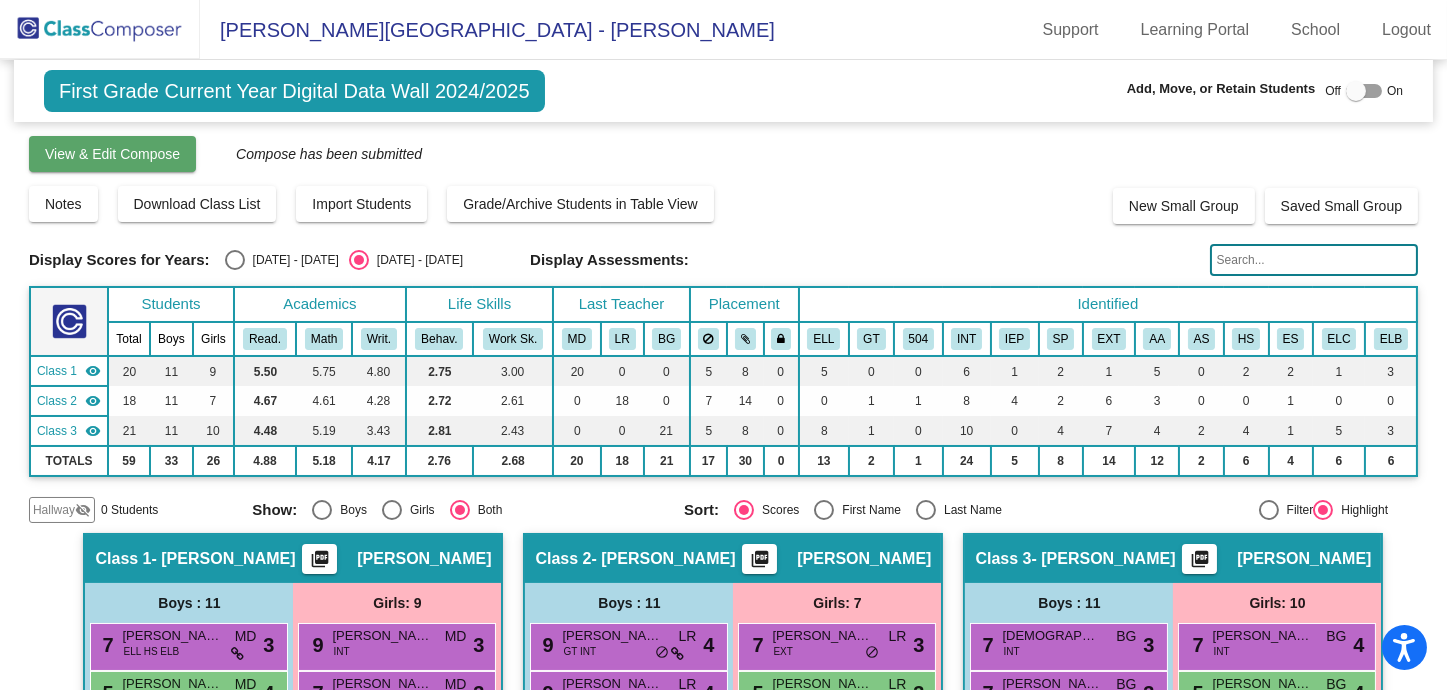 click on "View & Edit Compose" 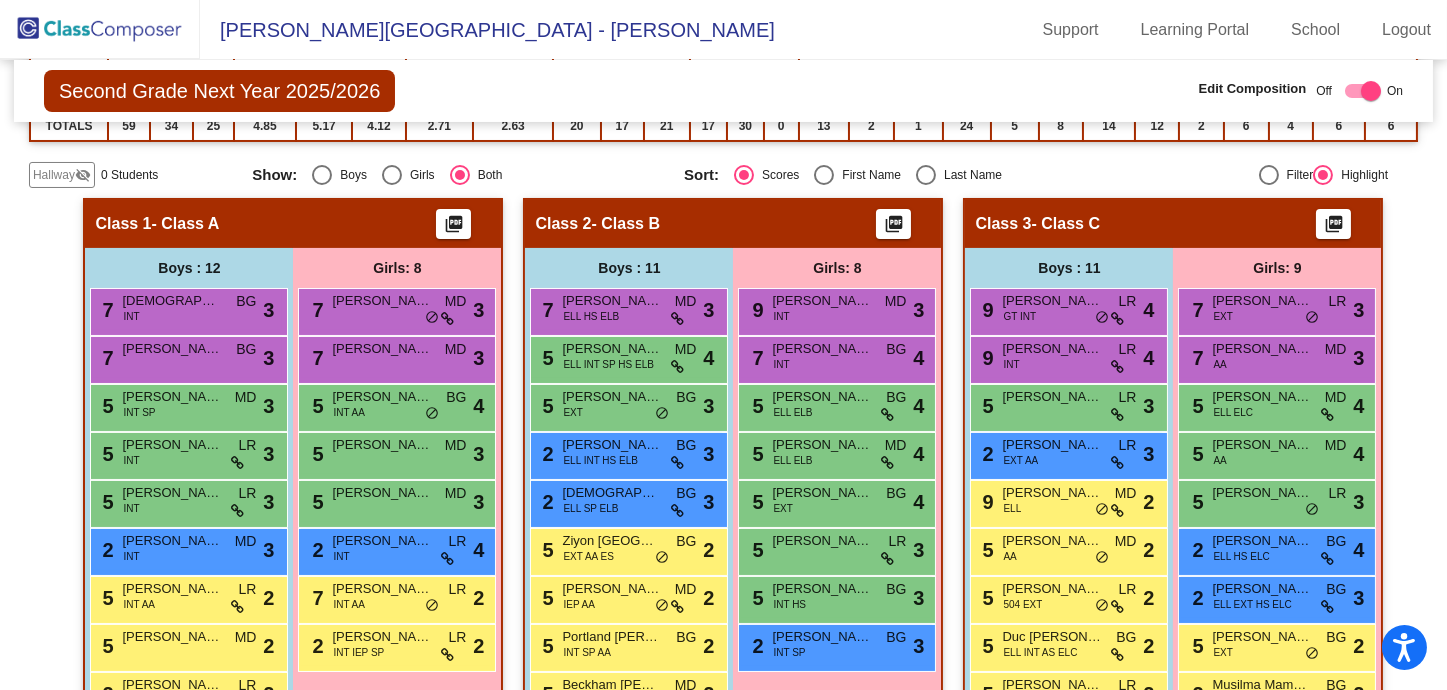 scroll, scrollTop: 531, scrollLeft: 0, axis: vertical 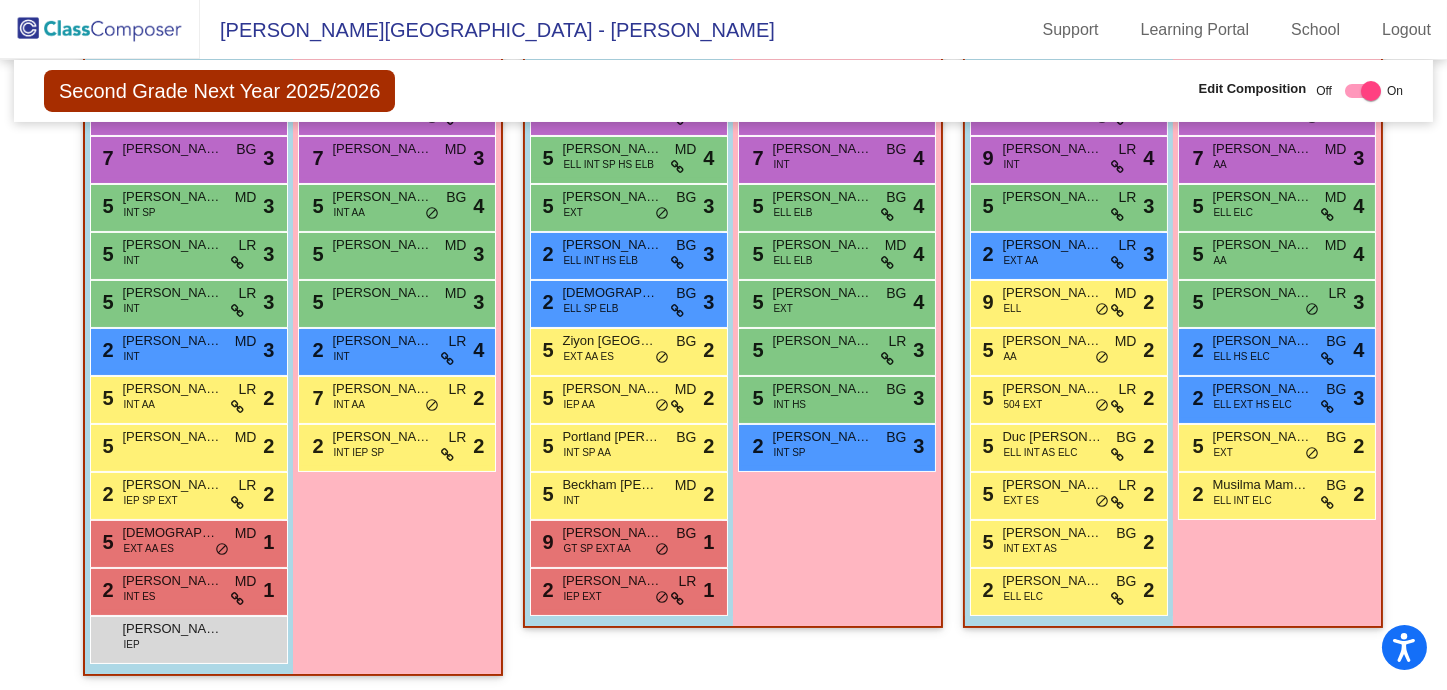 click on "Girls: 8 9 Alana Samsoe INT MD lock do_not_disturb_alt 3 7 Hannah Collins INT BG lock do_not_disturb_alt 4 5 Melaniya Tkachenko ELL ELB BG lock do_not_disturb_alt 4 5 Nika Lebedzeva ELL ELB MD lock do_not_disturb_alt 4 5 Charlotte Ulrich EXT BG lock do_not_disturb_alt 4 5 Hannah Gindhart LR lock do_not_disturb_alt 3 5 Evelyn Romero-Mendoza INT HS BG lock do_not_disturb_alt 3 2 Scarlett Graziano INT SP BG lock do_not_disturb_alt 3" at bounding box center [0, 0] 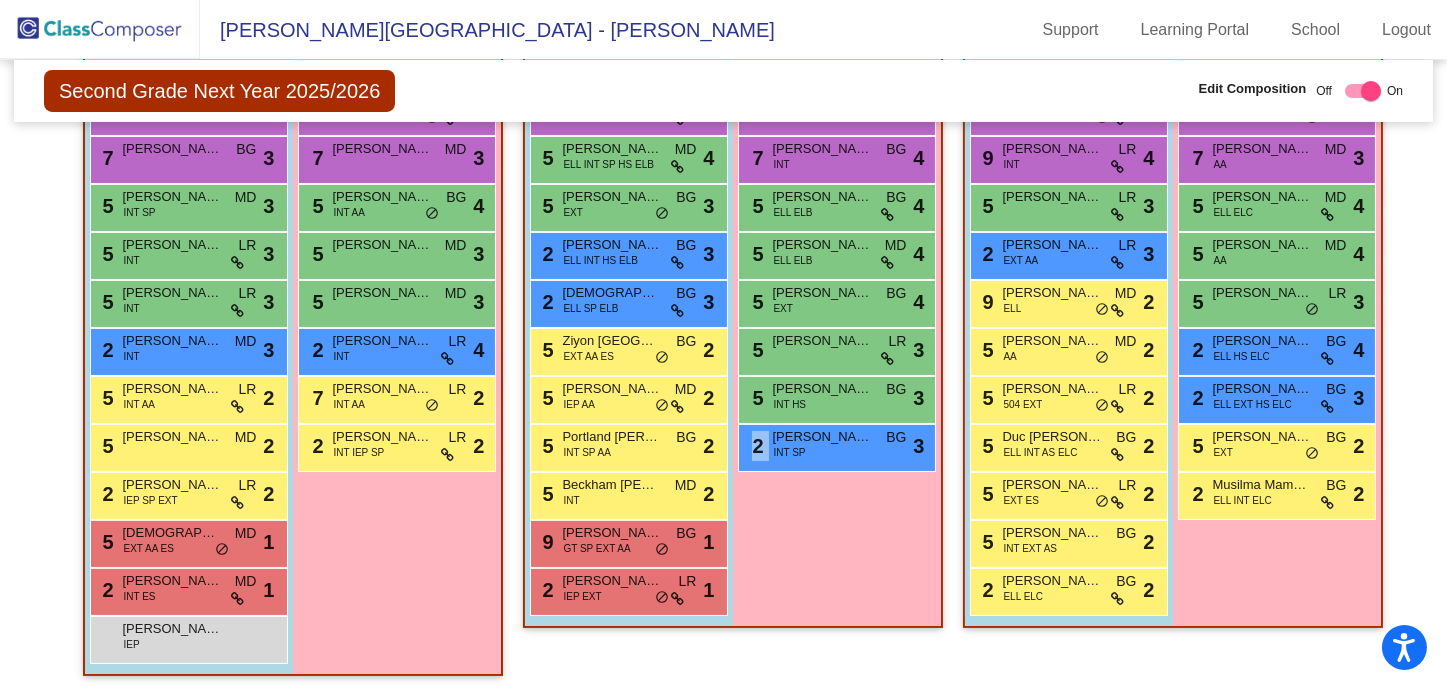 click on "Girls: 8 9 Alana Samsoe INT MD lock do_not_disturb_alt 3 7 Hannah Collins INT BG lock do_not_disturb_alt 4 5 Melaniya Tkachenko ELL ELB BG lock do_not_disturb_alt 4 5 Nika Lebedzeva ELL ELB MD lock do_not_disturb_alt 4 5 Charlotte Ulrich EXT BG lock do_not_disturb_alt 4 5 Hannah Gindhart LR lock do_not_disturb_alt 3 5 Evelyn Romero-Mendoza INT HS BG lock do_not_disturb_alt 3 2 Scarlett Graziano INT SP BG lock do_not_disturb_alt 3" at bounding box center [0, 0] 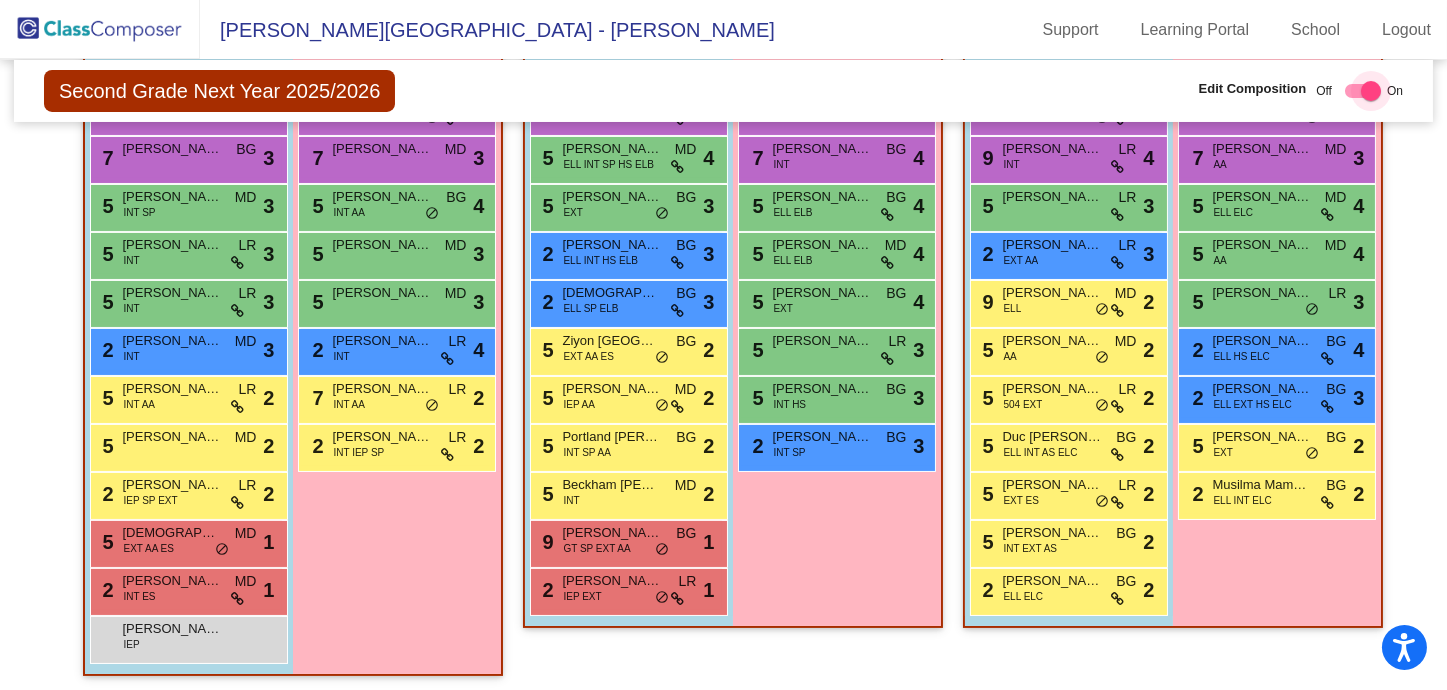 click at bounding box center [1363, 91] 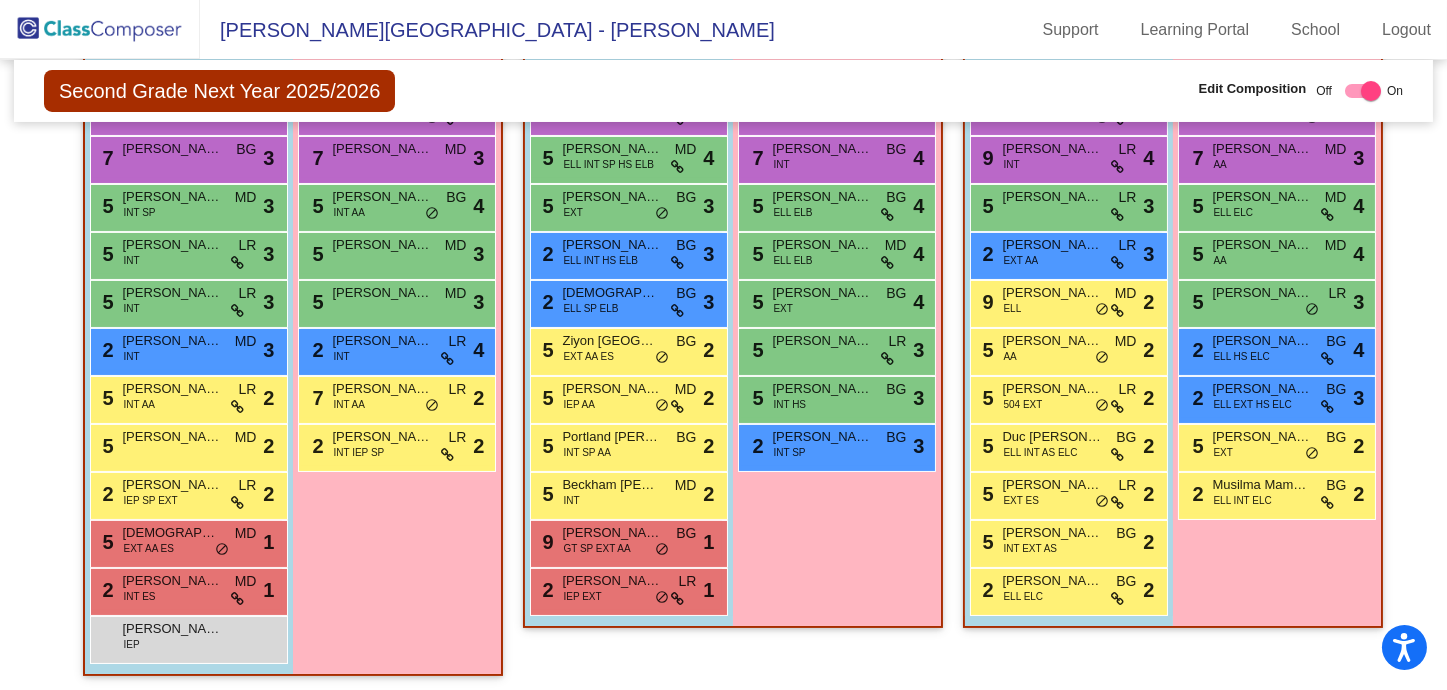 checkbox on "false" 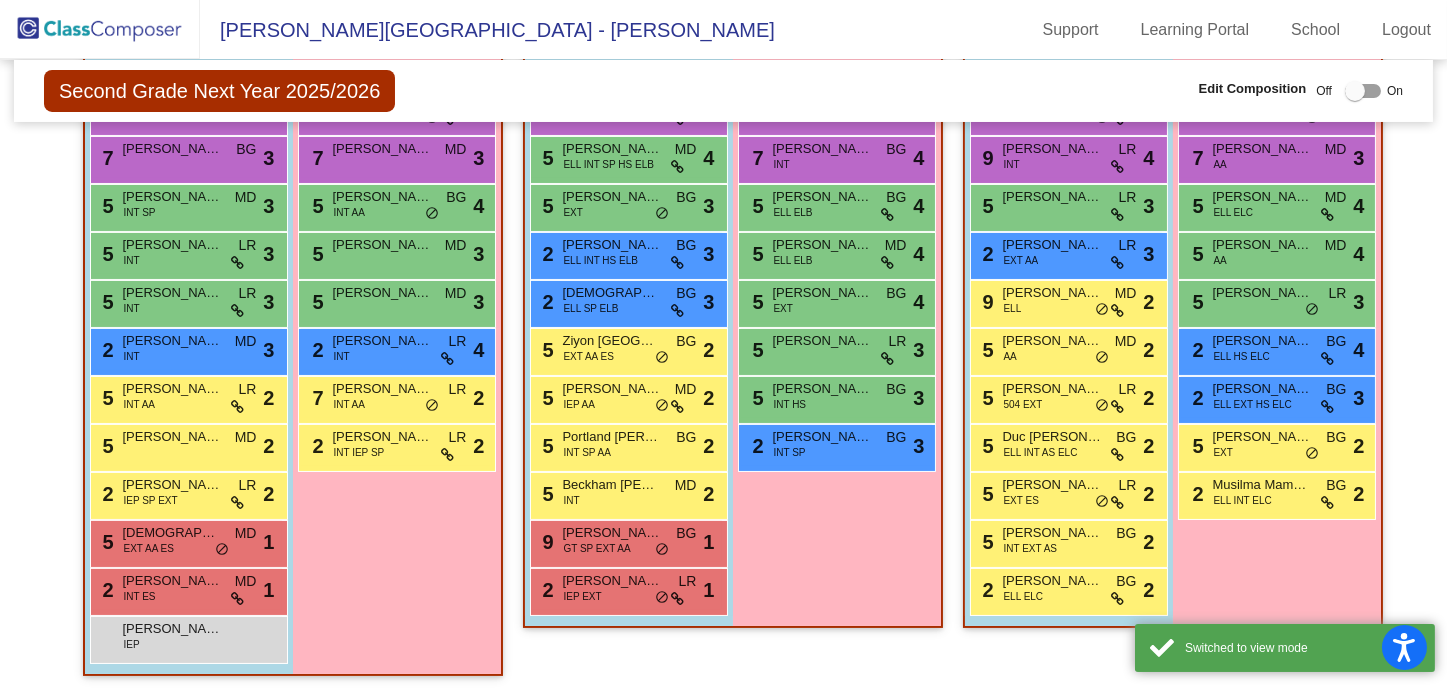 click on "Girls: 8 9 Alana Samsoe INT MD lock do_not_disturb_alt 3 7 Hannah Collins INT BG lock do_not_disturb_alt 4 5 Melaniya Tkachenko ELL ELB BG lock do_not_disturb_alt 4 5 Nika Lebedzeva ELL ELB MD lock do_not_disturb_alt 4 5 Charlotte Ulrich EXT BG lock do_not_disturb_alt 4 5 Hannah Gindhart LR lock do_not_disturb_alt 3 5 Evelyn Romero-Mendoza INT HS BG lock do_not_disturb_alt 3 2 Scarlett Graziano INT SP BG lock do_not_disturb_alt 3" at bounding box center (0, 0) 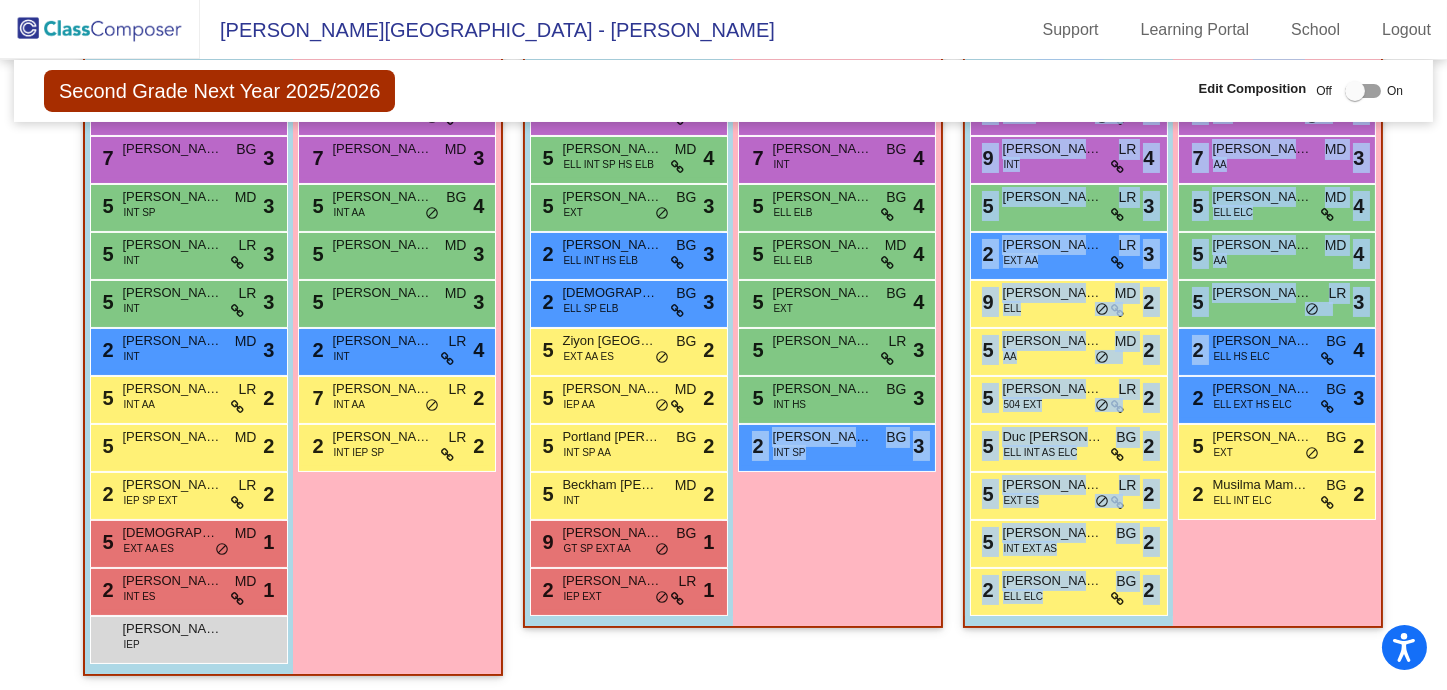 drag, startPoint x: 855, startPoint y: 531, endPoint x: 1444, endPoint y: 338, distance: 619.8145 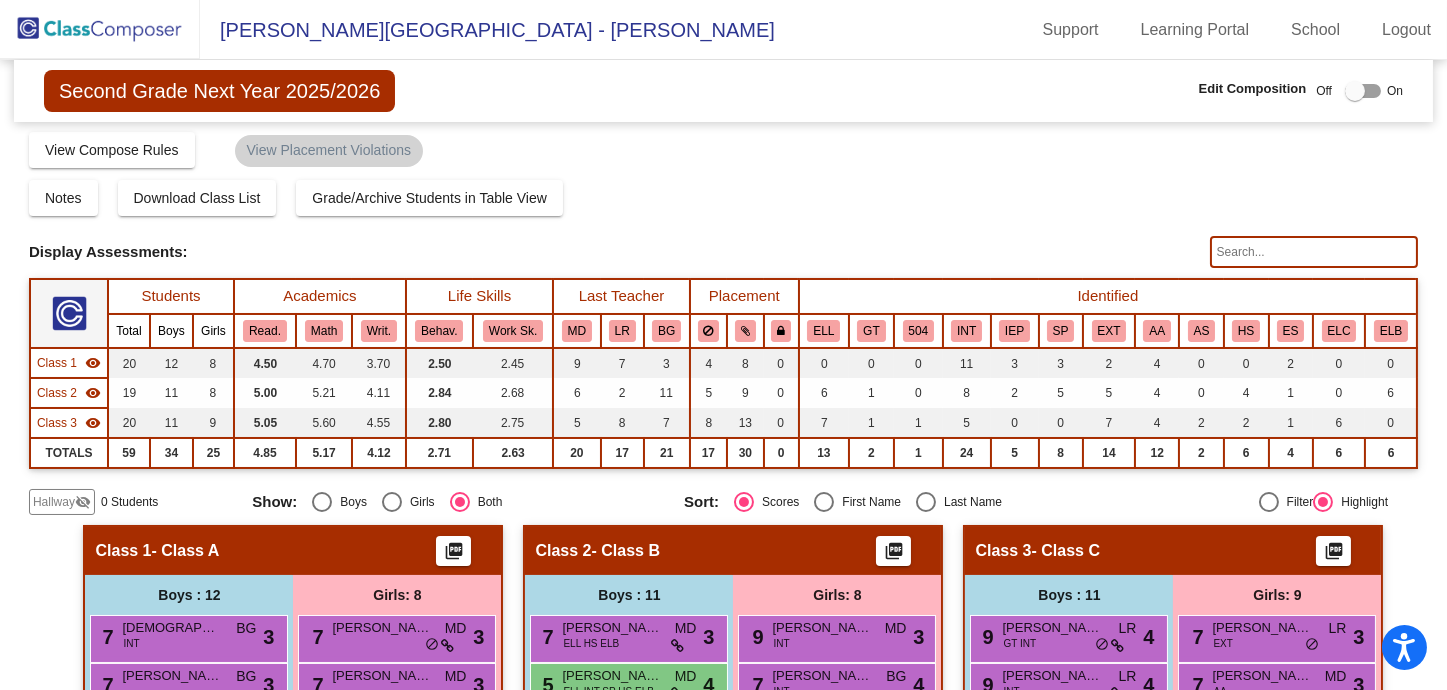 scroll, scrollTop: 0, scrollLeft: 0, axis: both 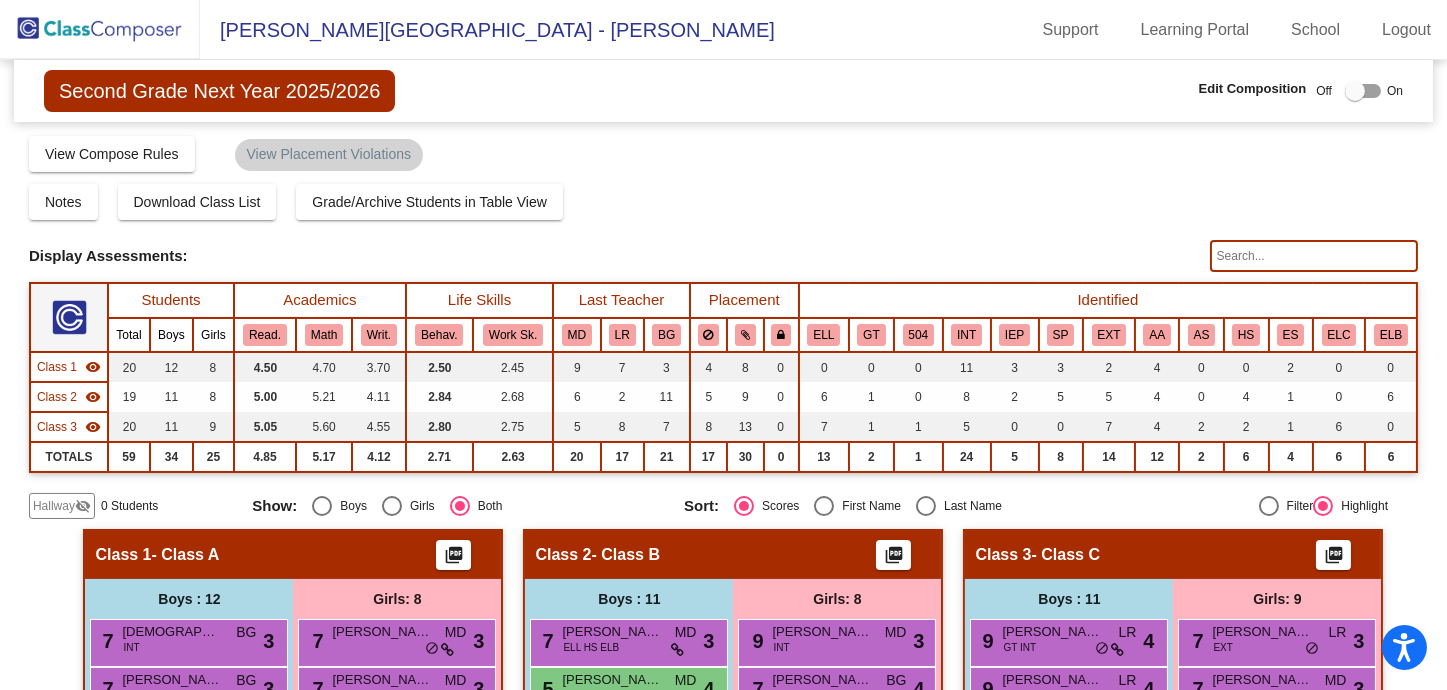 click 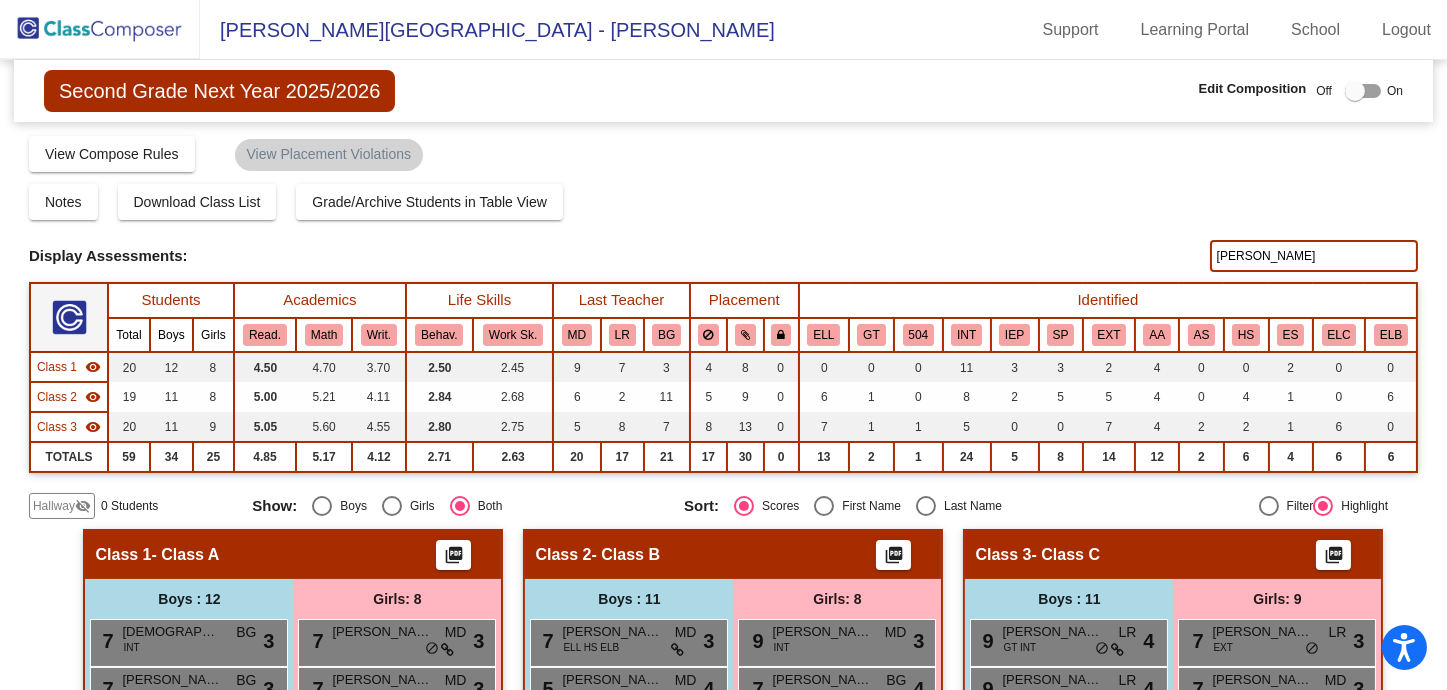 type on "smith" 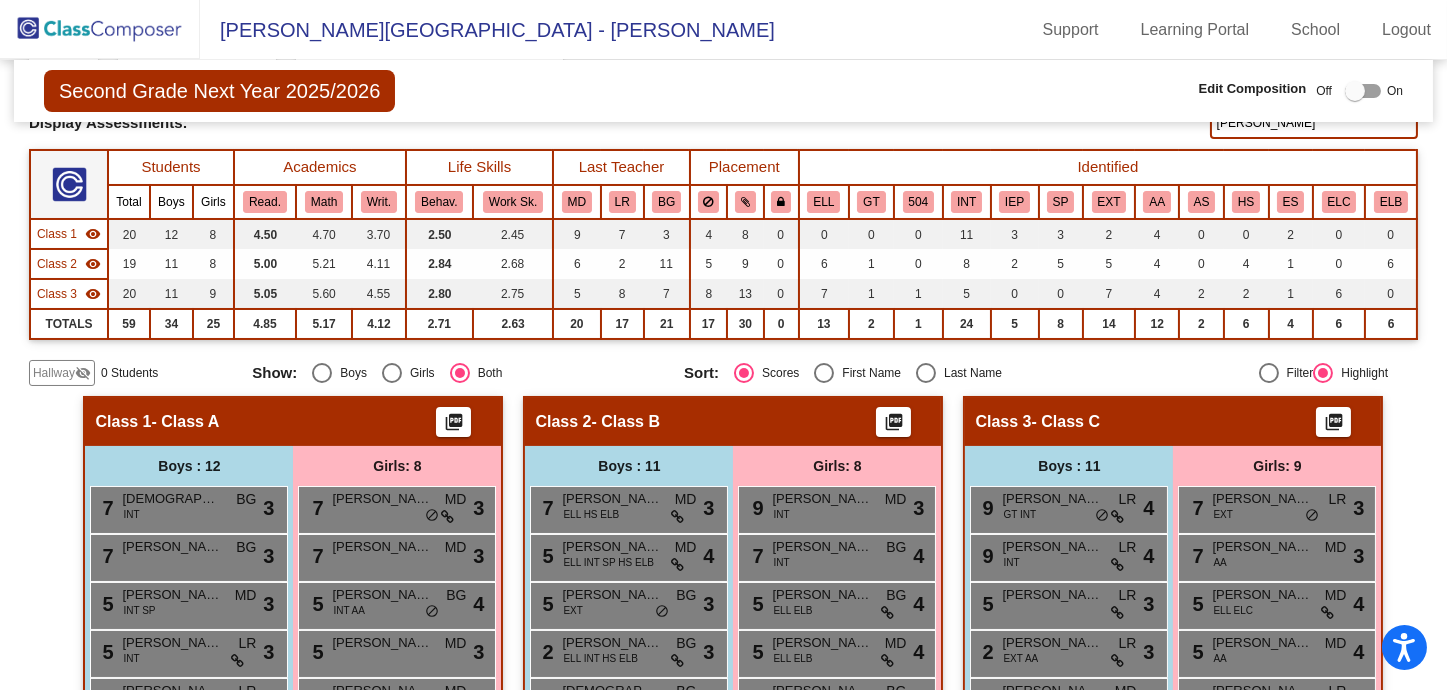 scroll, scrollTop: 0, scrollLeft: 0, axis: both 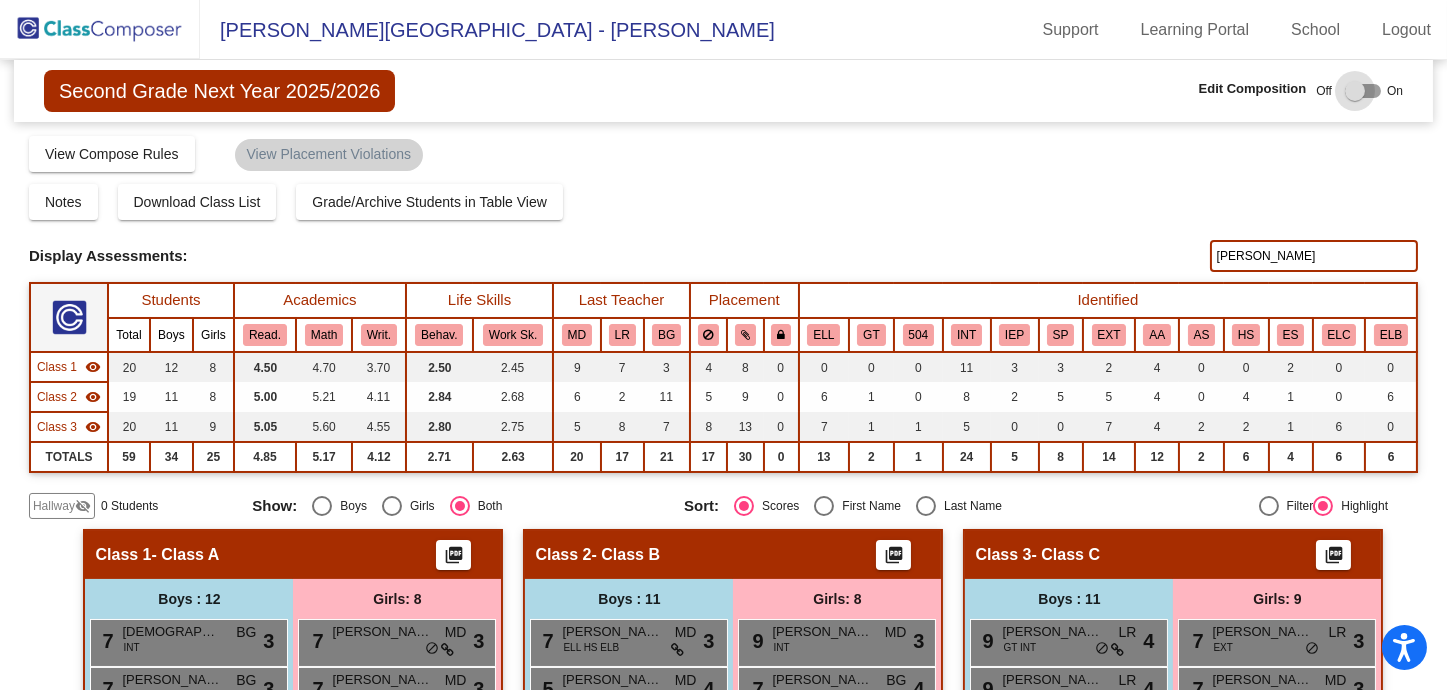 click at bounding box center [1355, 91] 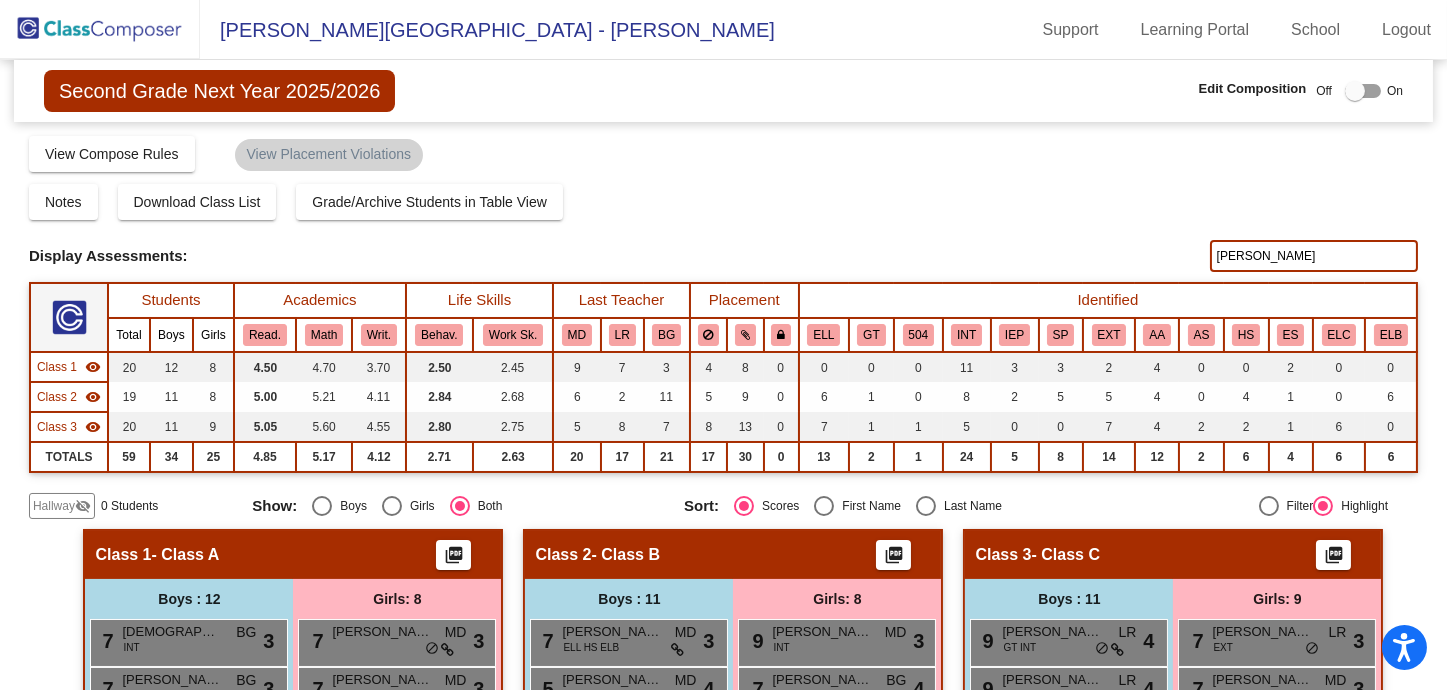 checkbox on "true" 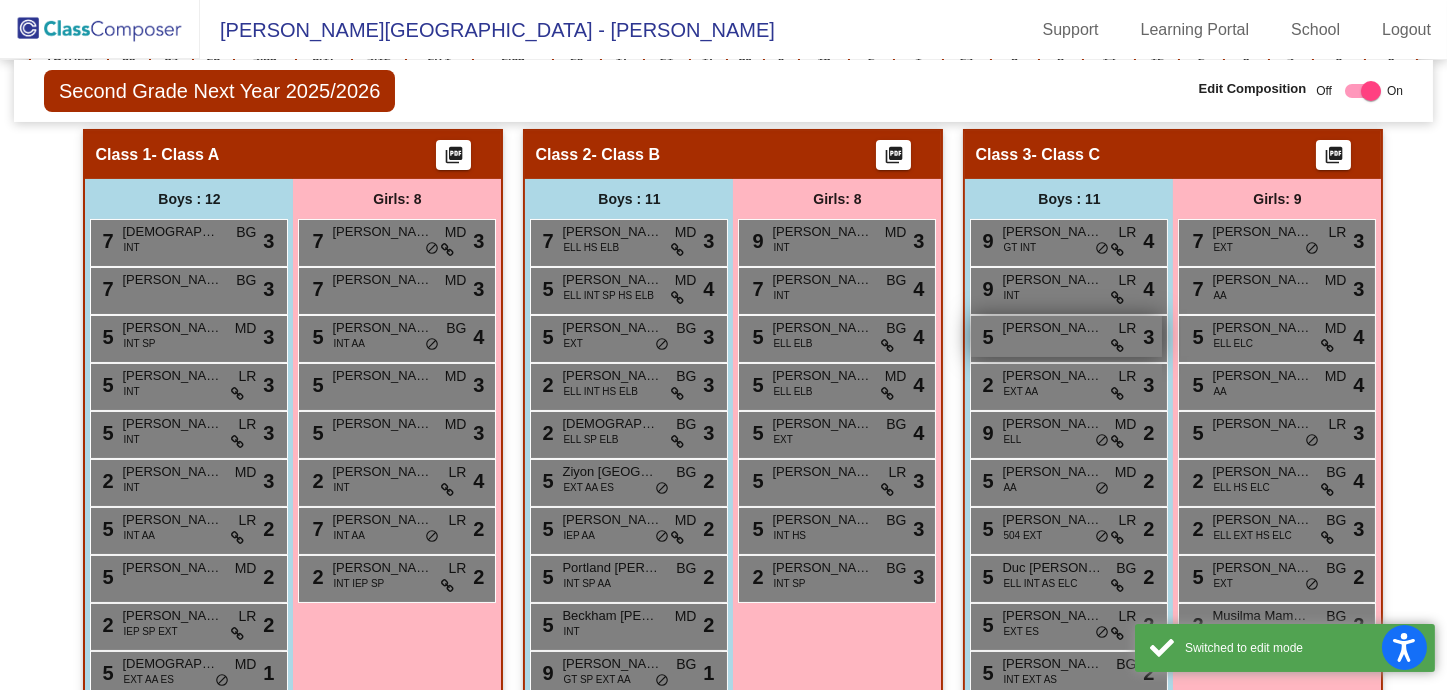 scroll, scrollTop: 531, scrollLeft: 0, axis: vertical 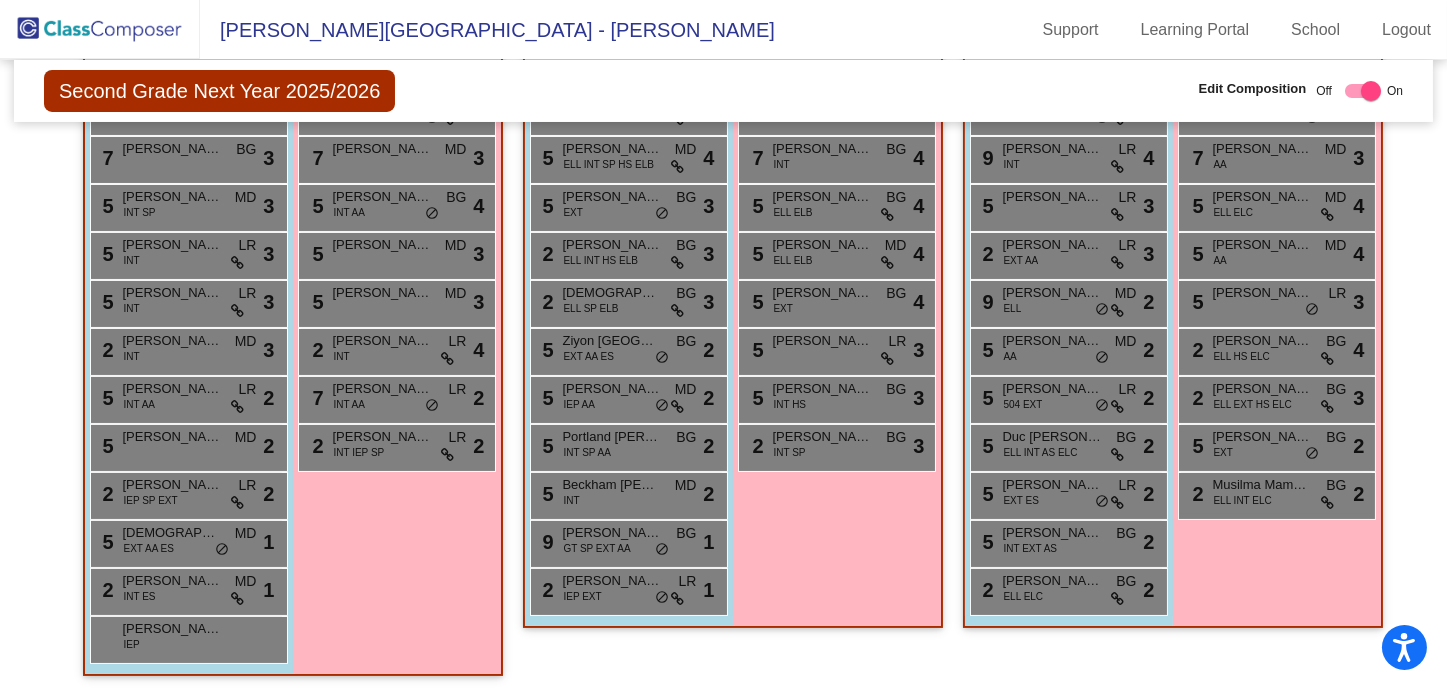 click on "Girls: 8 9 Alana Samsoe INT MD lock do_not_disturb_alt 3 7 Hannah Collins INT BG lock do_not_disturb_alt 4 5 Melaniya Tkachenko ELL ELB BG lock do_not_disturb_alt 4 5 Nika Lebedzeva ELL ELB MD lock do_not_disturb_alt 4 5 Charlotte Ulrich EXT BG lock do_not_disturb_alt 4 5 Hannah Gindhart LR lock do_not_disturb_alt 3 5 Evelyn Romero-Mendoza INT HS BG lock do_not_disturb_alt 3 2 Scarlett Graziano INT SP BG lock do_not_disturb_alt 3" at bounding box center [0, 0] 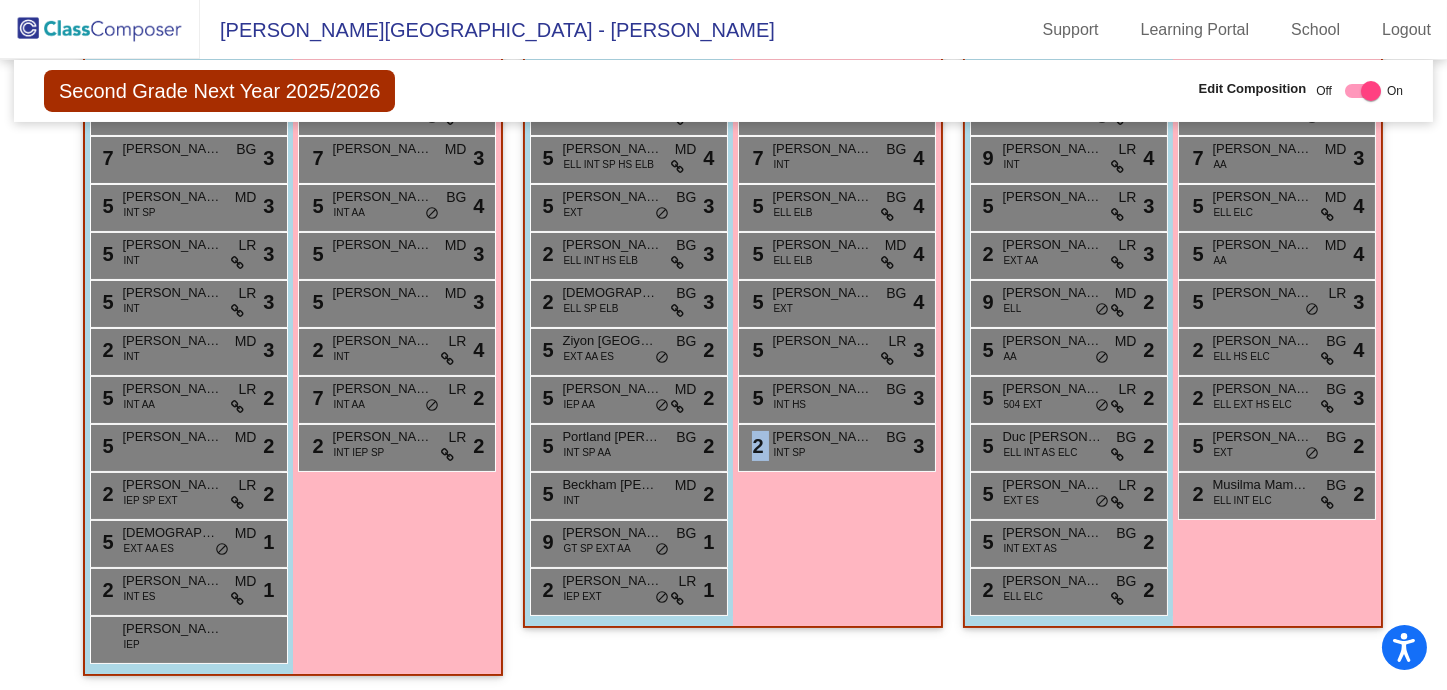 click on "Girls: 8 9 Alana Samsoe INT MD lock do_not_disturb_alt 3 7 Hannah Collins INT BG lock do_not_disturb_alt 4 5 Melaniya Tkachenko ELL ELB BG lock do_not_disturb_alt 4 5 Nika Lebedzeva ELL ELB MD lock do_not_disturb_alt 4 5 Charlotte Ulrich EXT BG lock do_not_disturb_alt 4 5 Hannah Gindhart LR lock do_not_disturb_alt 3 5 Evelyn Romero-Mendoza INT HS BG lock do_not_disturb_alt 3 2 Scarlett Graziano INT SP BG lock do_not_disturb_alt 3" at bounding box center [0, 0] 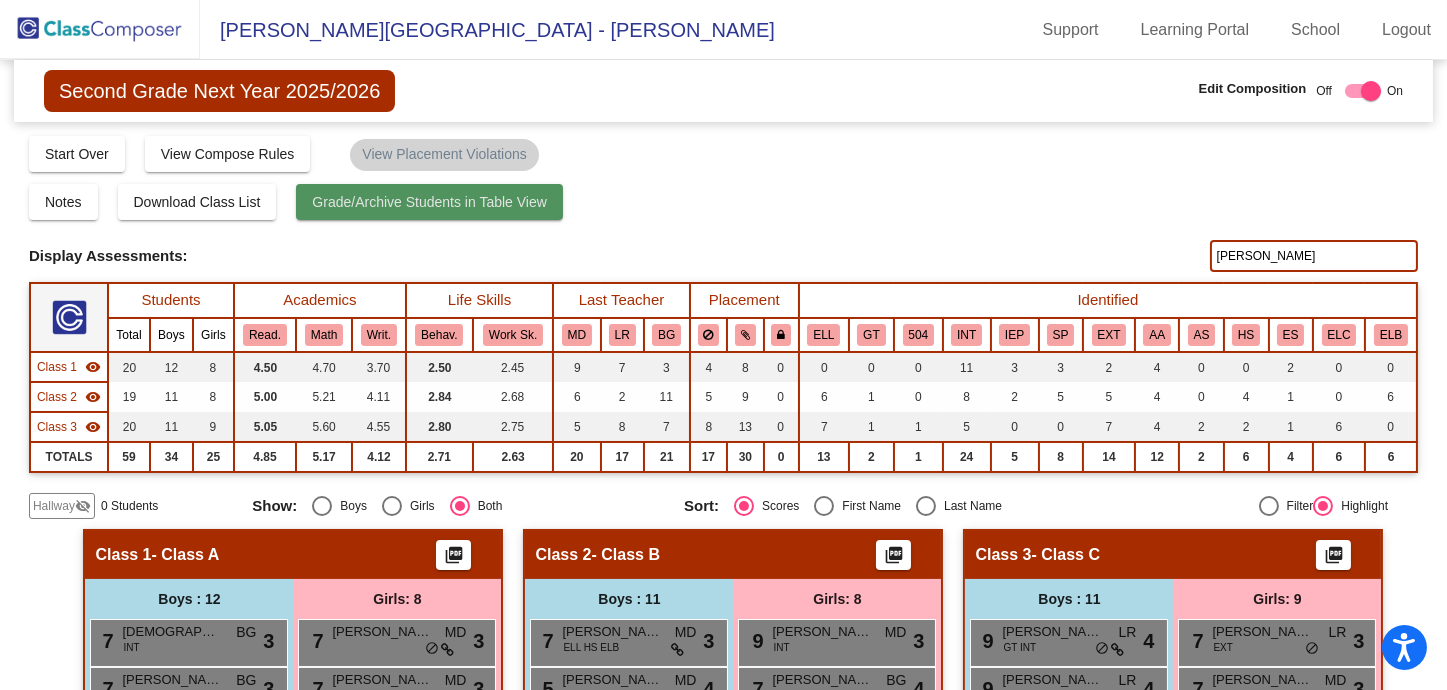 click on "Grade/Archive Students in Table View" 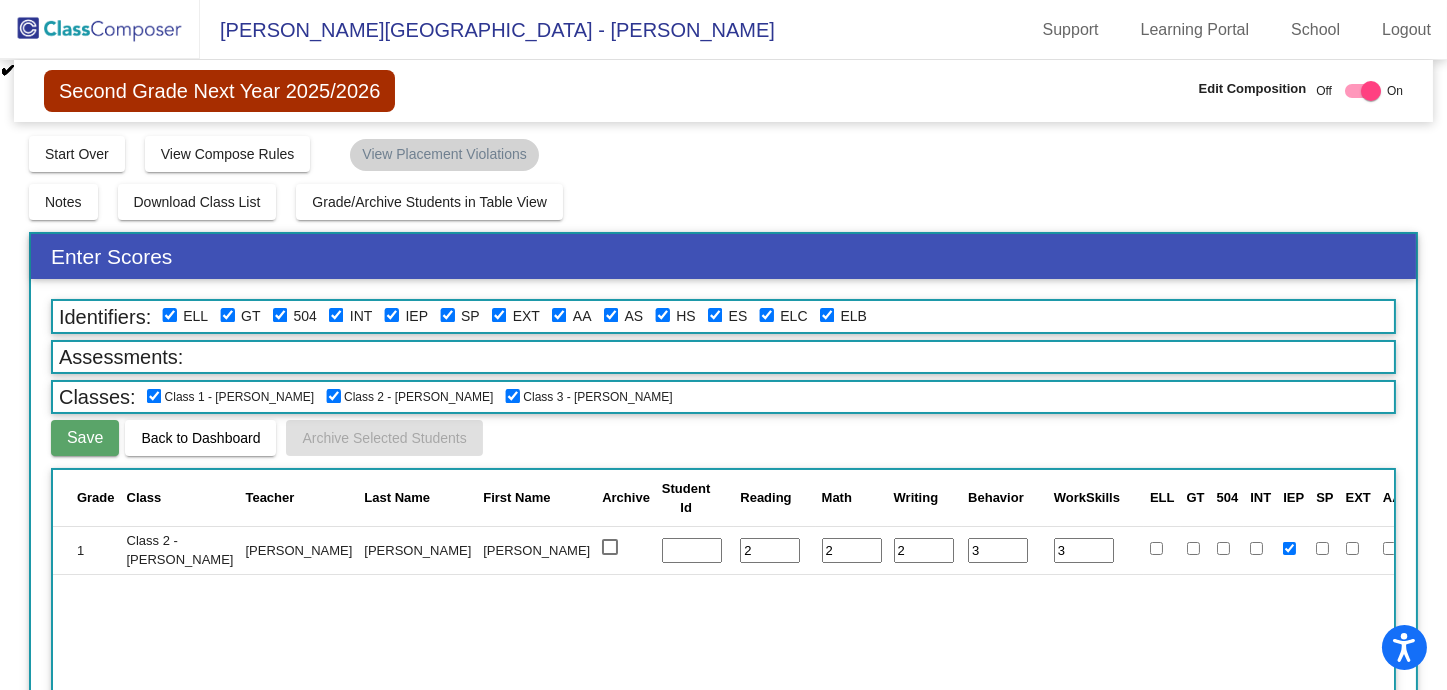 click at bounding box center (610, 547) 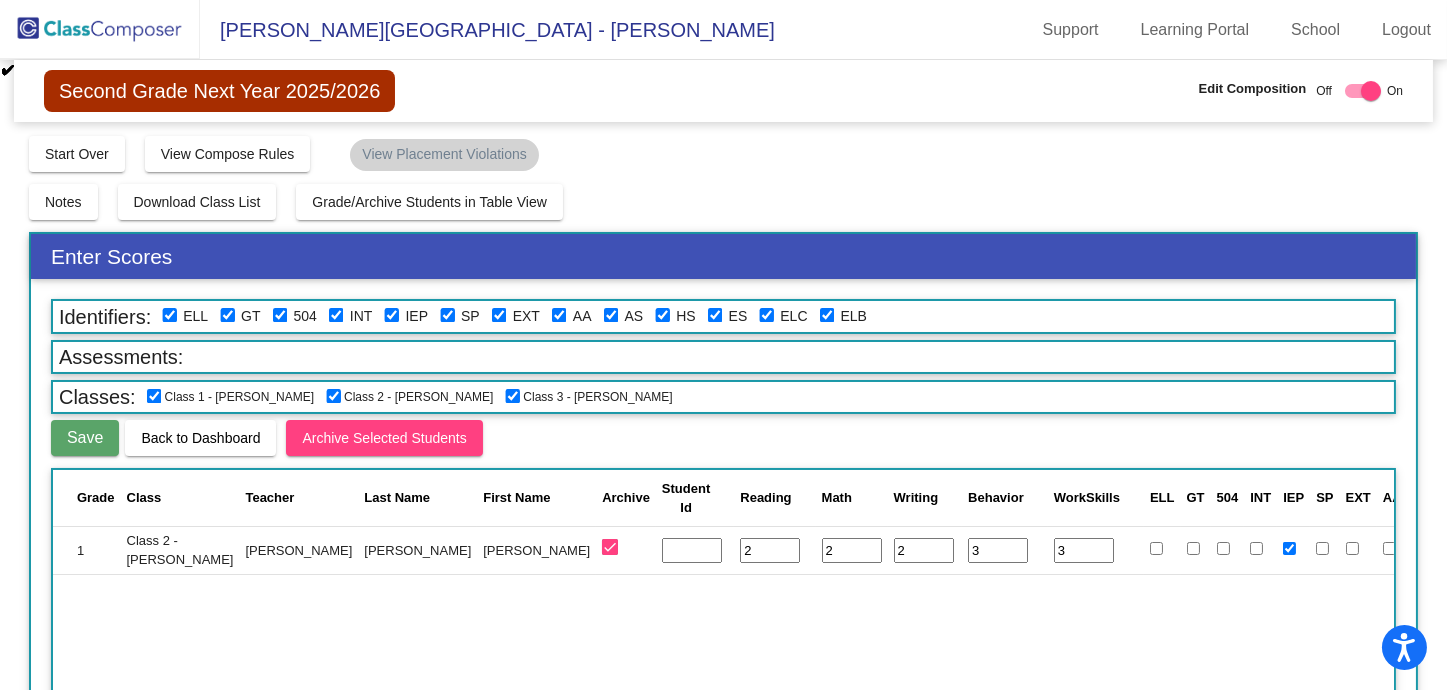 click at bounding box center (610, 547) 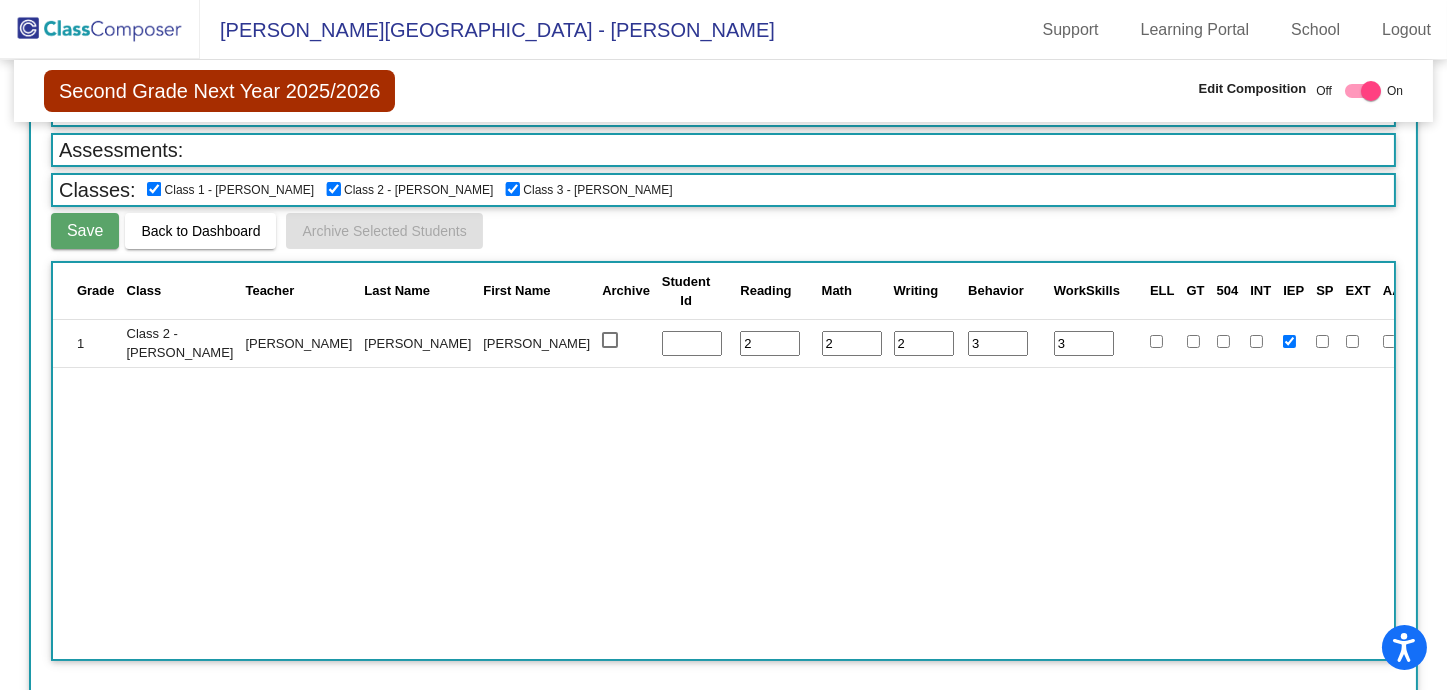 scroll, scrollTop: 0, scrollLeft: 0, axis: both 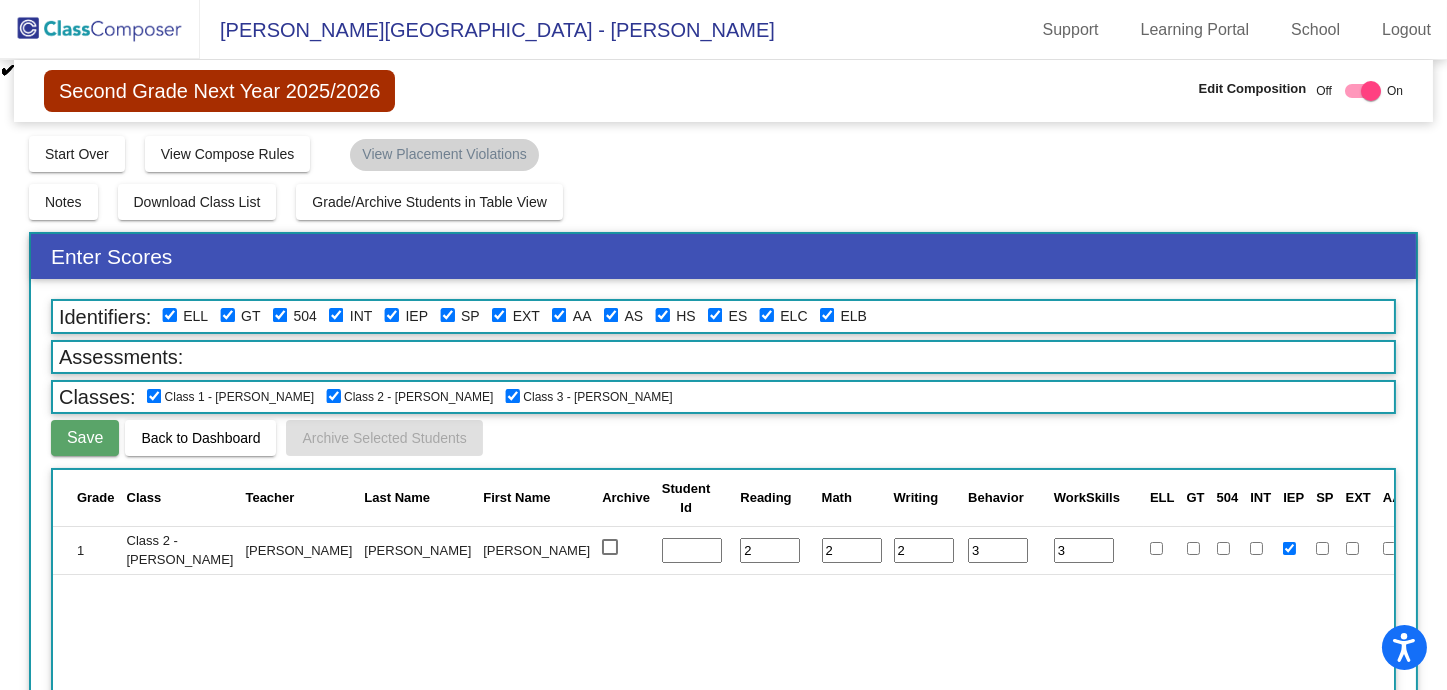 click at bounding box center [610, 547] 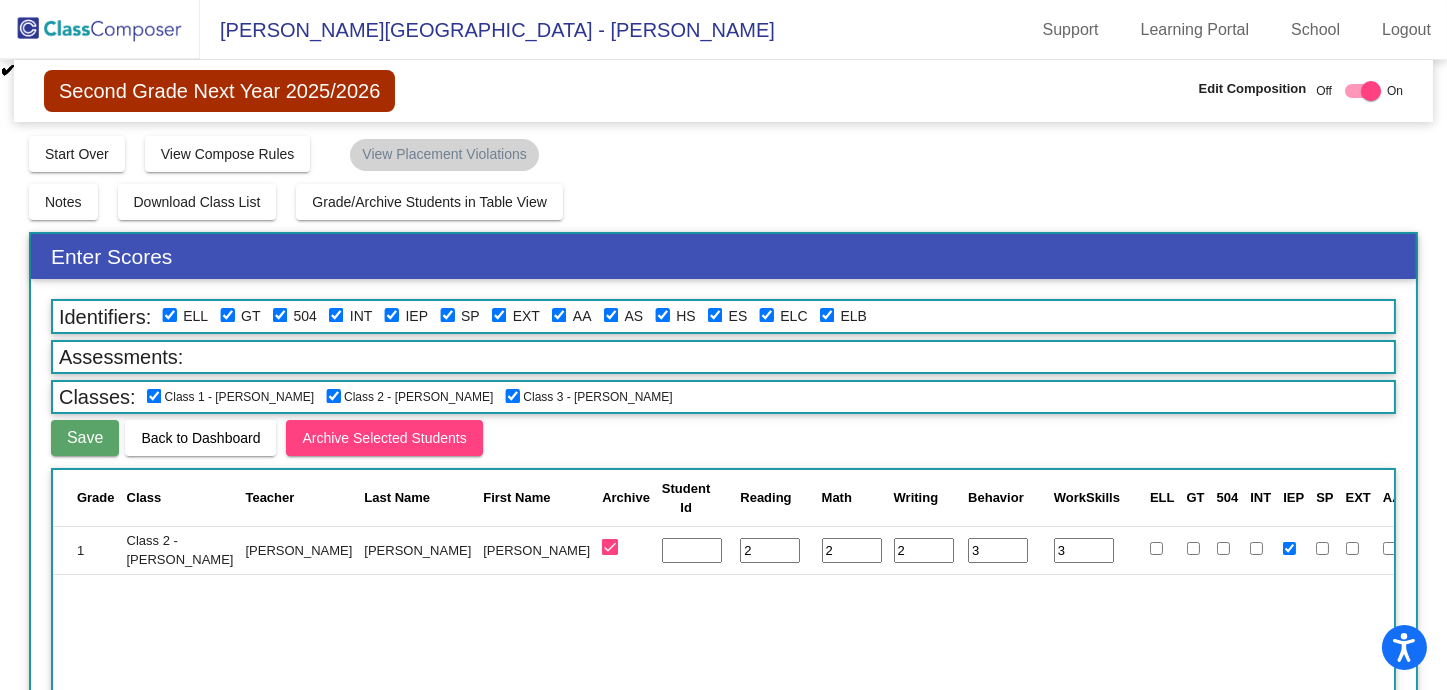 click on "Archive Selected Students" 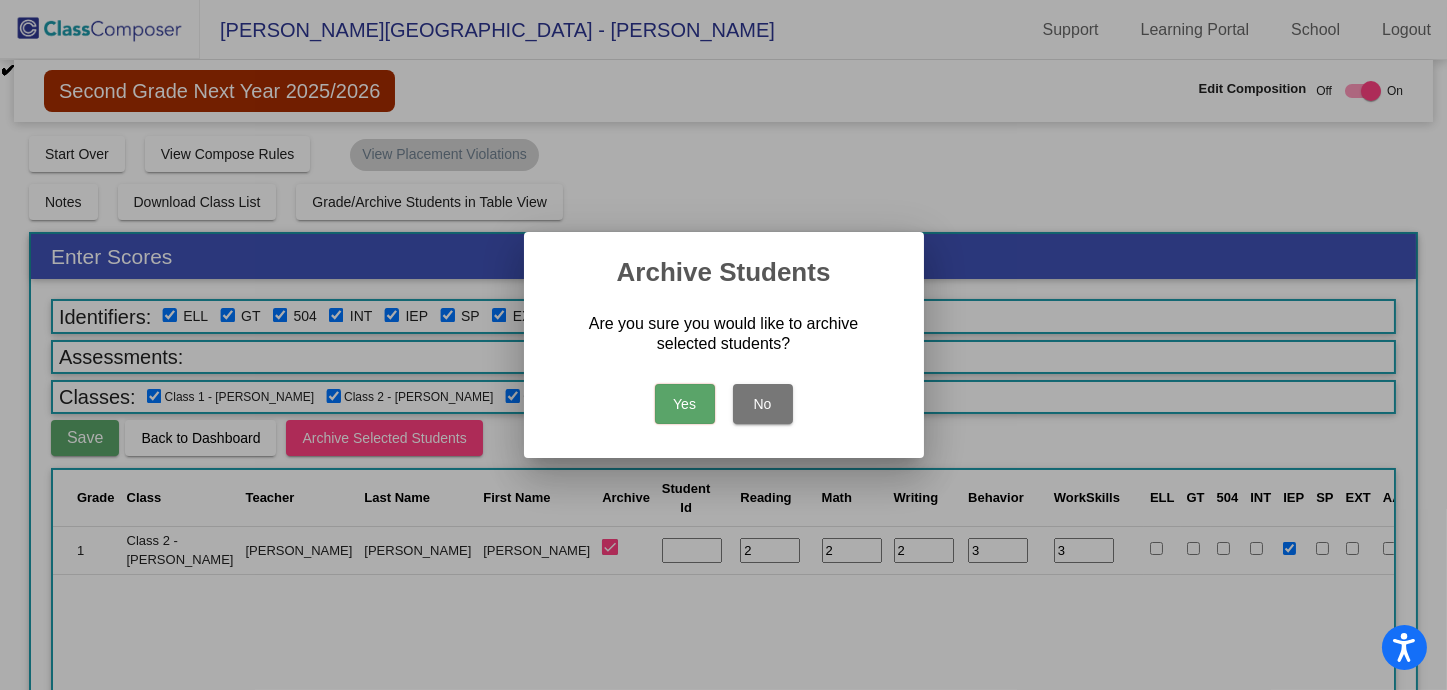 click on "Yes" at bounding box center [685, 404] 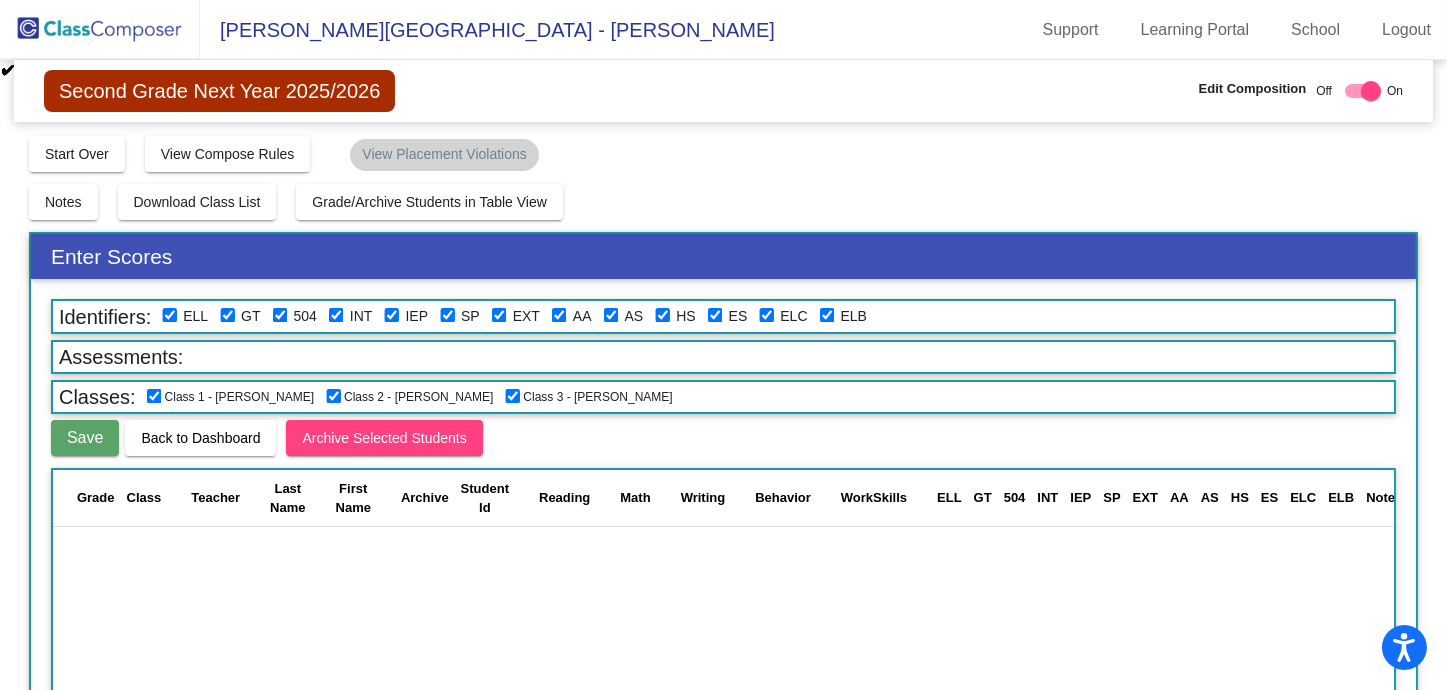 click on "Second Grade Next Year 2025/2026" 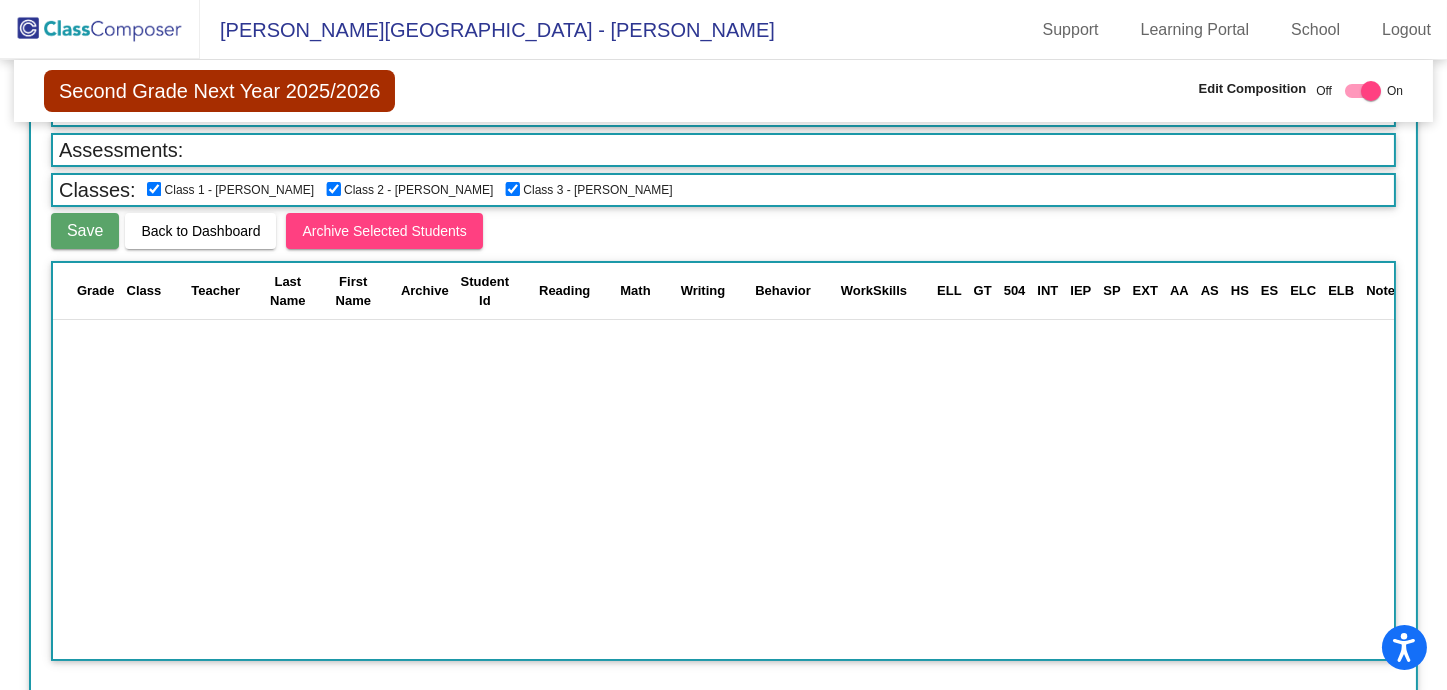scroll, scrollTop: 0, scrollLeft: 0, axis: both 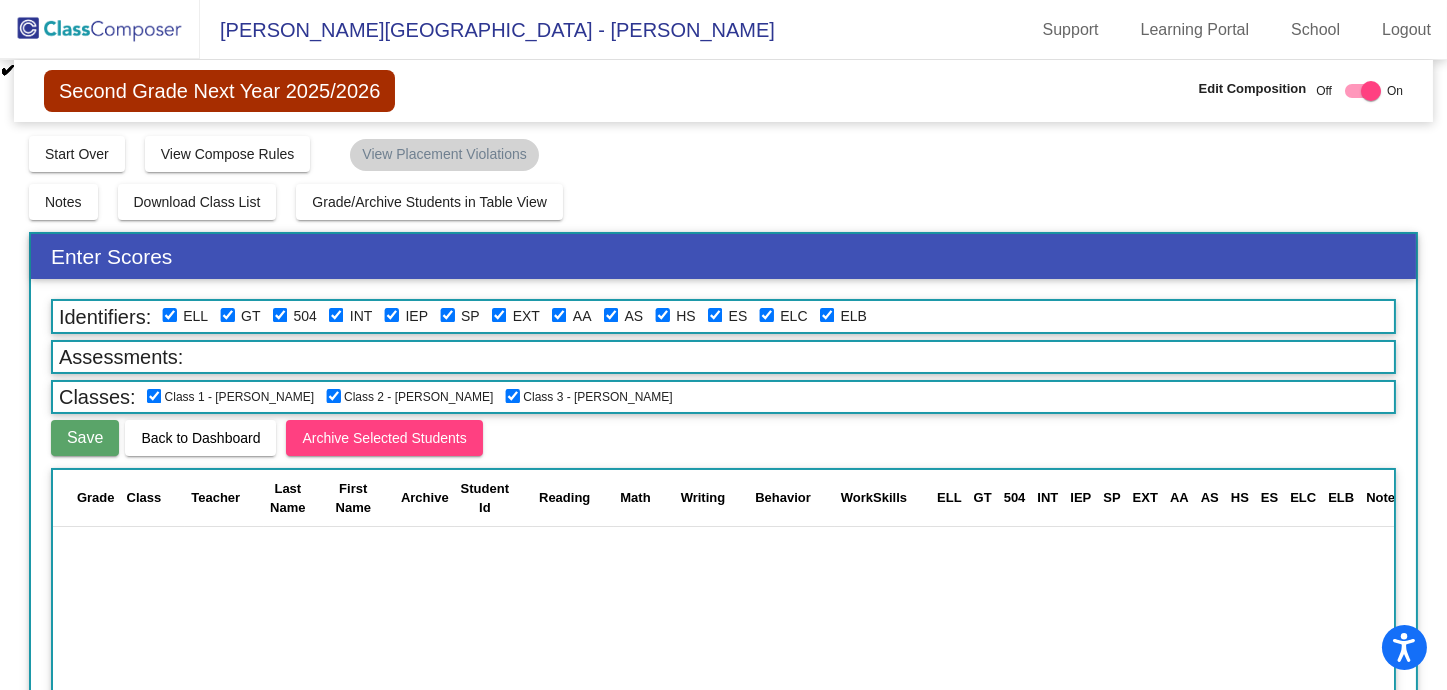 click on "Second Grade Next Year 2025/2026" 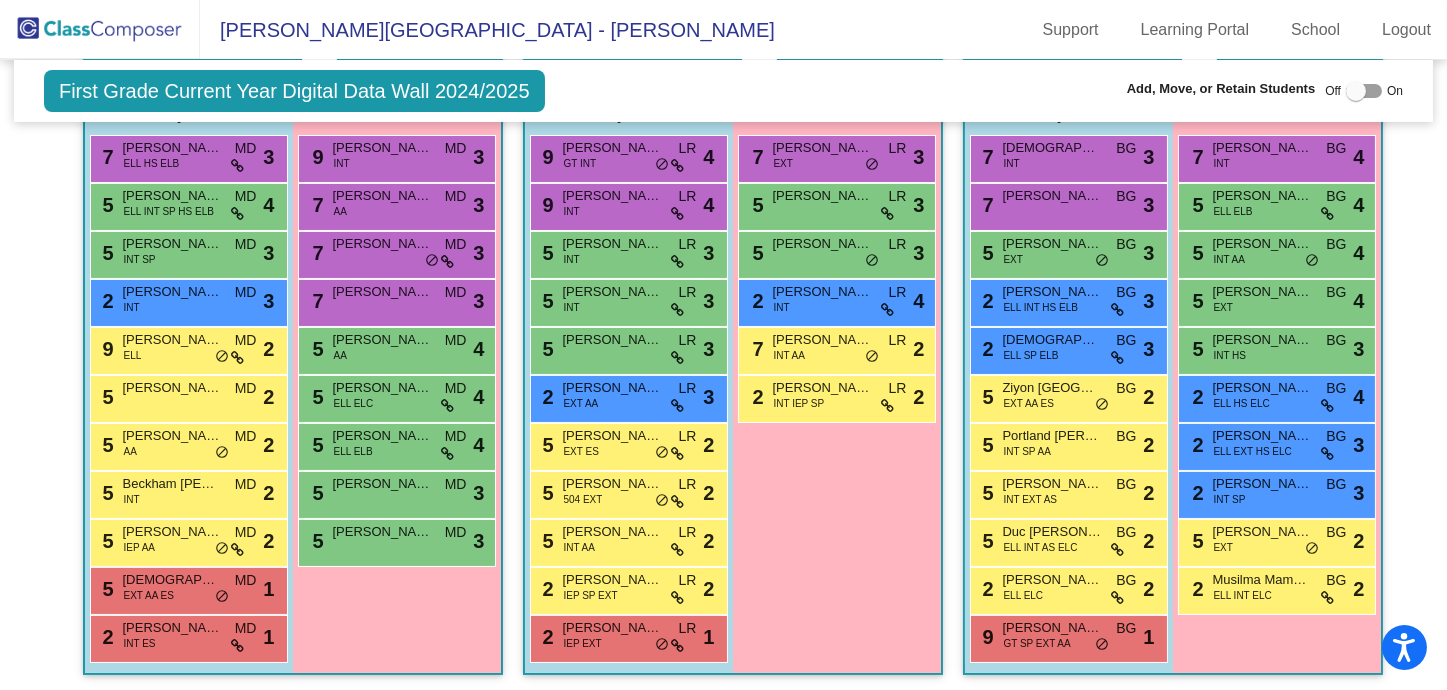 scroll, scrollTop: 0, scrollLeft: 0, axis: both 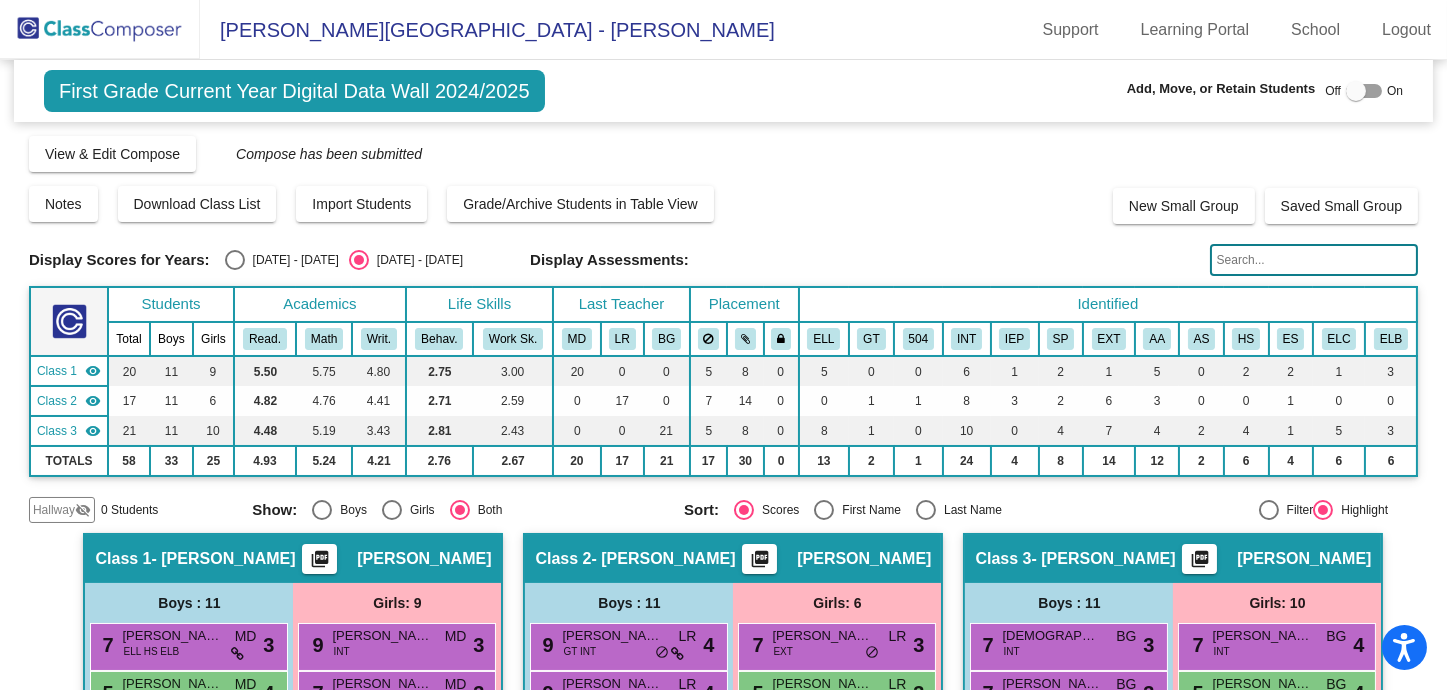 click at bounding box center [1356, 91] 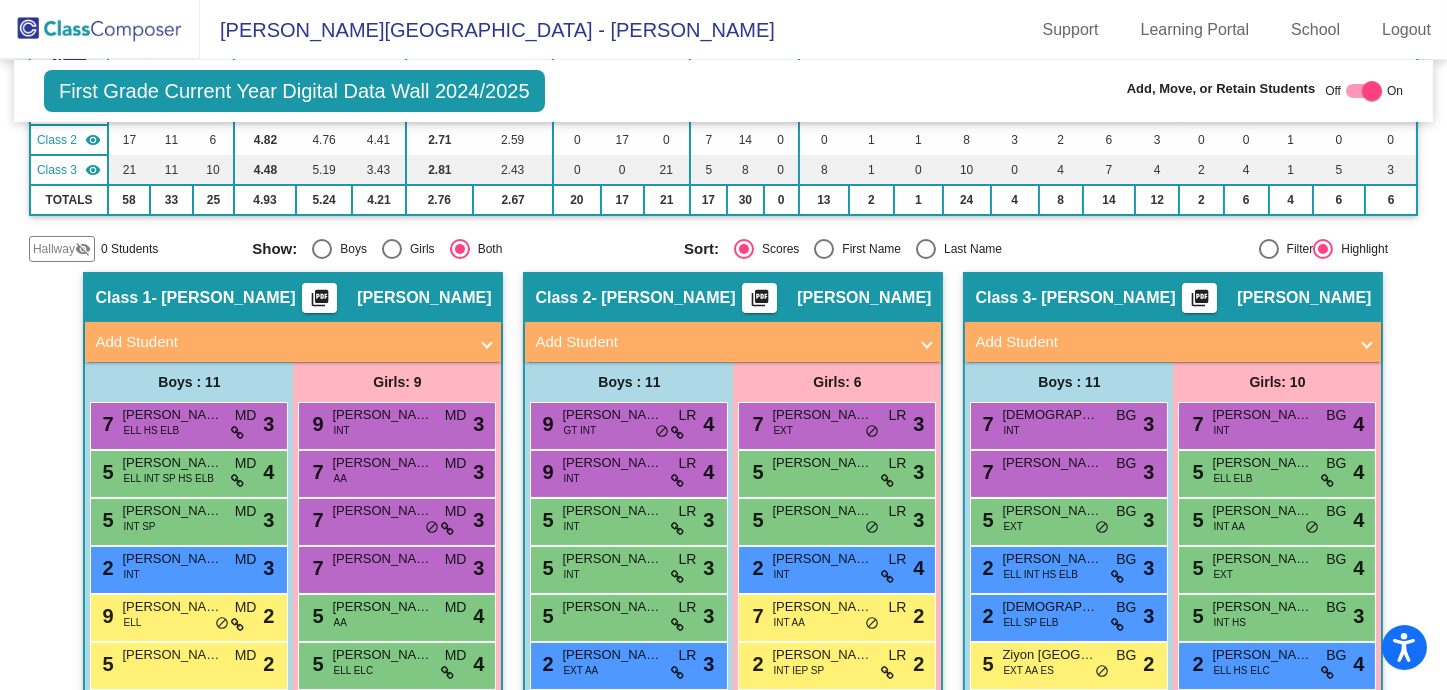 scroll, scrollTop: 0, scrollLeft: 0, axis: both 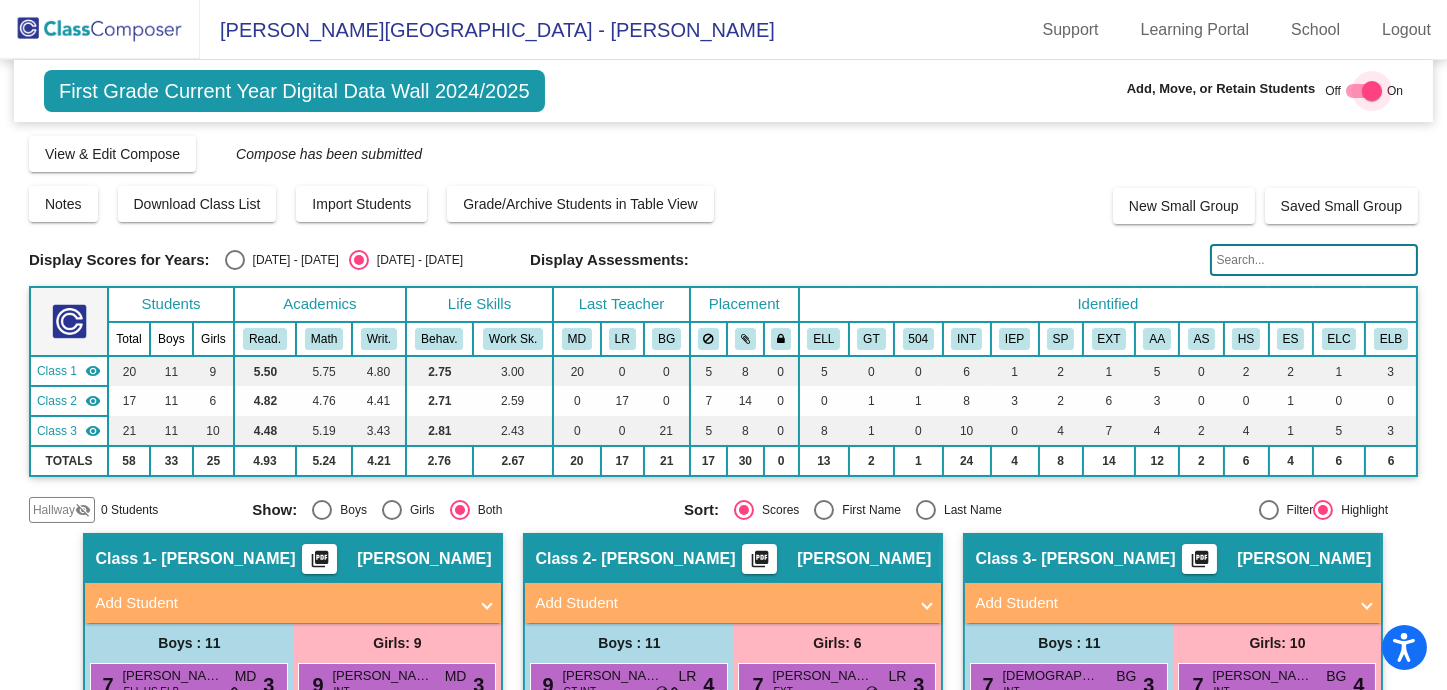 click at bounding box center [1372, 91] 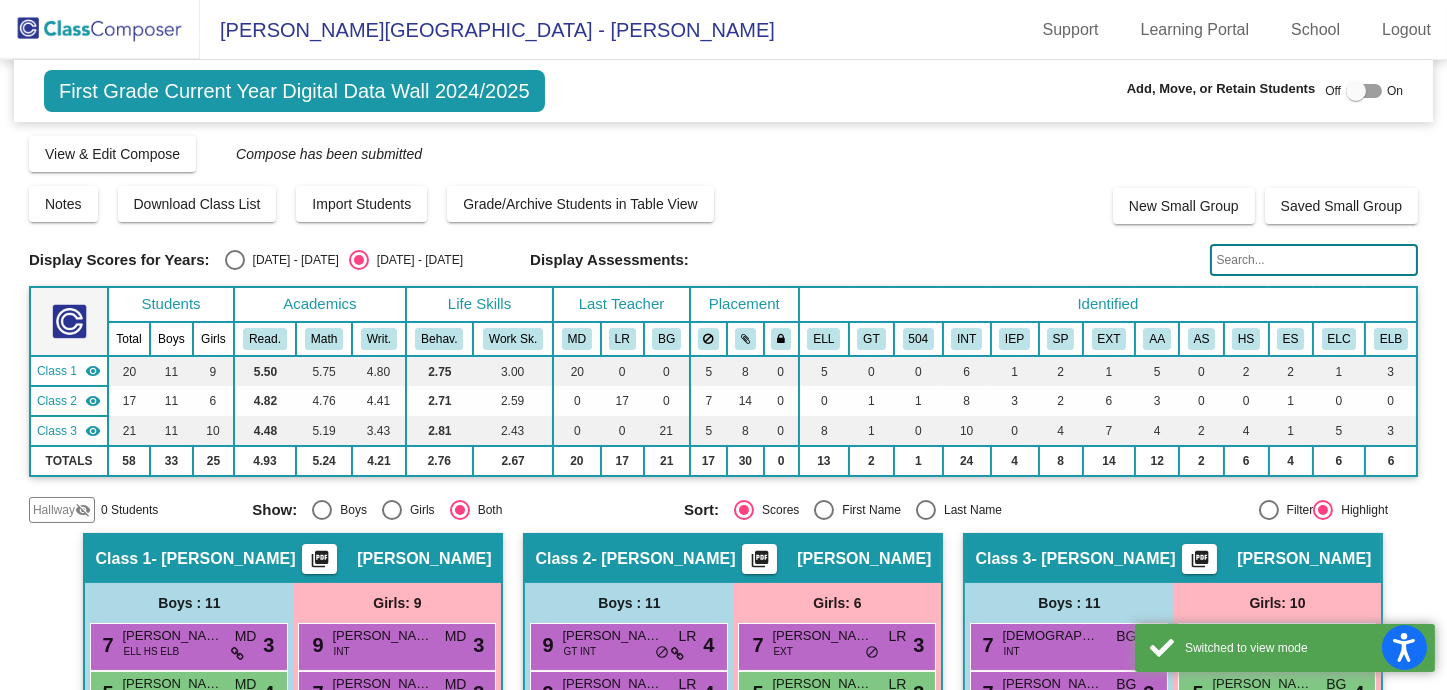 click 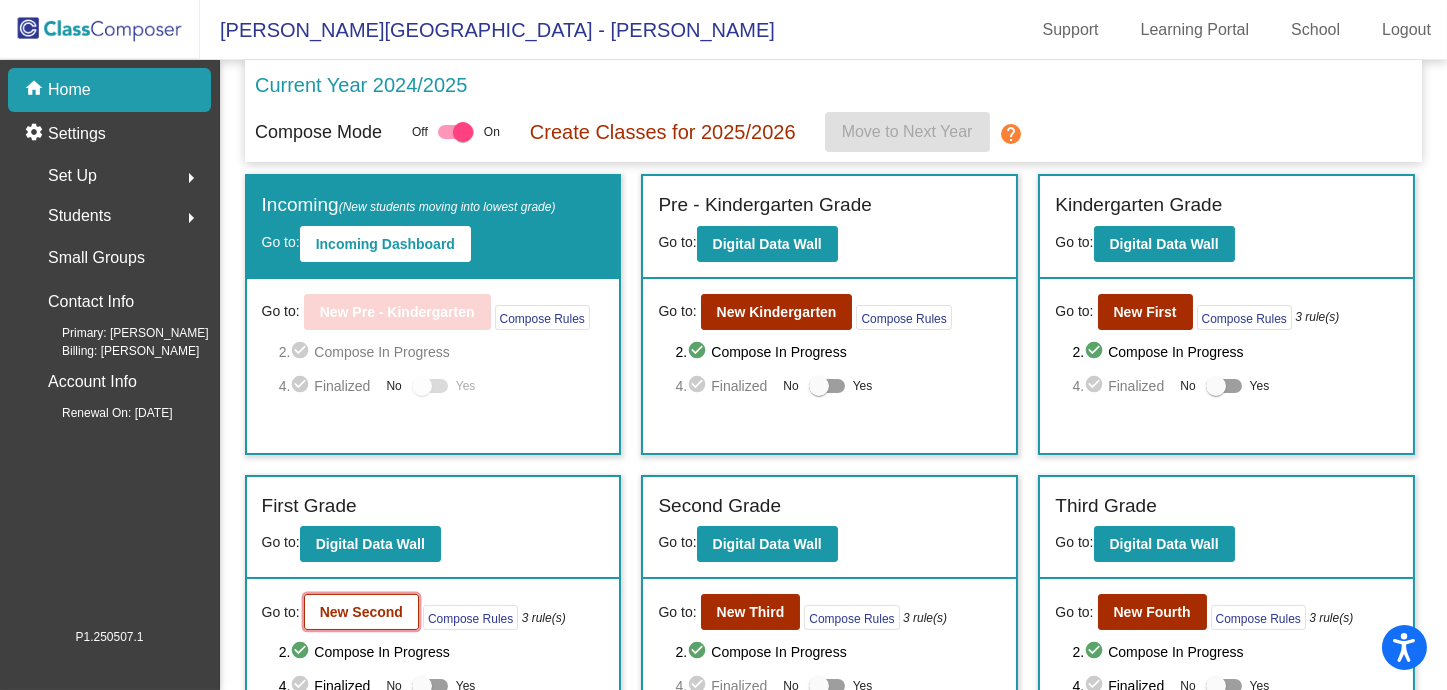 click on "New Second" 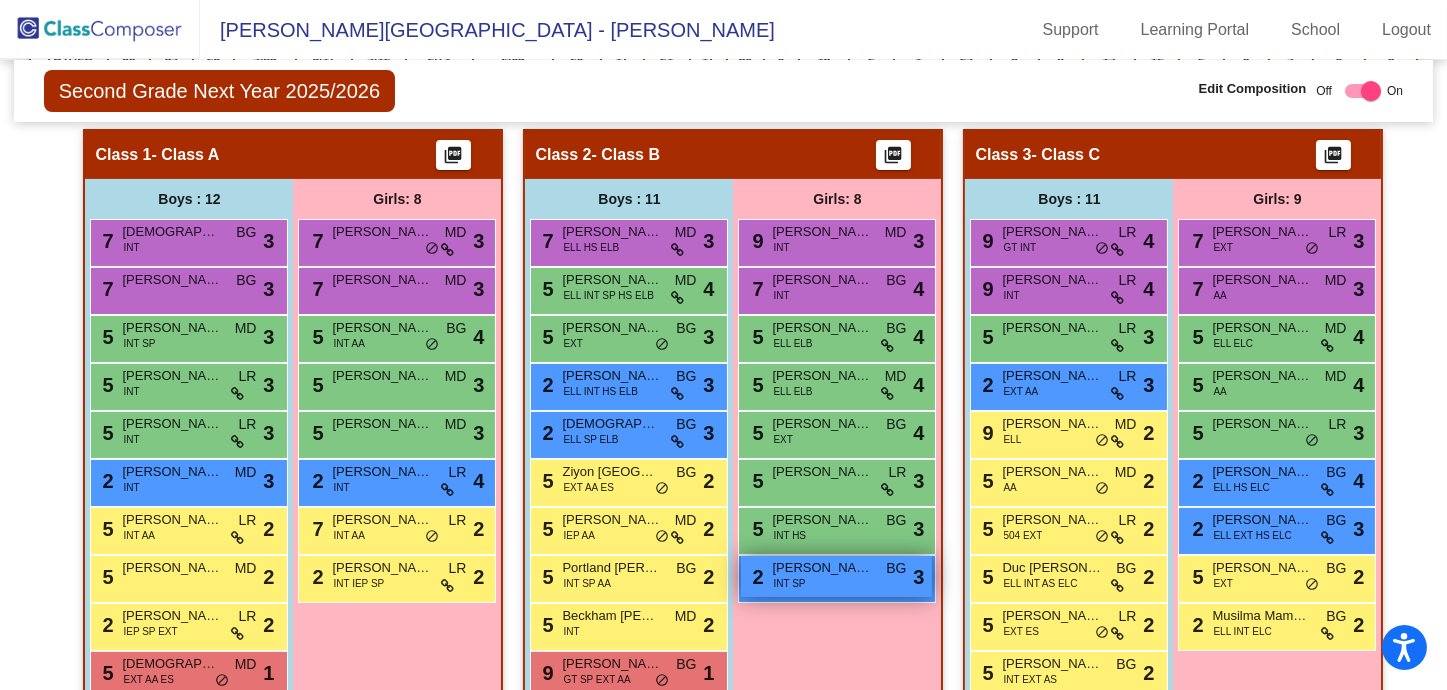 scroll, scrollTop: 531, scrollLeft: 0, axis: vertical 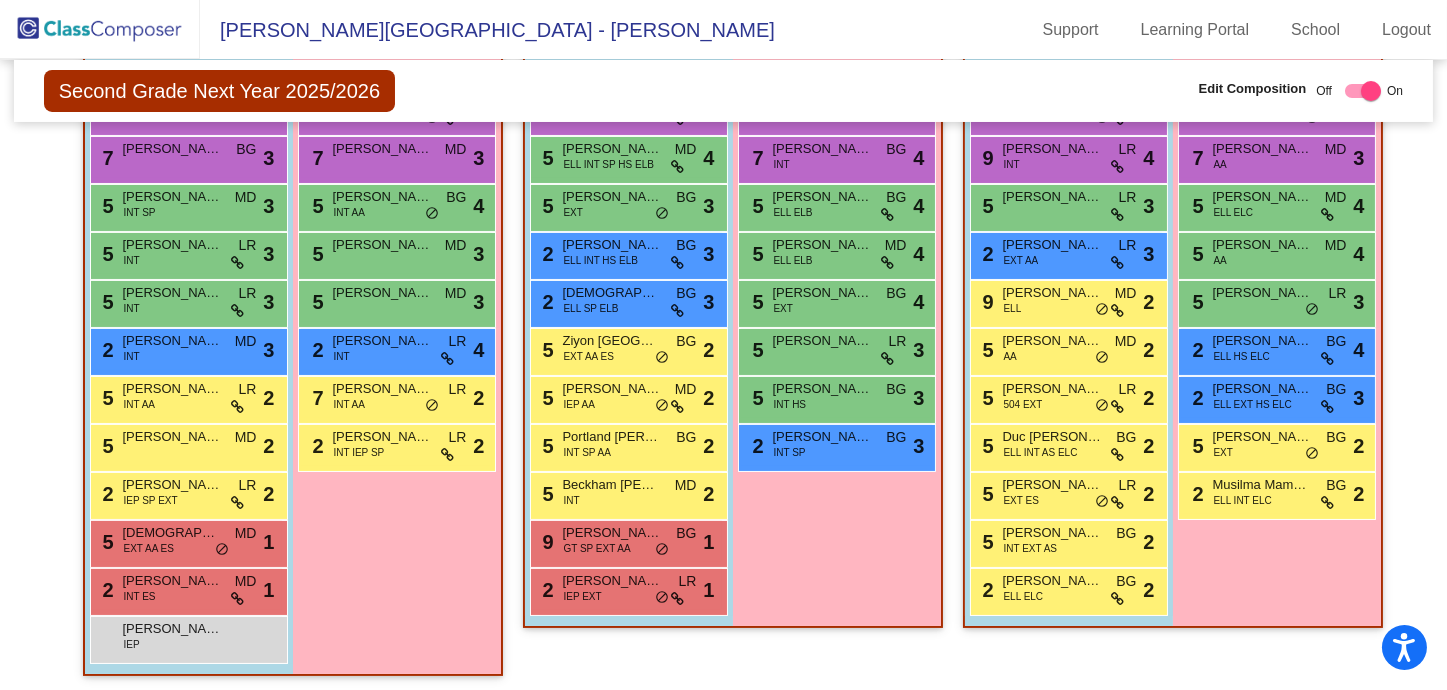 click on "Girls: 8 9 Alana Samsoe INT MD lock do_not_disturb_alt 3 7 Hannah Collins INT BG lock do_not_disturb_alt 4 5 Melaniya Tkachenko ELL ELB BG lock do_not_disturb_alt 4 5 Nika Lebedzeva ELL ELB MD lock do_not_disturb_alt 4 5 Charlotte Ulrich EXT BG lock do_not_disturb_alt 4 5 Hannah Gindhart LR lock do_not_disturb_alt 3 5 Evelyn Romero-Mendoza INT HS BG lock do_not_disturb_alt 3 2 Scarlett Graziano INT SP BG lock do_not_disturb_alt 3" at bounding box center [0, 0] 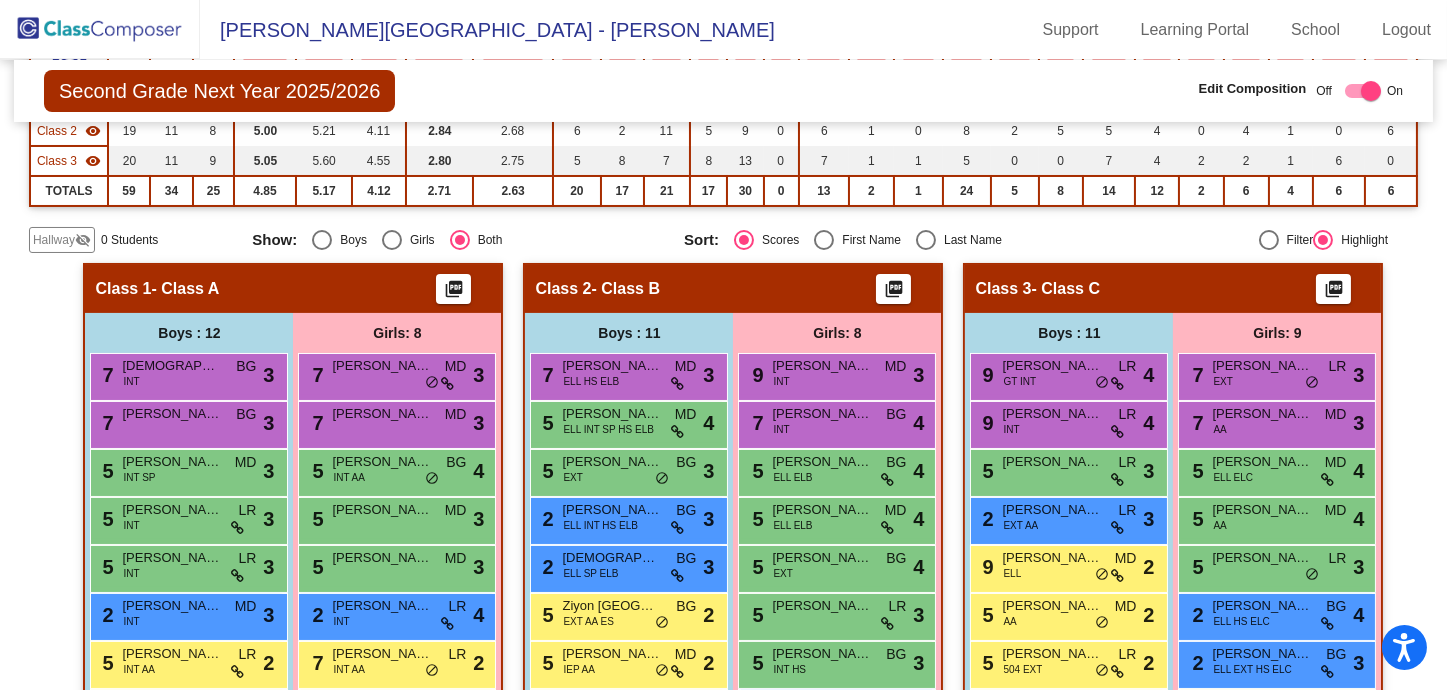 scroll, scrollTop: 0, scrollLeft: 0, axis: both 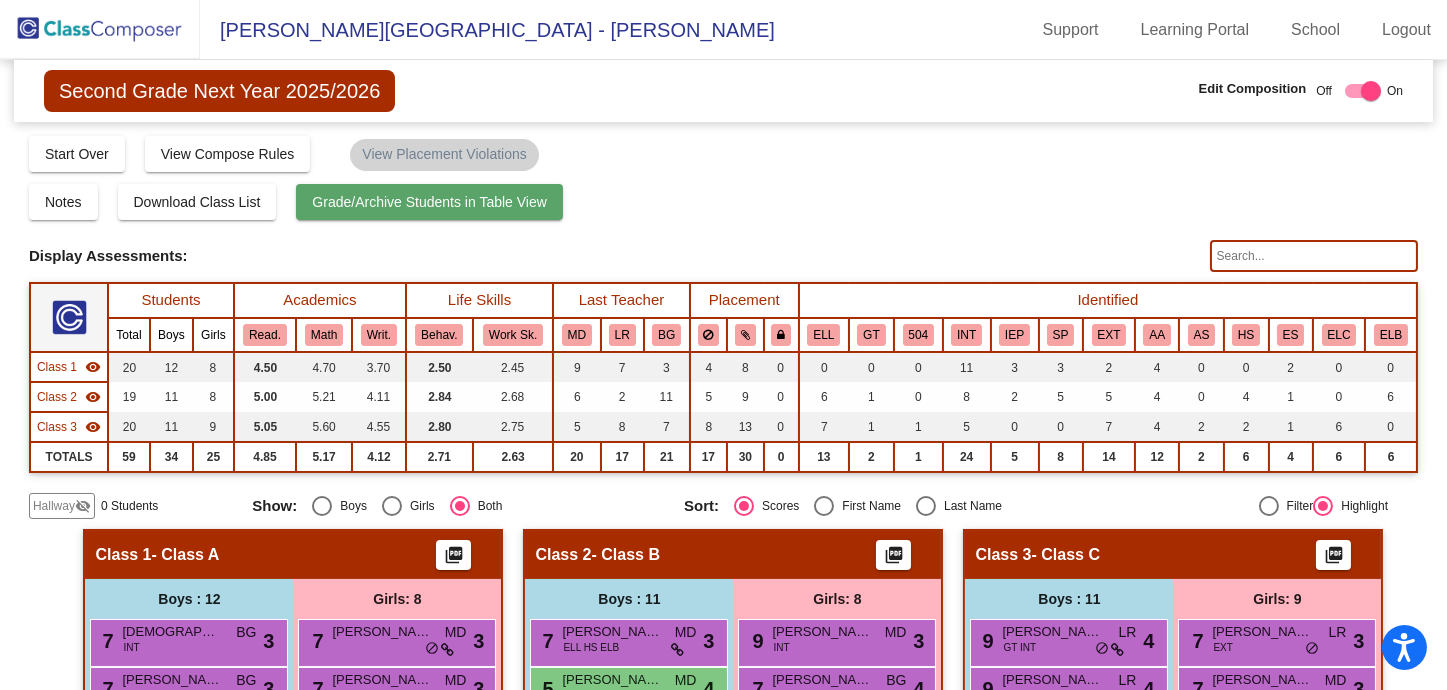 click on "Grade/Archive Students in Table View" 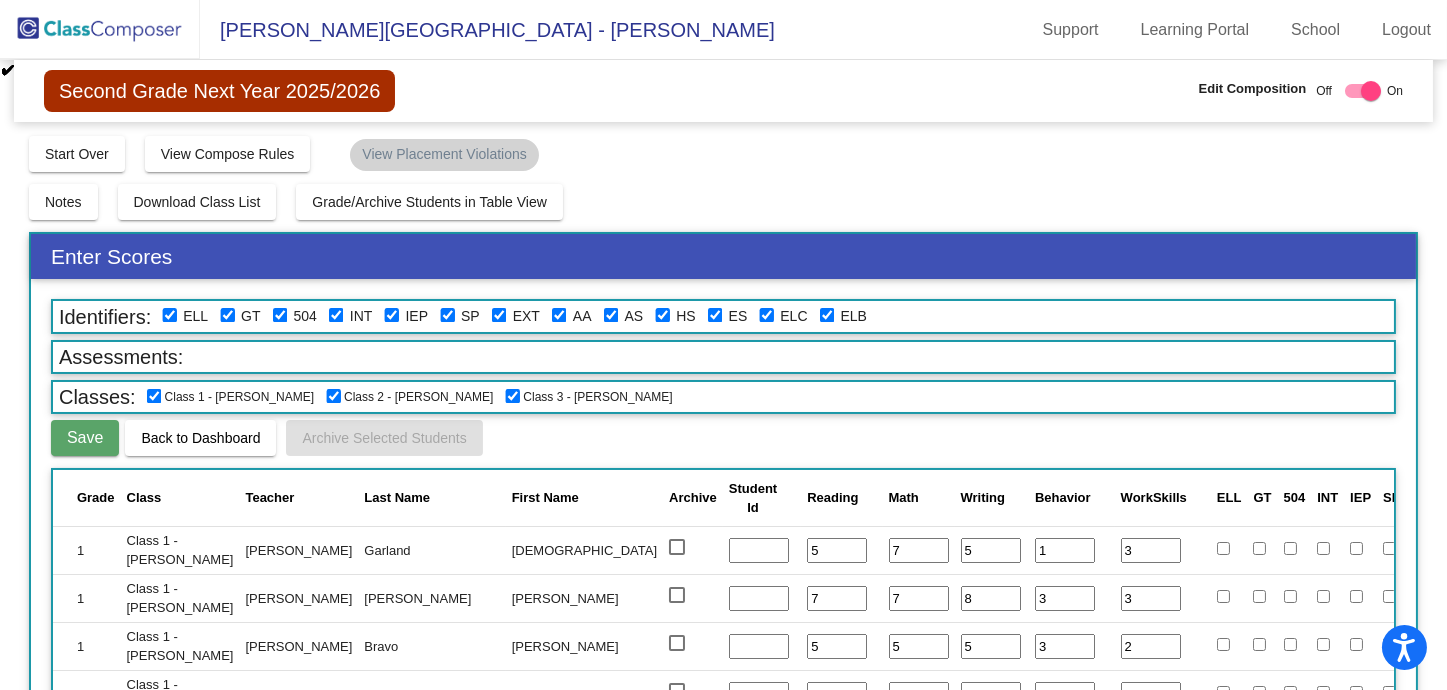 scroll, scrollTop: 207, scrollLeft: 0, axis: vertical 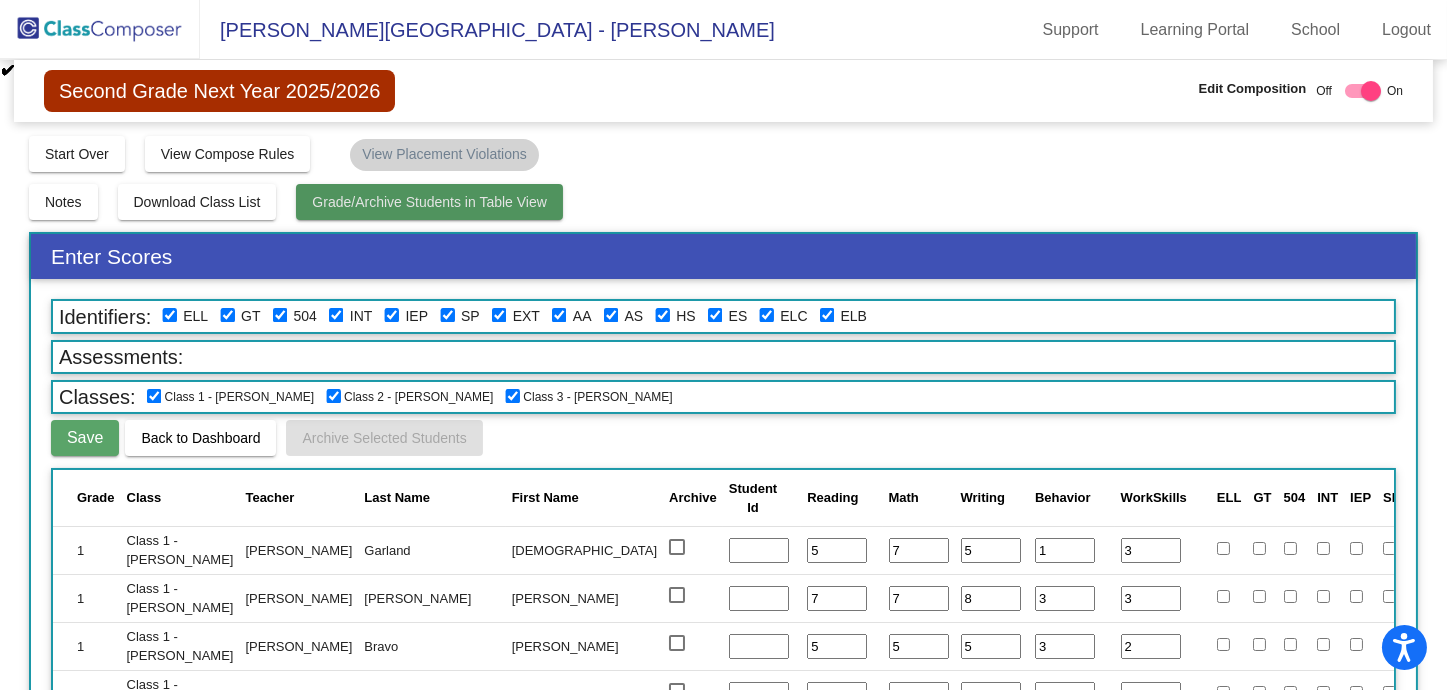 click on "Grade/Archive Students in Table View" 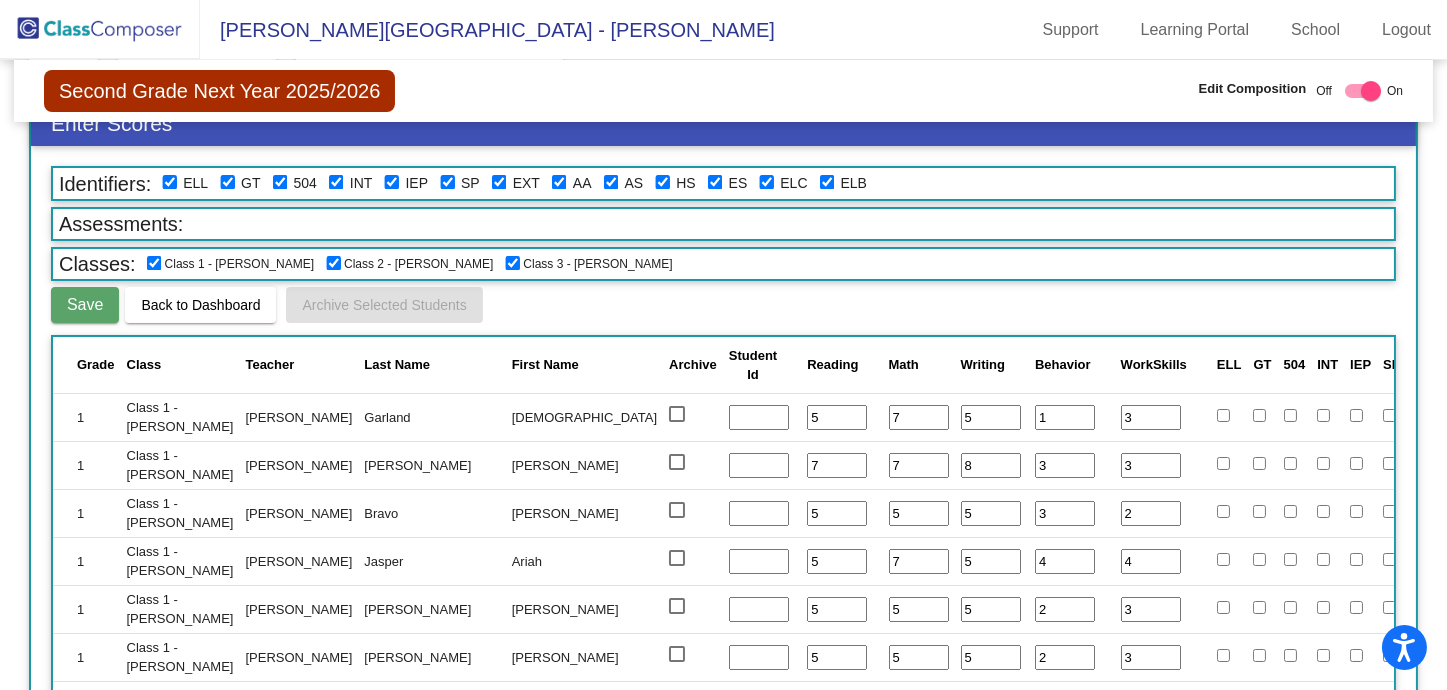 scroll, scrollTop: 207, scrollLeft: 0, axis: vertical 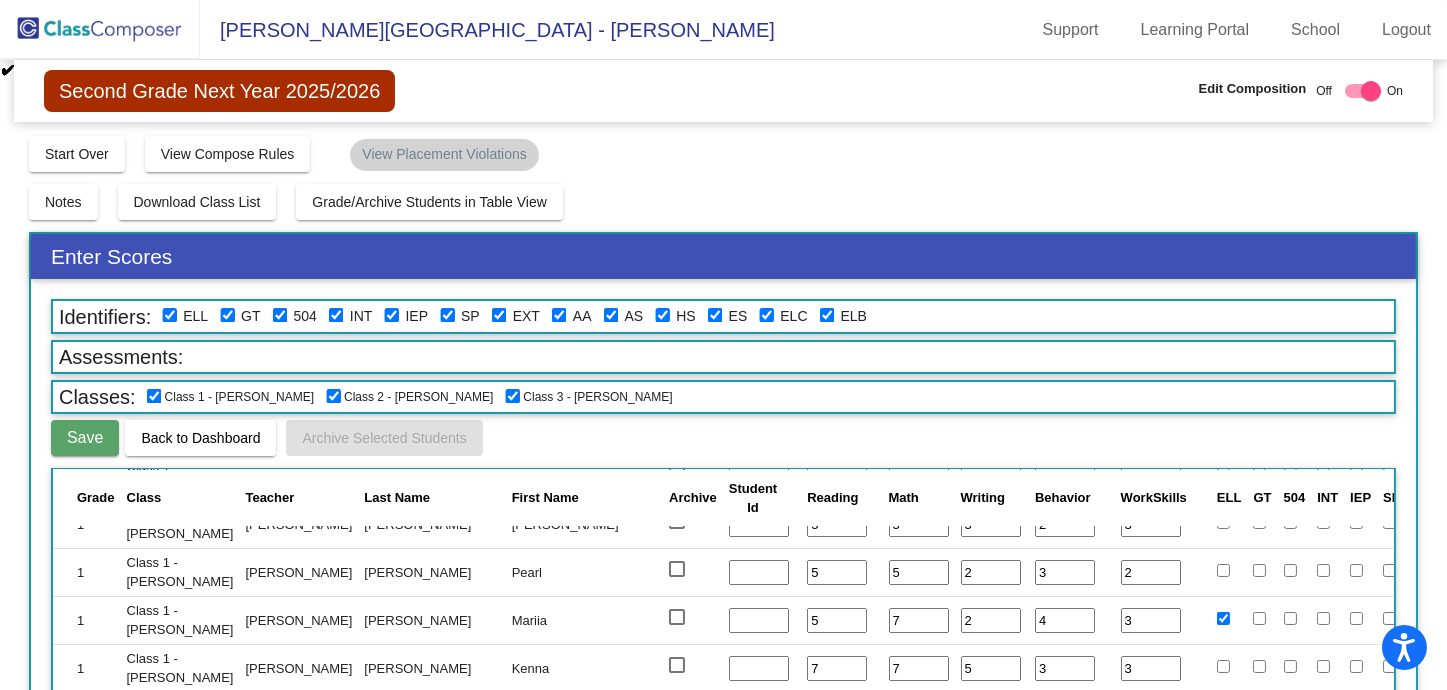 click on "ELB" 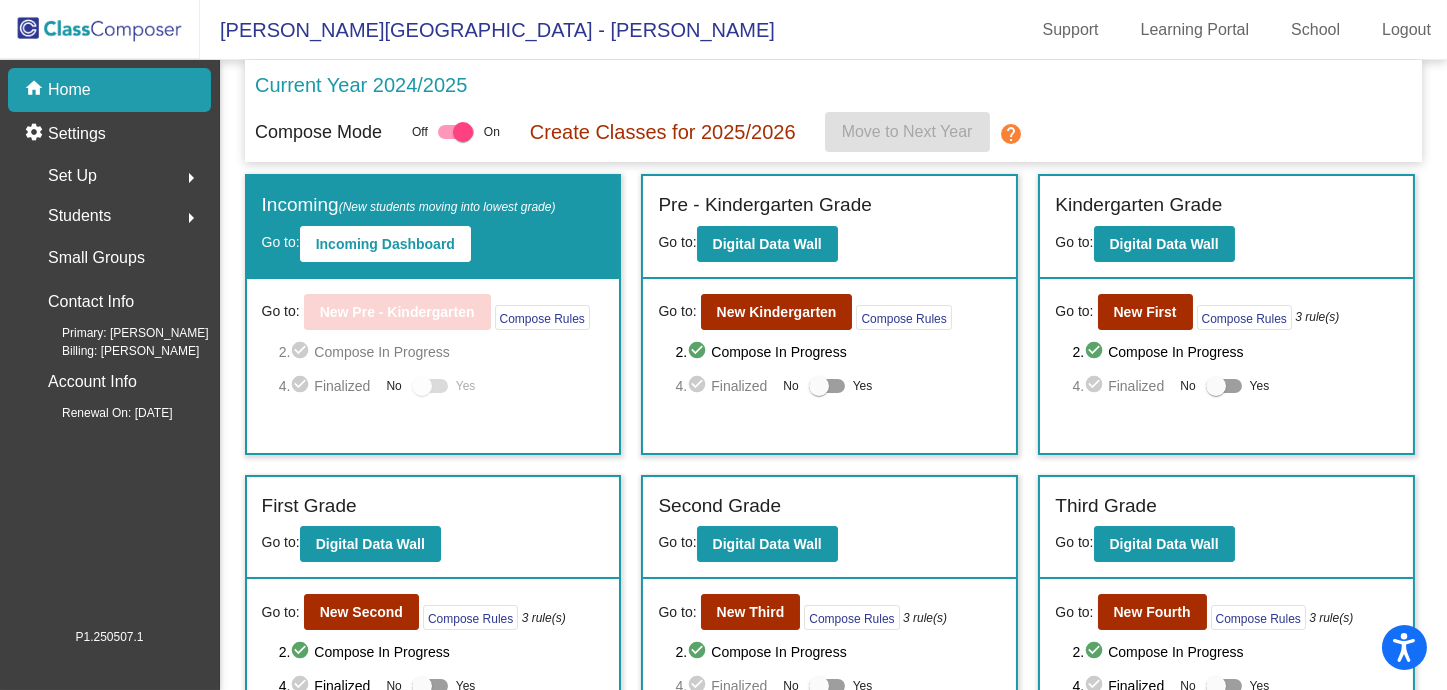 click on "Students  arrow_right" 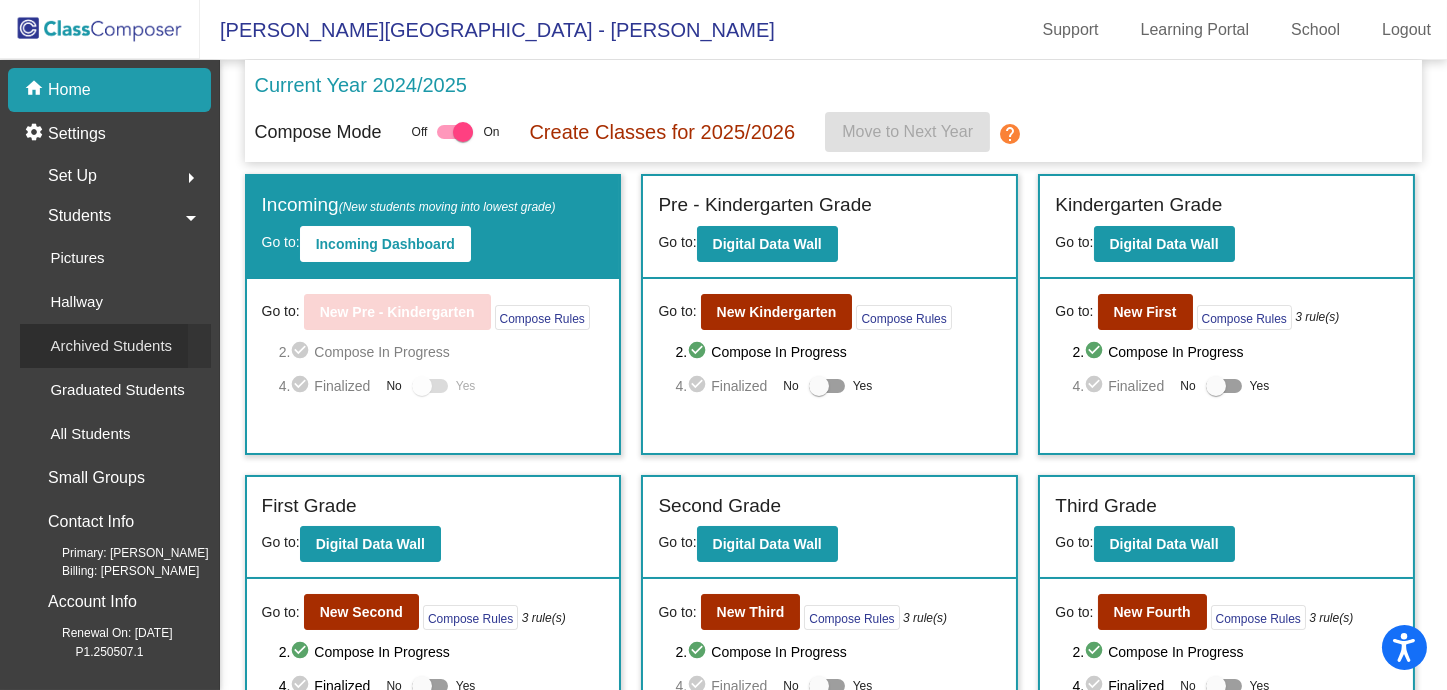 click on "Archived Students" 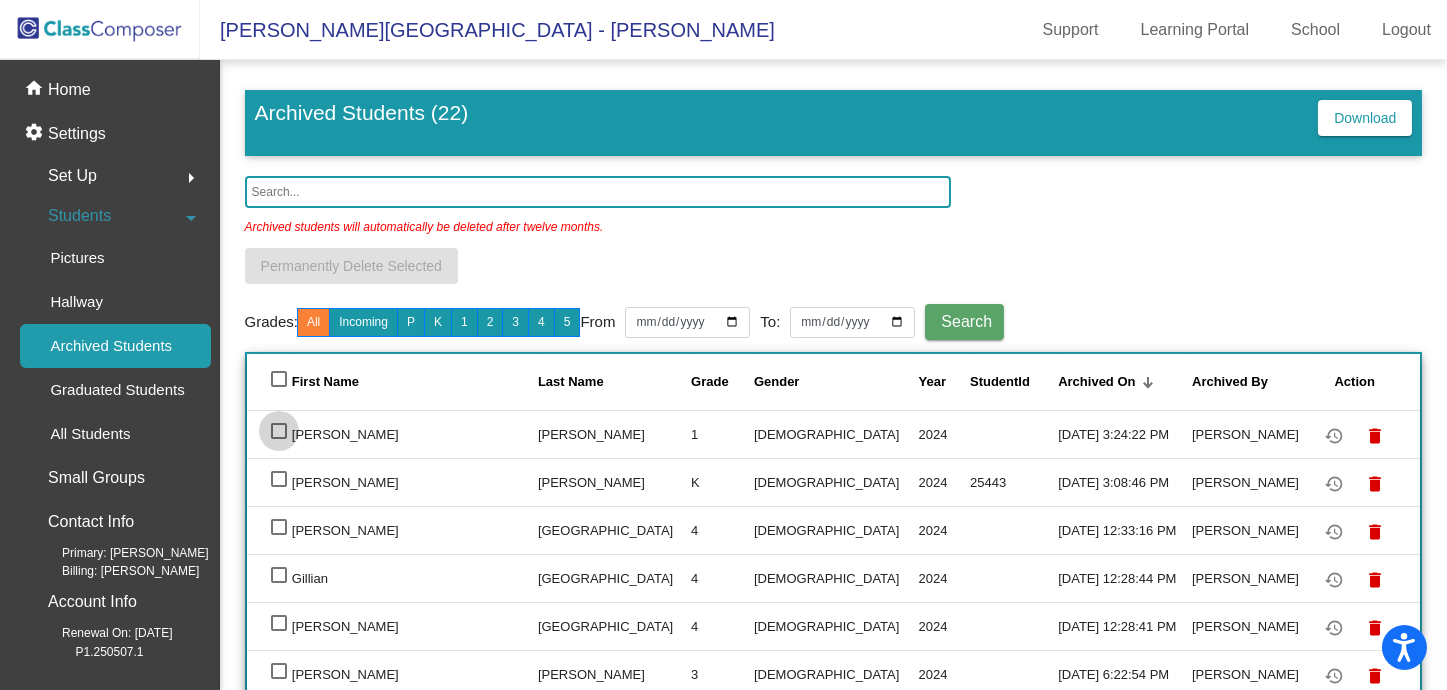 click at bounding box center [279, 431] 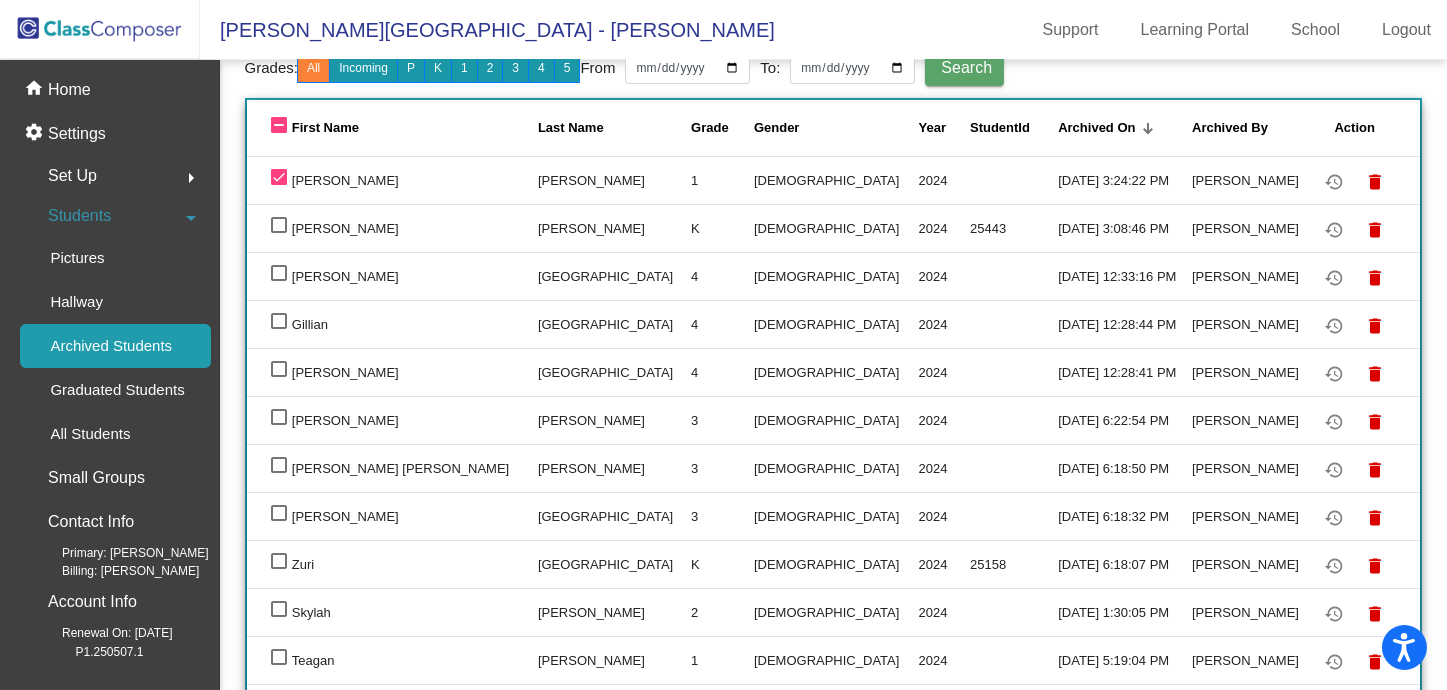 scroll, scrollTop: 0, scrollLeft: 0, axis: both 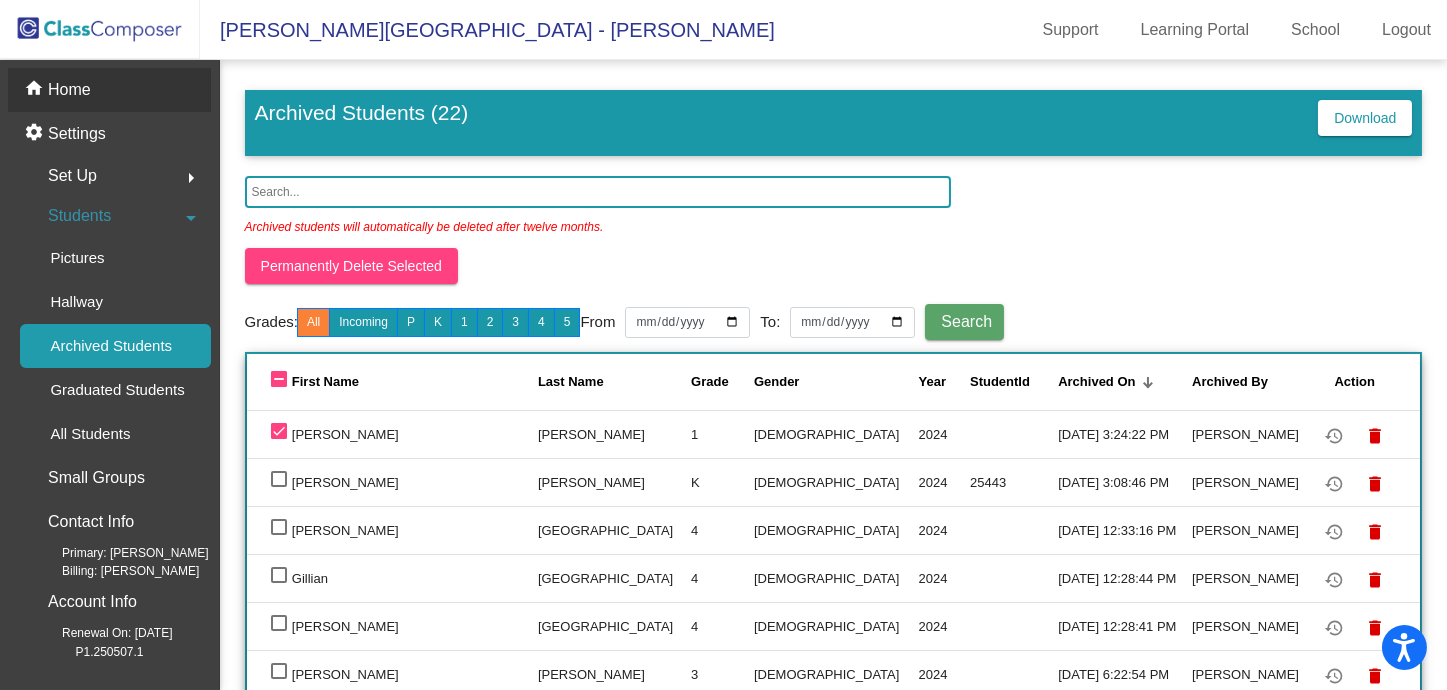 click on "home Home" 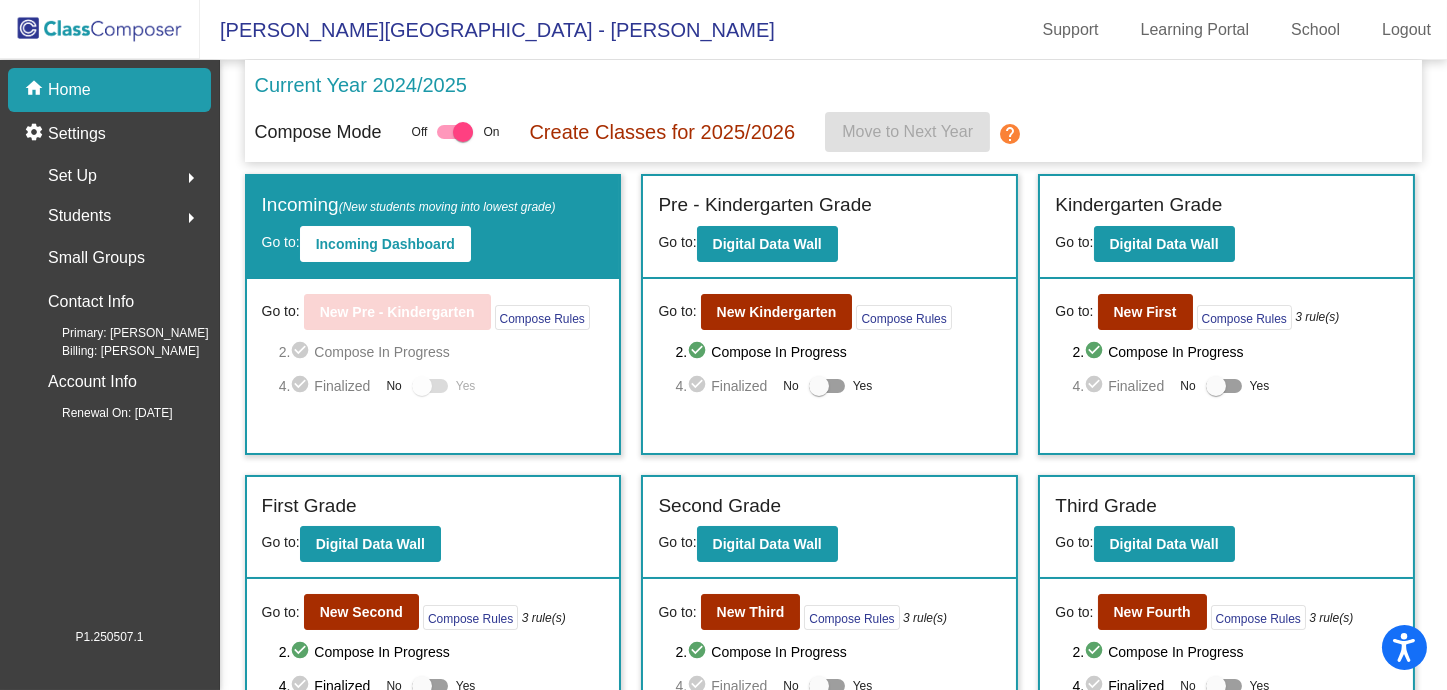 scroll, scrollTop: 266, scrollLeft: 0, axis: vertical 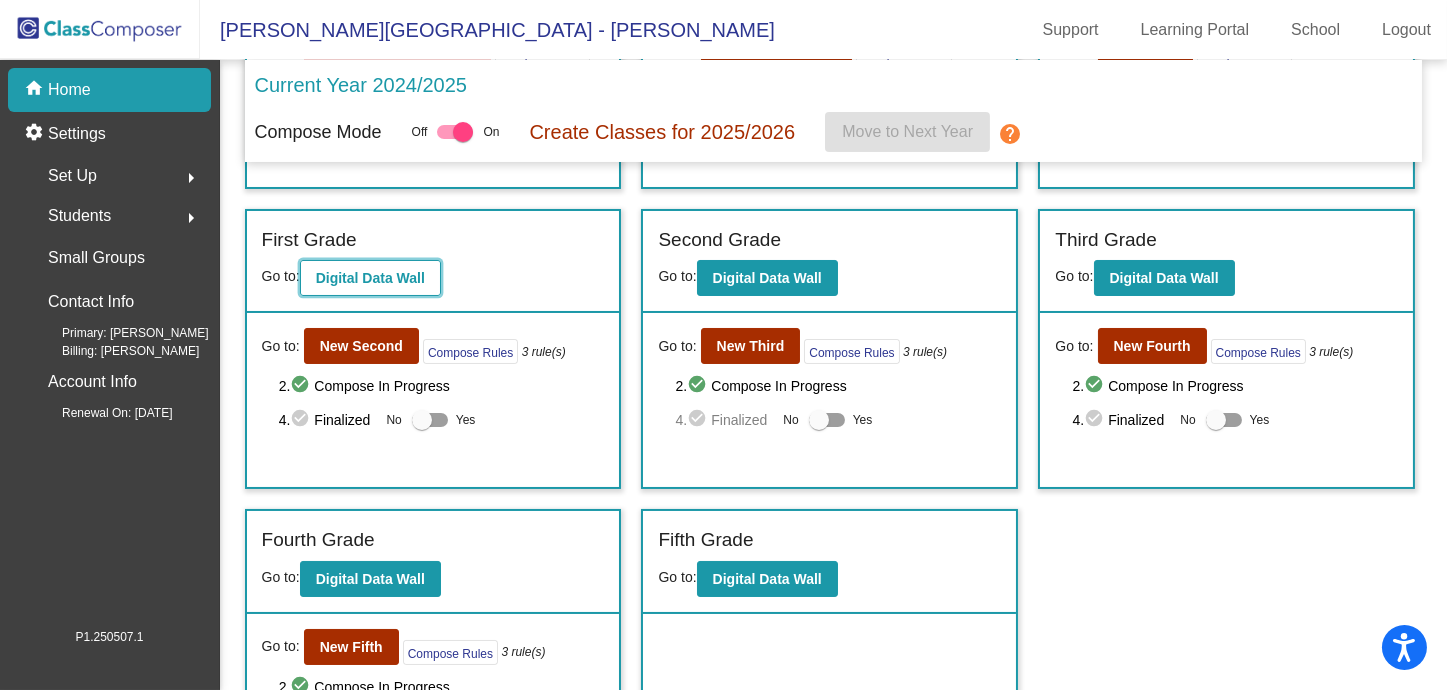 click on "Digital Data Wall" 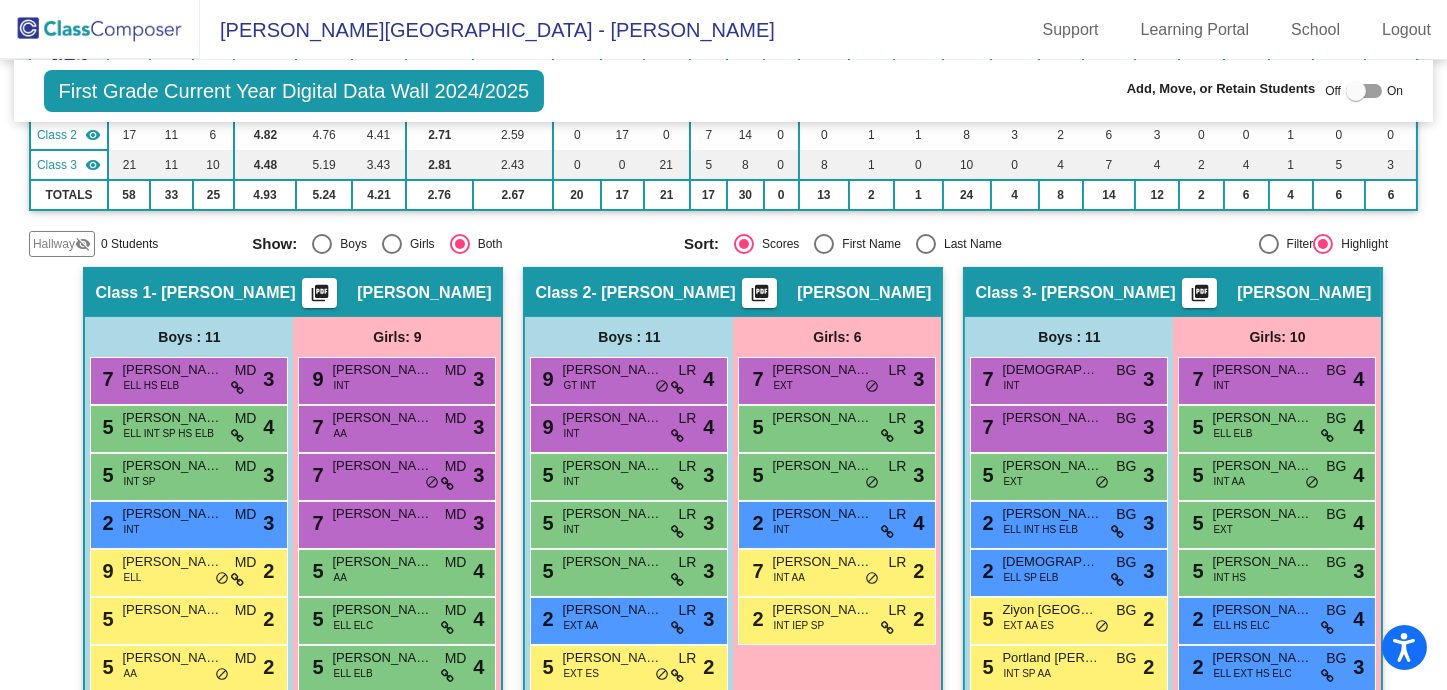 scroll, scrollTop: 0, scrollLeft: 0, axis: both 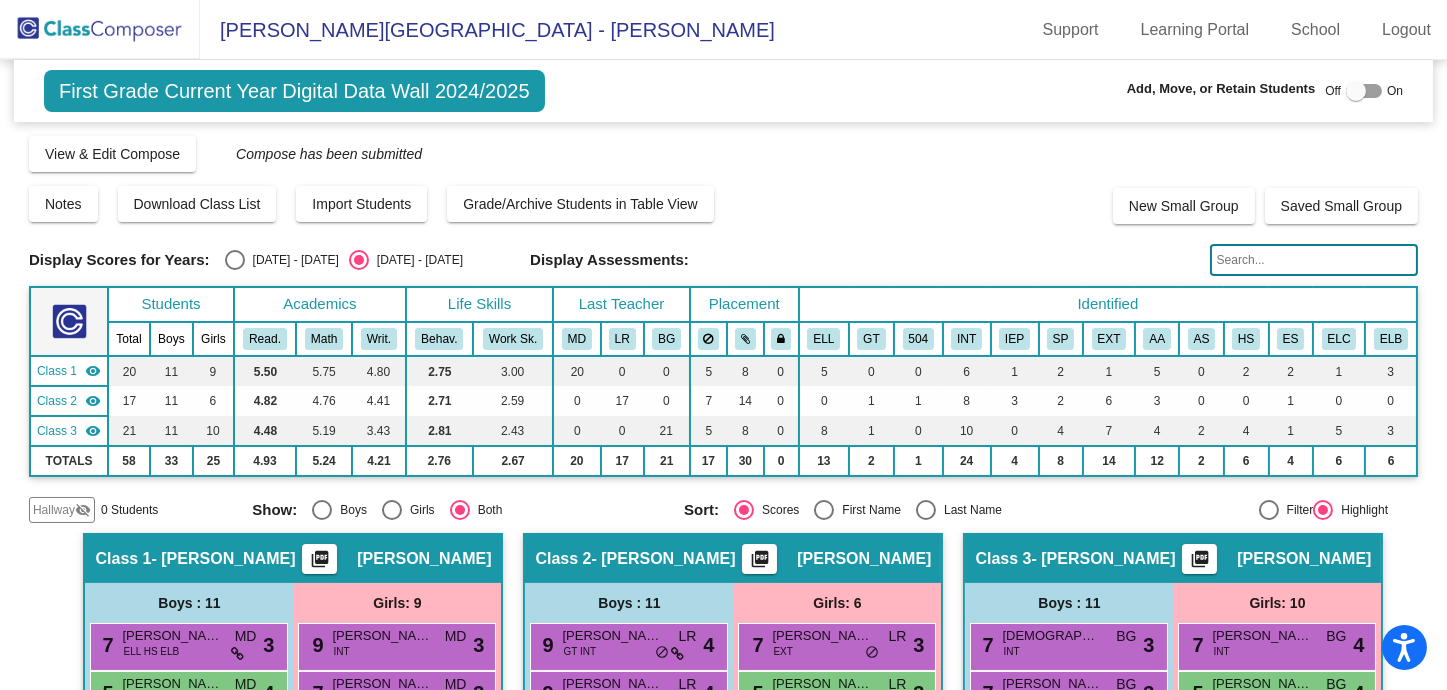 click at bounding box center (1364, 91) 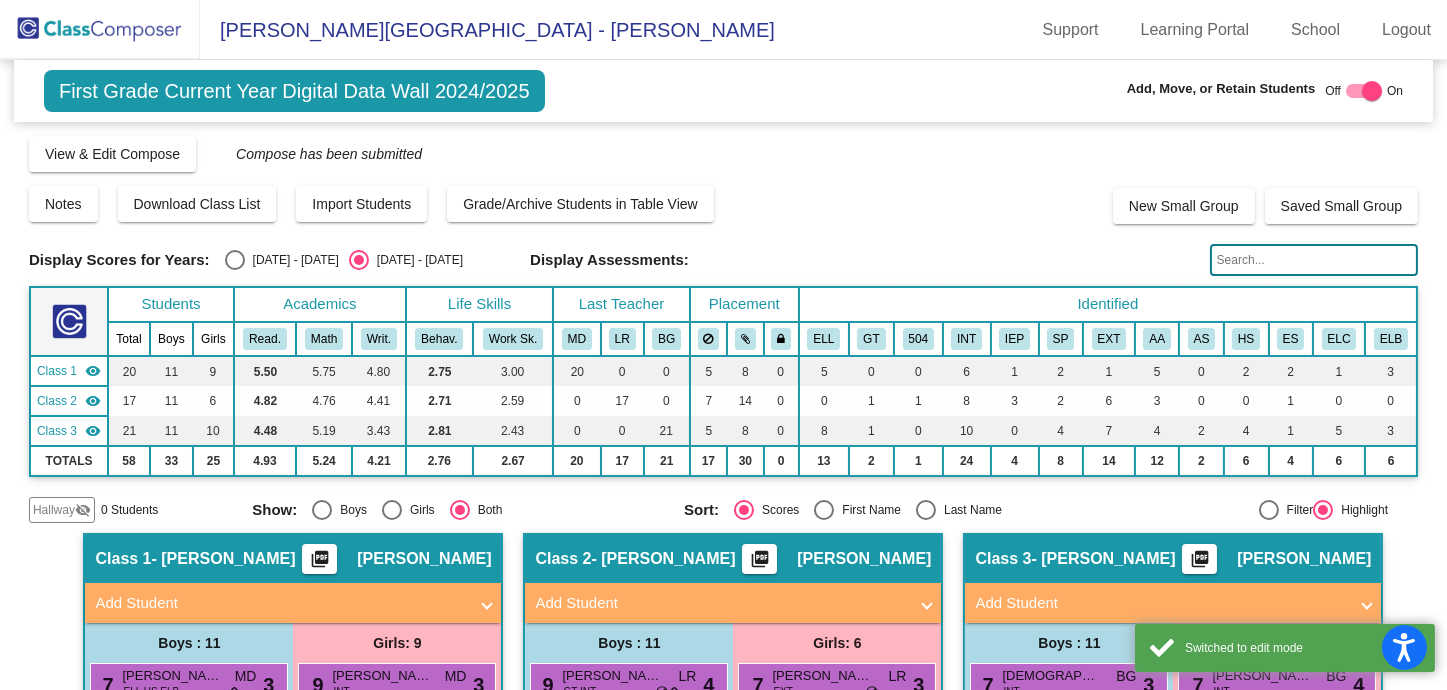scroll, scrollTop: 400, scrollLeft: 0, axis: vertical 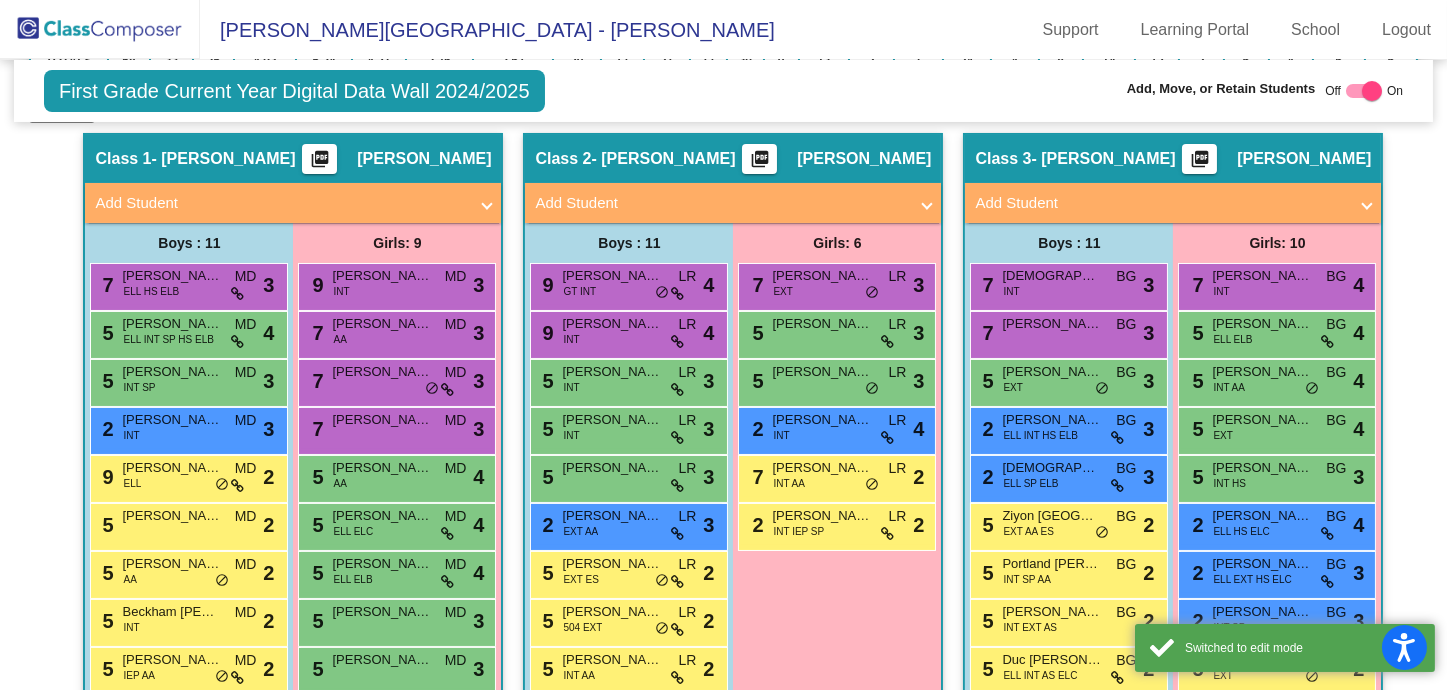 click on "Add Student" at bounding box center [721, 203] 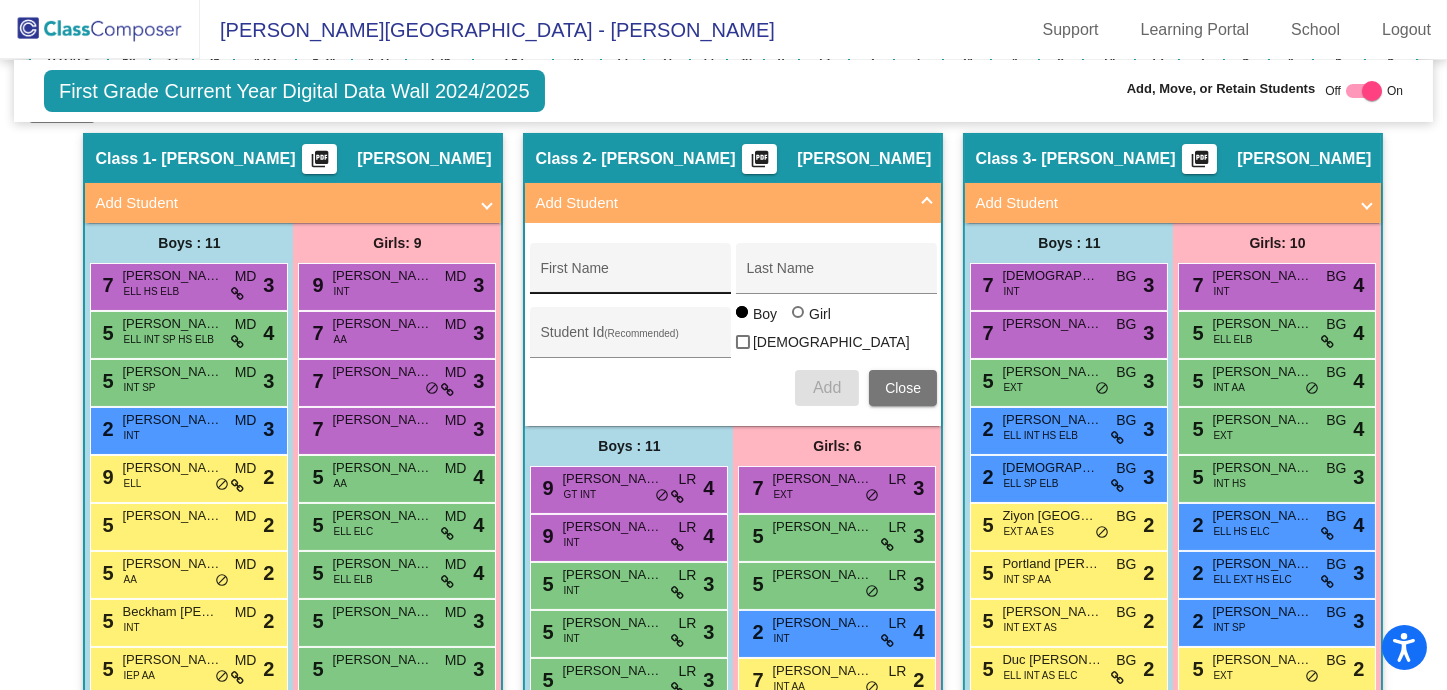 click on "First Name" at bounding box center [630, 274] 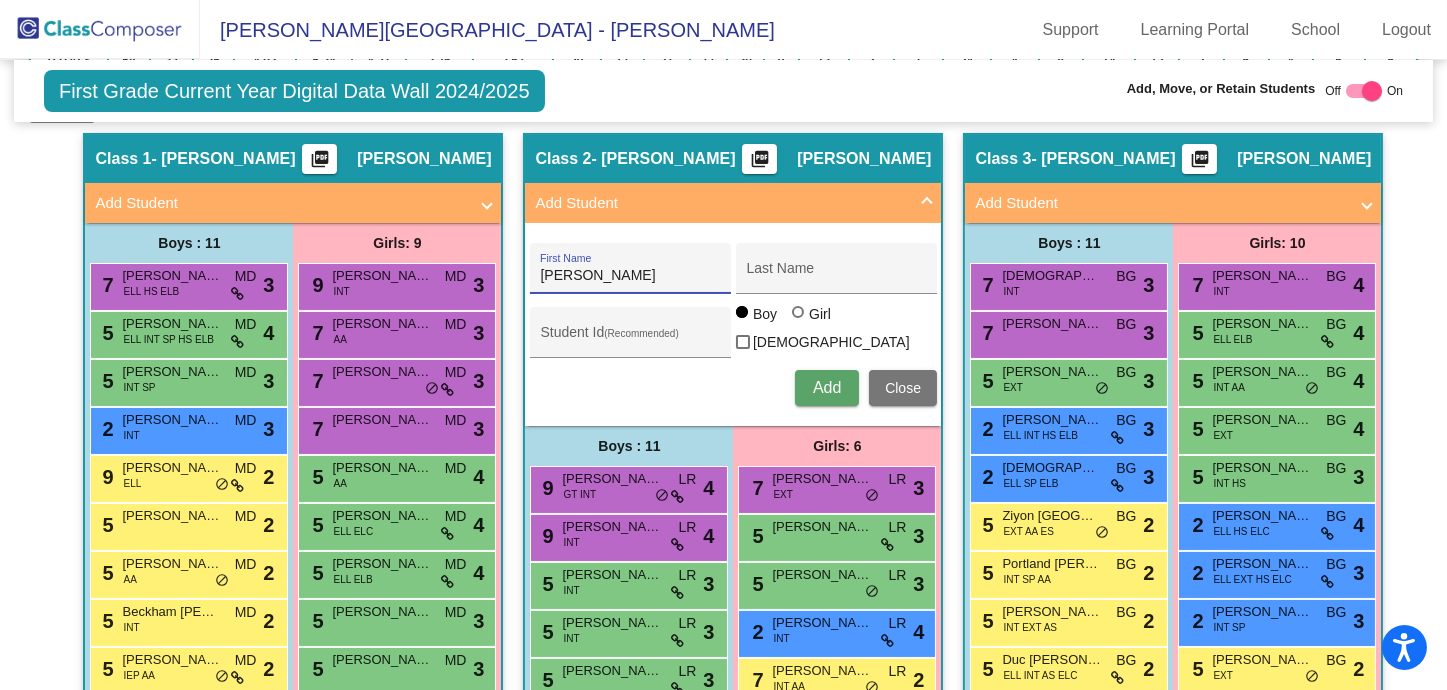 type on "Audrey" 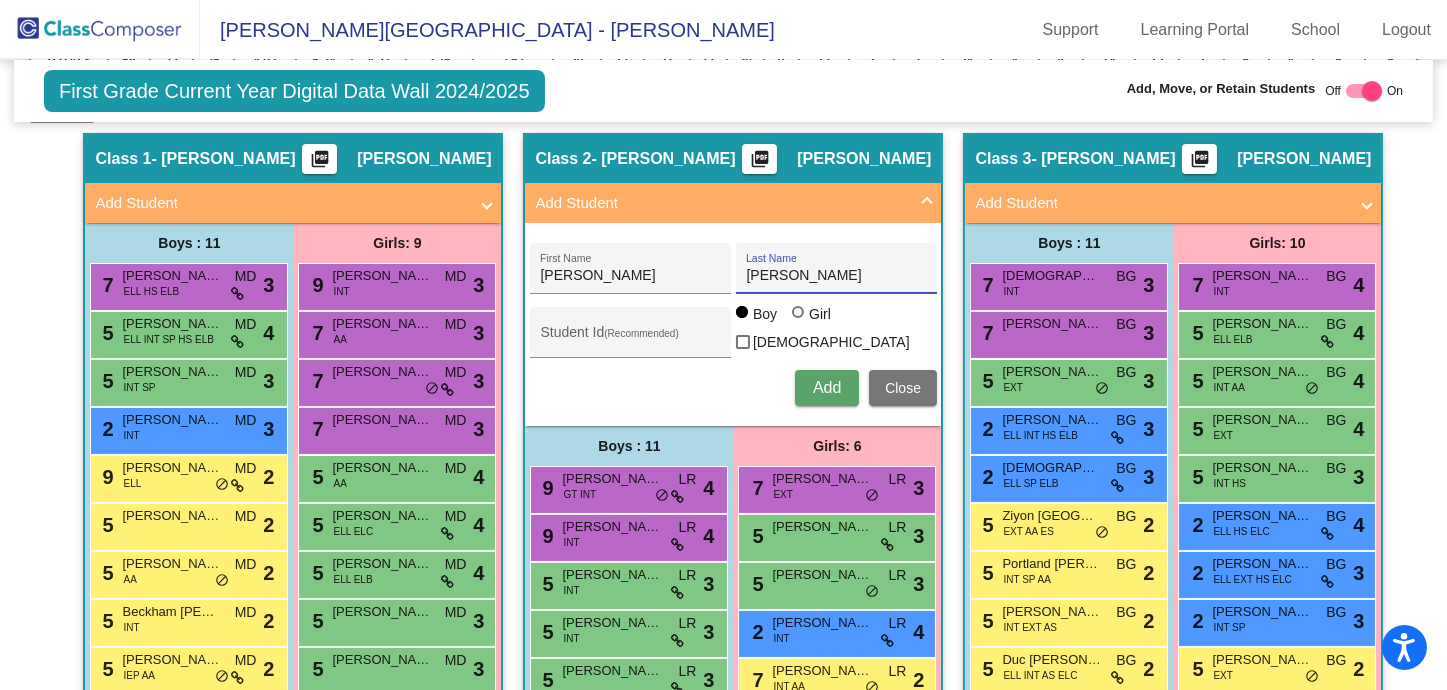 type on "Smith" 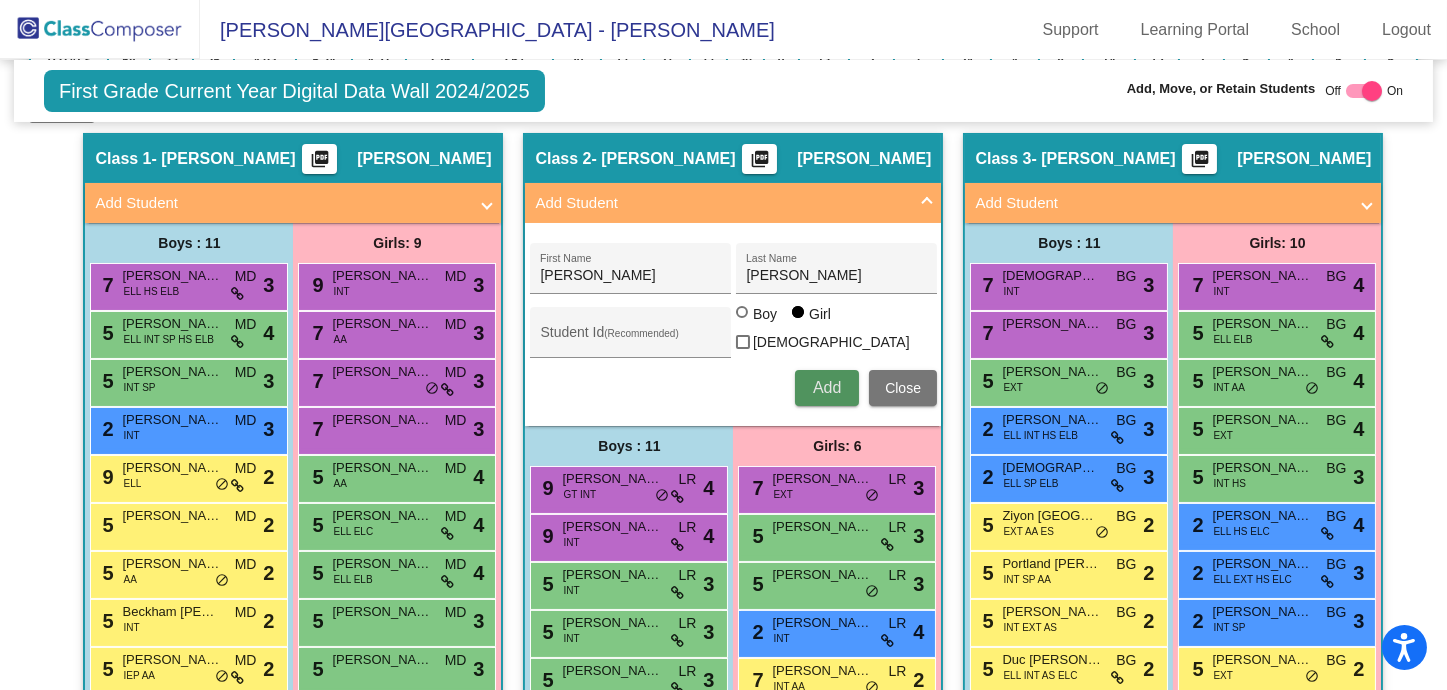 click on "Add" at bounding box center (827, 387) 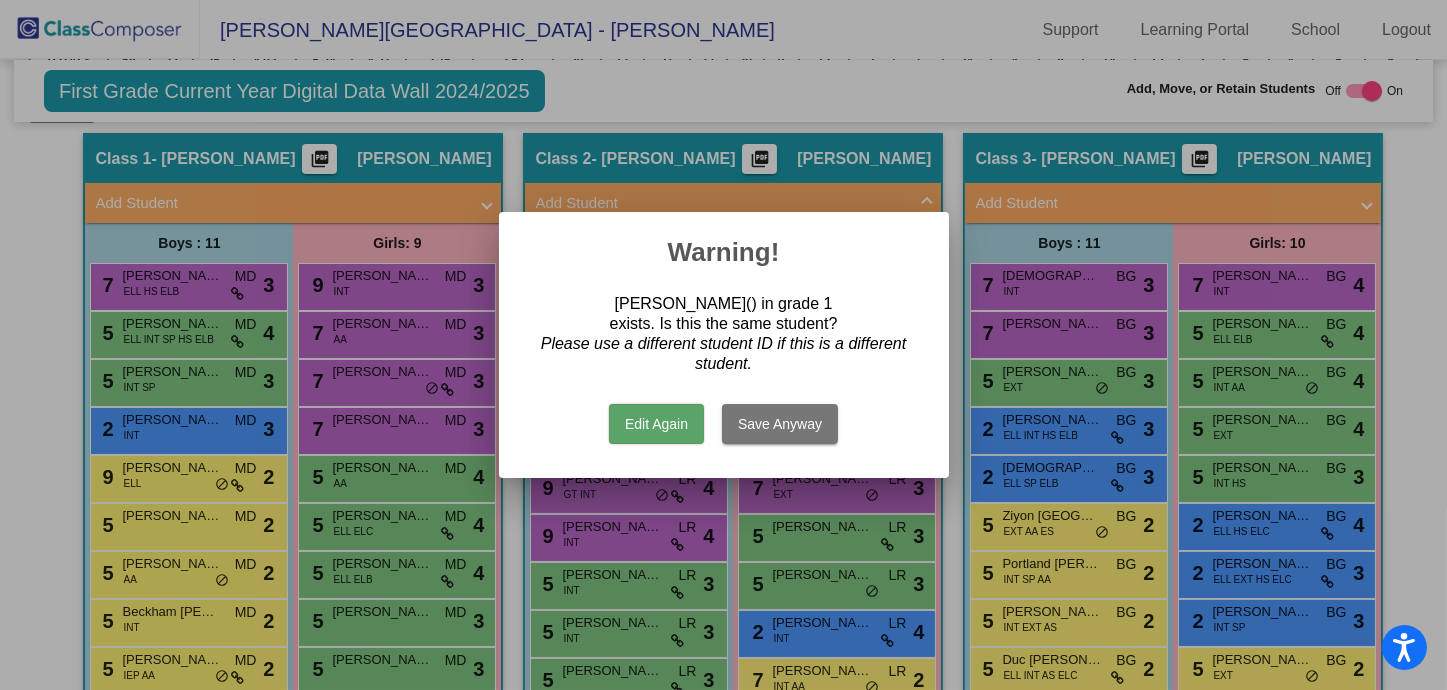 click on "Save Anyway" at bounding box center (780, 424) 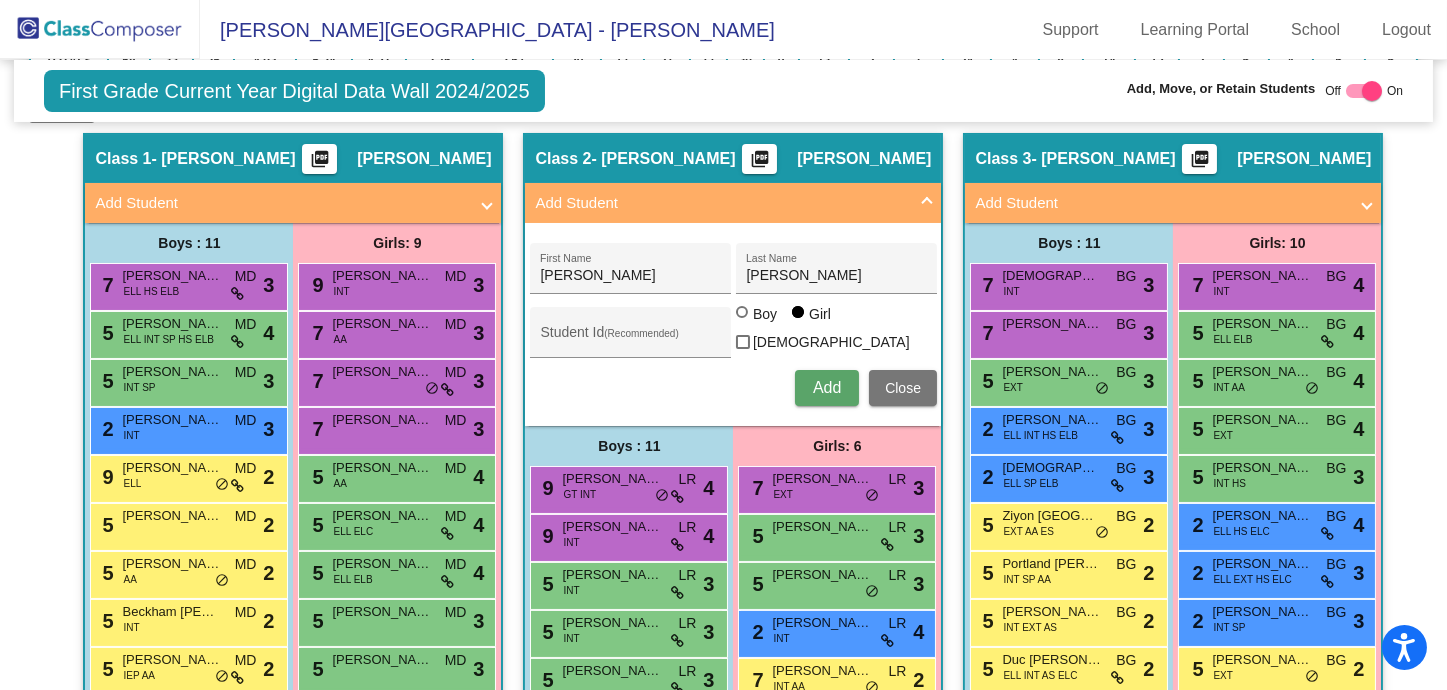 type 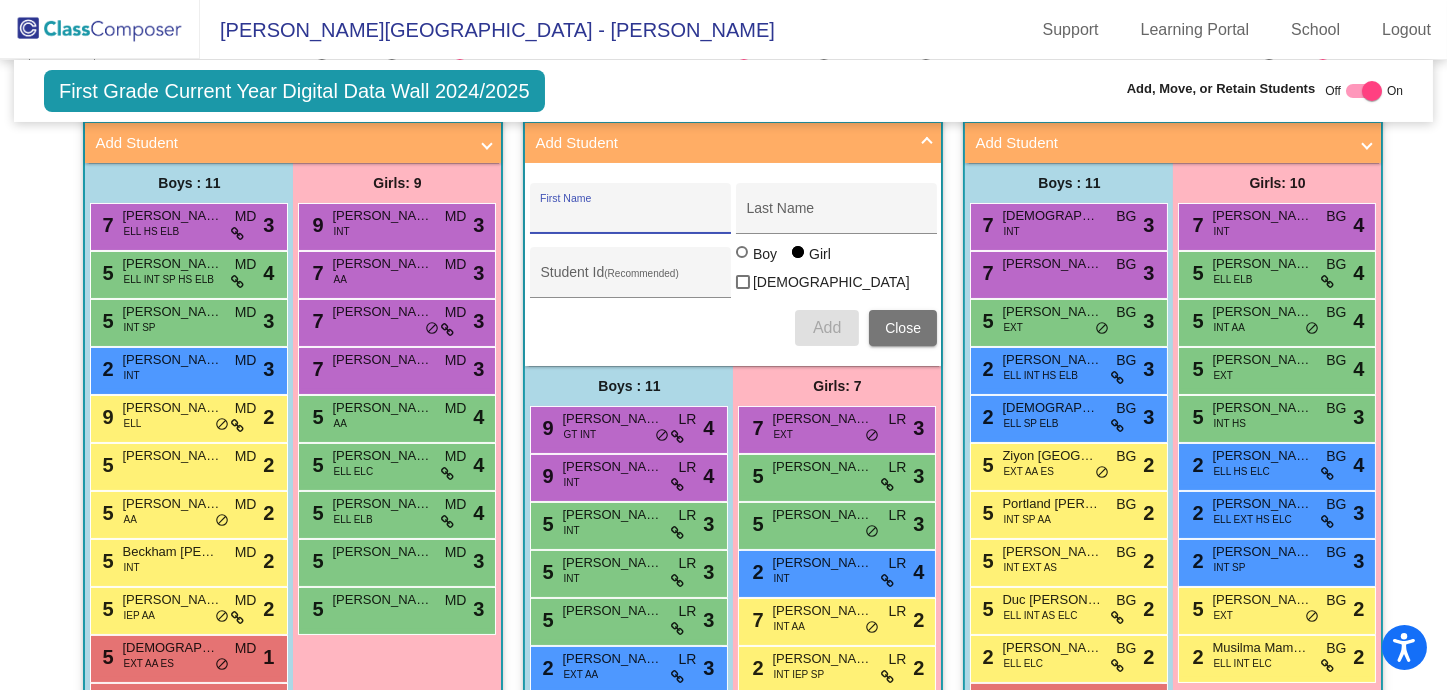 scroll, scrollTop: 0, scrollLeft: 0, axis: both 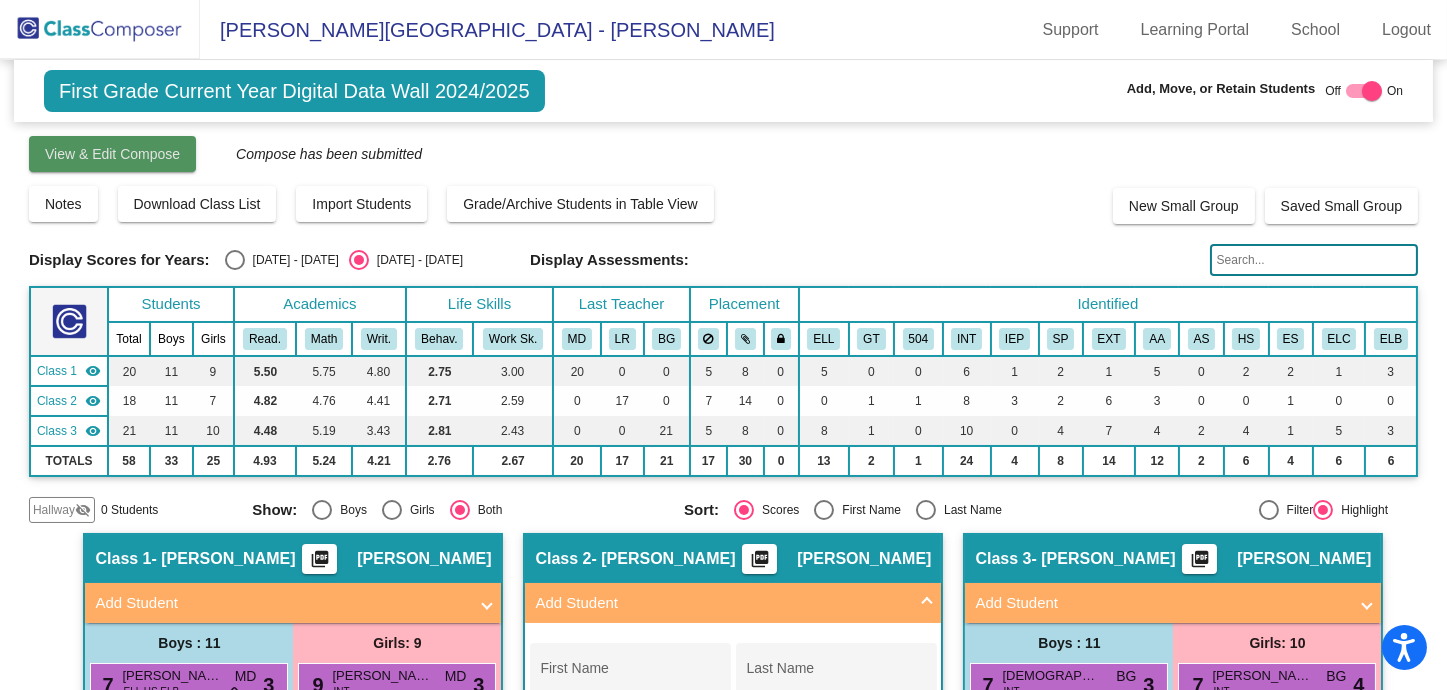 click on "View & Edit Compose" 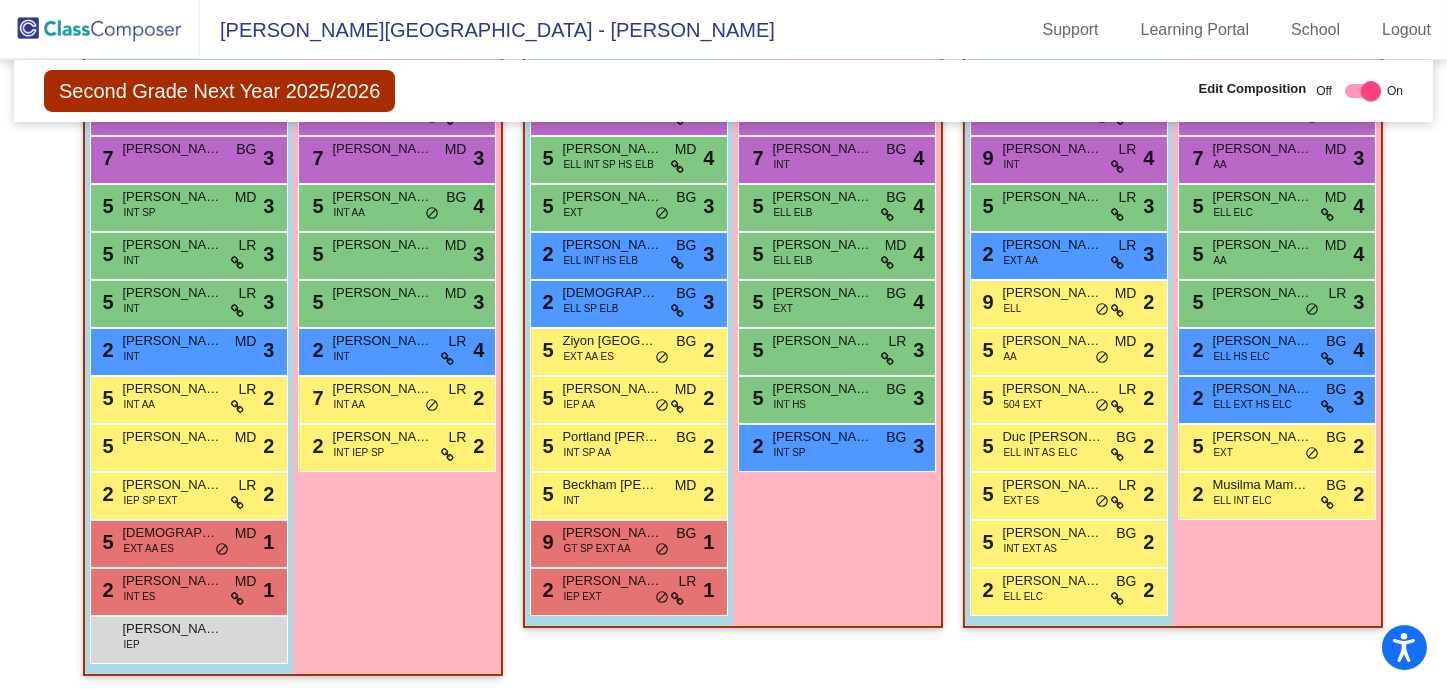 scroll, scrollTop: 0, scrollLeft: 0, axis: both 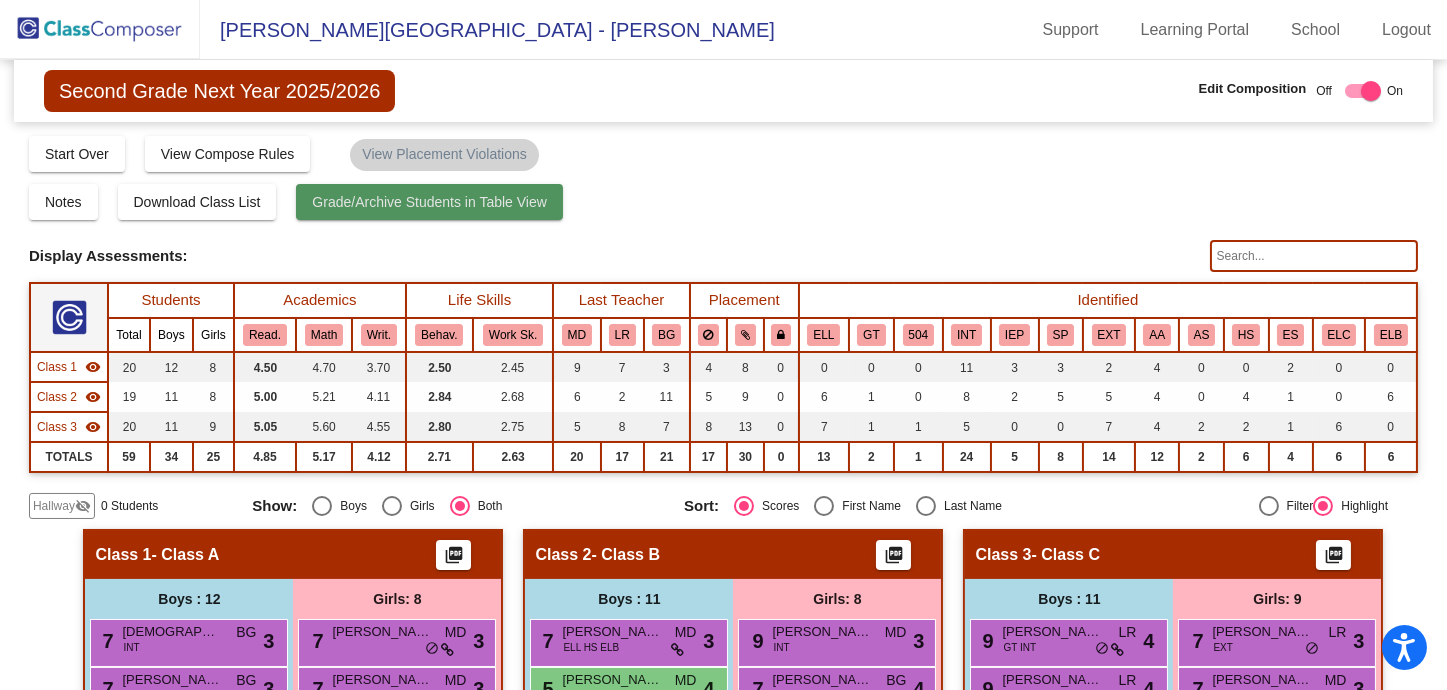 click on "Grade/Archive Students in Table View" 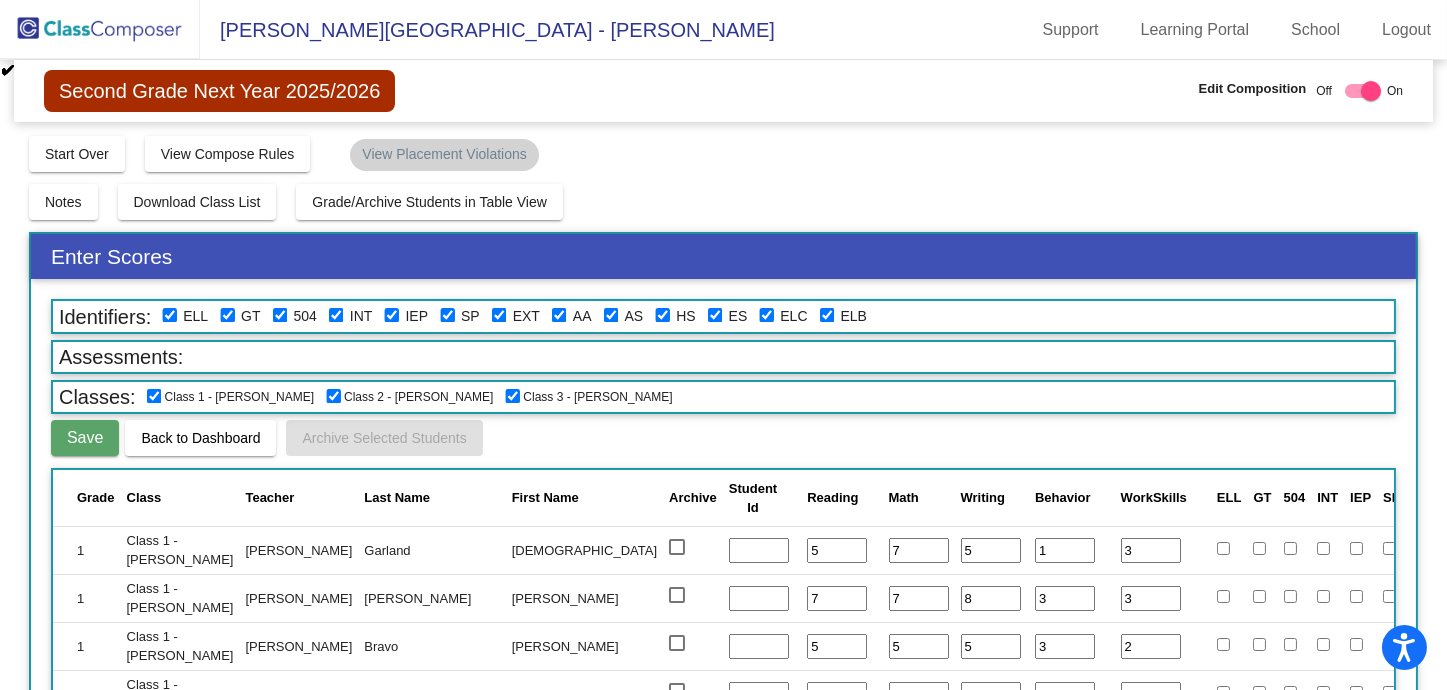 scroll, scrollTop: 207, scrollLeft: 0, axis: vertical 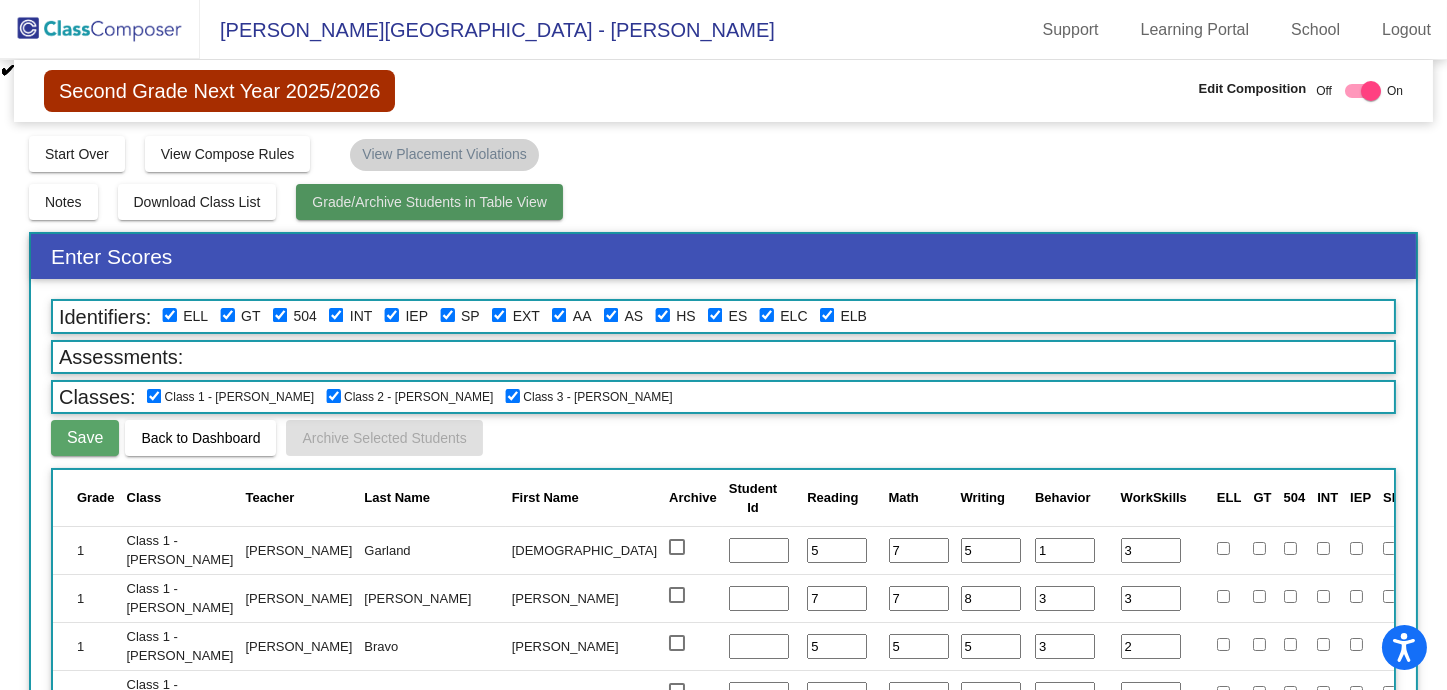 click on "Grade/Archive Students in Table View" 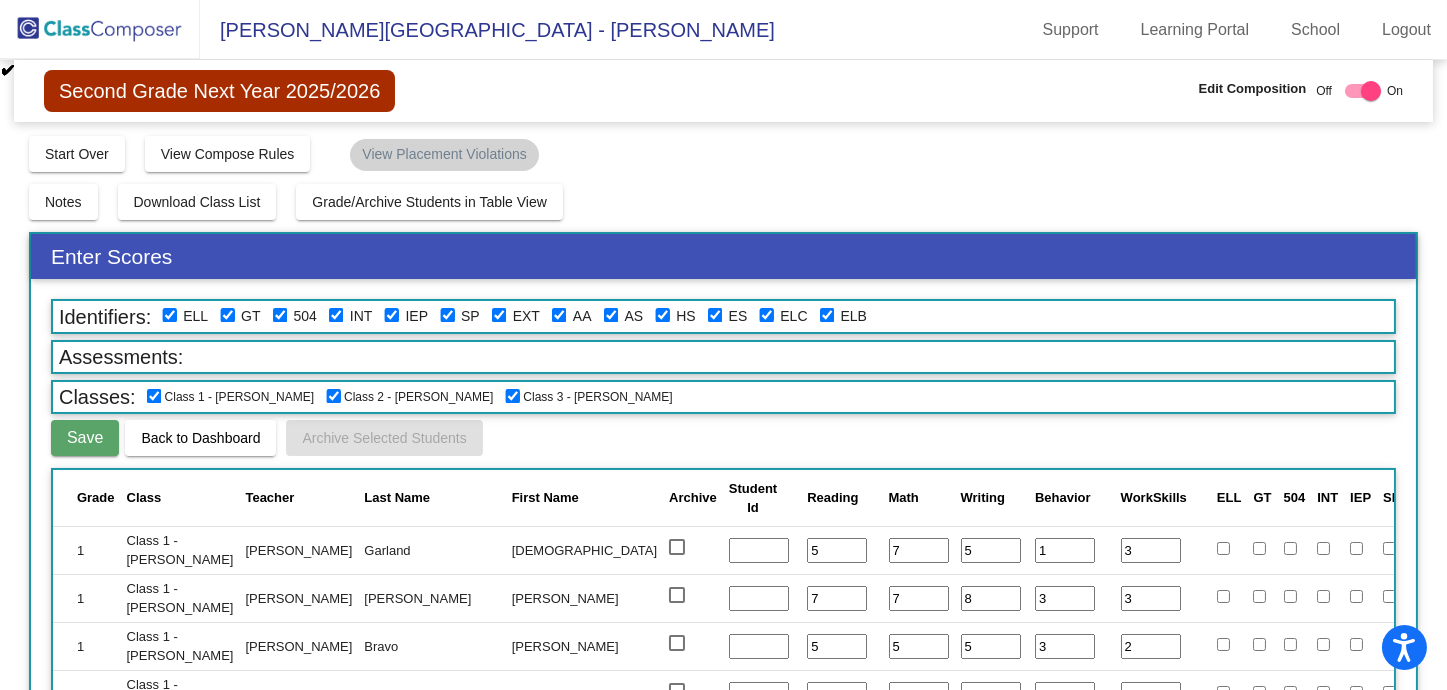 click on "Second Grade Next Year 2025/2026" 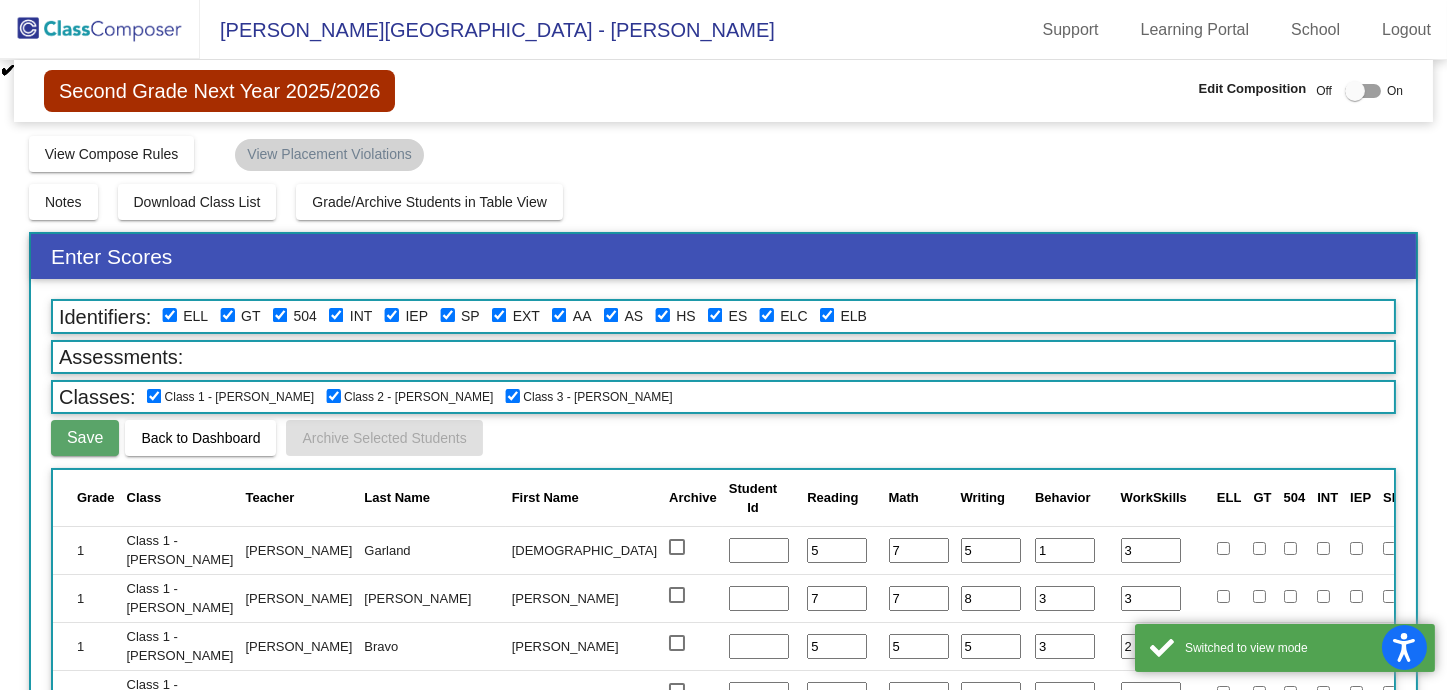 scroll, scrollTop: 207, scrollLeft: 0, axis: vertical 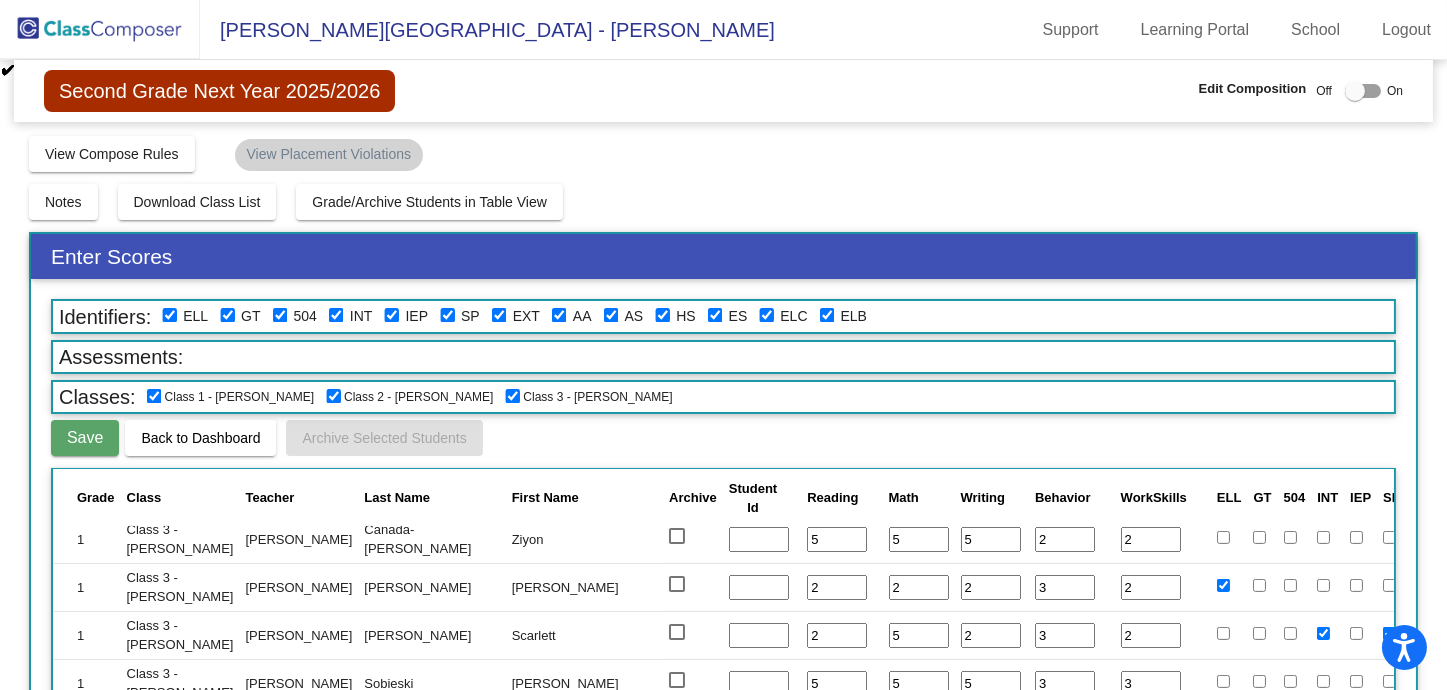 click on "Second Grade Next Year 2025/2026" 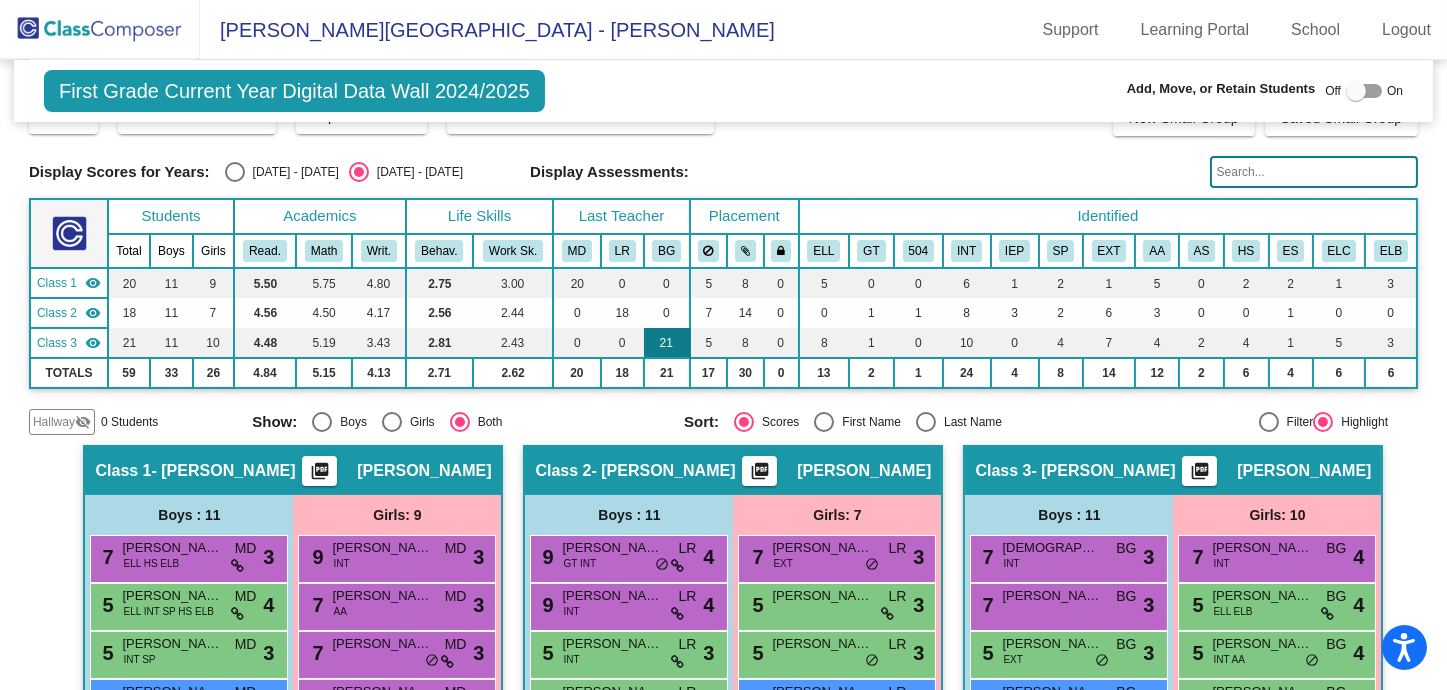 scroll, scrollTop: 488, scrollLeft: 0, axis: vertical 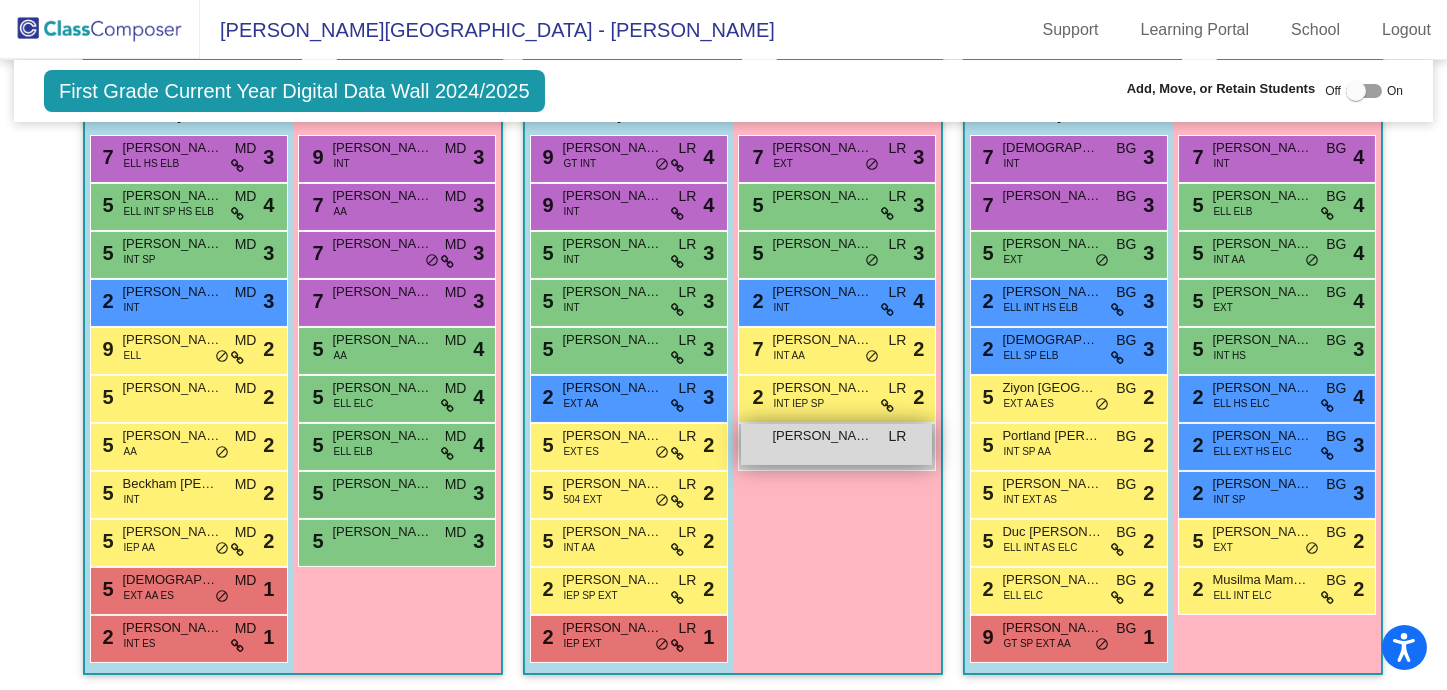 click on "Audrey  Smith LR lock do_not_disturb_alt" at bounding box center [836, 444] 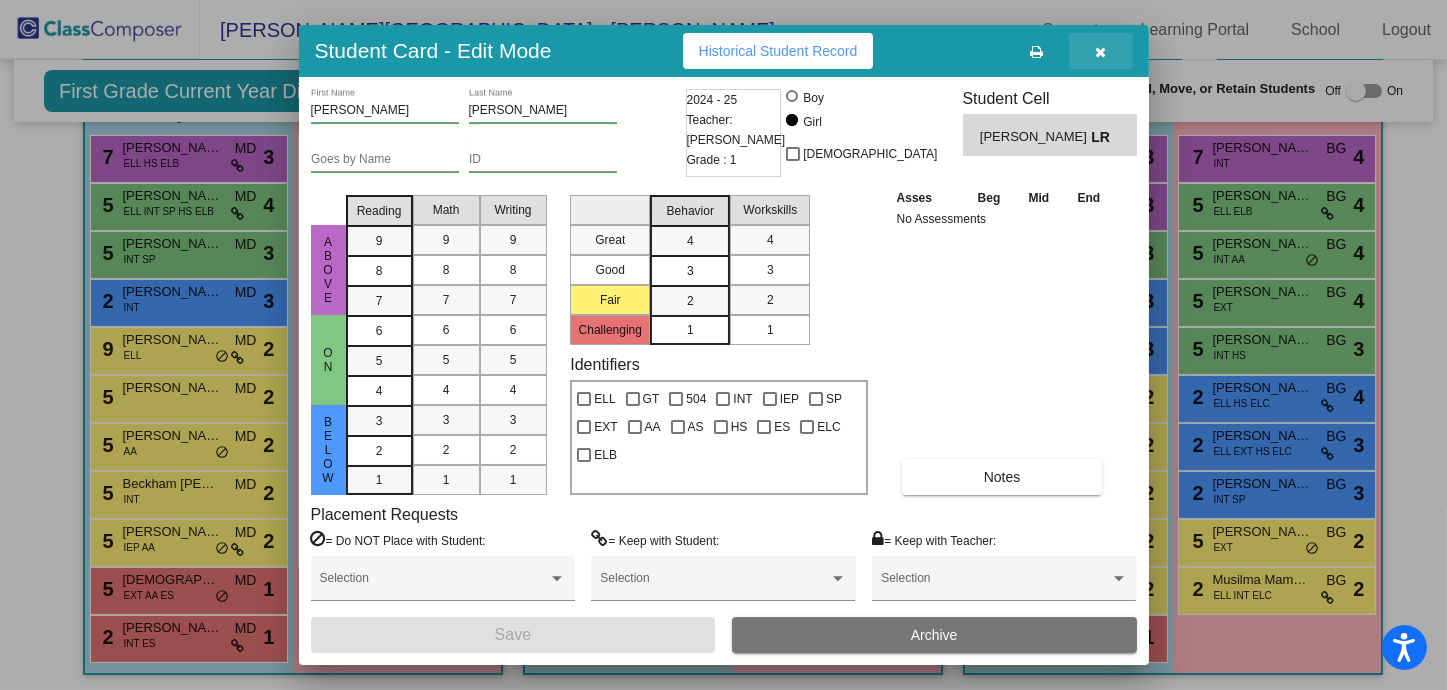 click at bounding box center (1101, 51) 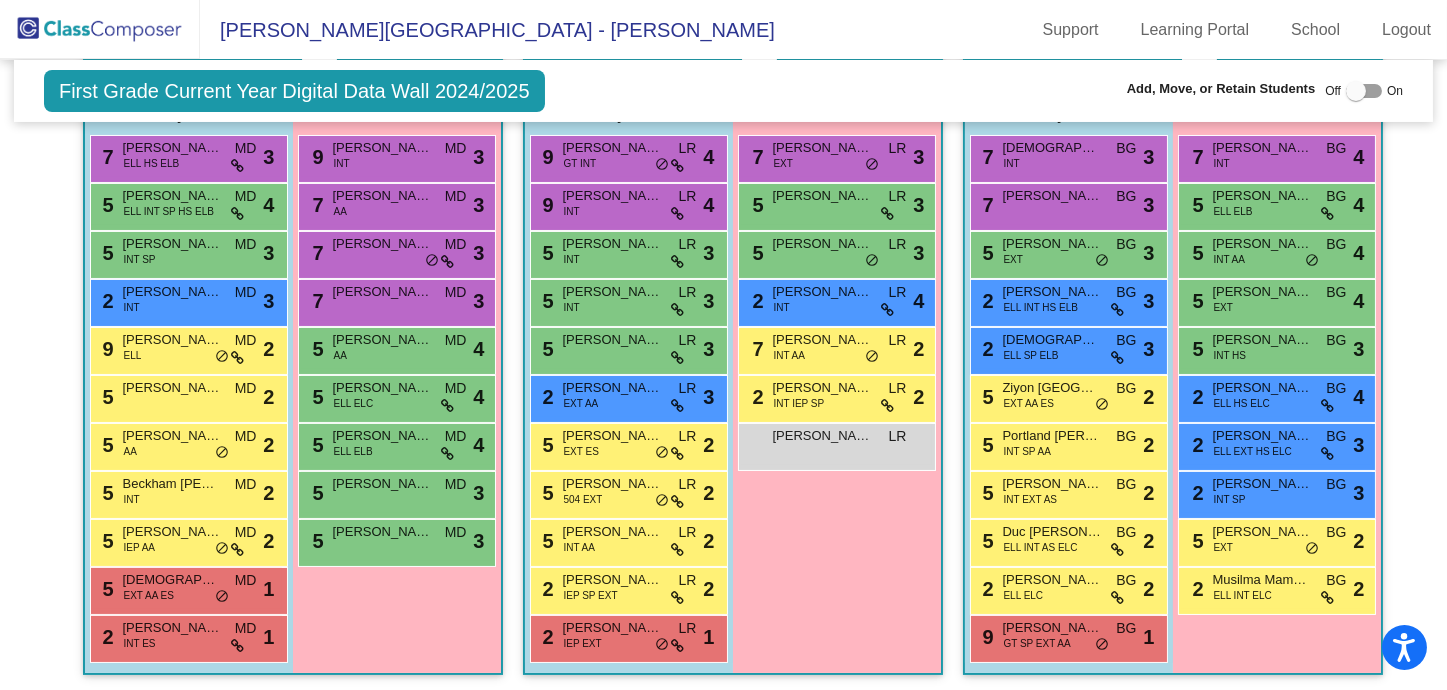 scroll, scrollTop: 0, scrollLeft: 0, axis: both 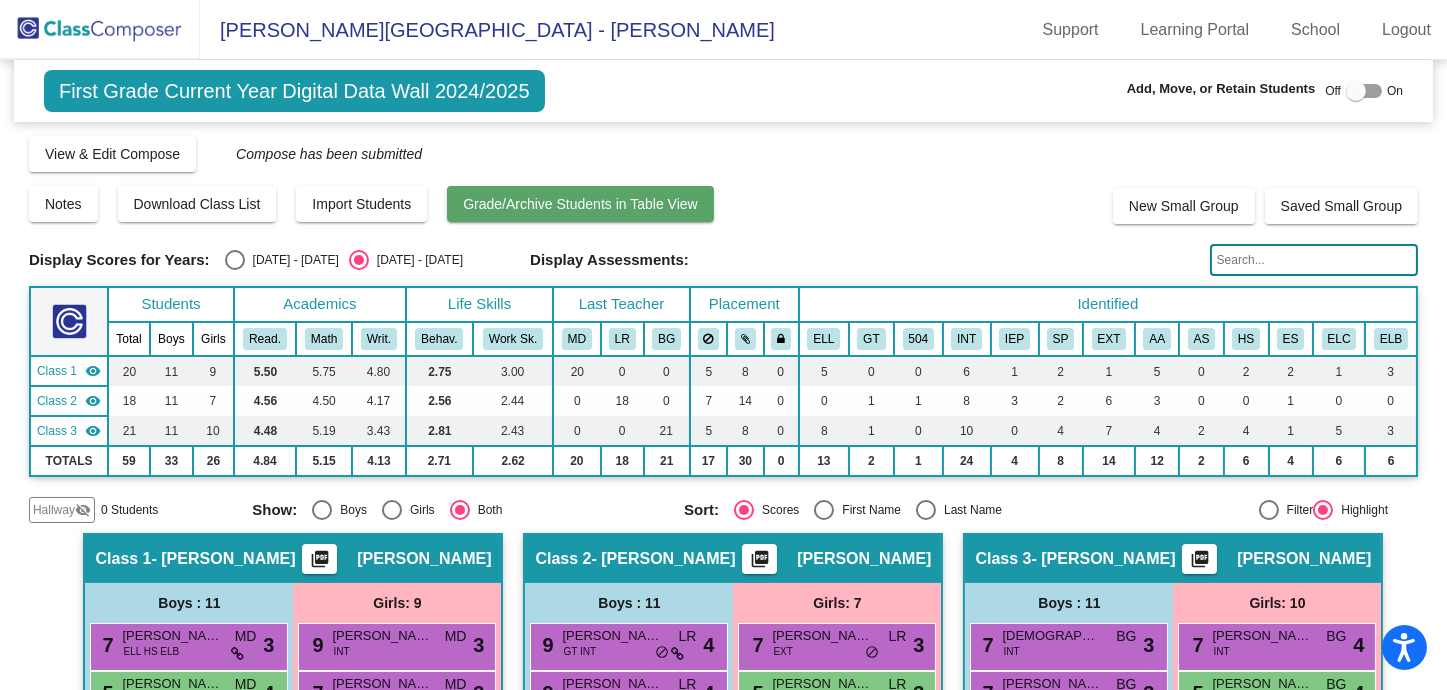 click on "Grade/Archive Students in Table View" 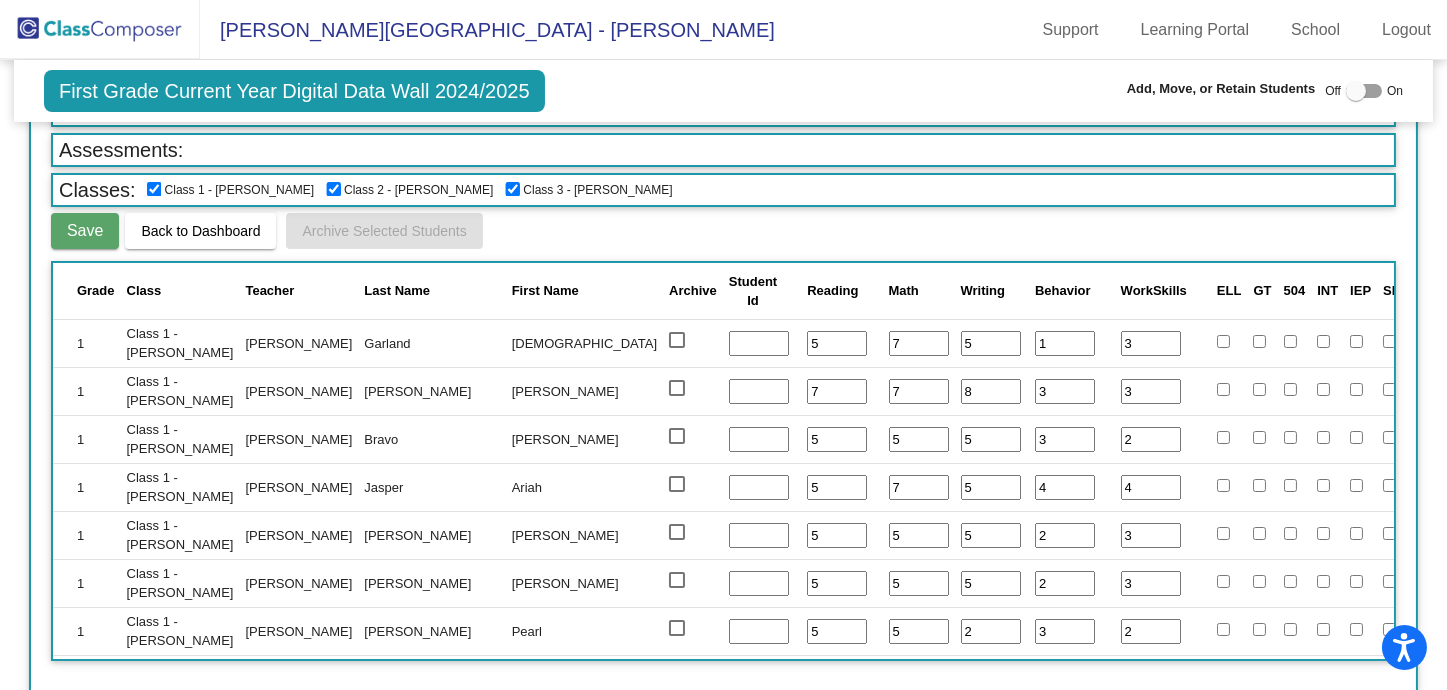 scroll, scrollTop: 0, scrollLeft: 0, axis: both 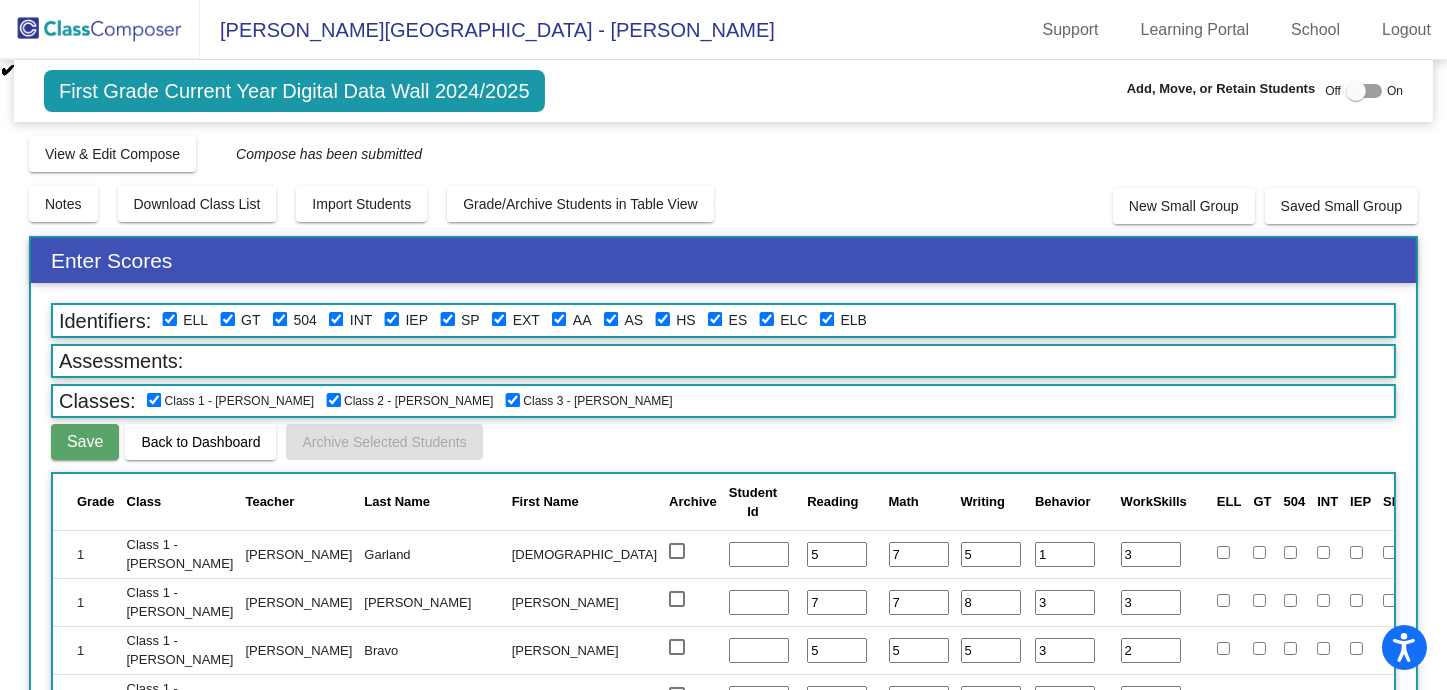 click 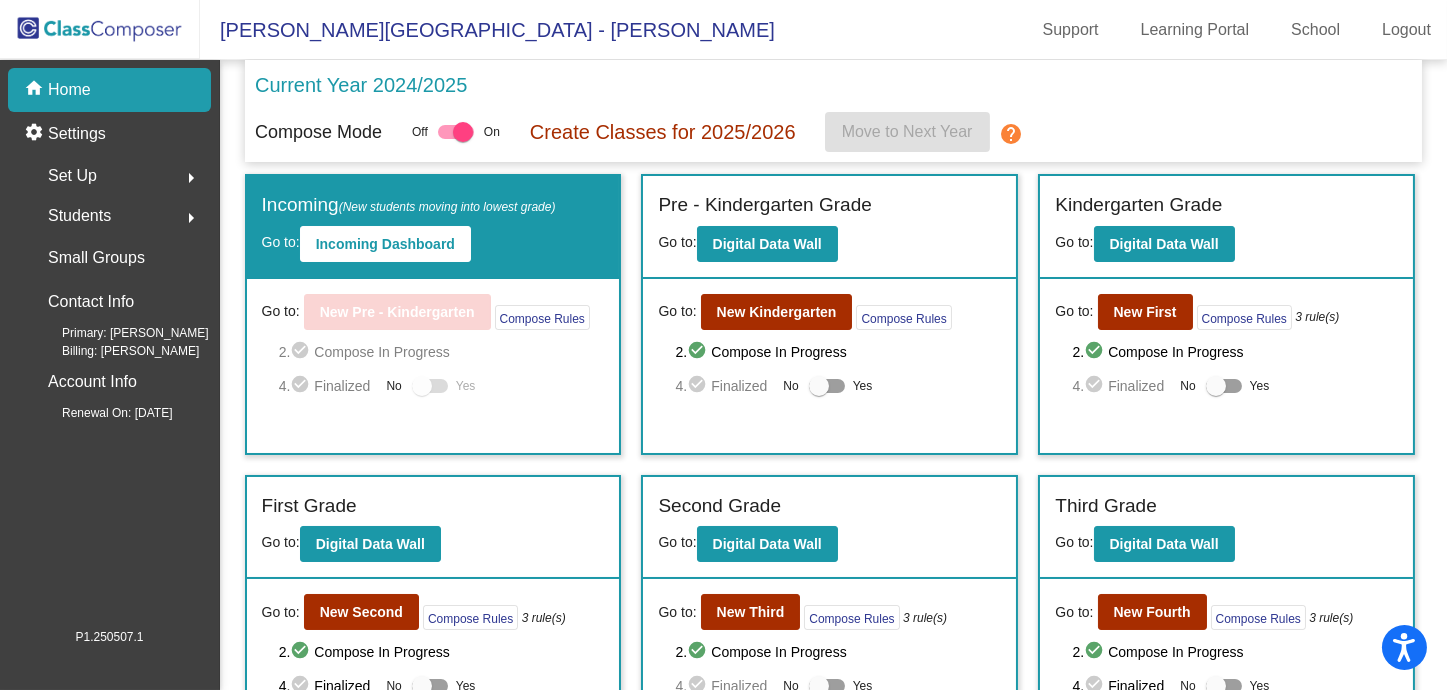 click on "Students  arrow_right" 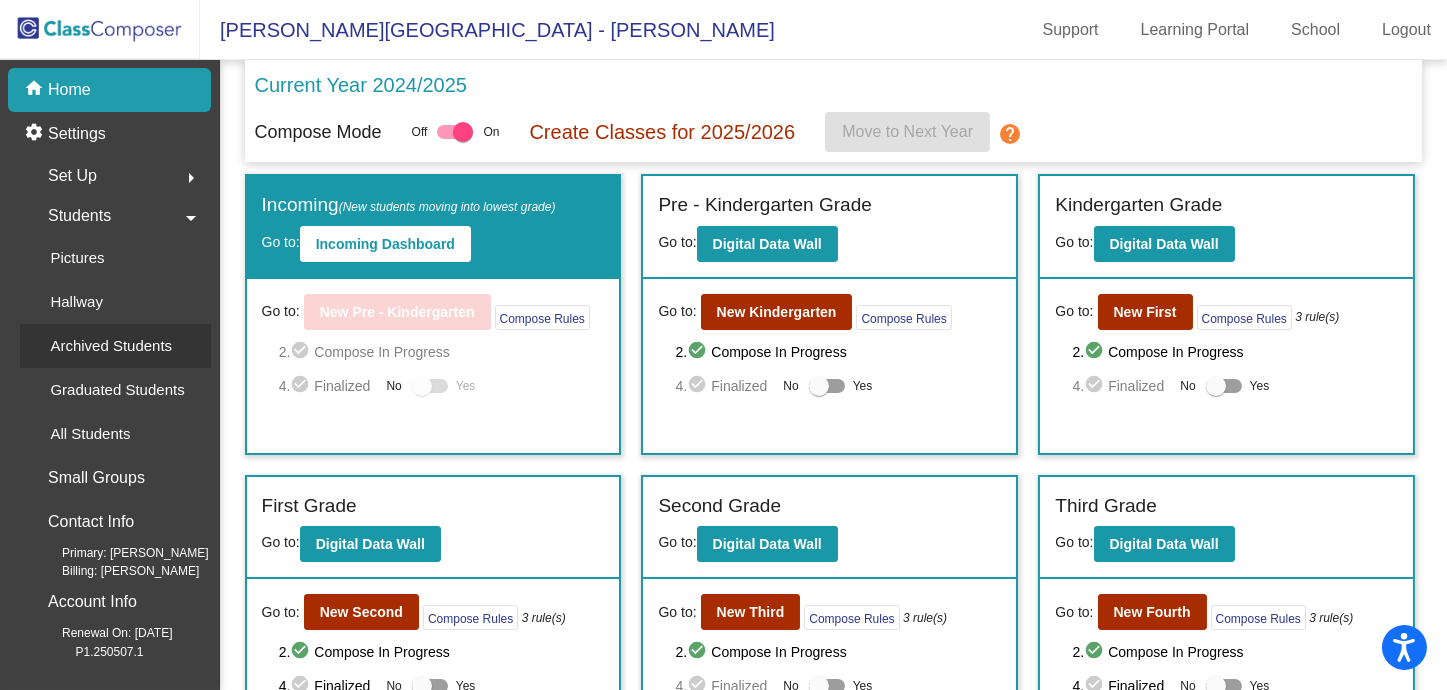 click on "Archived Students" 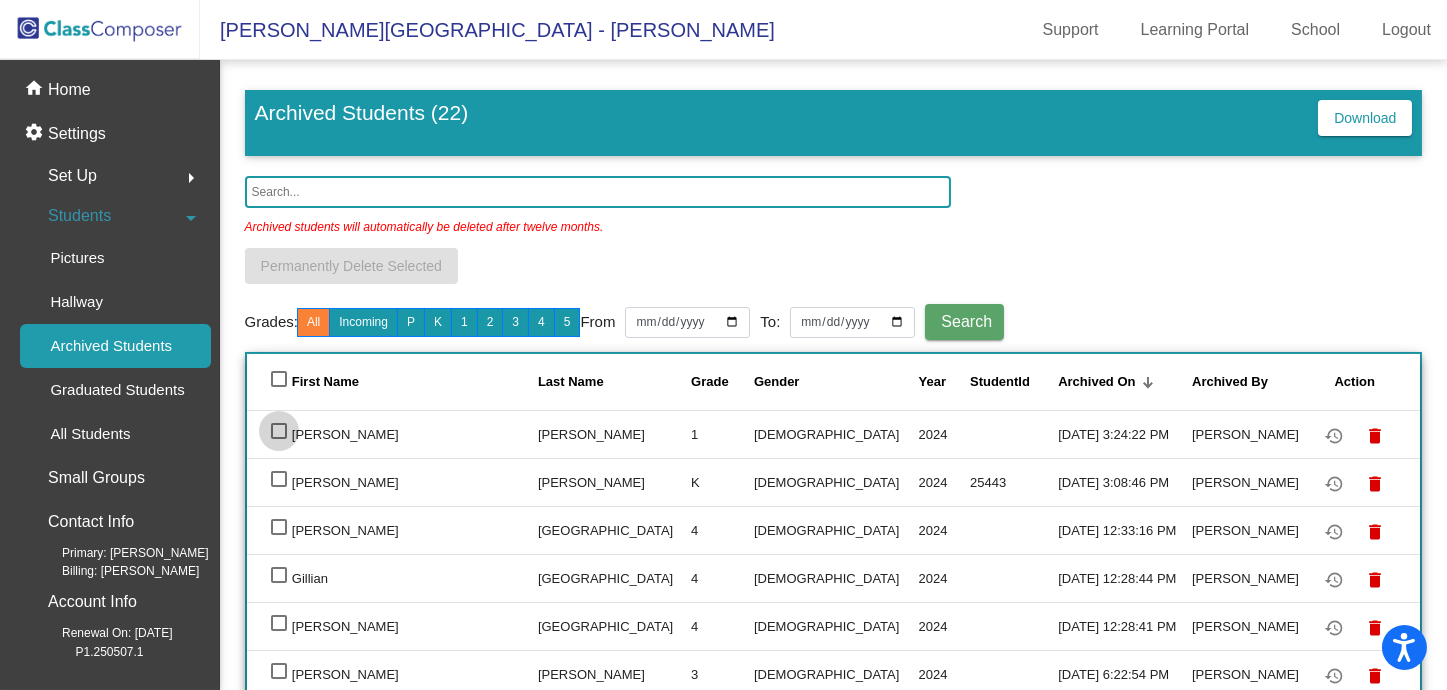 click at bounding box center [279, 431] 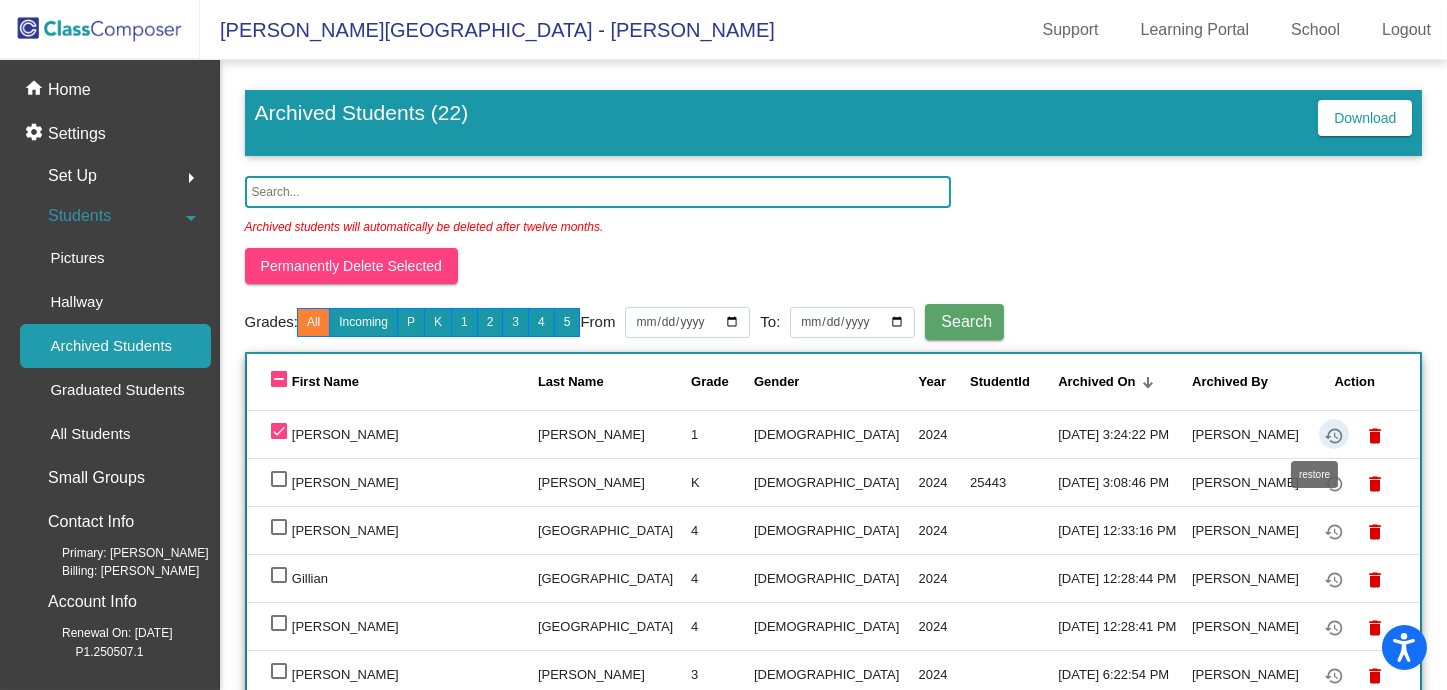click on "restore" 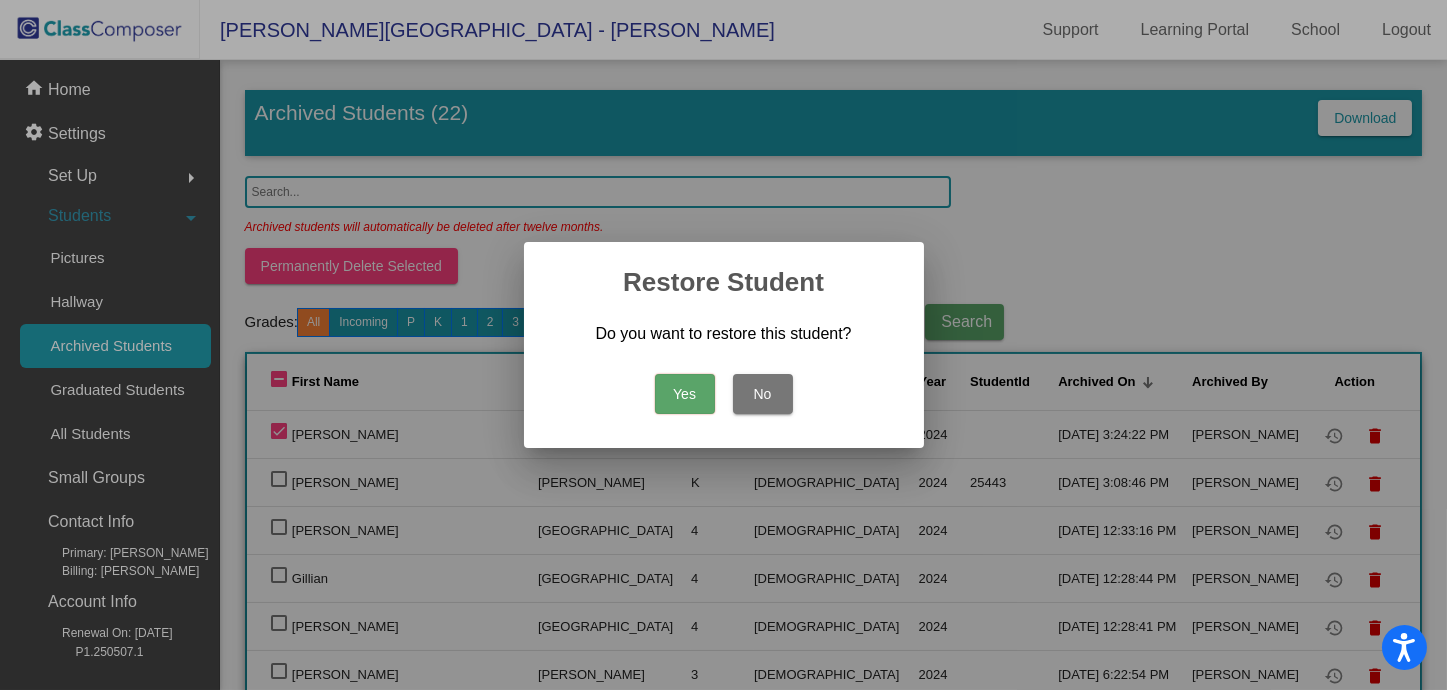 click on "Yes" at bounding box center (685, 394) 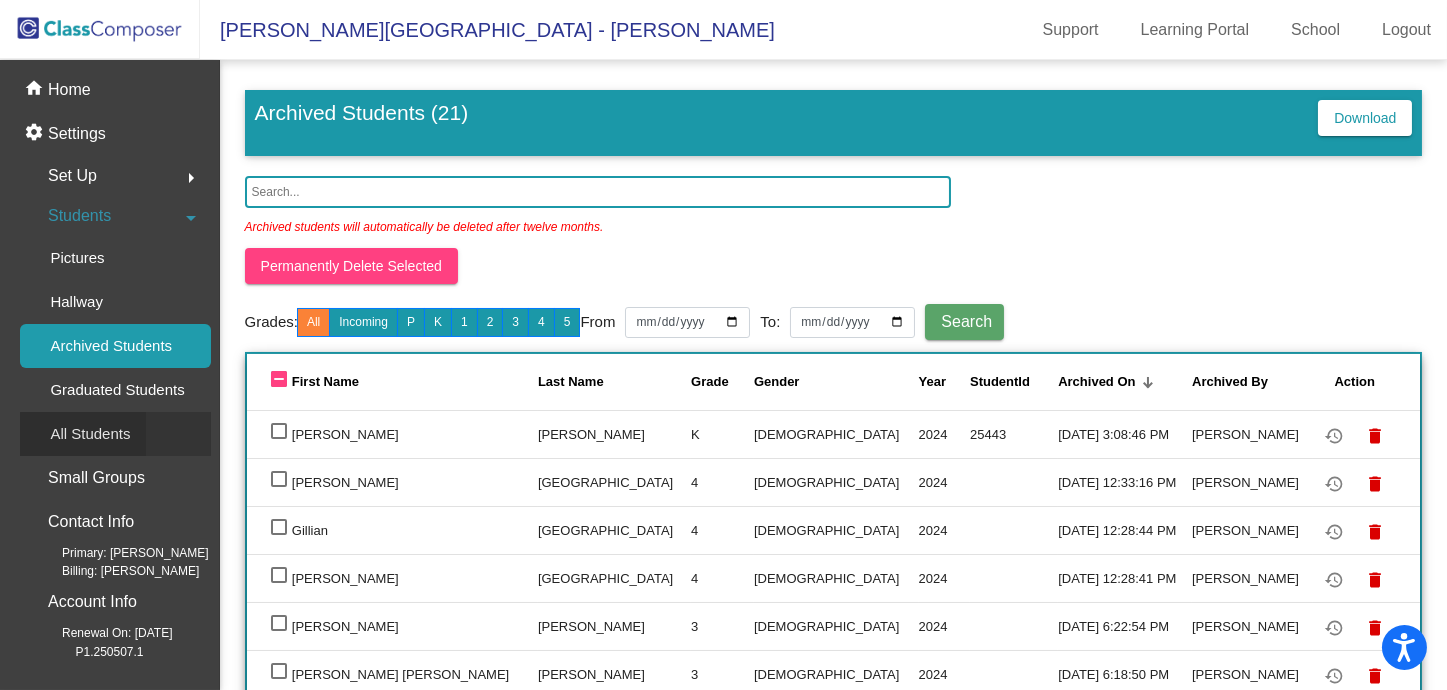 click on "All Students" 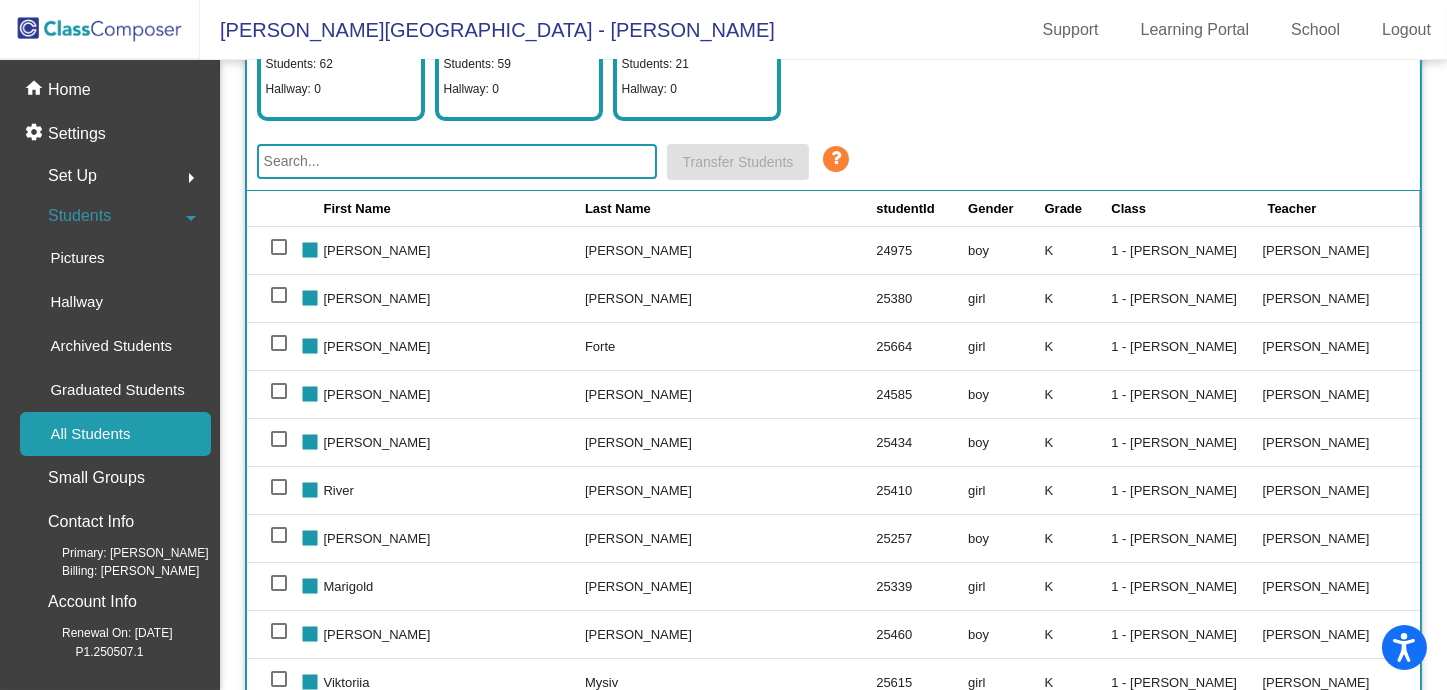 scroll, scrollTop: 0, scrollLeft: 0, axis: both 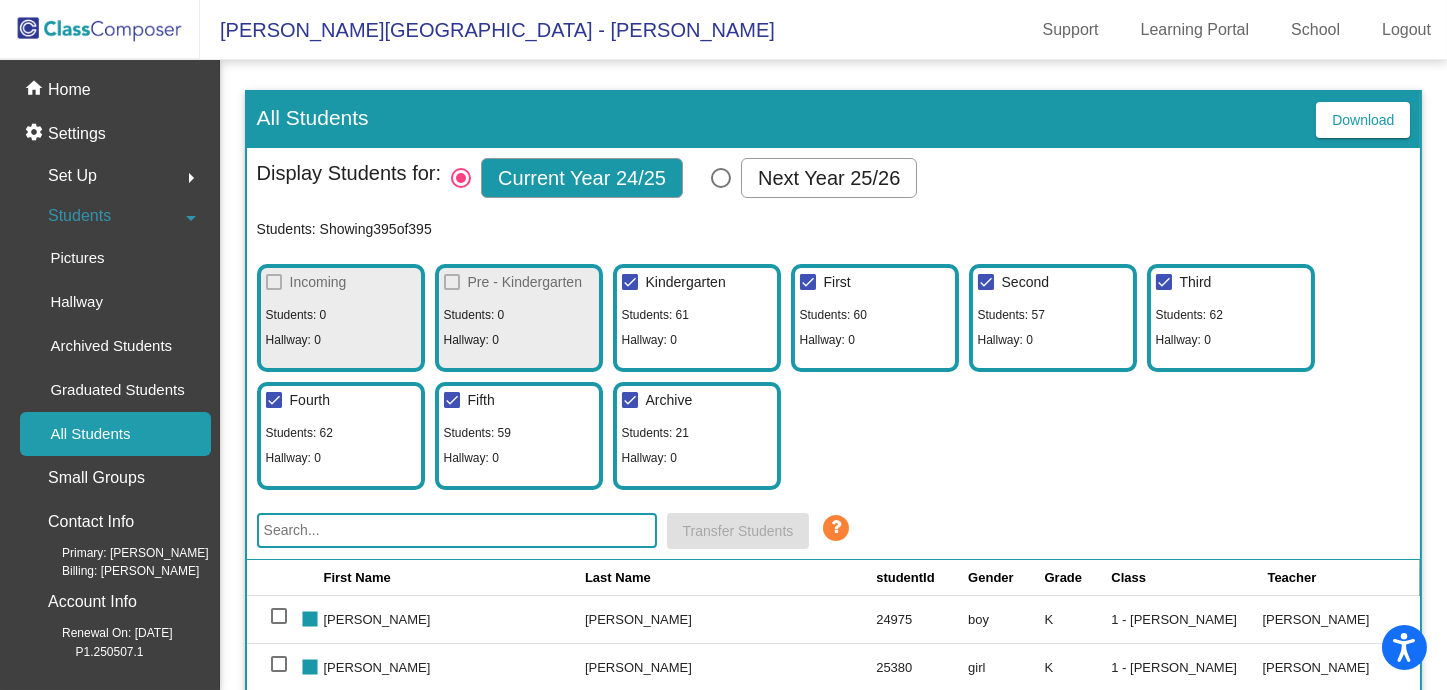 click on "Kindergarten" at bounding box center [674, 282] 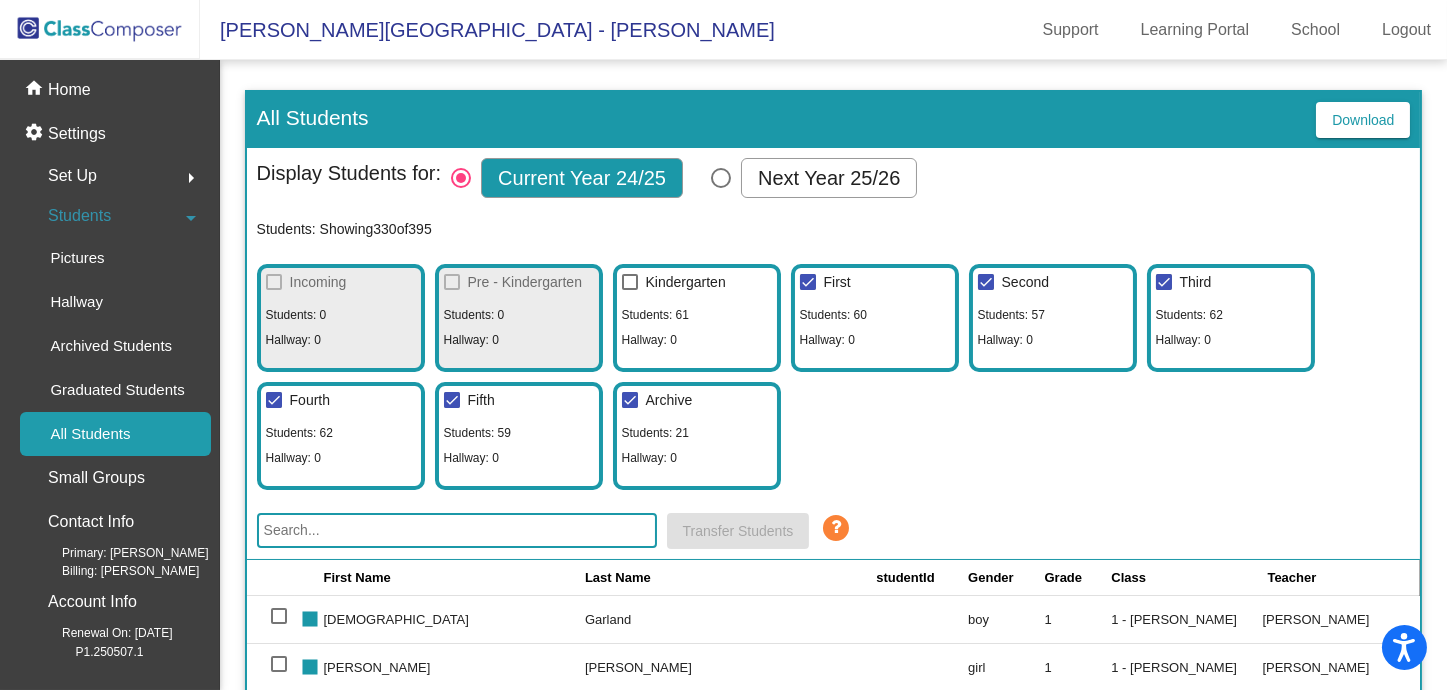 click at bounding box center (986, 282) 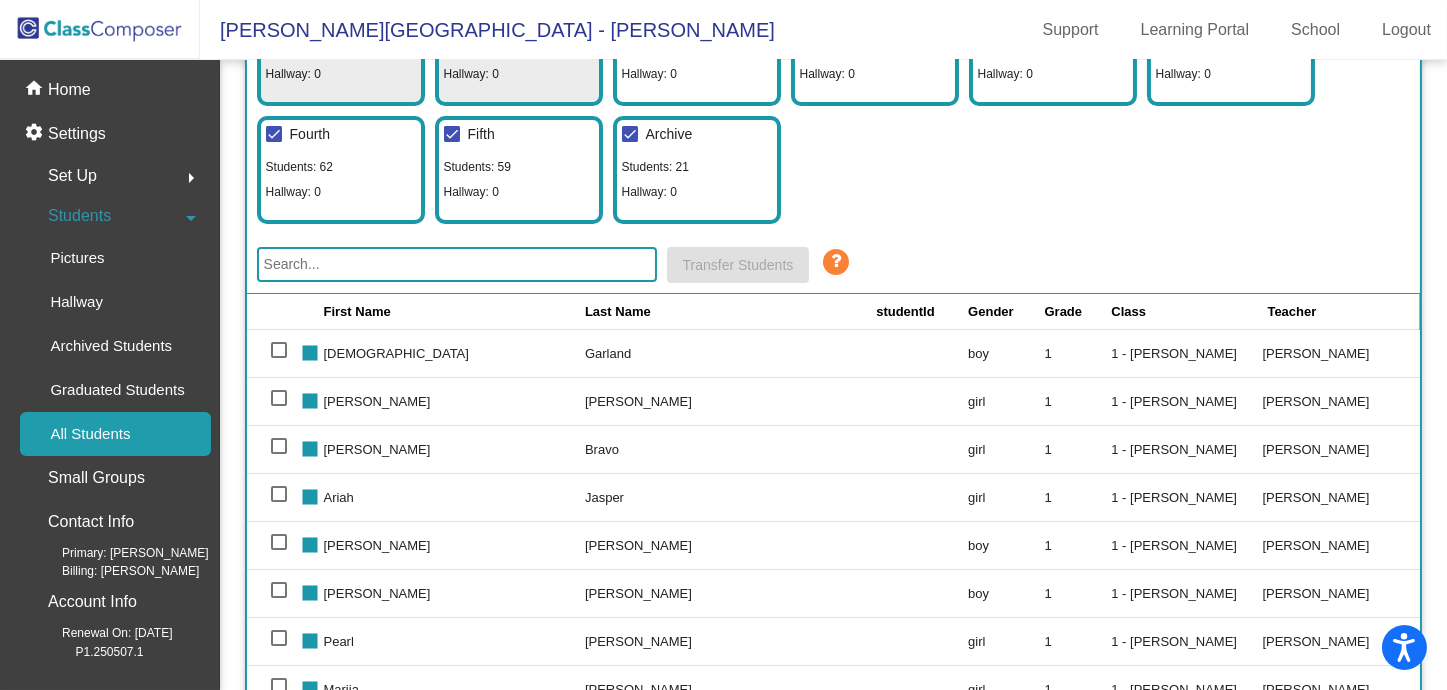scroll, scrollTop: 369, scrollLeft: 0, axis: vertical 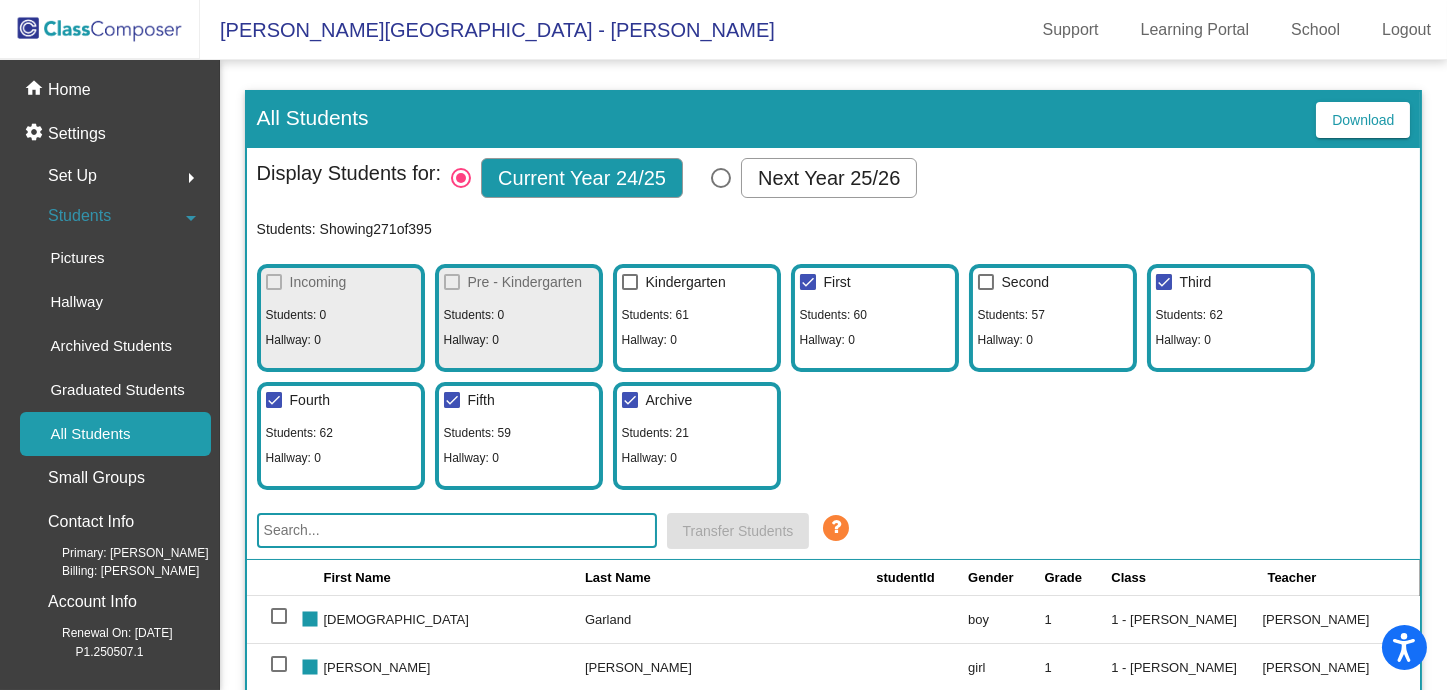 click at bounding box center [1164, 282] 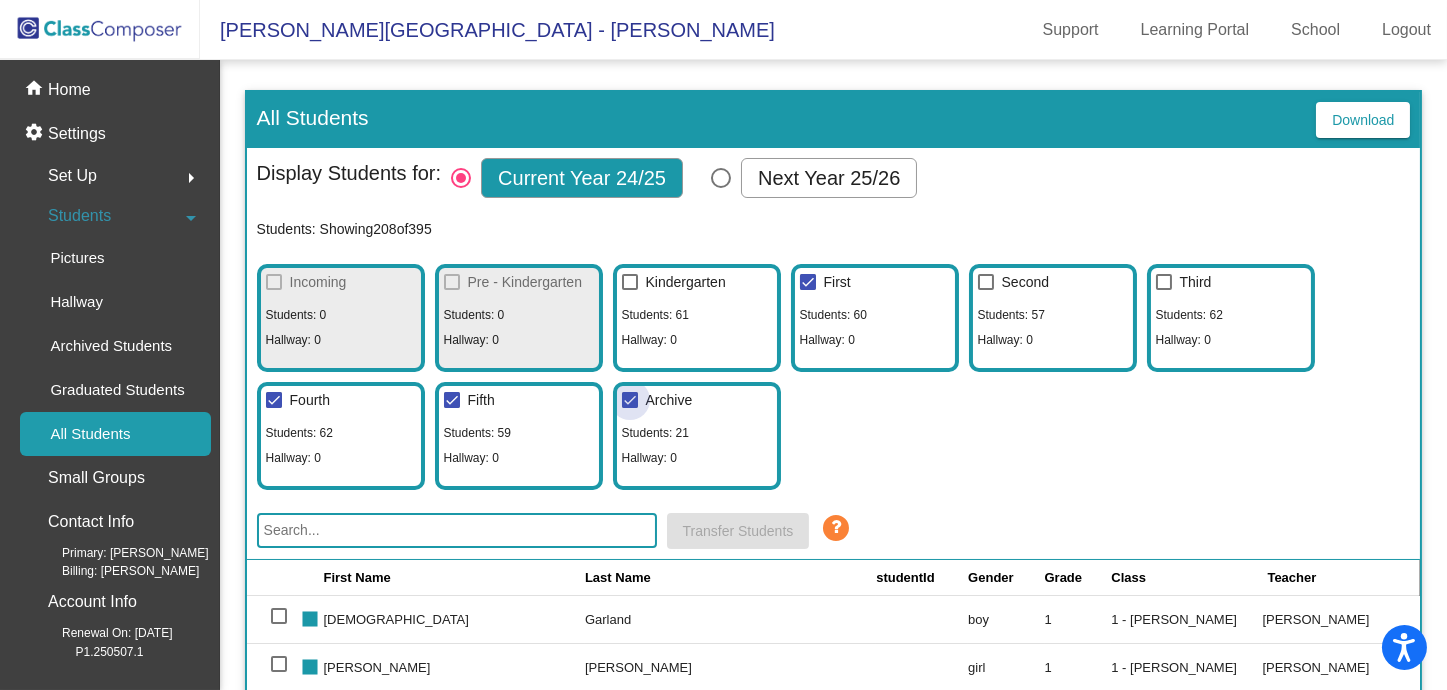 click at bounding box center [630, 400] 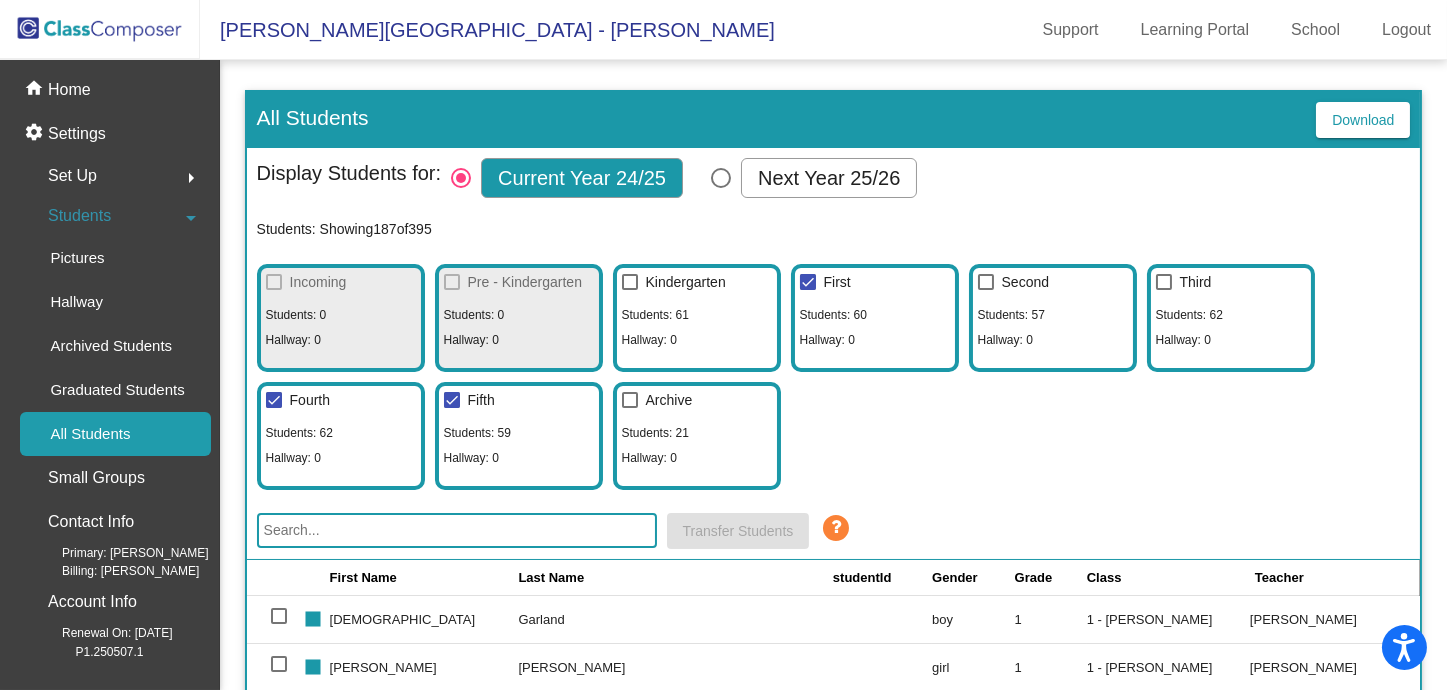 click at bounding box center (630, 400) 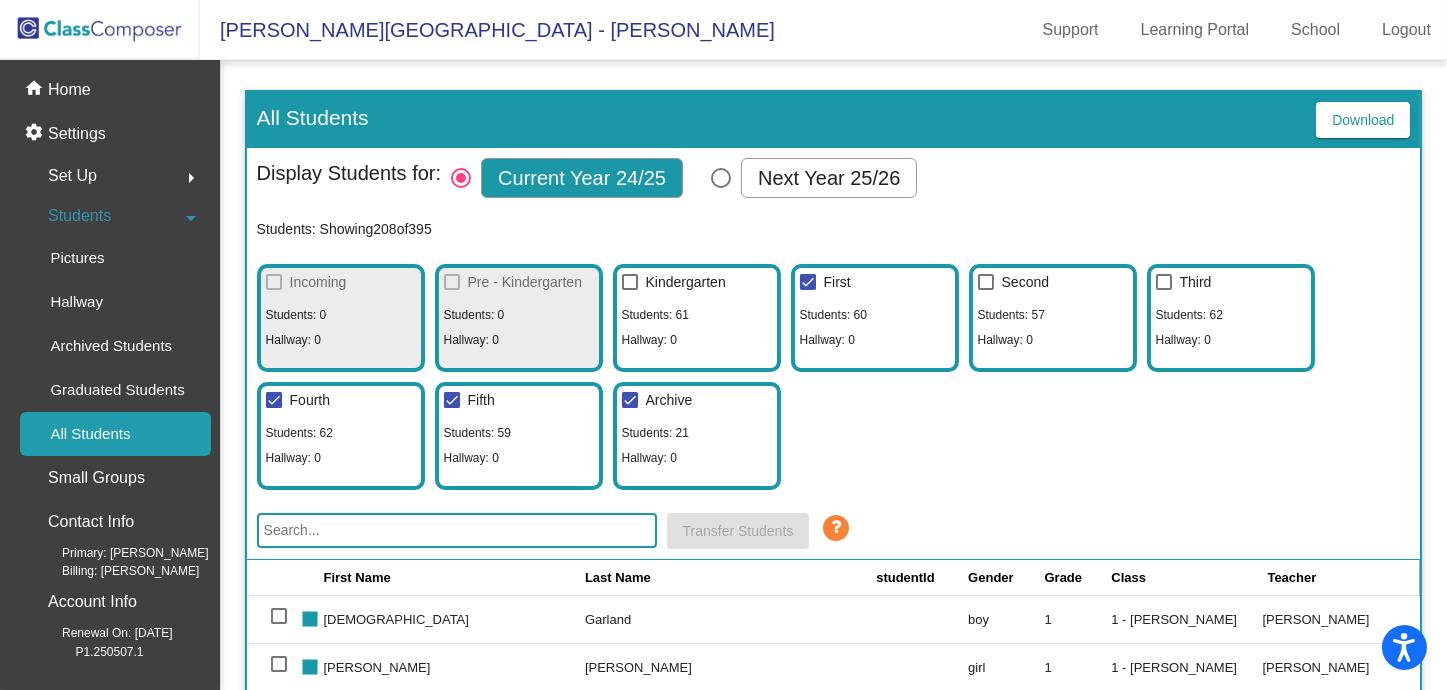 click at bounding box center [630, 400] 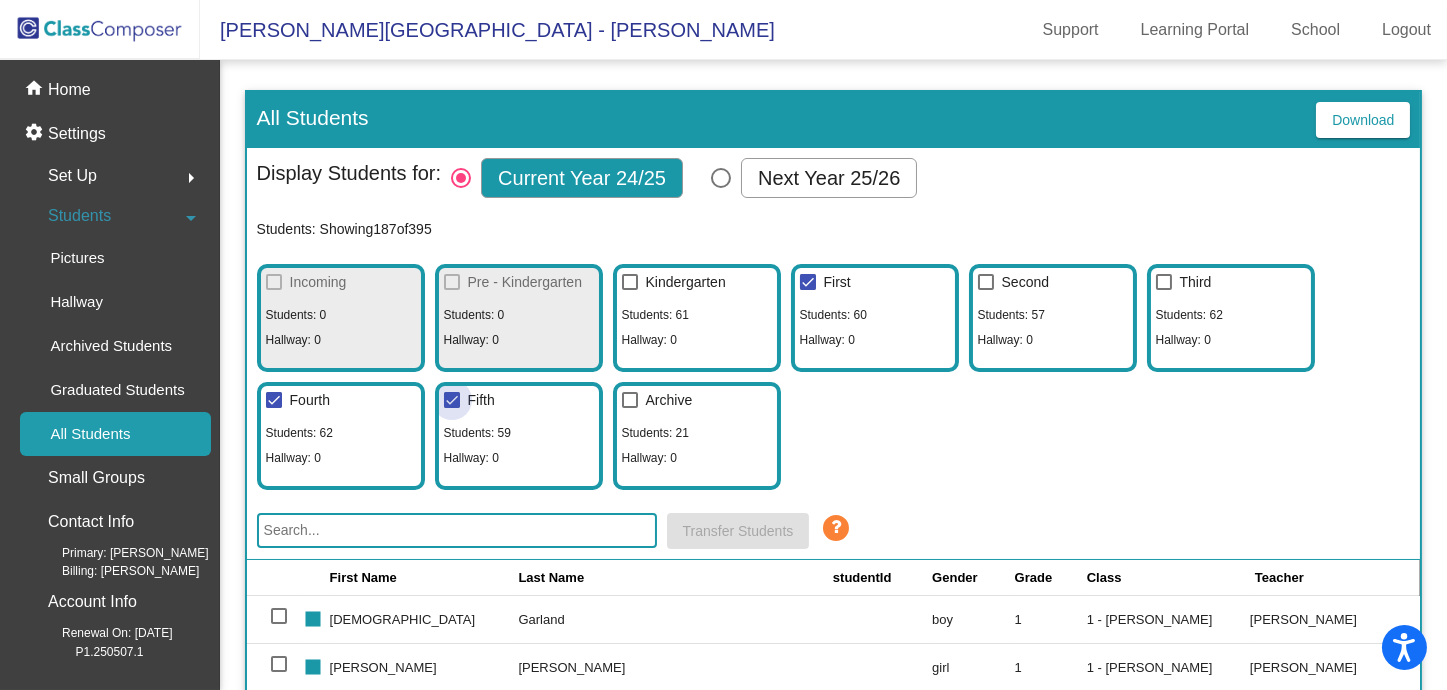 click at bounding box center (452, 400) 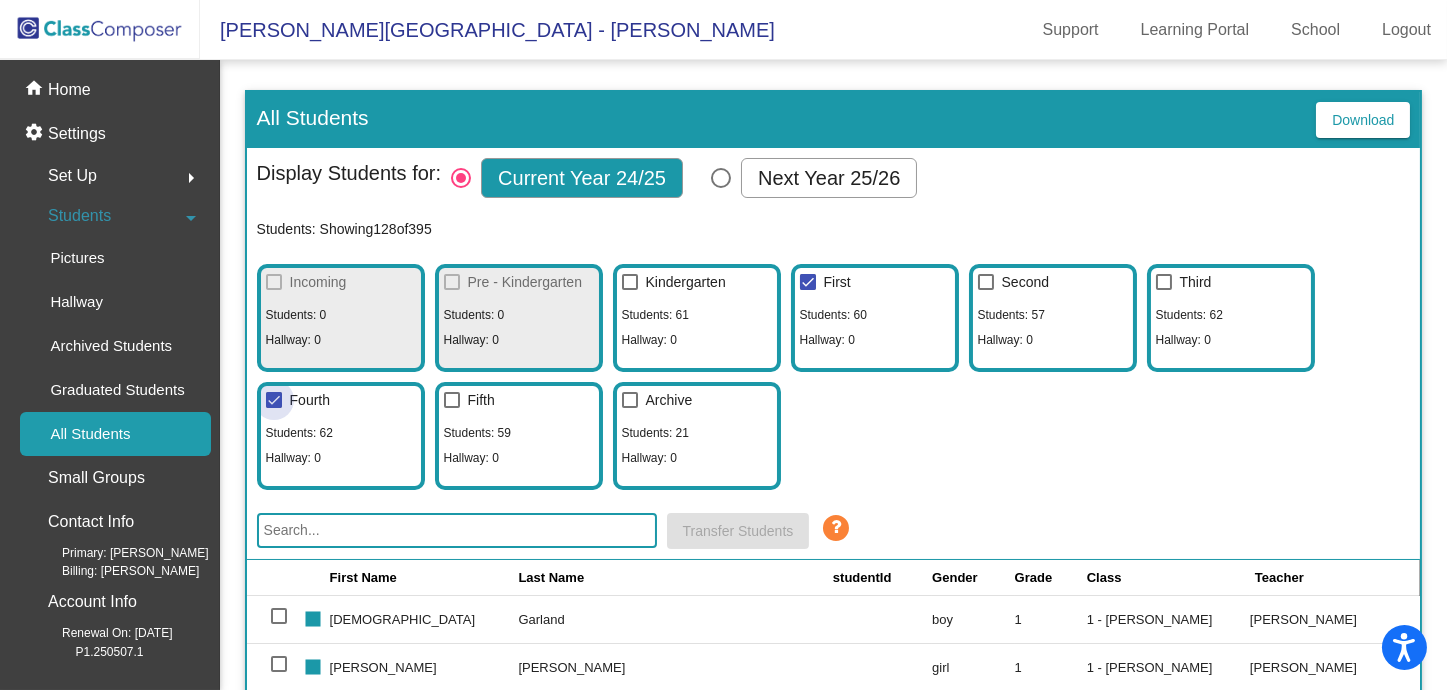 click at bounding box center [274, 400] 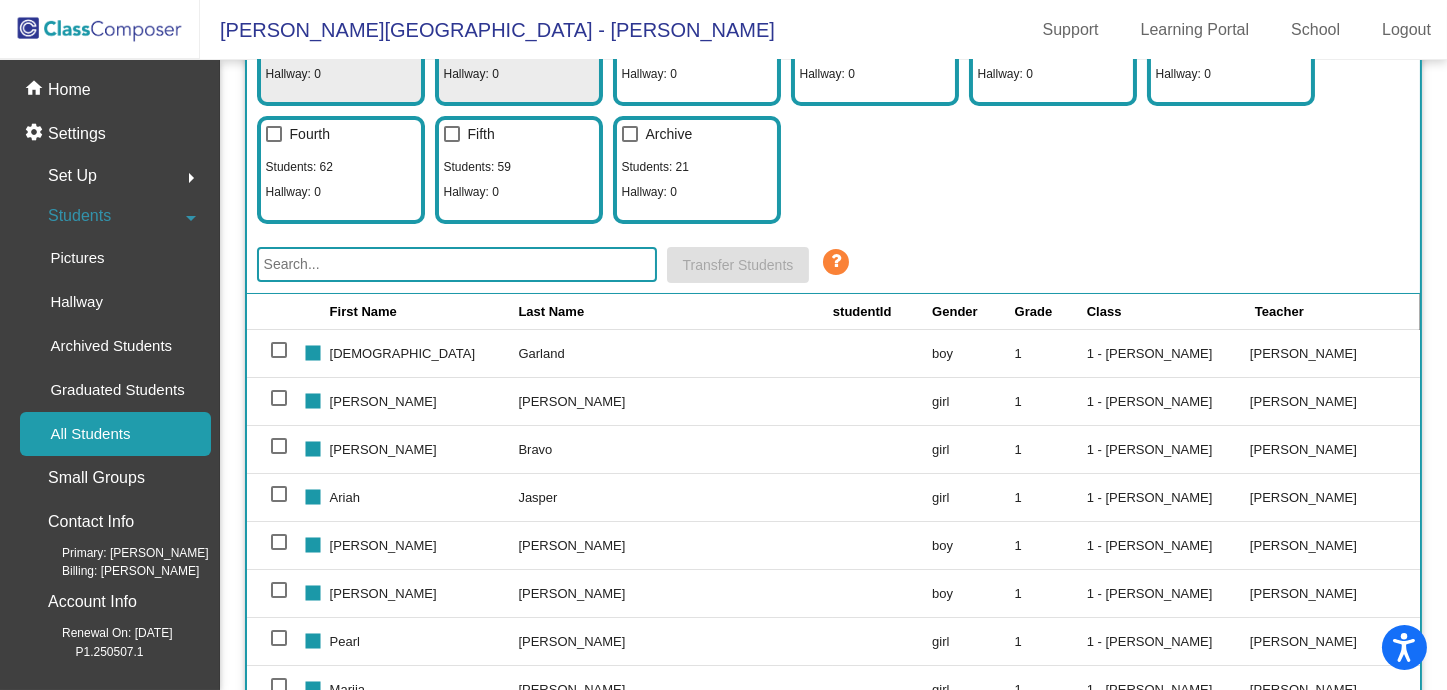 scroll, scrollTop: 369, scrollLeft: 0, axis: vertical 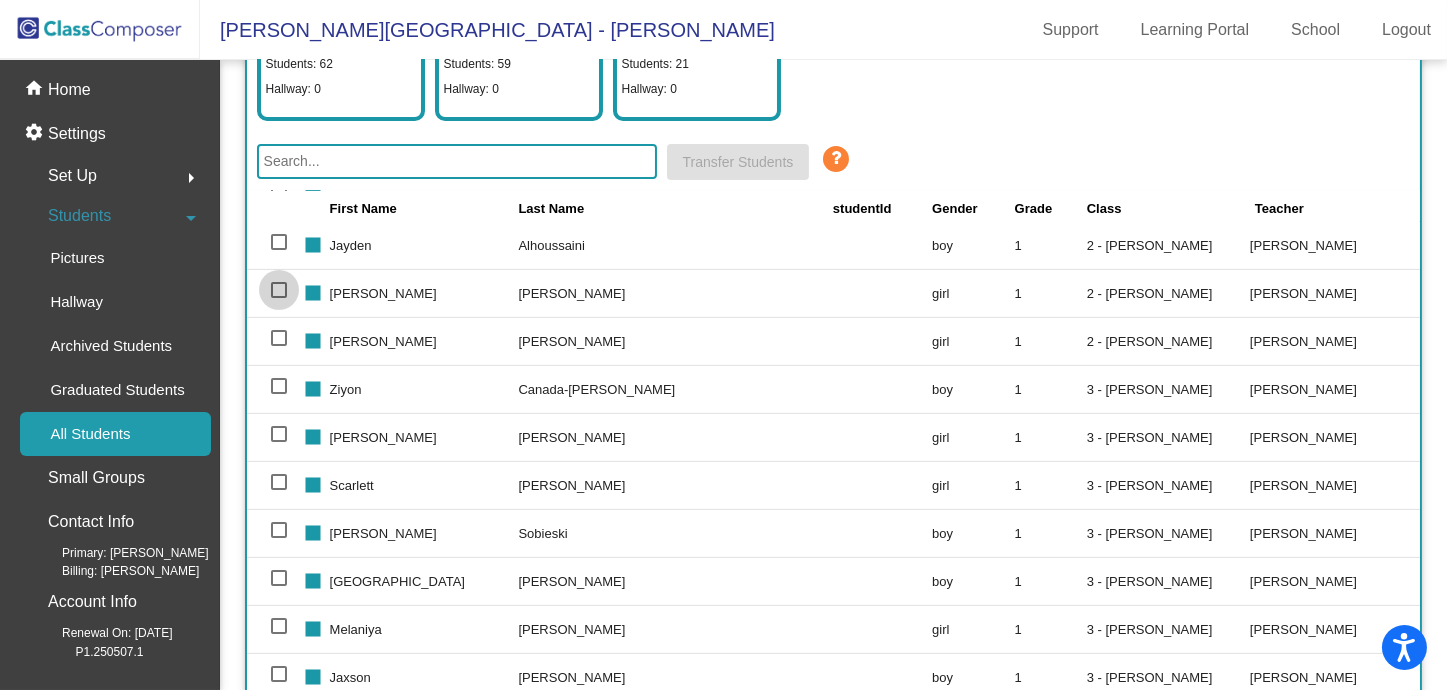 click at bounding box center (279, 290) 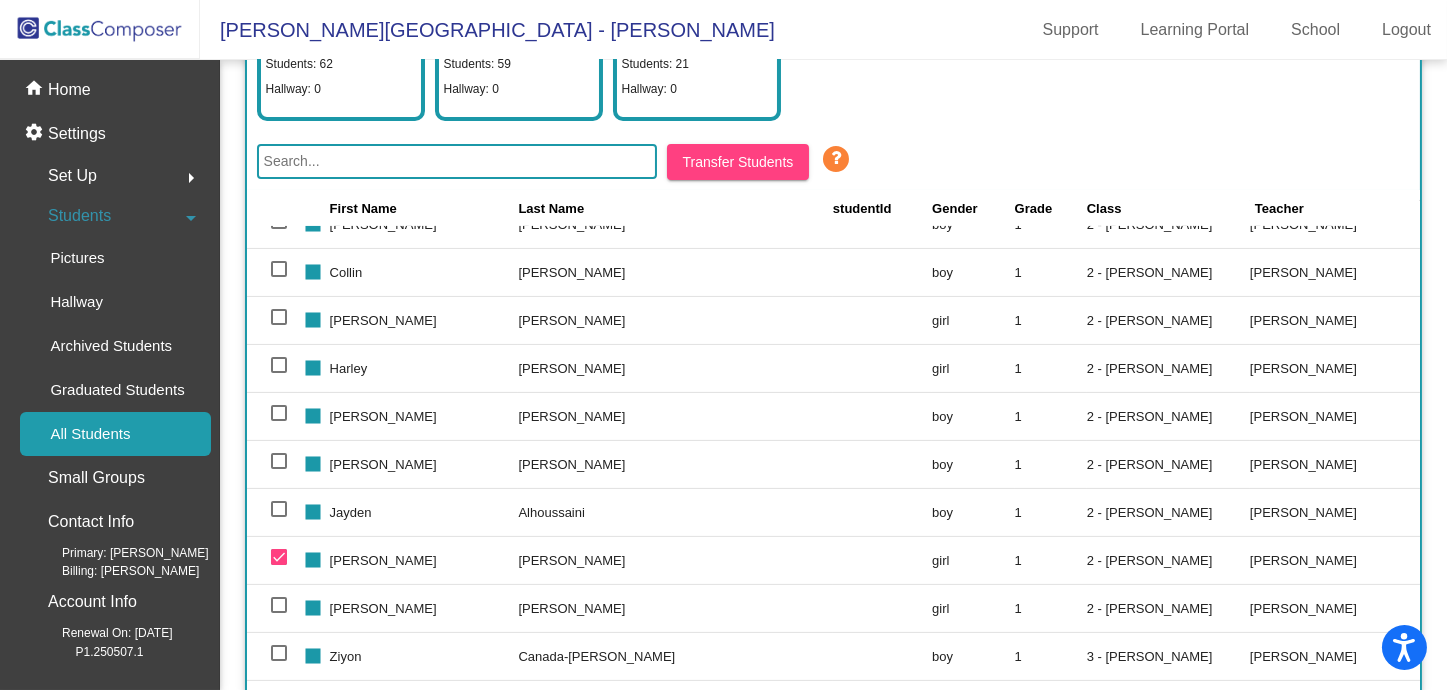 scroll, scrollTop: 1066, scrollLeft: 0, axis: vertical 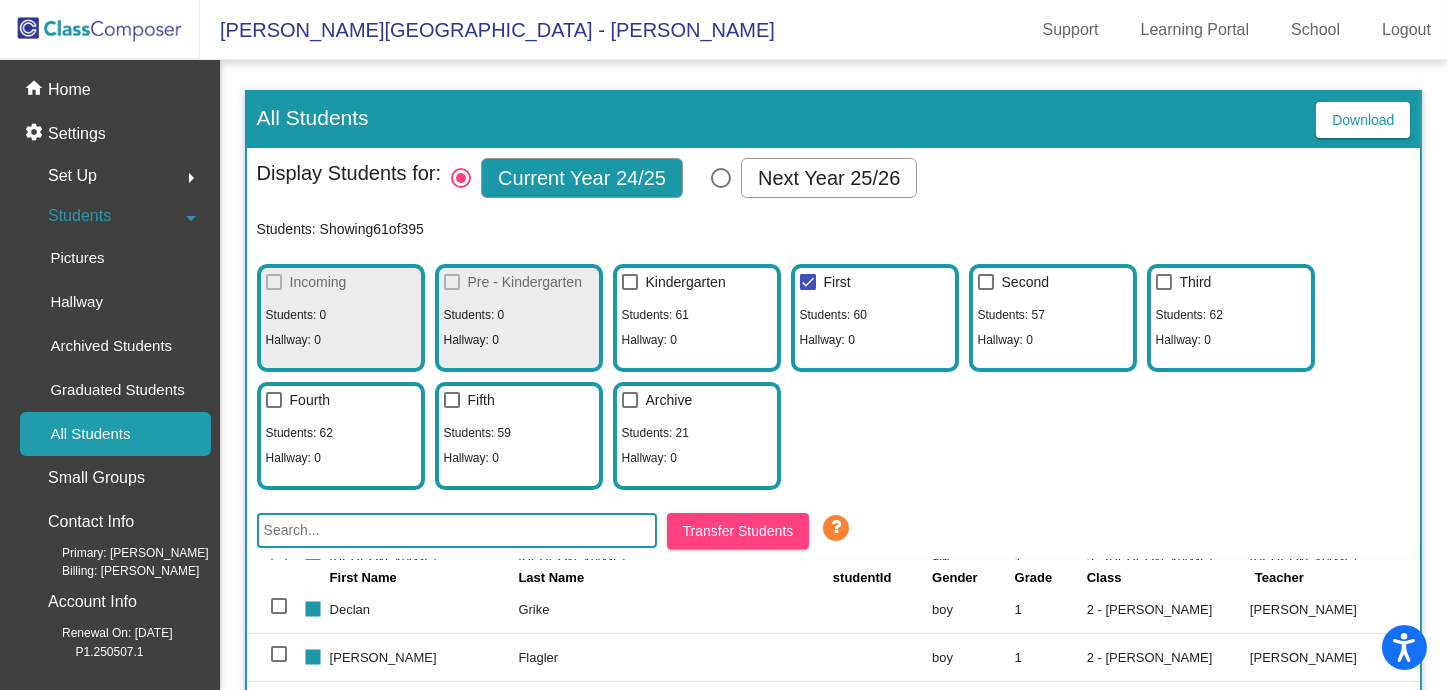 click on "Transfer Students" 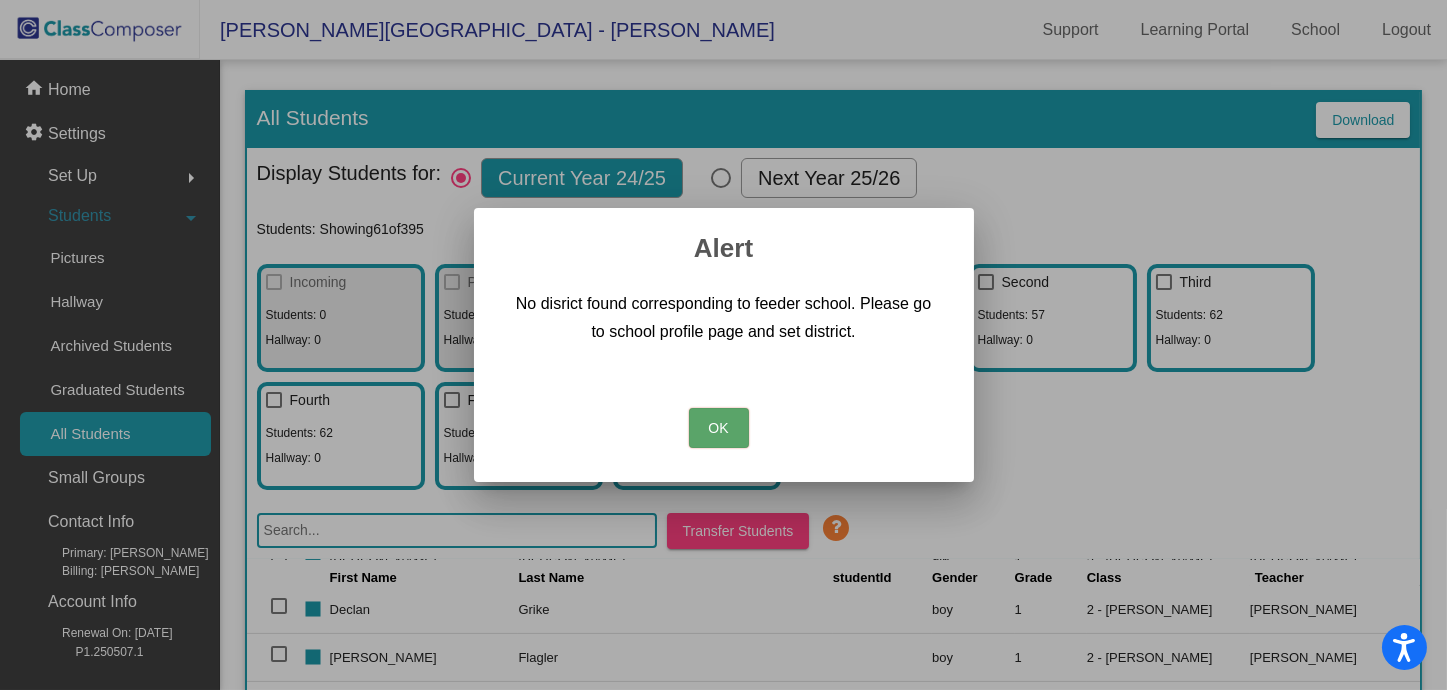 click on "OK" at bounding box center (719, 428) 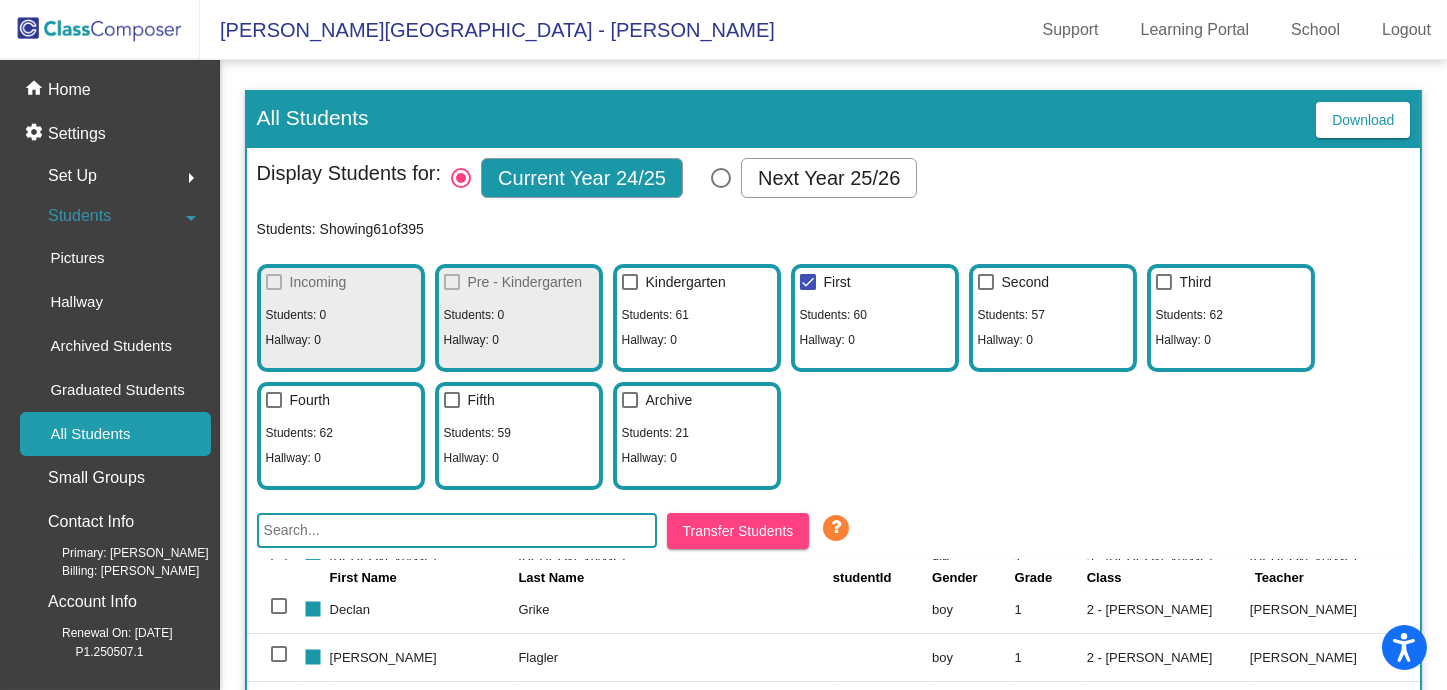 click at bounding box center [721, 178] 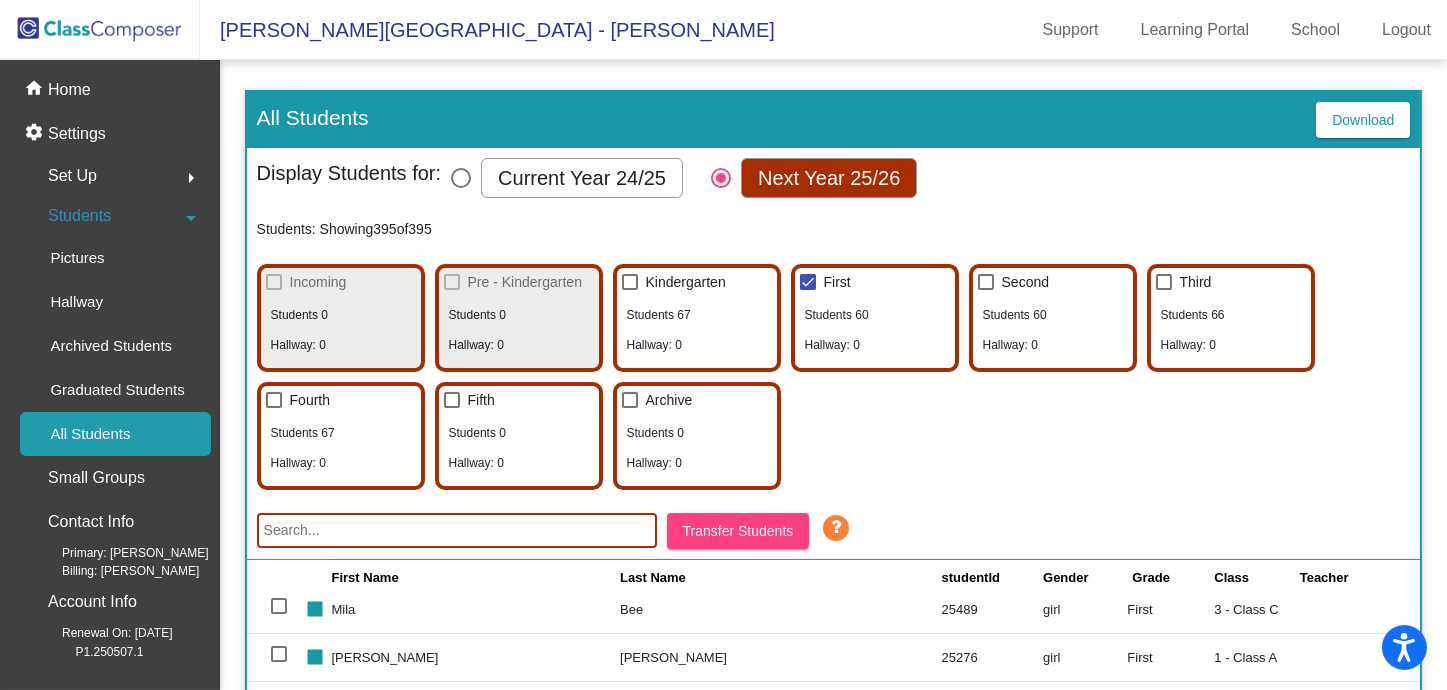 scroll, scrollTop: 133, scrollLeft: 0, axis: vertical 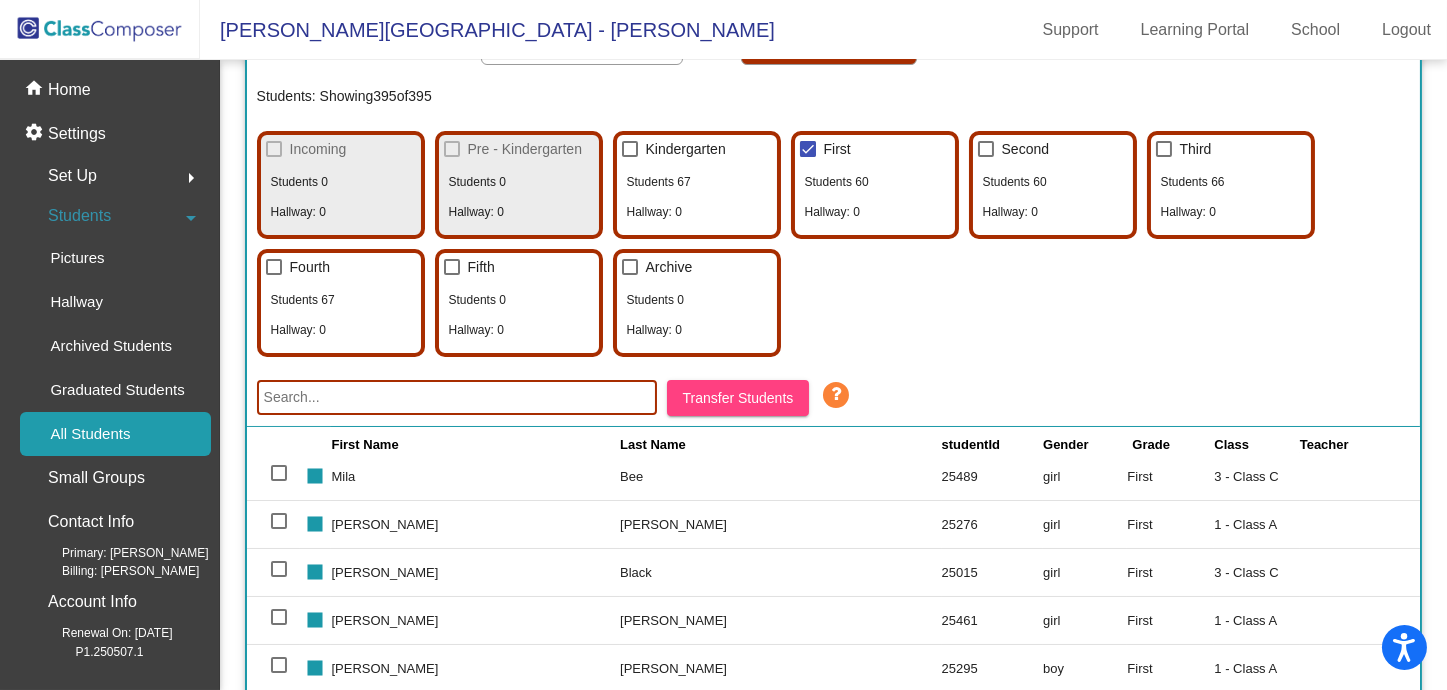 click at bounding box center (808, 149) 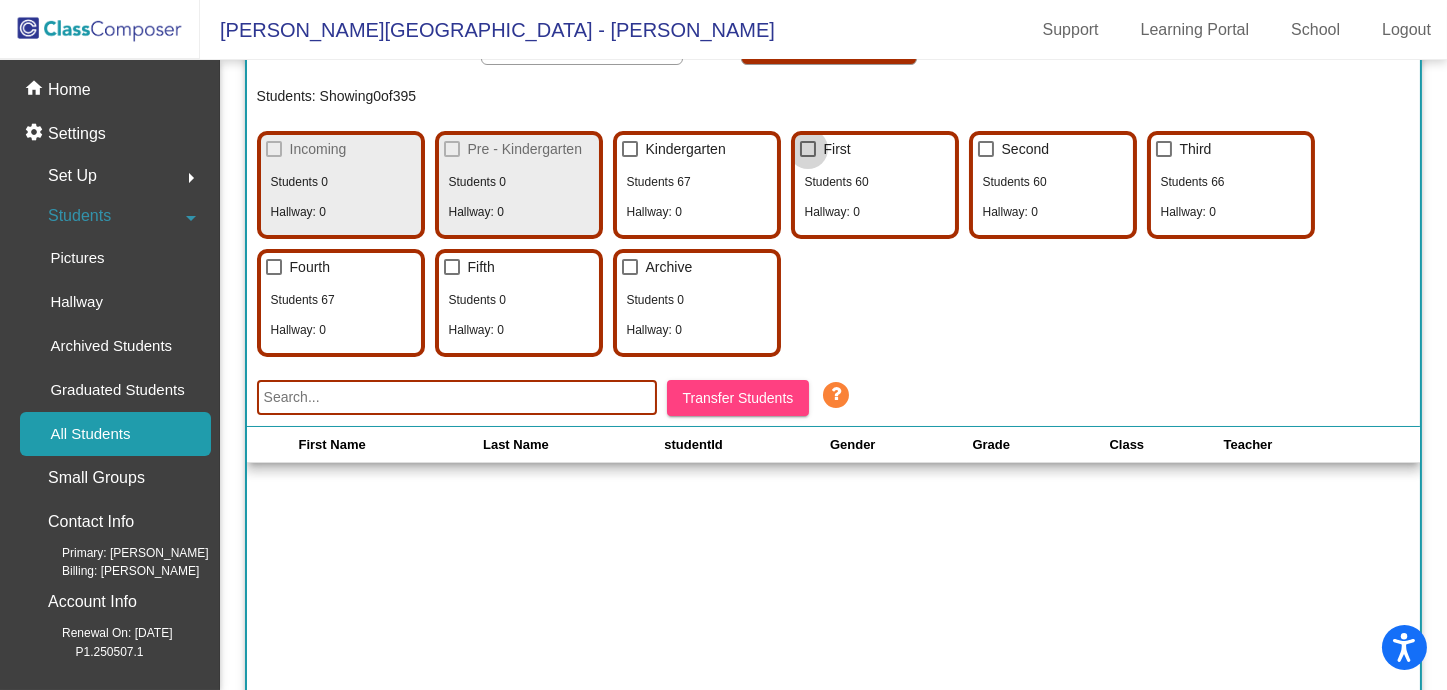 scroll, scrollTop: 0, scrollLeft: 0, axis: both 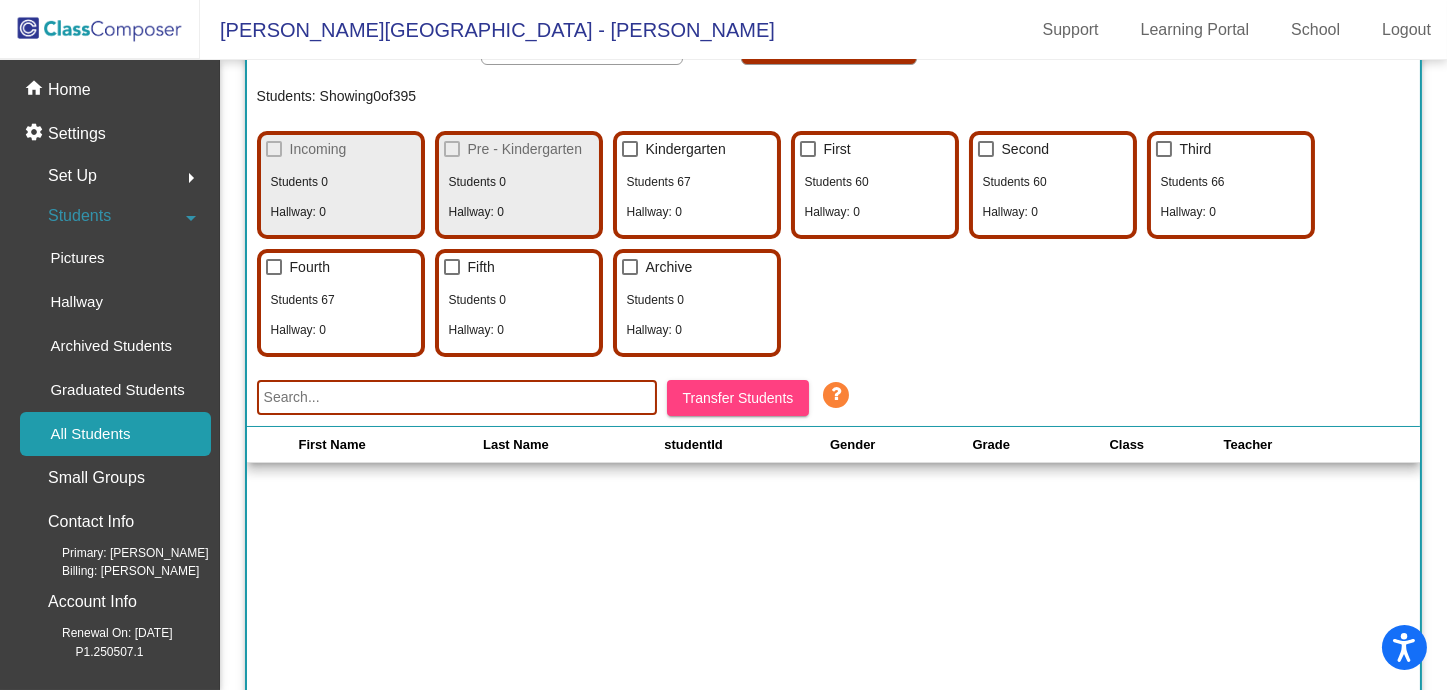 click at bounding box center (986, 149) 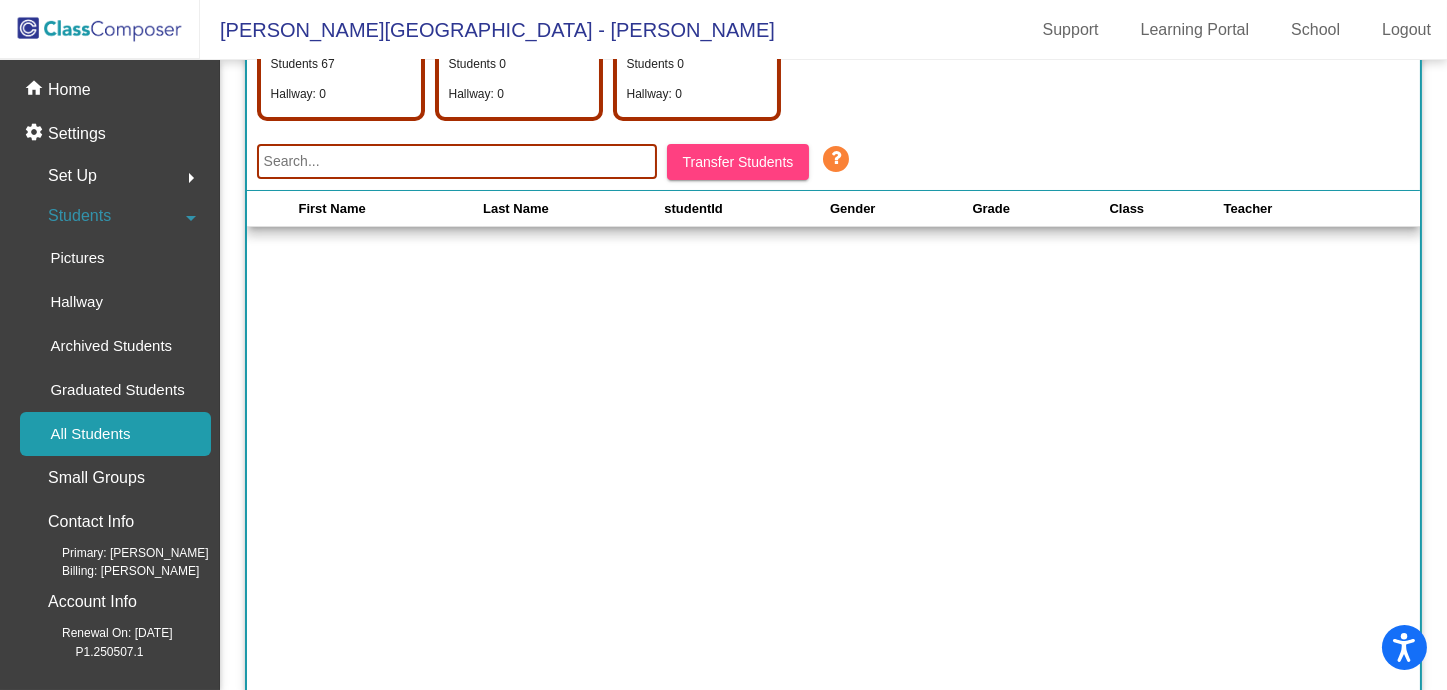 scroll, scrollTop: 0, scrollLeft: 0, axis: both 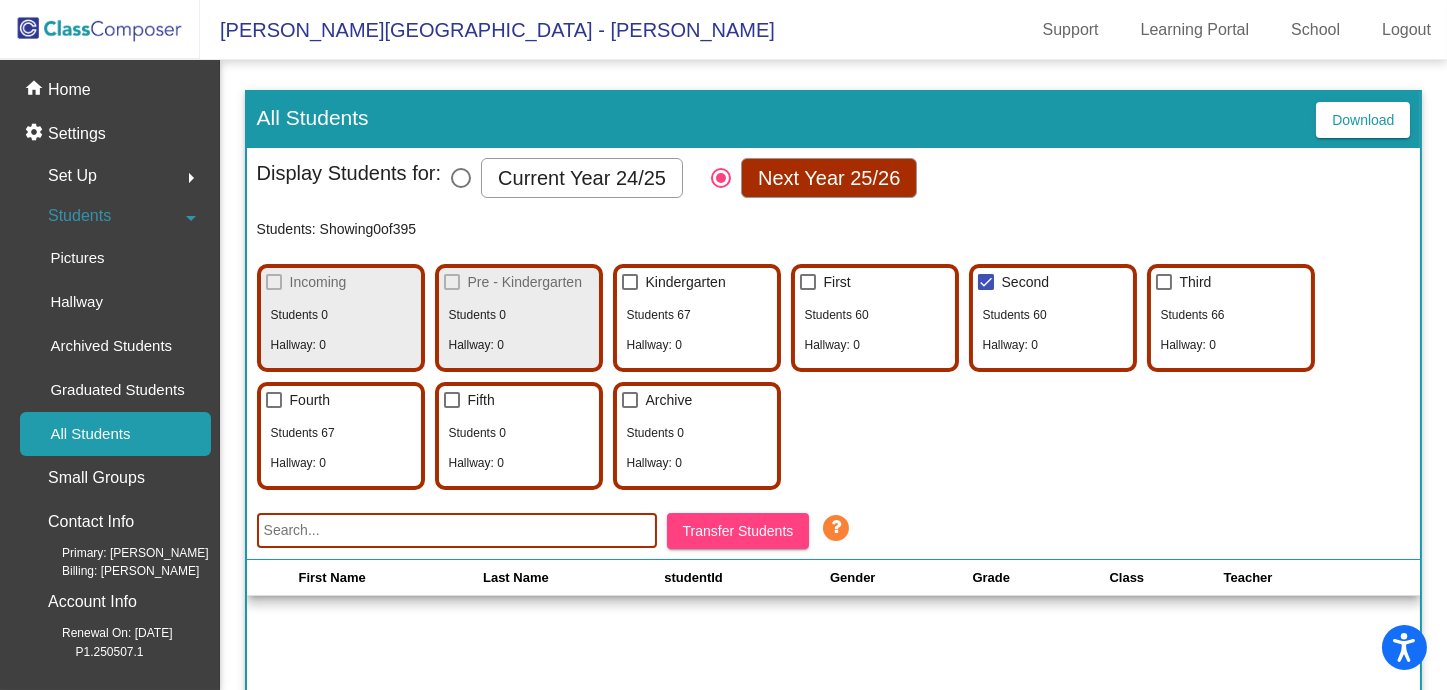 click on "All Students" 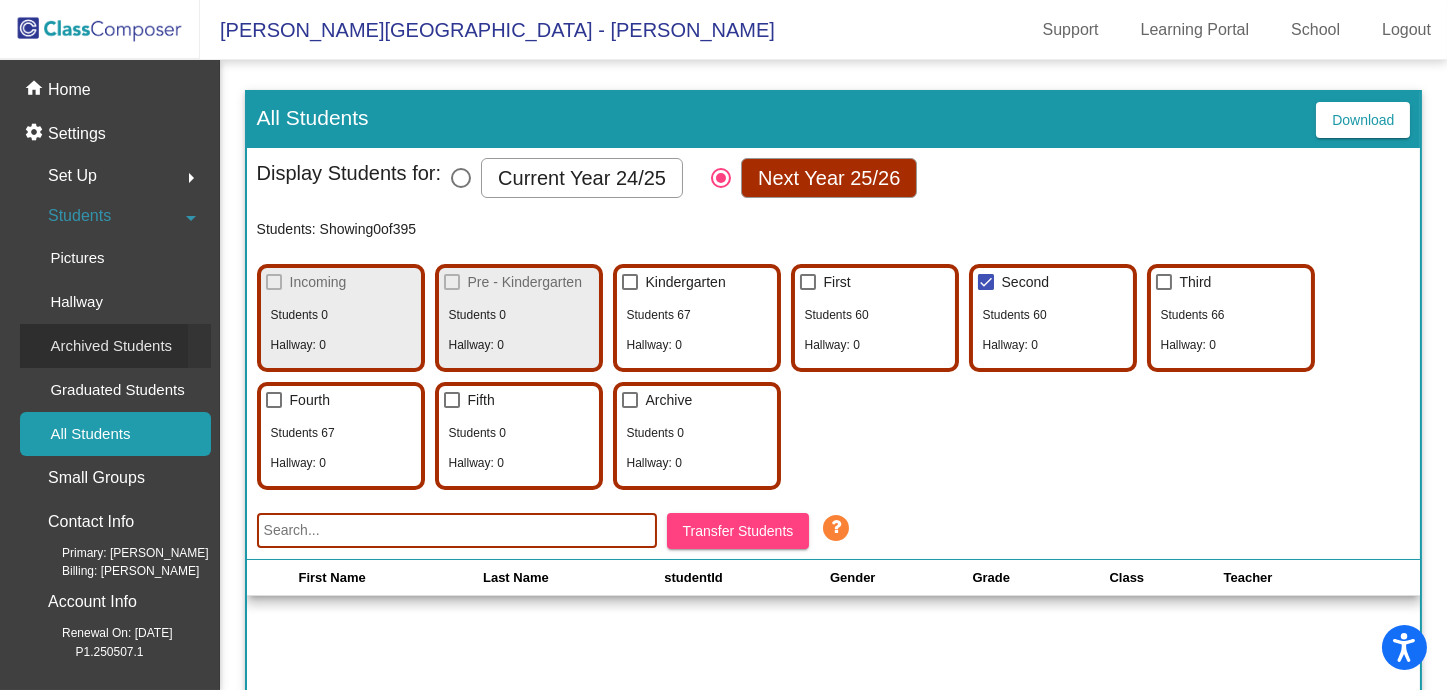 click on "Archived Students" 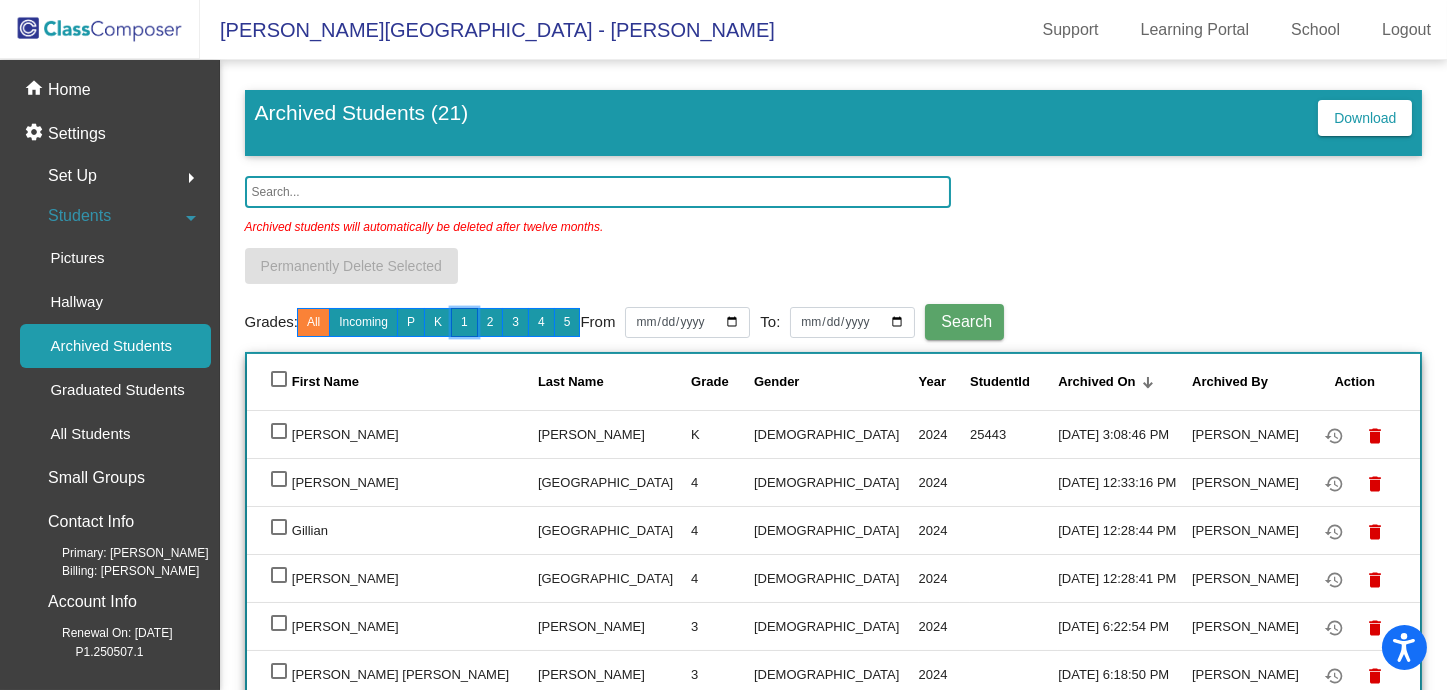 click on "1" at bounding box center [464, 322] 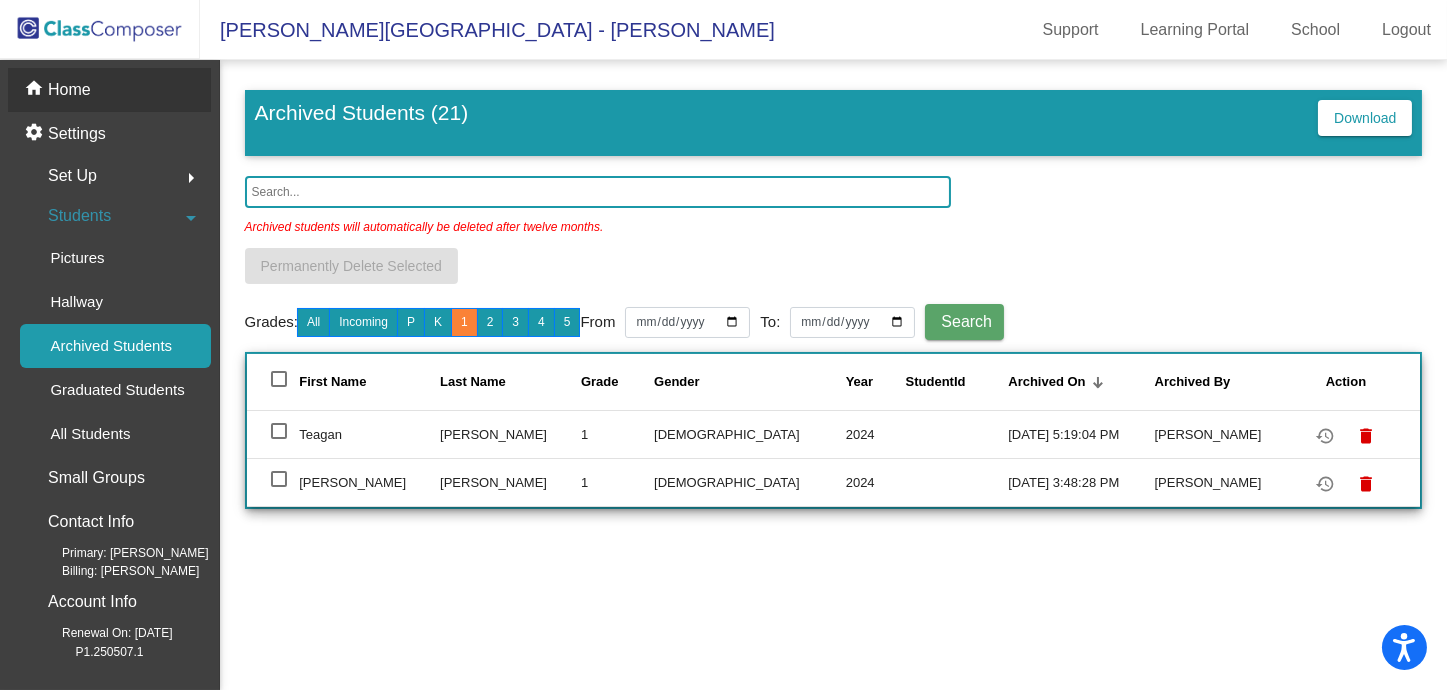 click on "home Home" 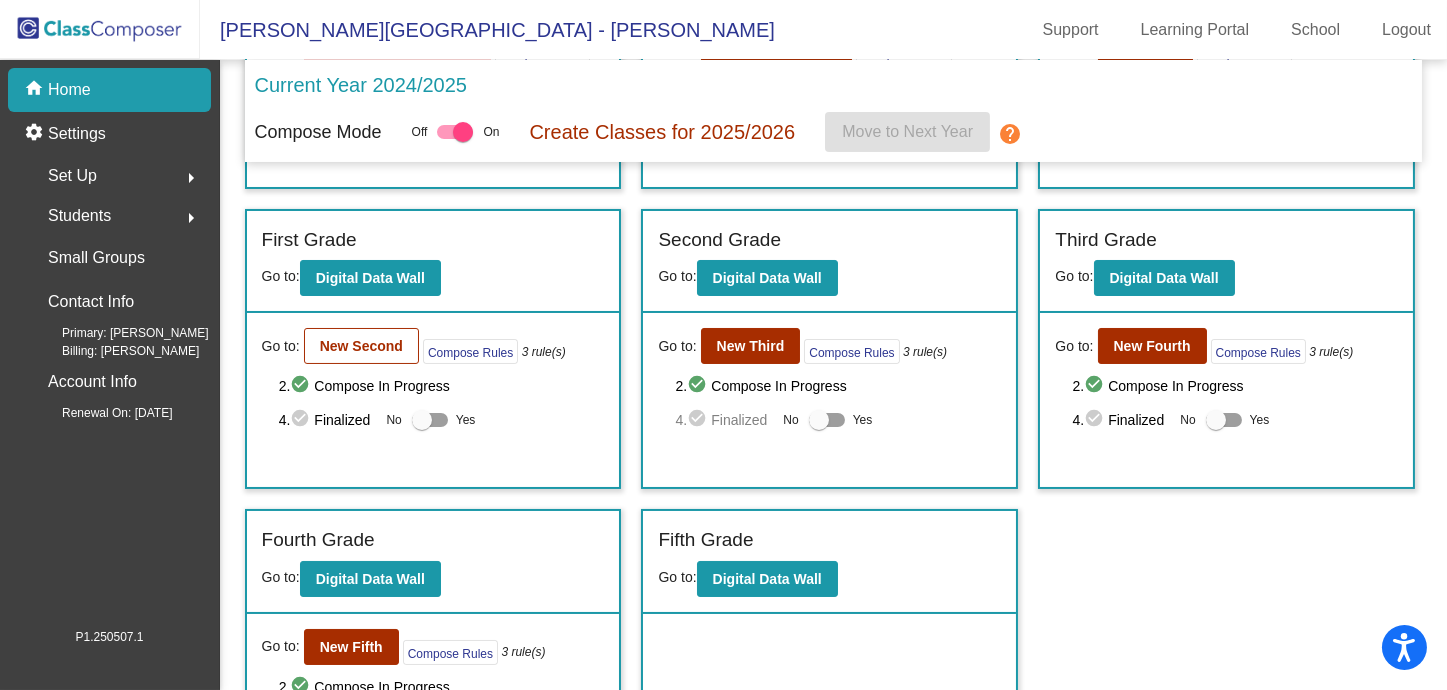 scroll, scrollTop: 0, scrollLeft: 0, axis: both 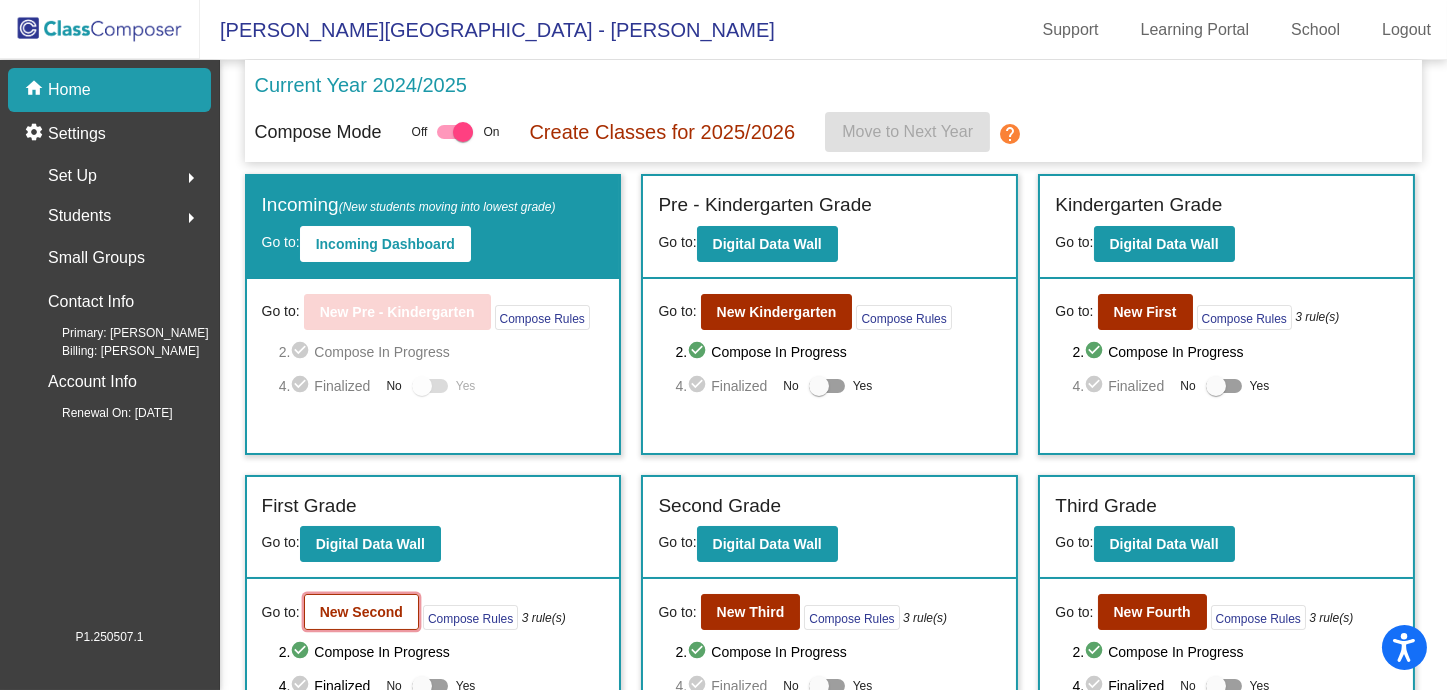 click on "New Second" 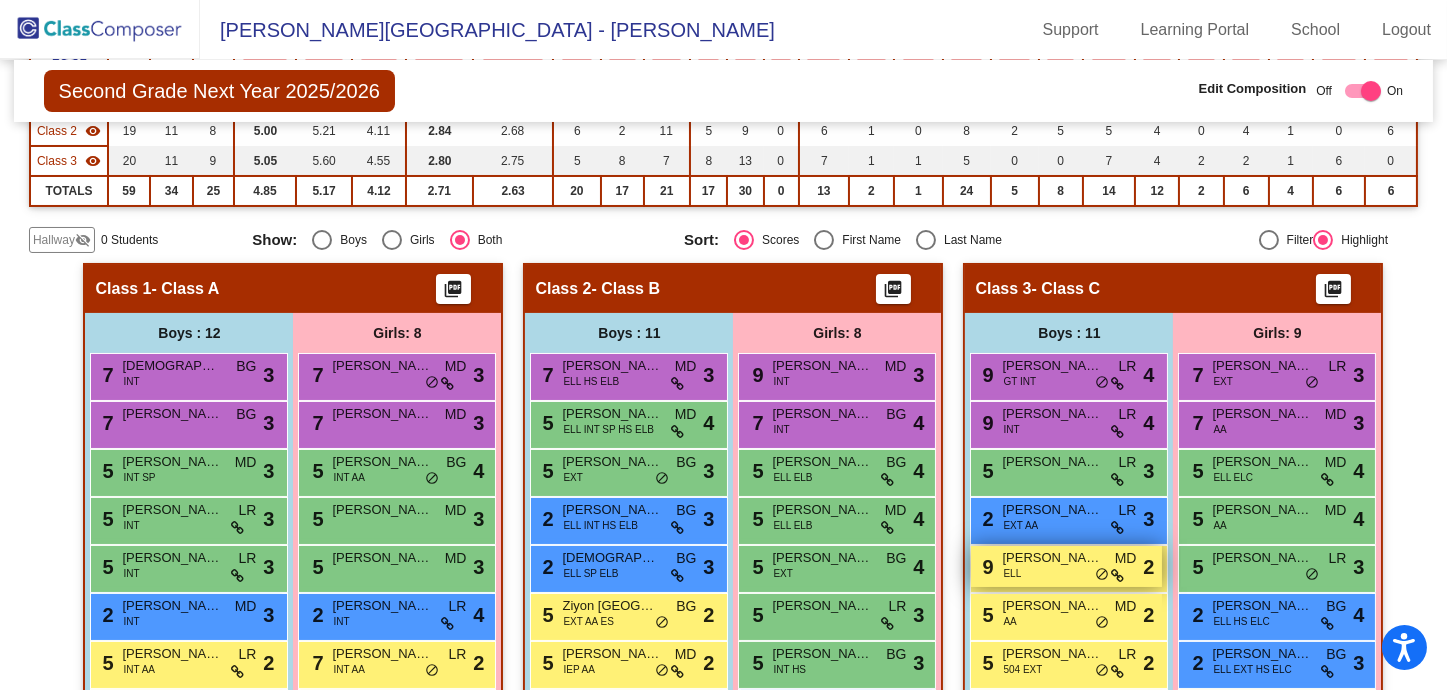 scroll, scrollTop: 531, scrollLeft: 0, axis: vertical 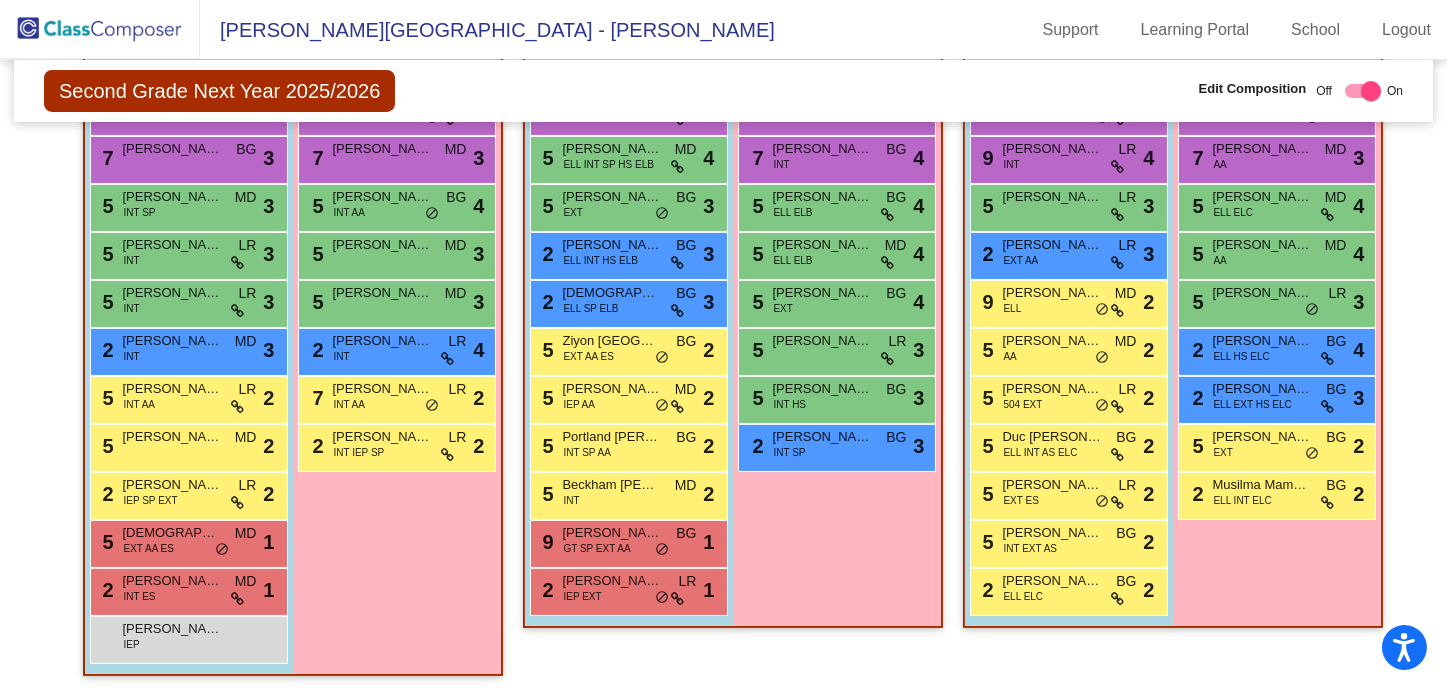 click on "Girls: 8 9 Alana Samsoe INT MD lock do_not_disturb_alt 3 7 Hannah Collins INT BG lock do_not_disturb_alt 4 5 Melaniya Tkachenko ELL ELB BG lock do_not_disturb_alt 4 5 Nika Lebedzeva ELL ELB MD lock do_not_disturb_alt 4 5 Charlotte Ulrich EXT BG lock do_not_disturb_alt 4 5 Hannah Gindhart LR lock do_not_disturb_alt 3 5 Evelyn Romero-Mendoza INT HS BG lock do_not_disturb_alt 3 2 Scarlett Graziano INT SP BG lock do_not_disturb_alt 3" at bounding box center [0, 0] 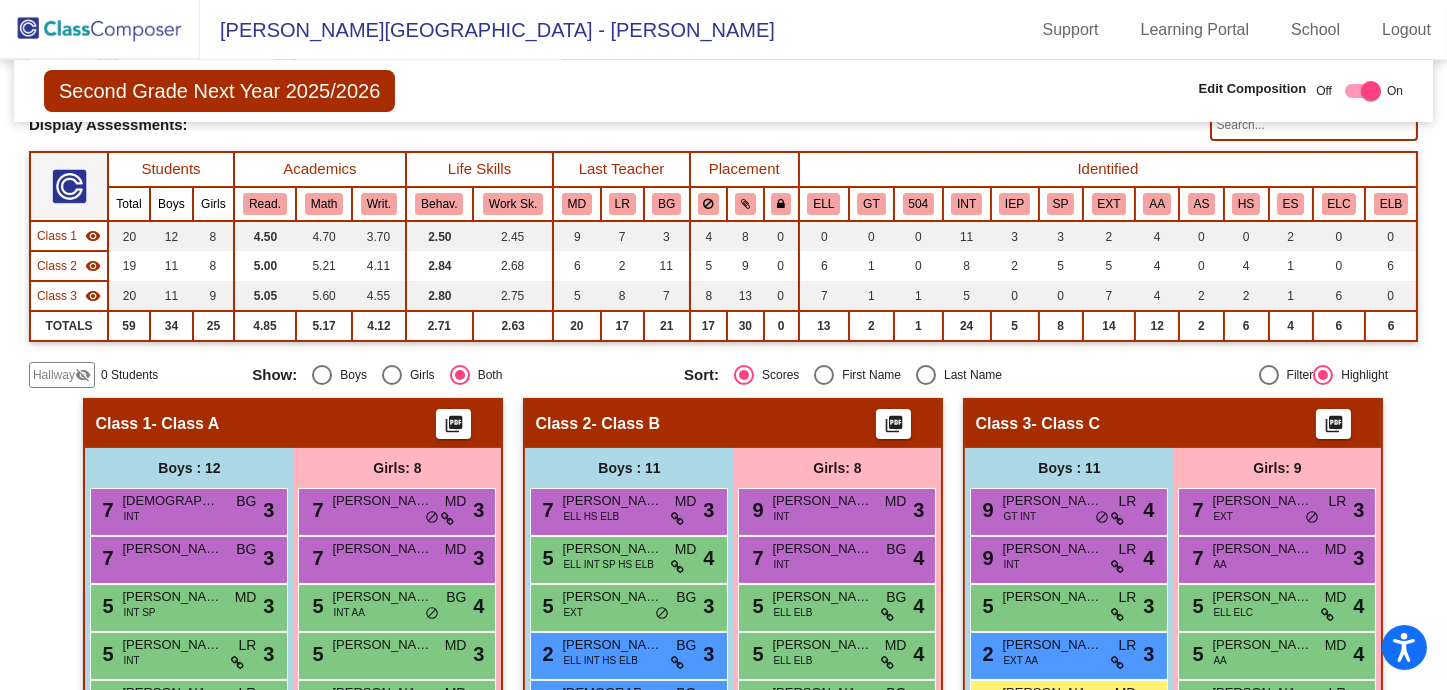 scroll, scrollTop: 0, scrollLeft: 0, axis: both 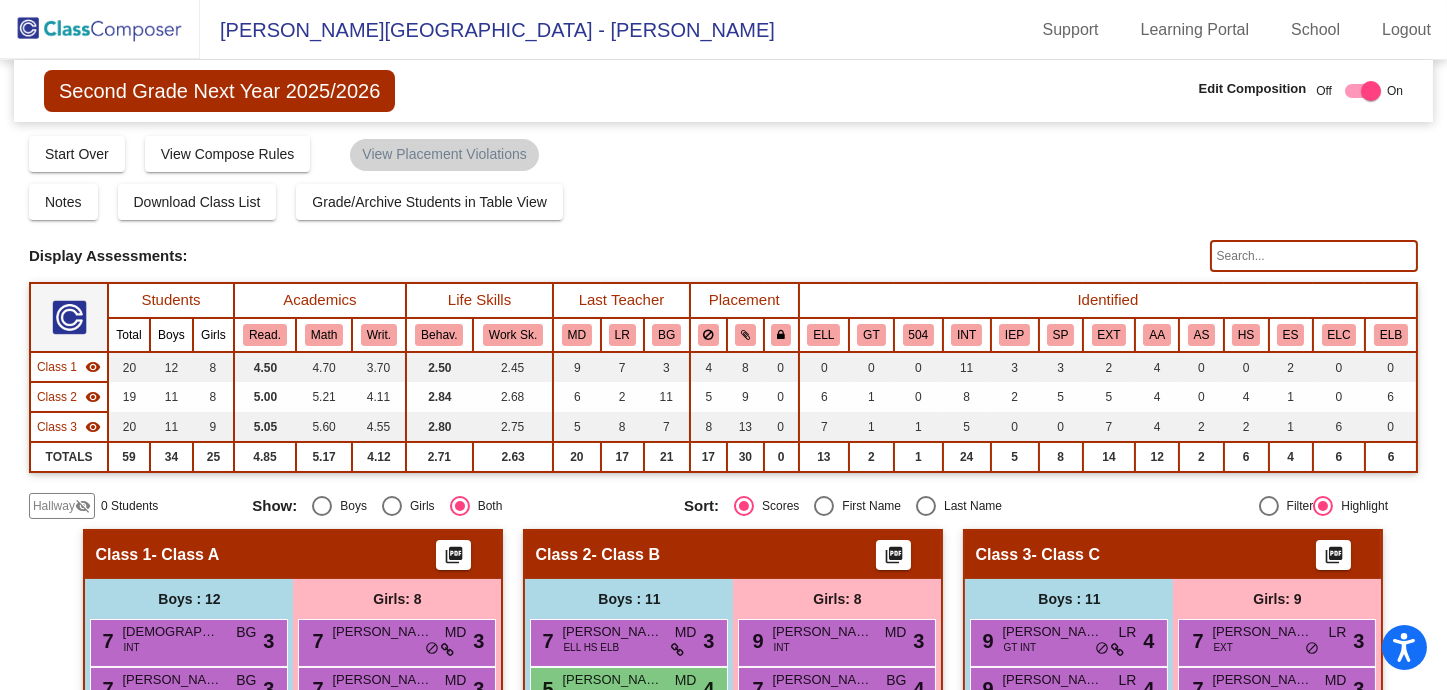 click on "visibility_off" 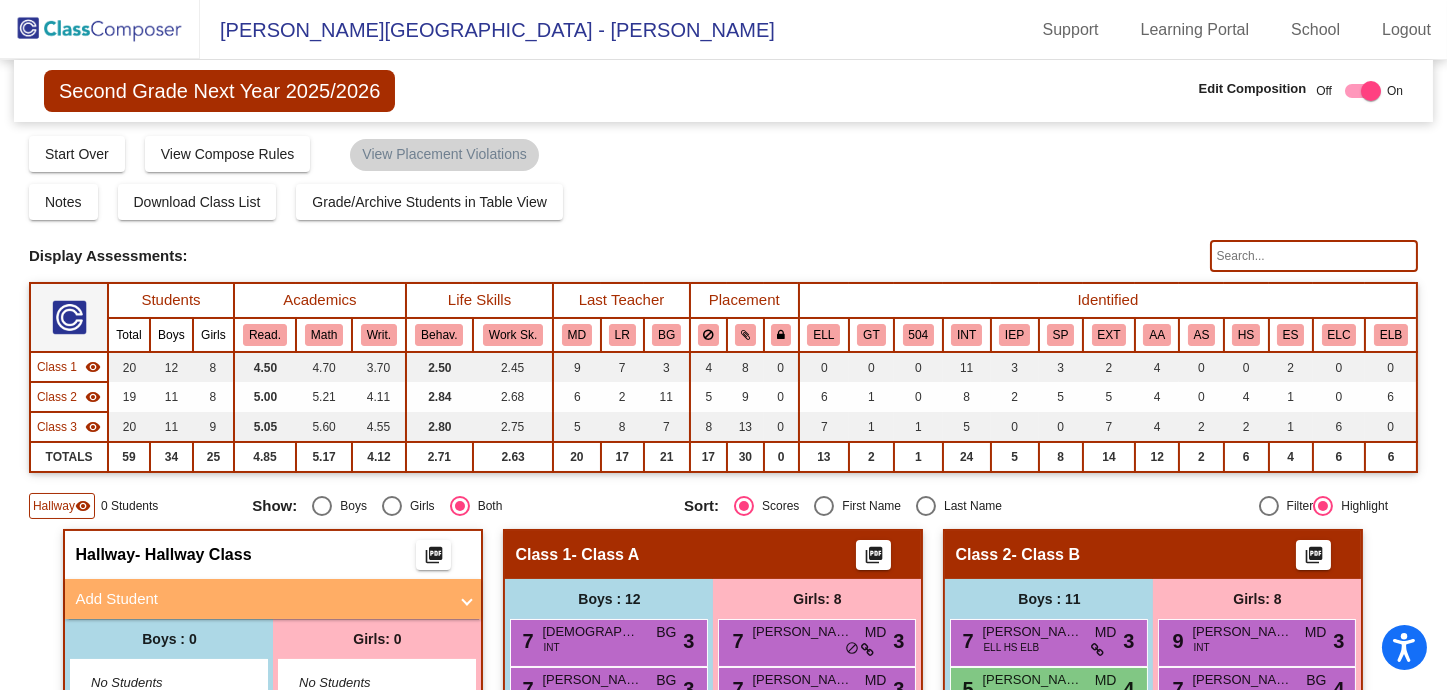 scroll, scrollTop: 400, scrollLeft: 0, axis: vertical 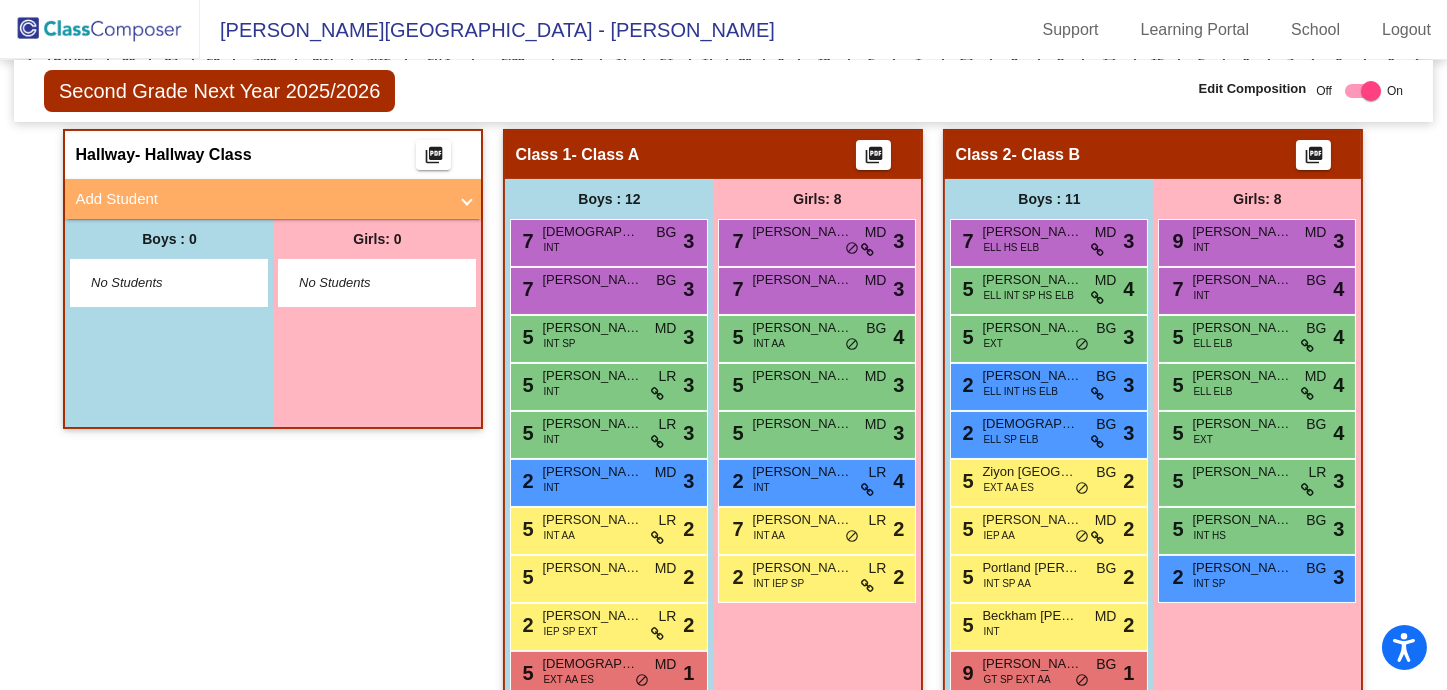 click on "Add Student" at bounding box center [261, 199] 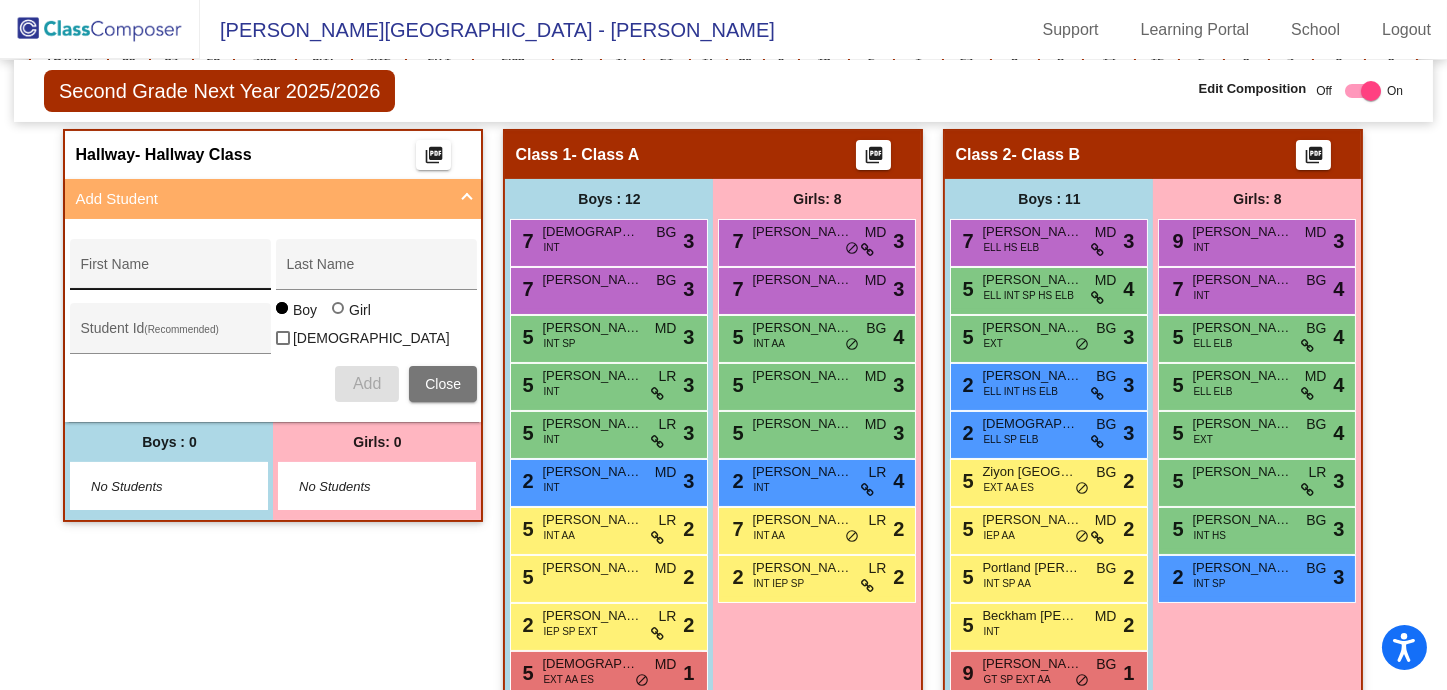 click on "First Name" at bounding box center (170, 270) 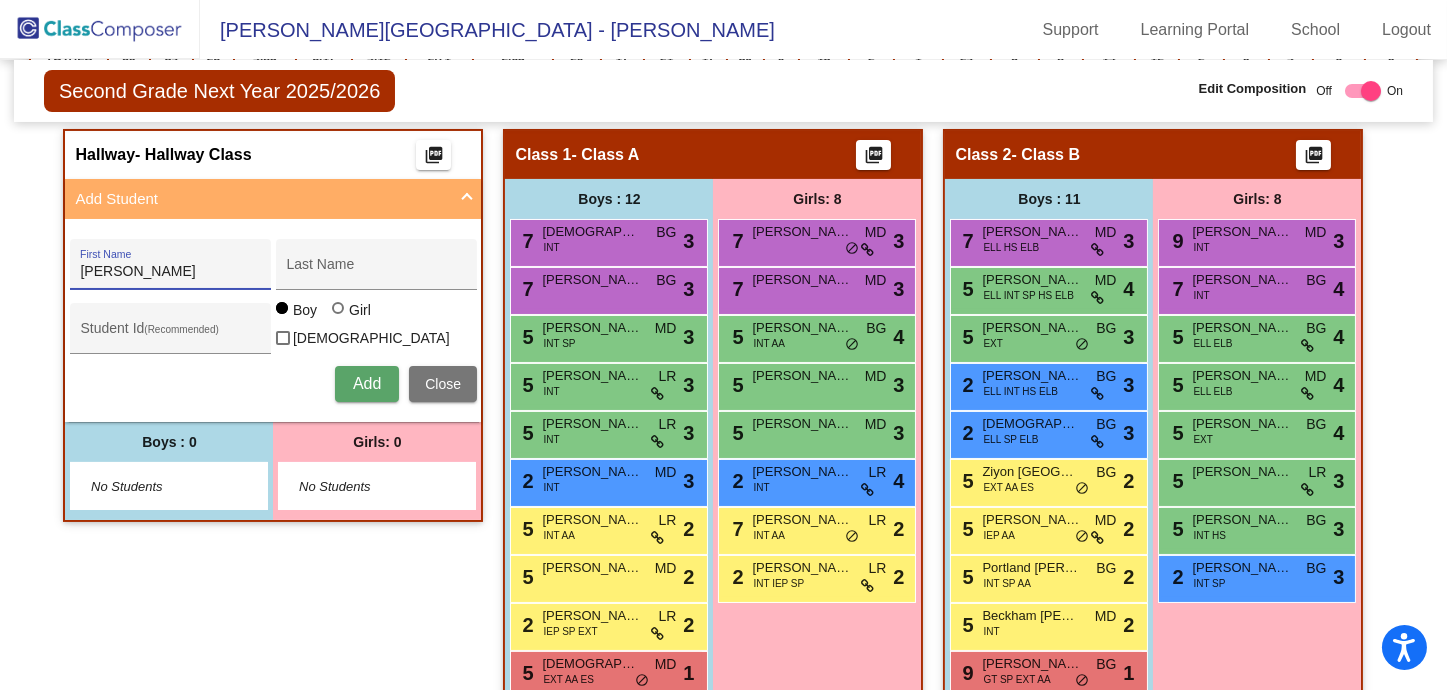 type on "Audrey" 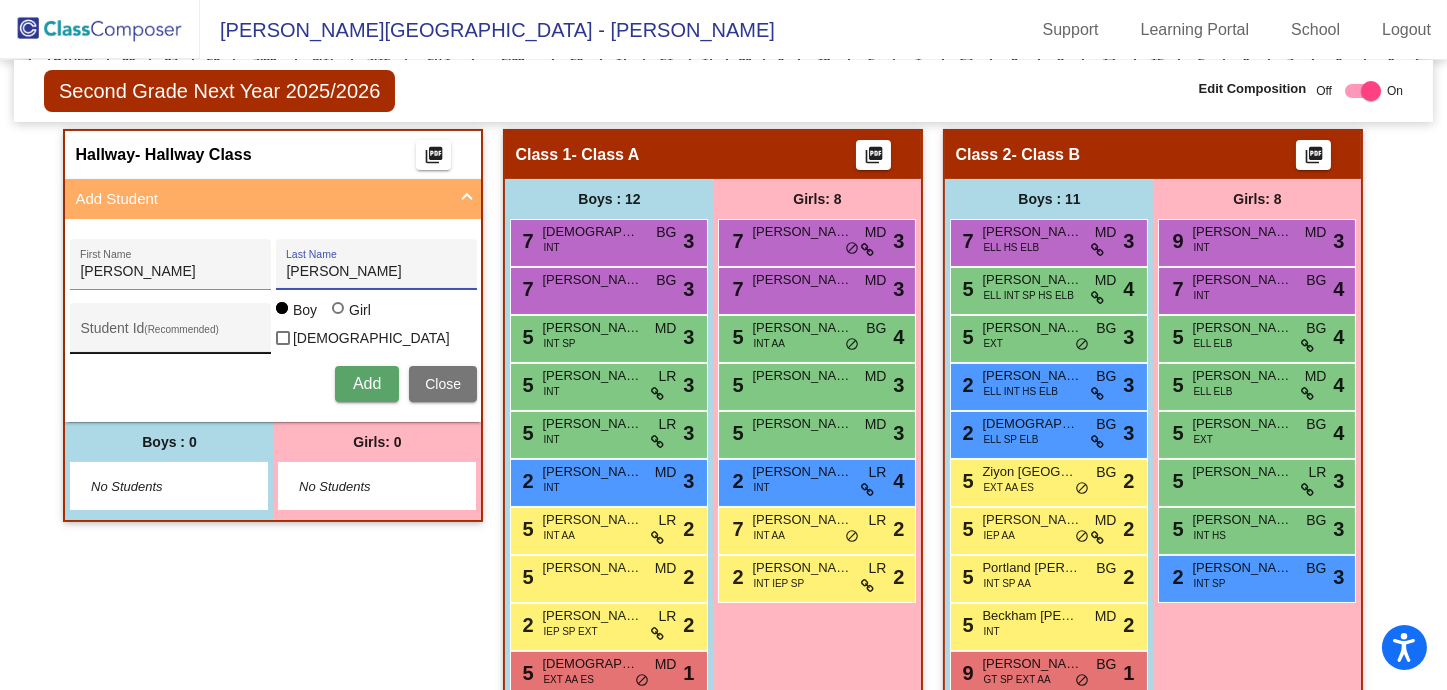 type on "Smith" 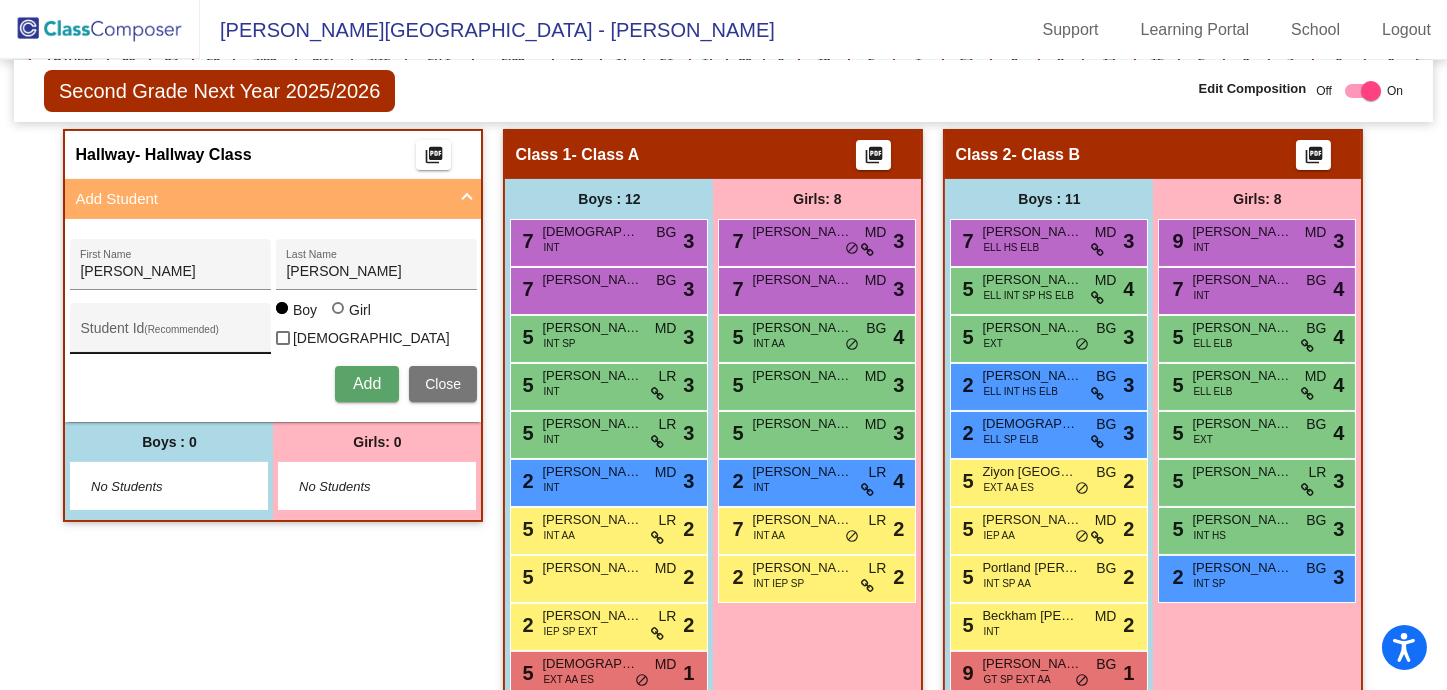 click on "Student Id  (Recommended)" at bounding box center (170, 333) 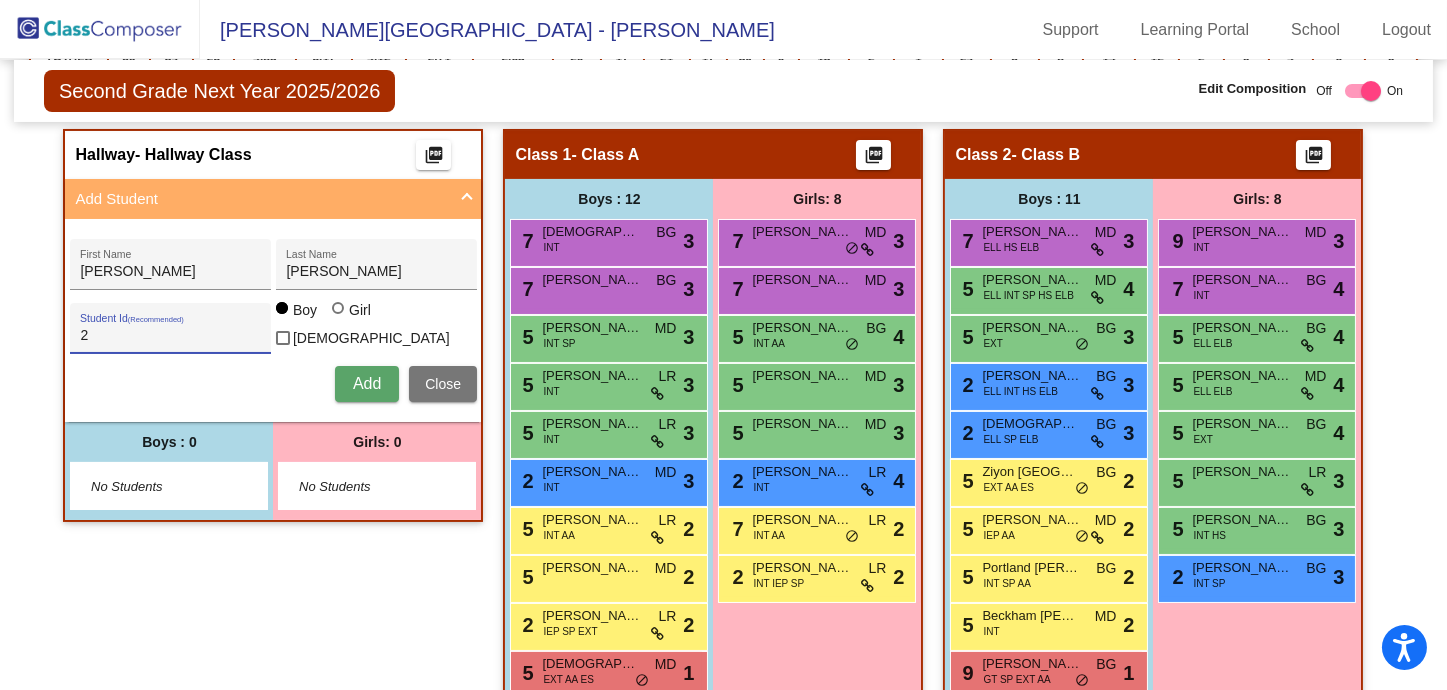 type on "2" 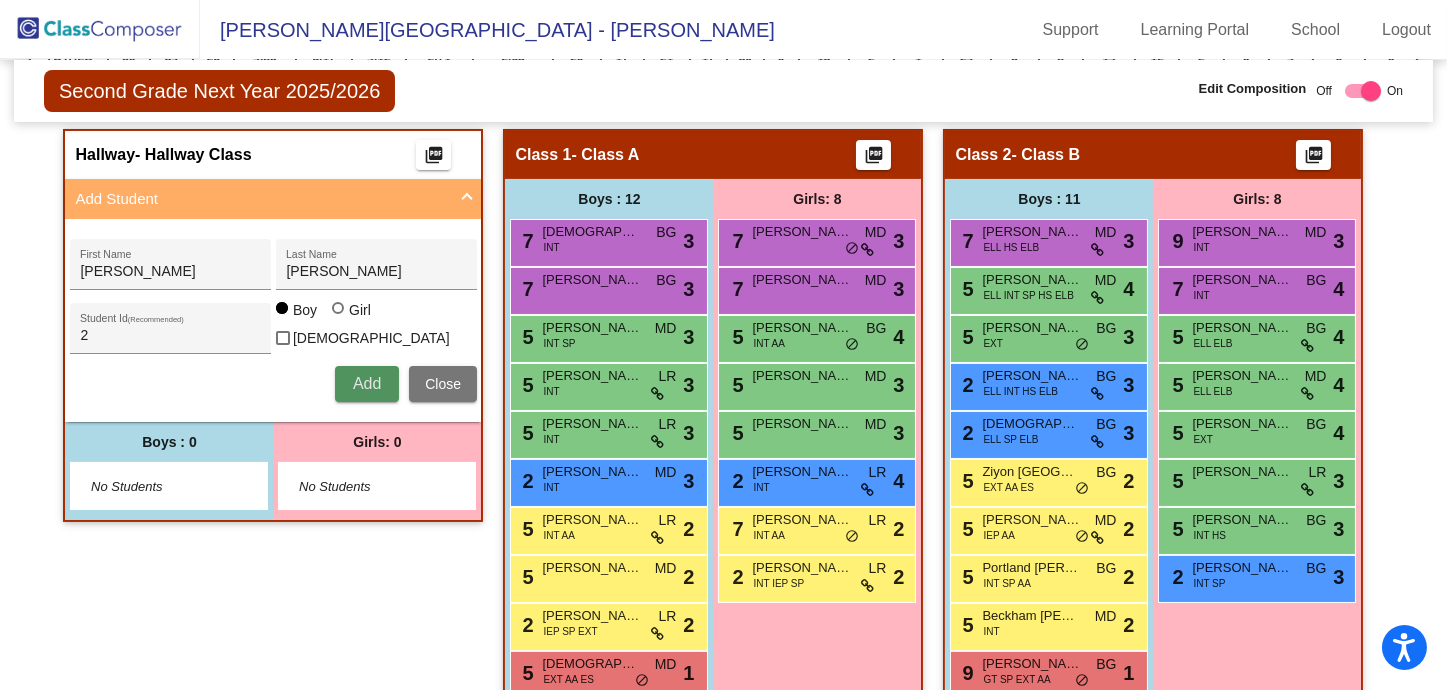 click on "Add" at bounding box center (367, 383) 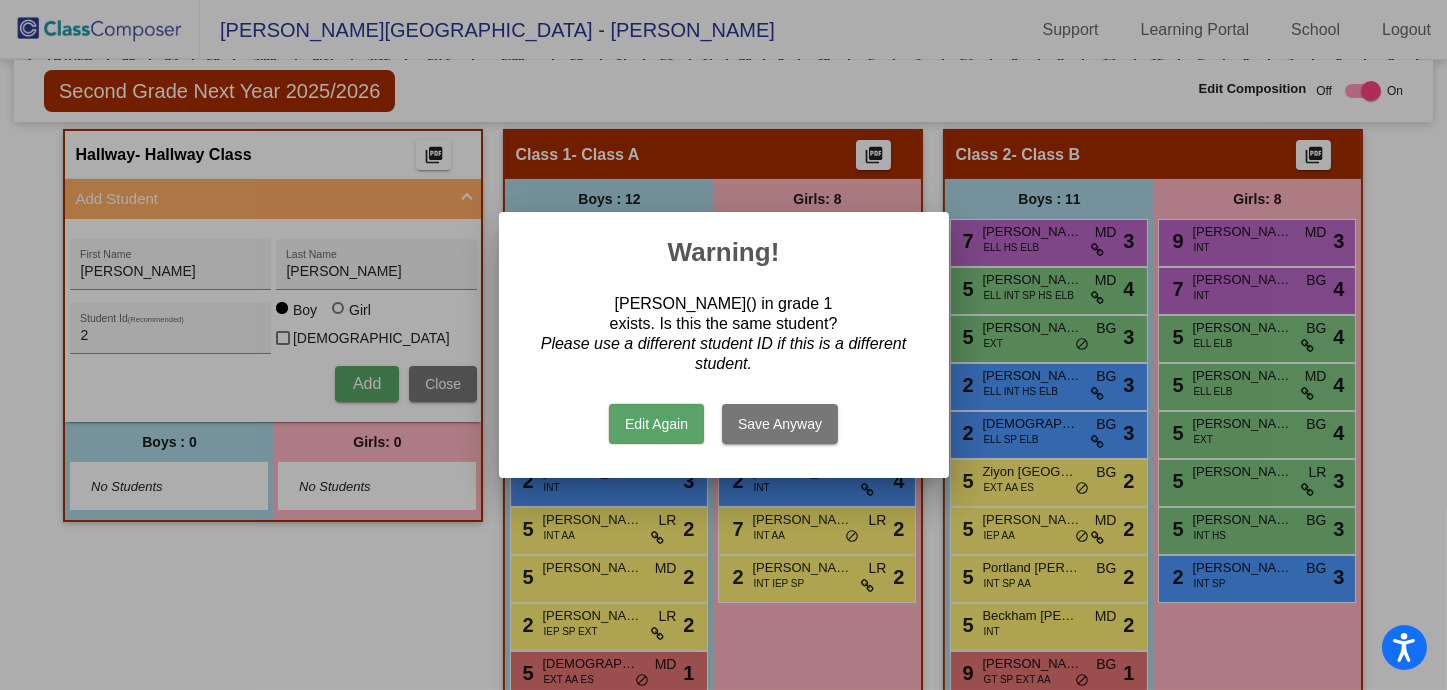 click on "Save Anyway" at bounding box center [780, 424] 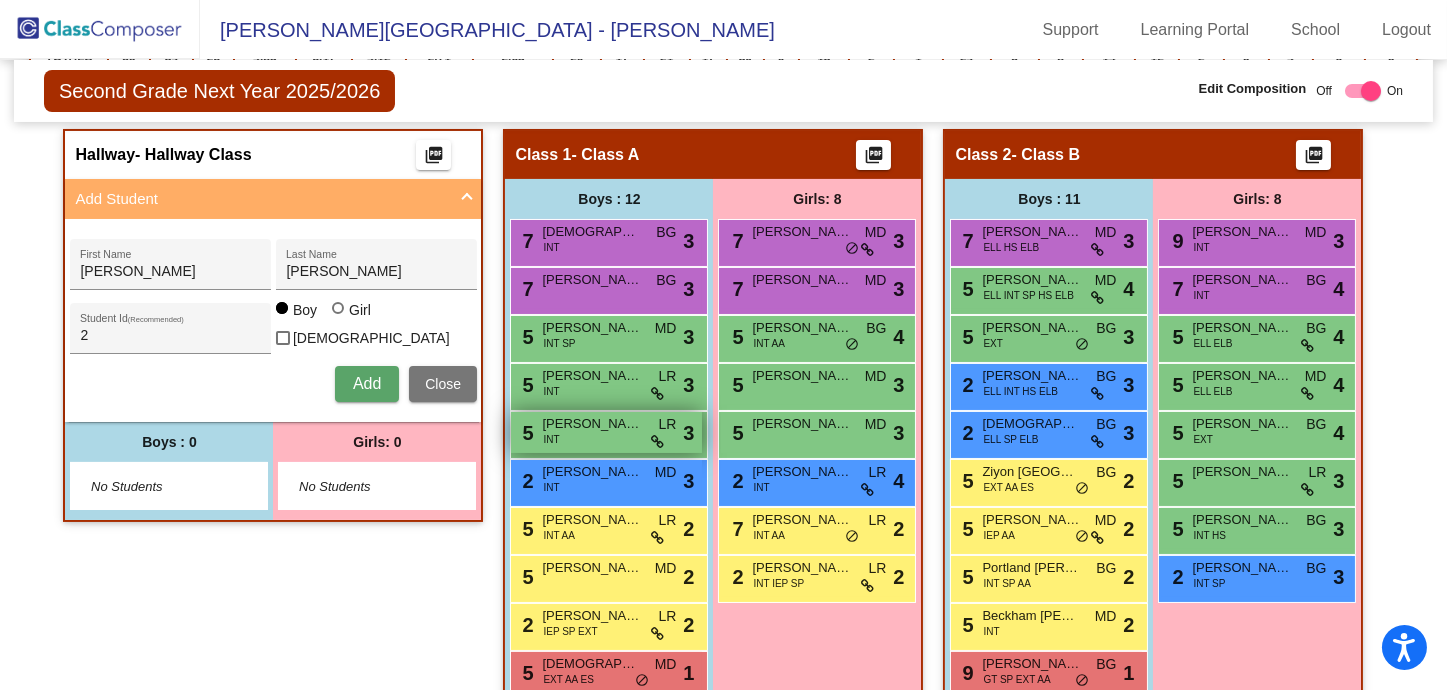 type 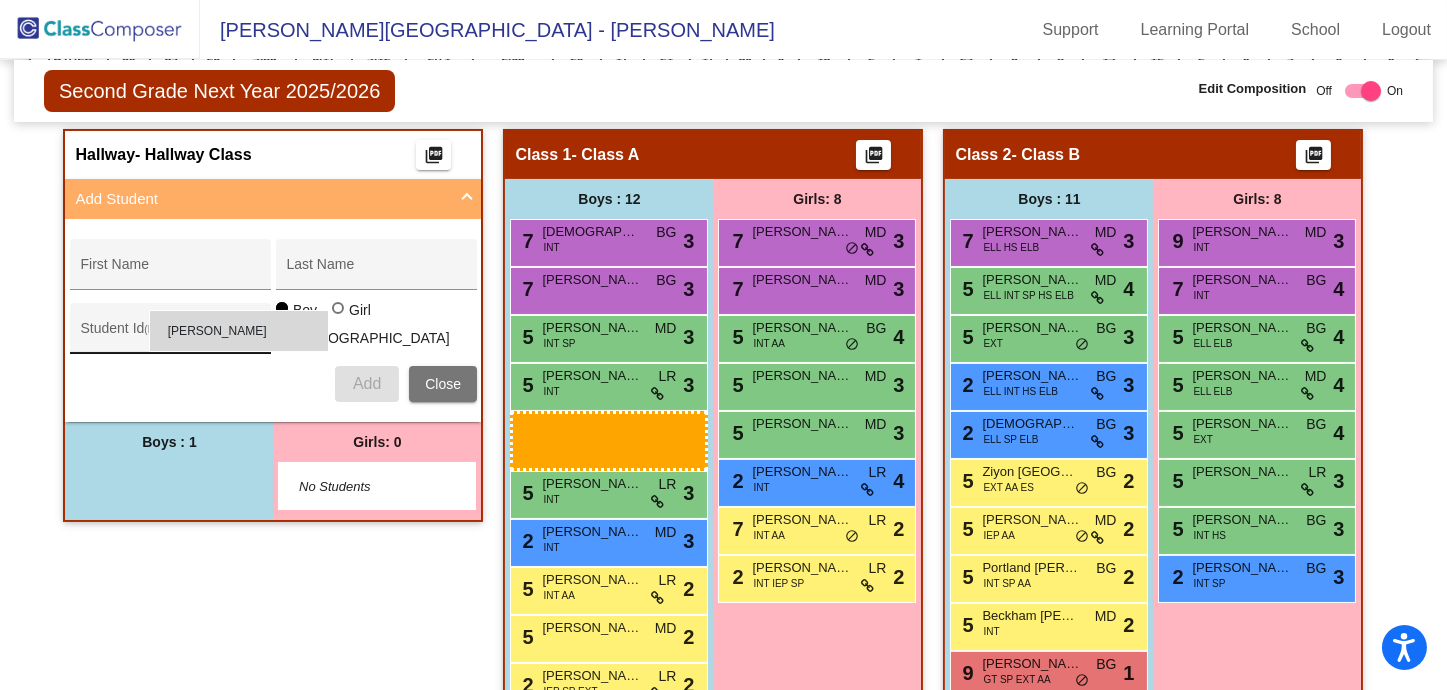 drag, startPoint x: 182, startPoint y: 466, endPoint x: 146, endPoint y: 300, distance: 169.85876 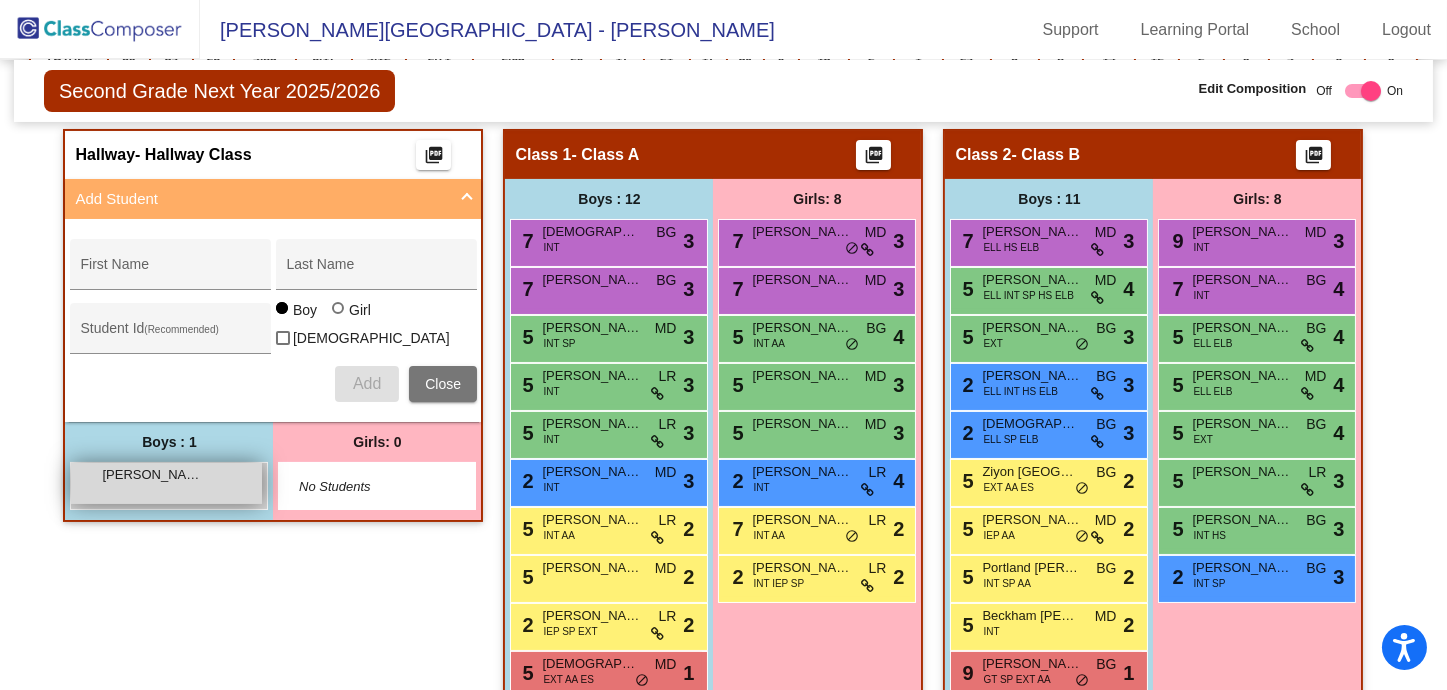 click on "Audrey  Smith  lock do_not_disturb_alt" at bounding box center (166, 483) 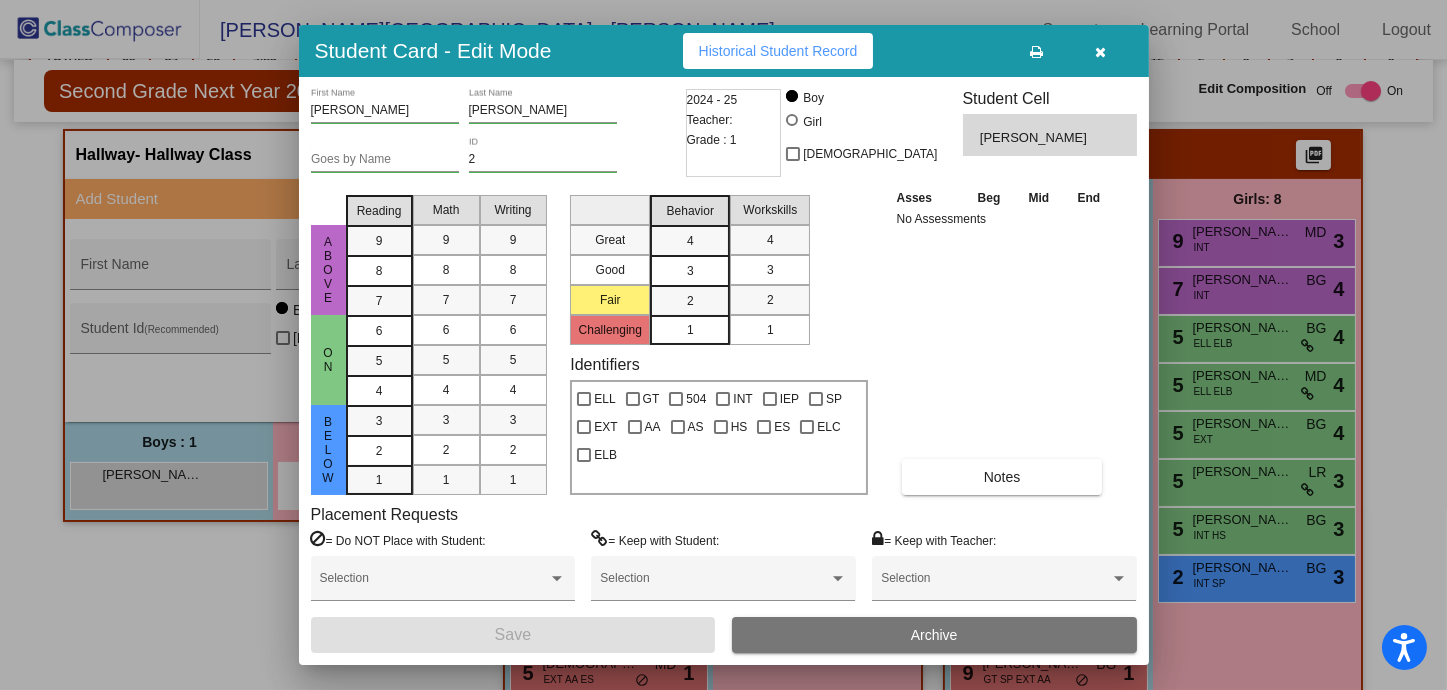 click at bounding box center [794, 122] 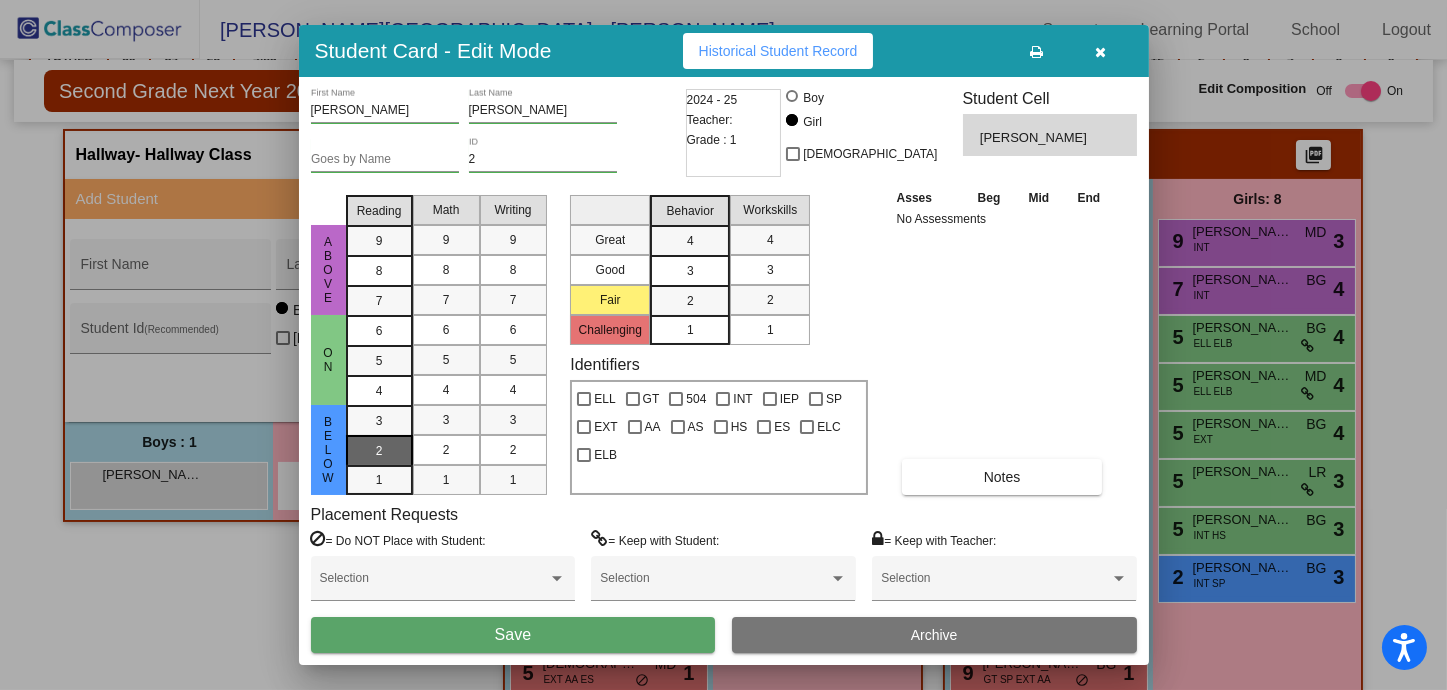 click on "2" at bounding box center [379, 450] 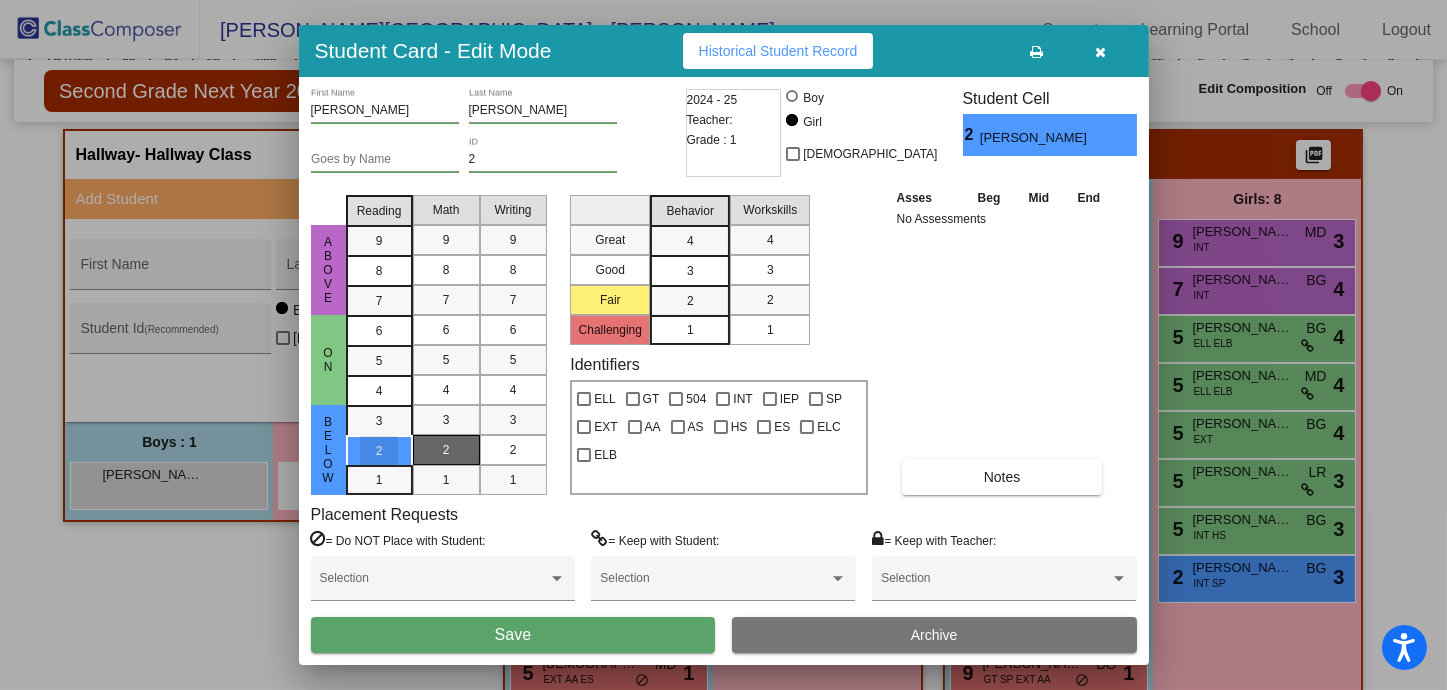 click on "2" at bounding box center [446, 450] 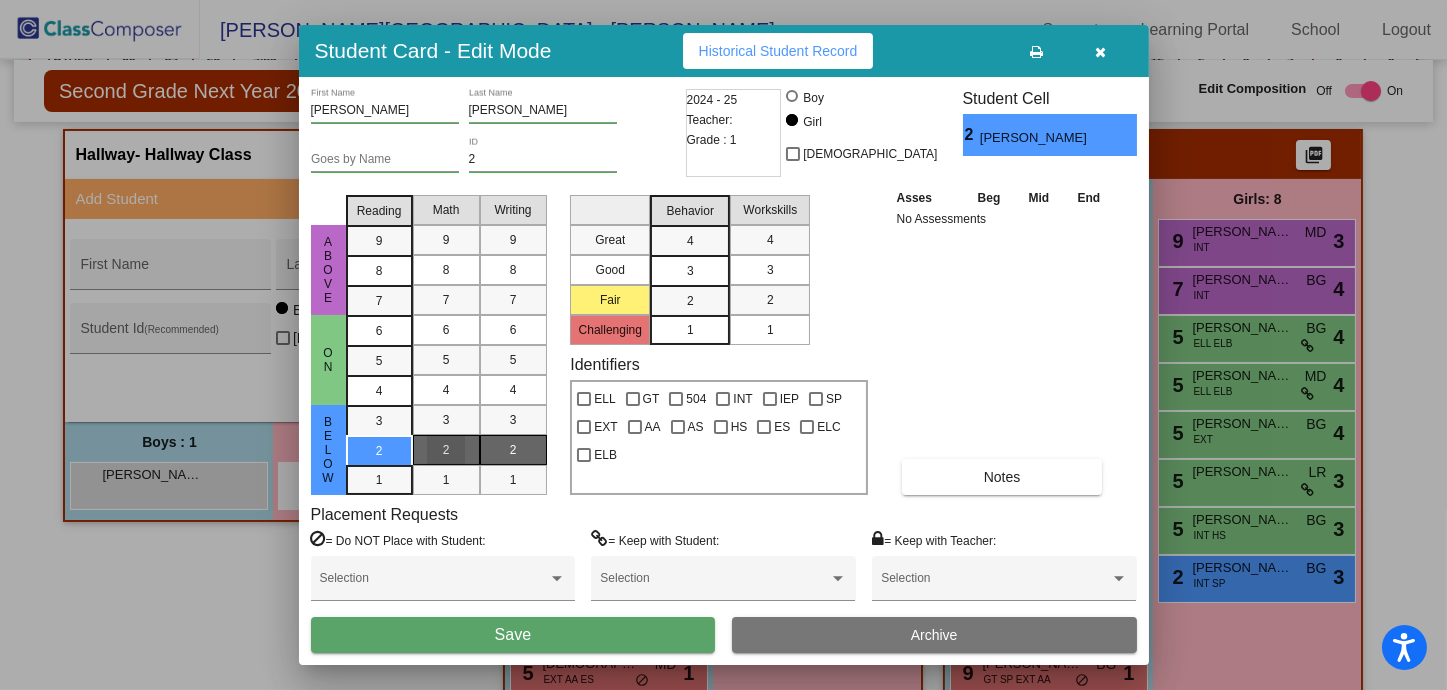 click on "2" at bounding box center [513, 450] 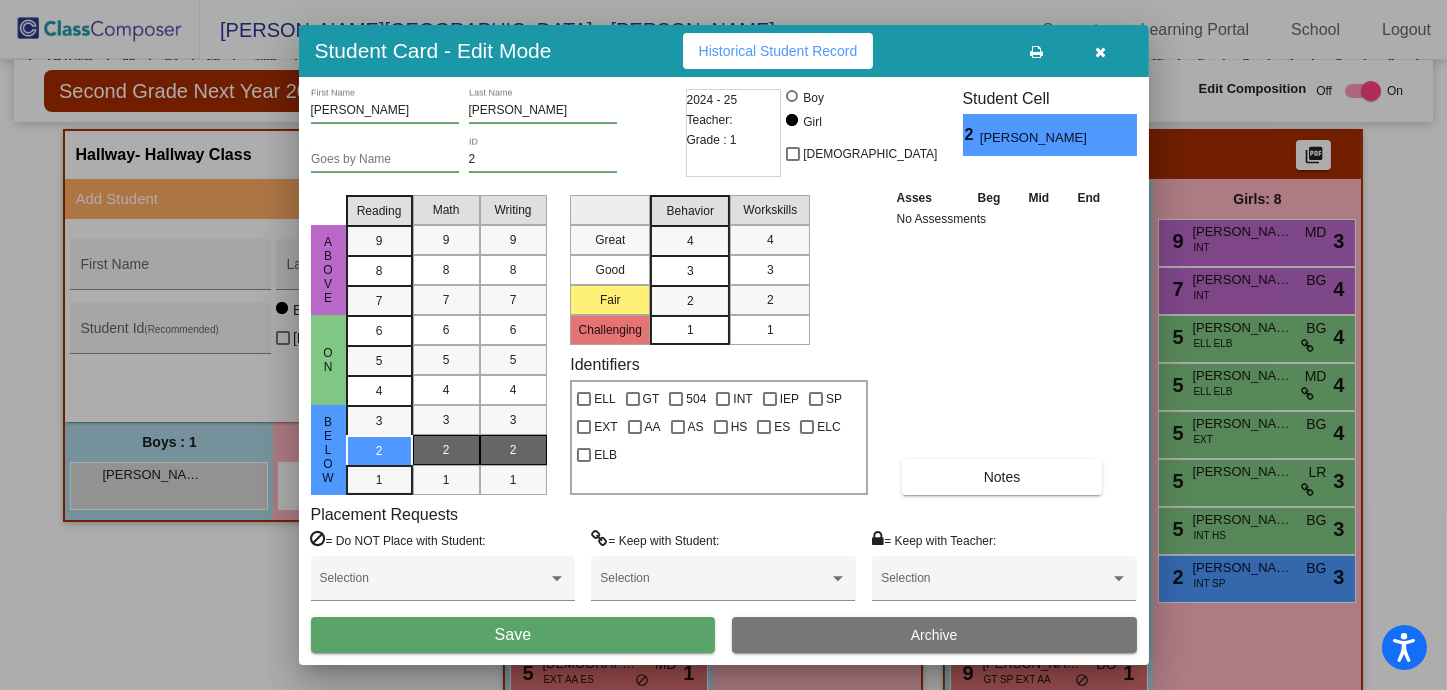 click on "3" at bounding box center [690, 241] 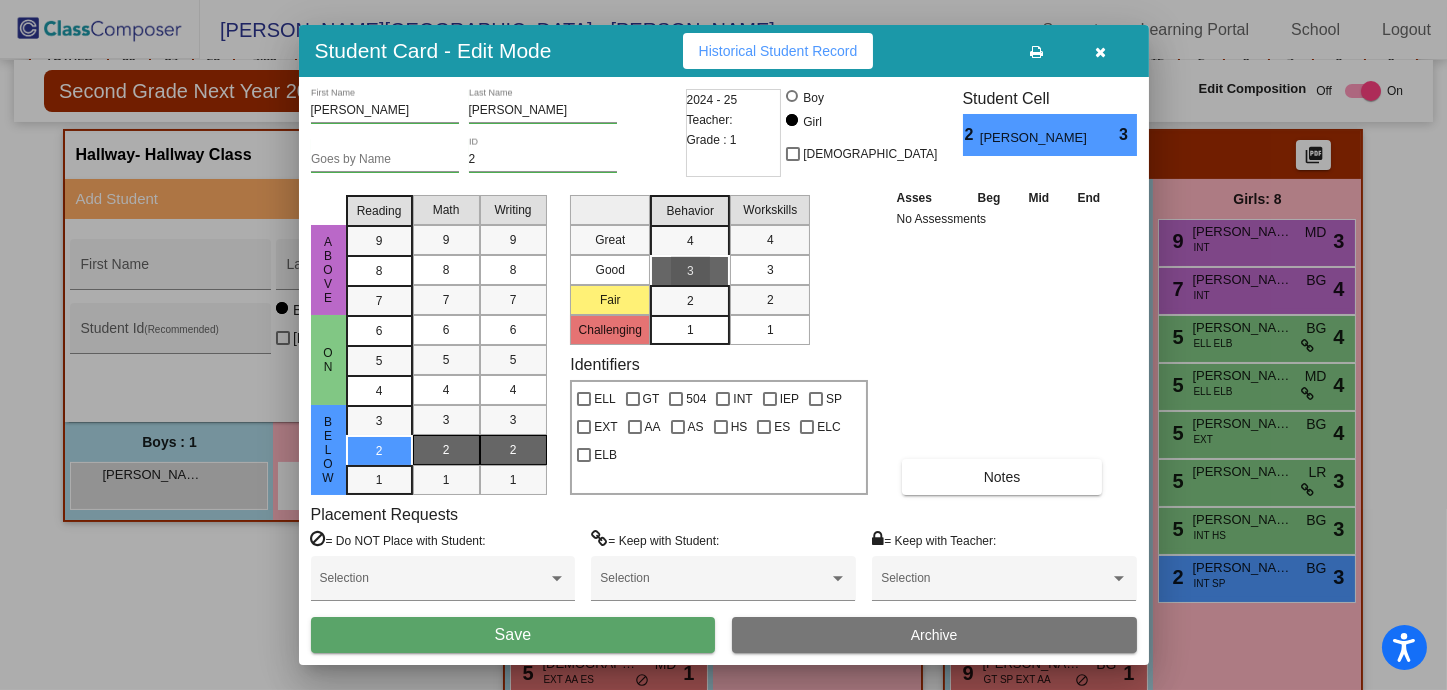 click on "3" at bounding box center (770, 270) 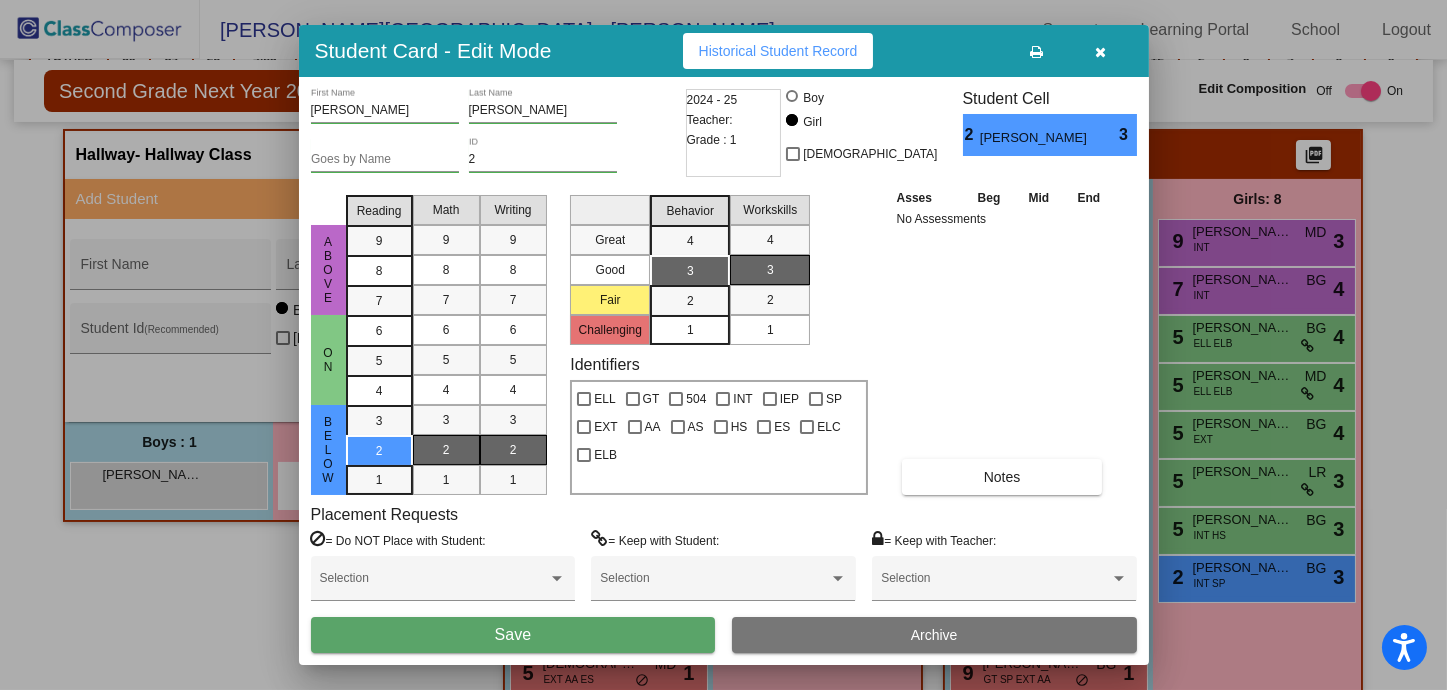 click on "Save" at bounding box center (513, 635) 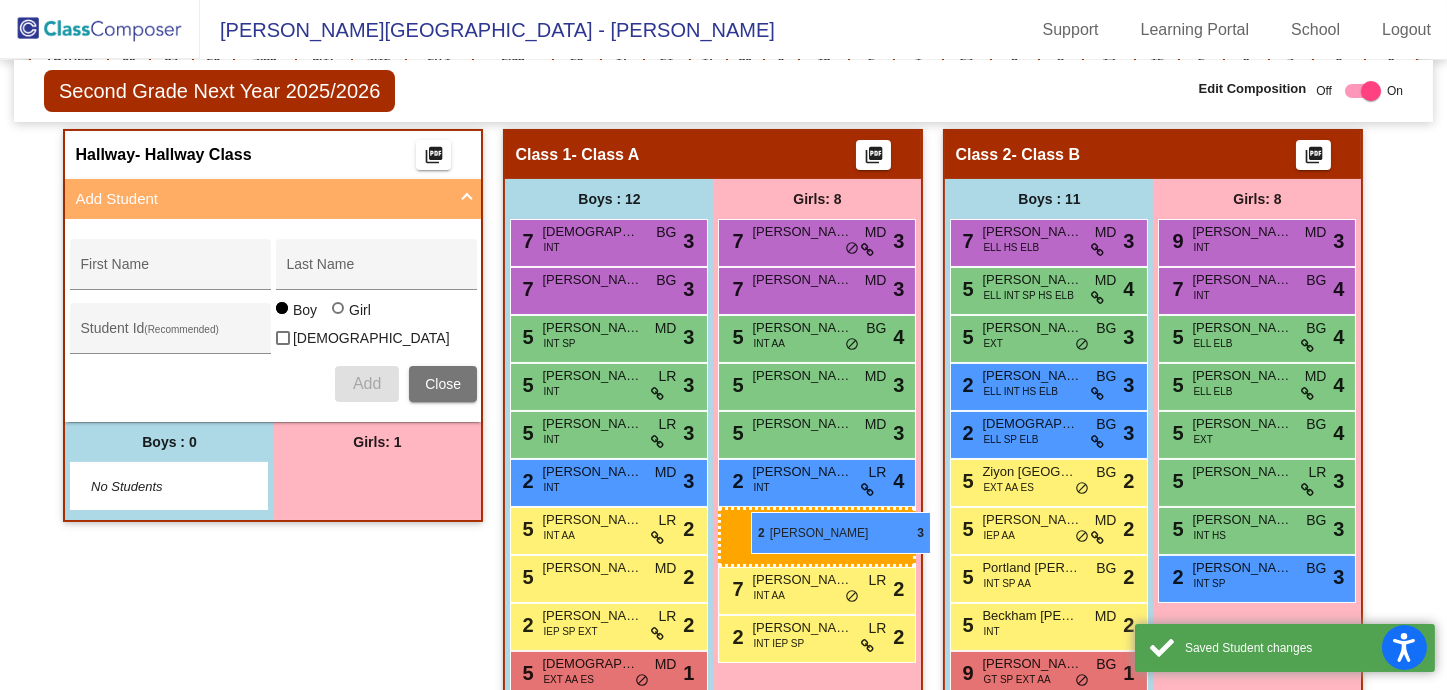 drag, startPoint x: 341, startPoint y: 472, endPoint x: 751, endPoint y: 512, distance: 411.9466 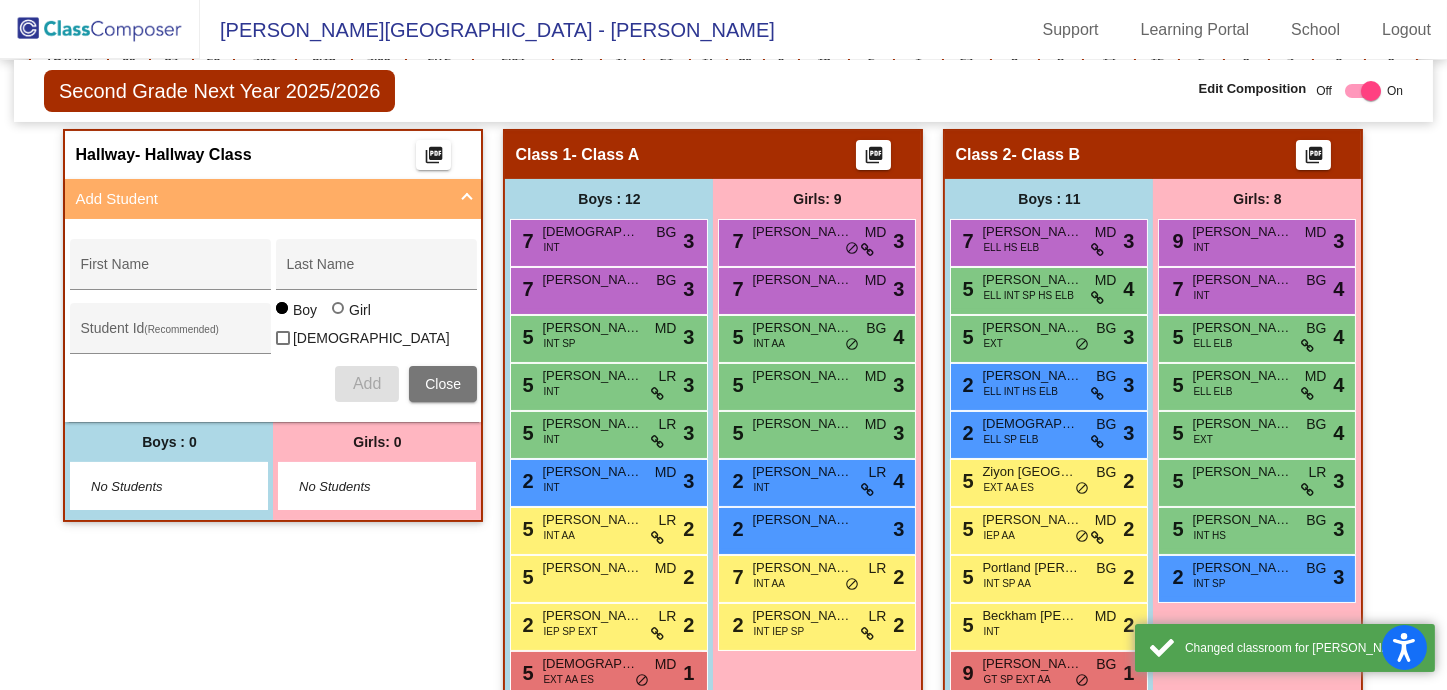 click on "Close" at bounding box center (443, 384) 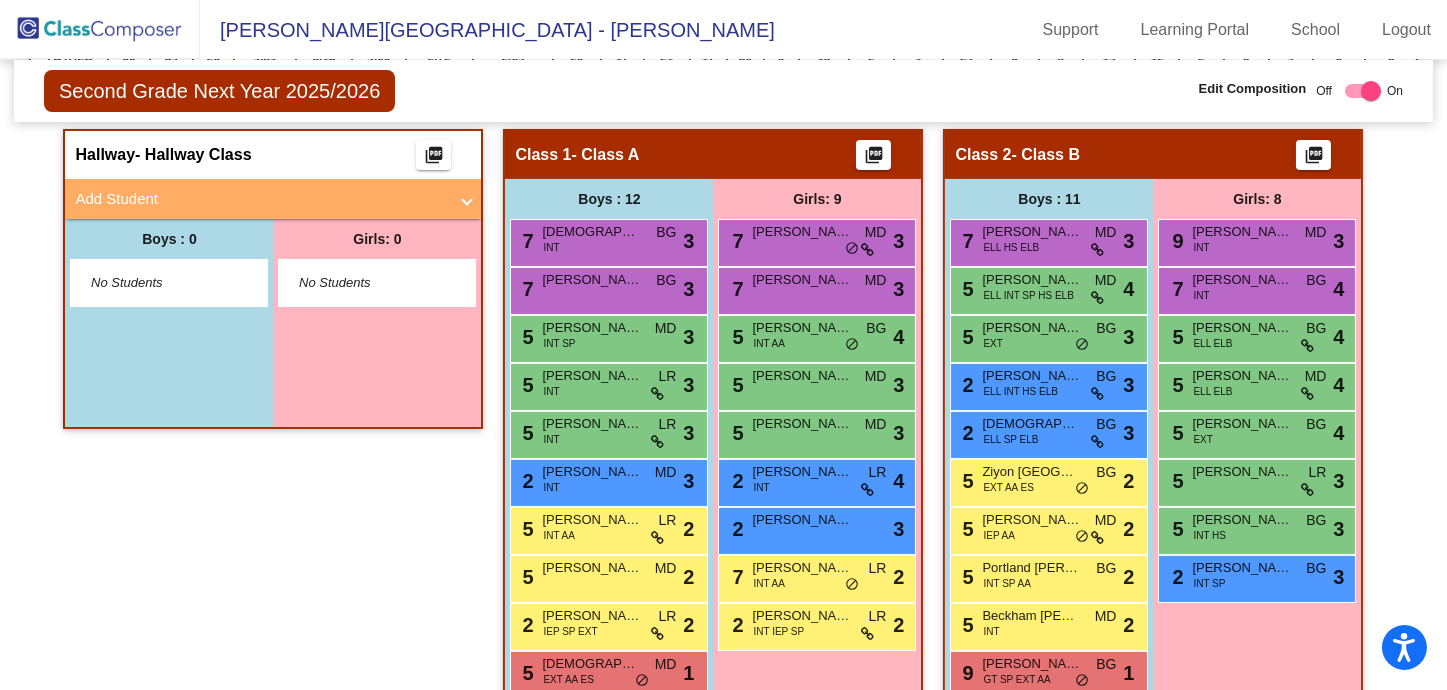scroll, scrollTop: 0, scrollLeft: 0, axis: both 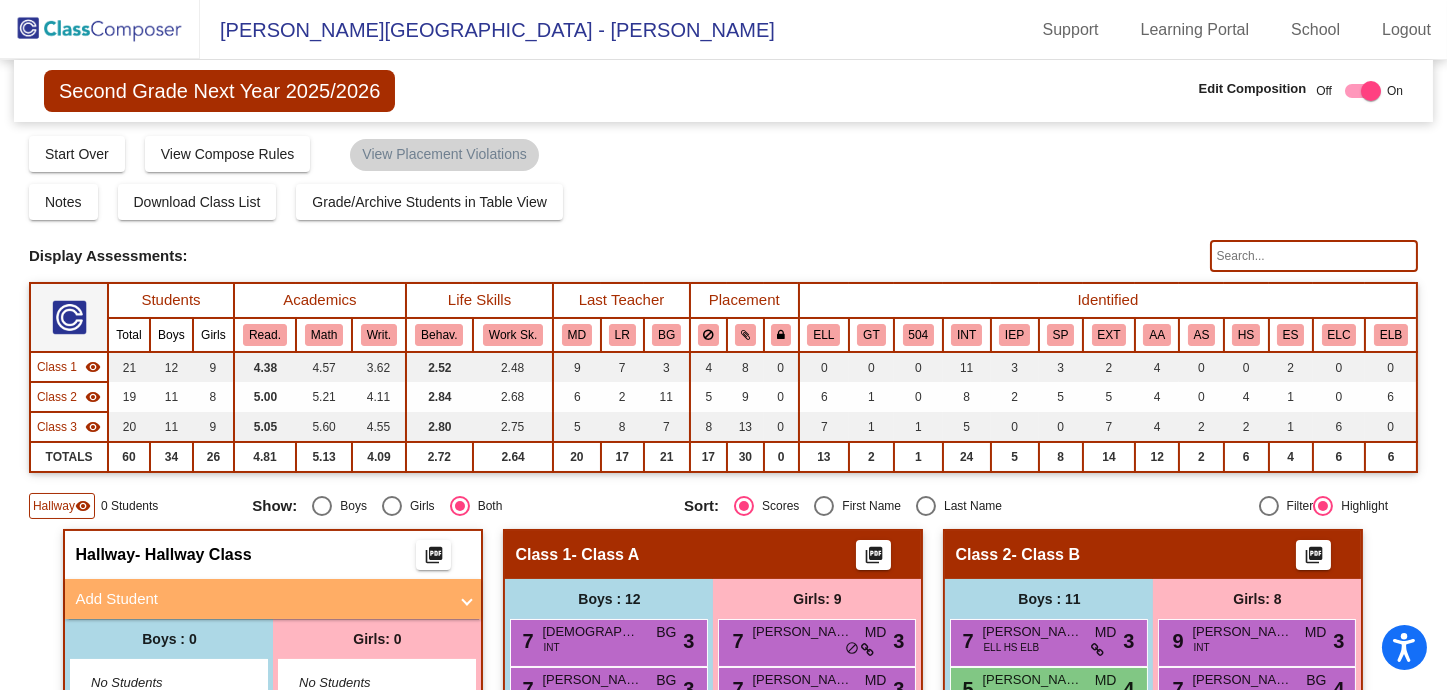 click on "visibility" 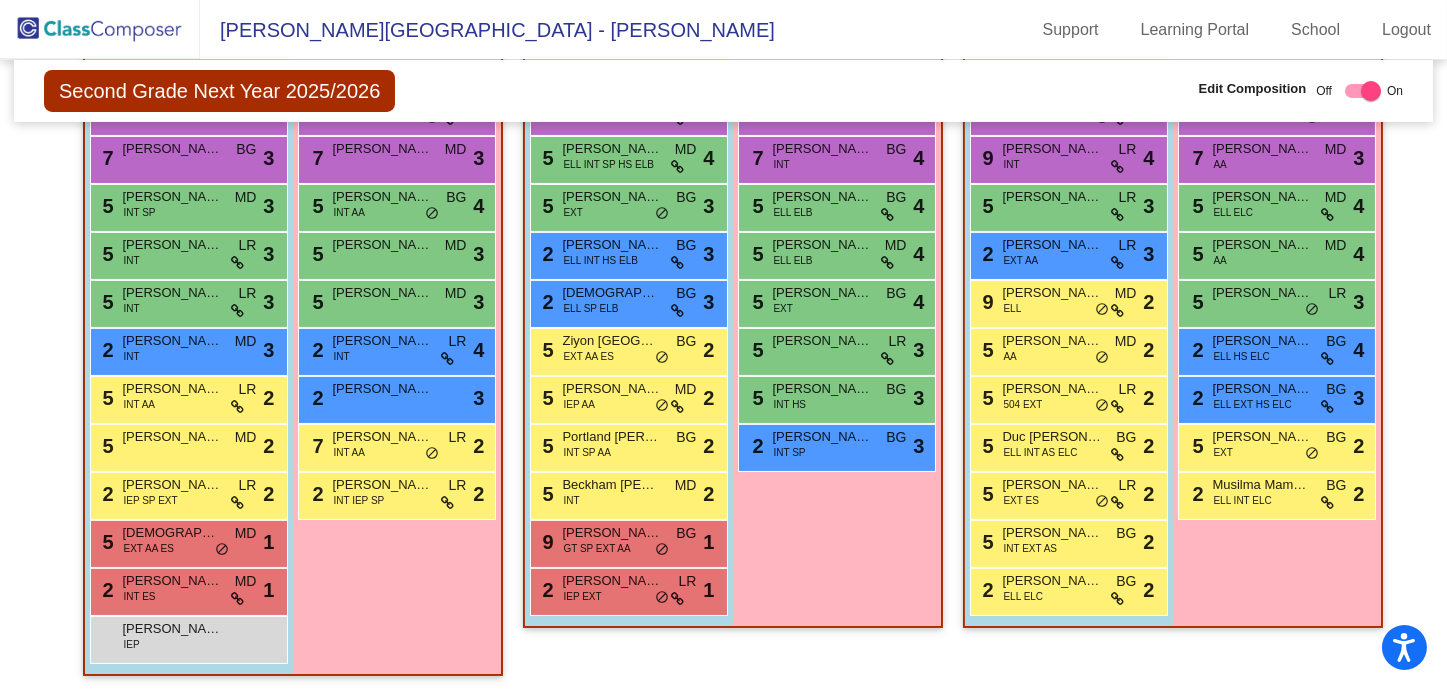 scroll, scrollTop: 131, scrollLeft: 0, axis: vertical 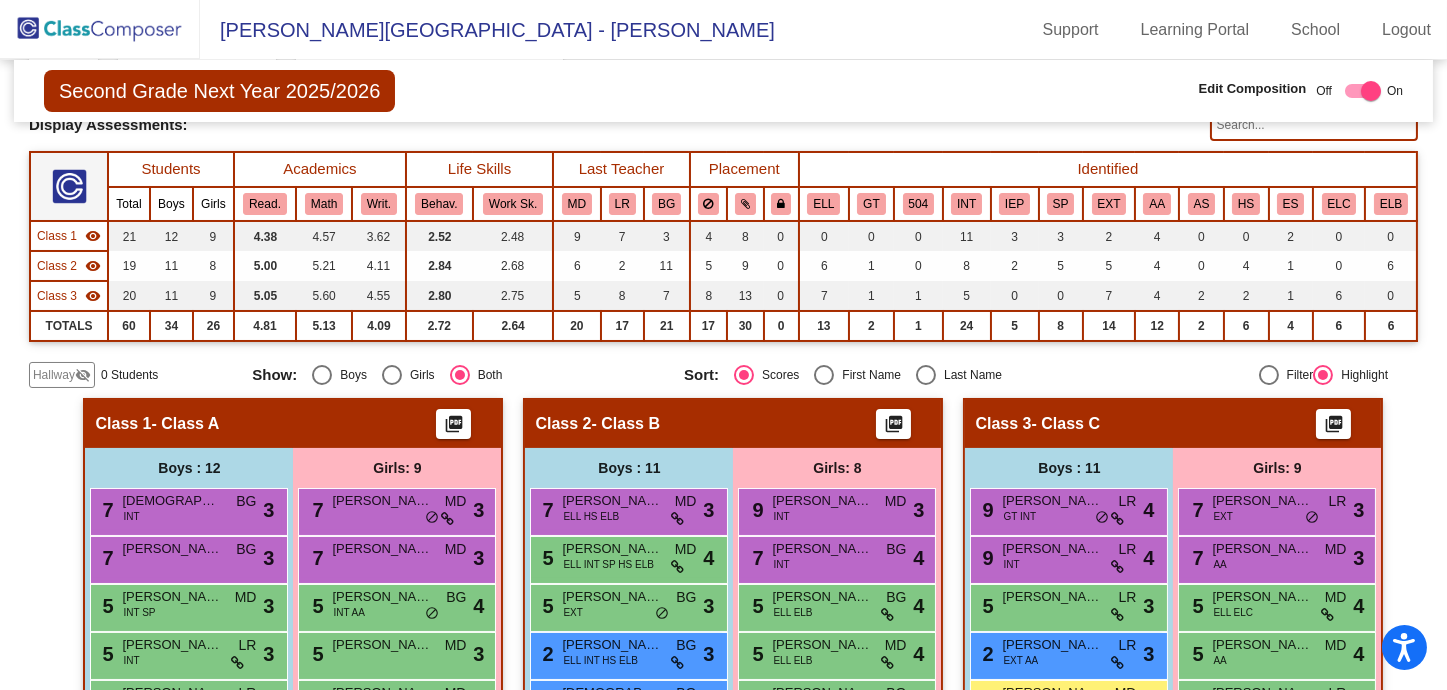 click on "visibility_off" 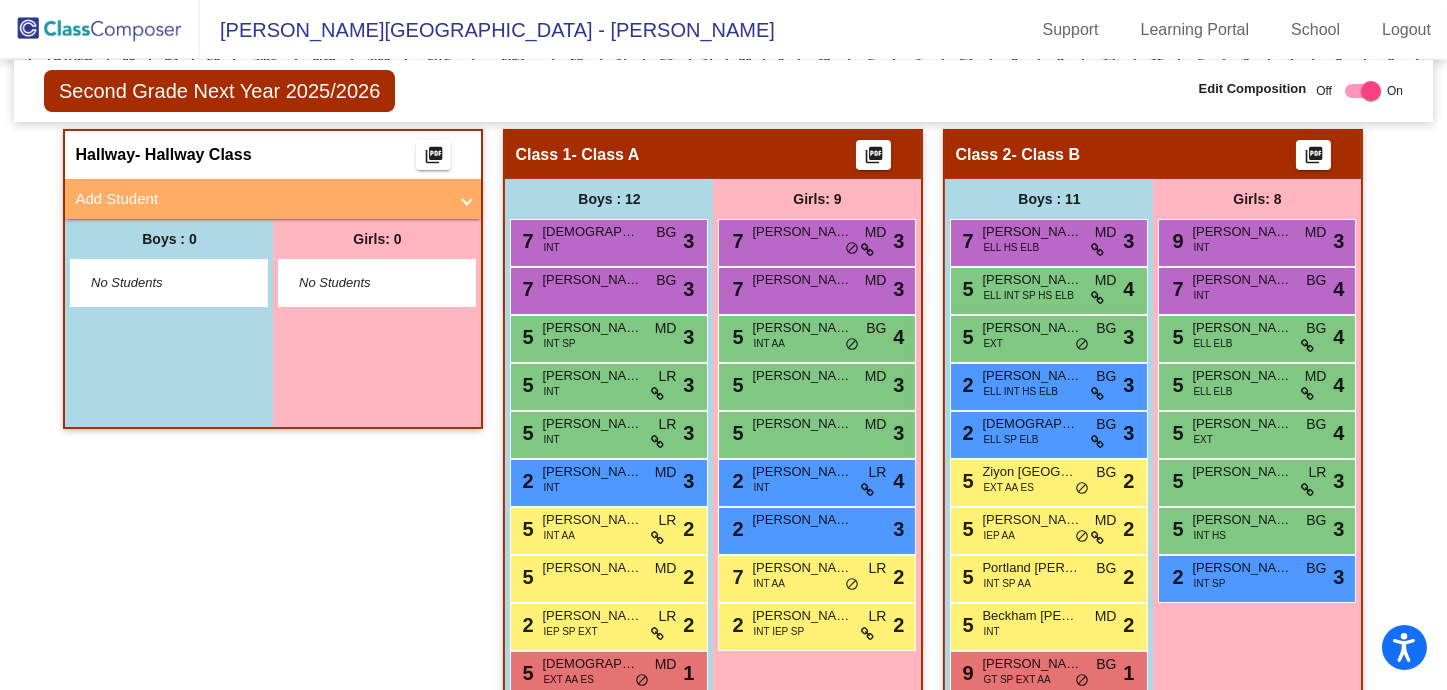 scroll, scrollTop: 533, scrollLeft: 0, axis: vertical 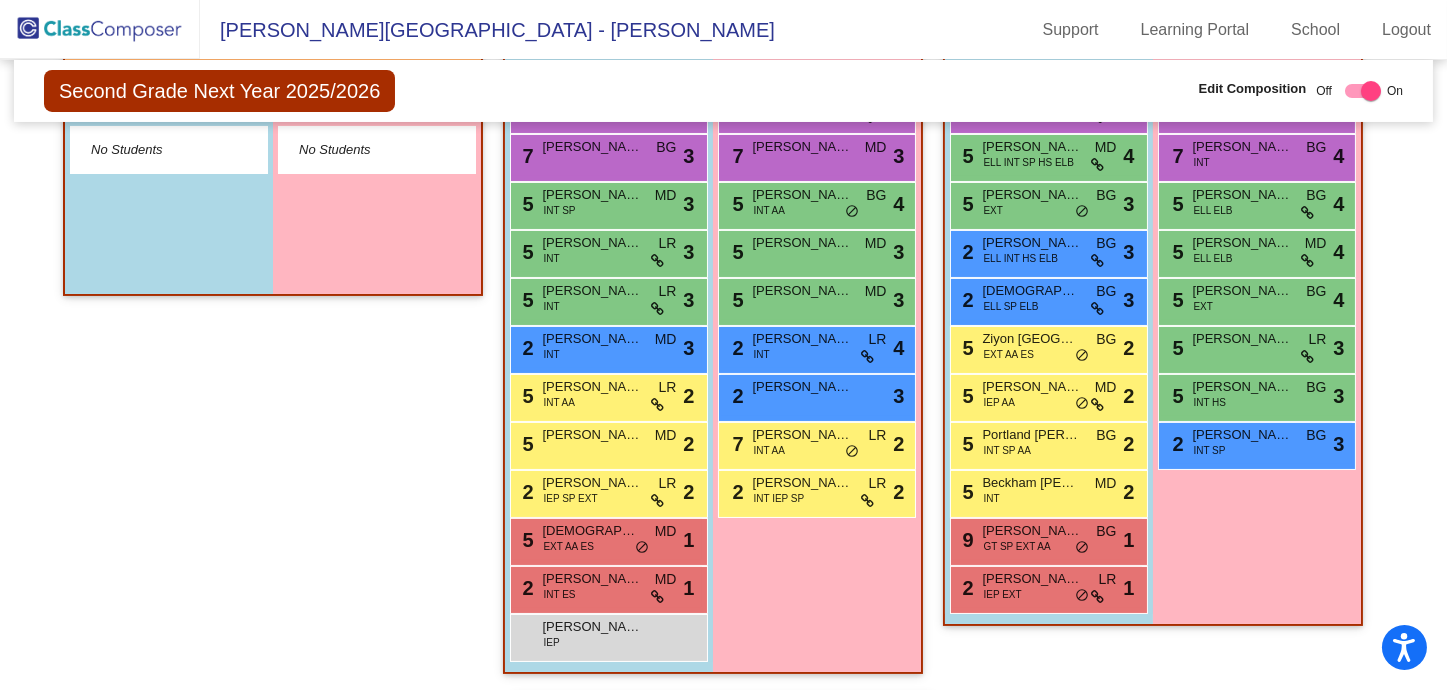 click on "Hallway   - Hallway Class  picture_as_pdf  Add Student  First Name Last Name Student Id  (Recommended)   Boy   Girl   [DEMOGRAPHIC_DATA] Add Close  Boys : 0    No Students   Girls: 0   No Students" 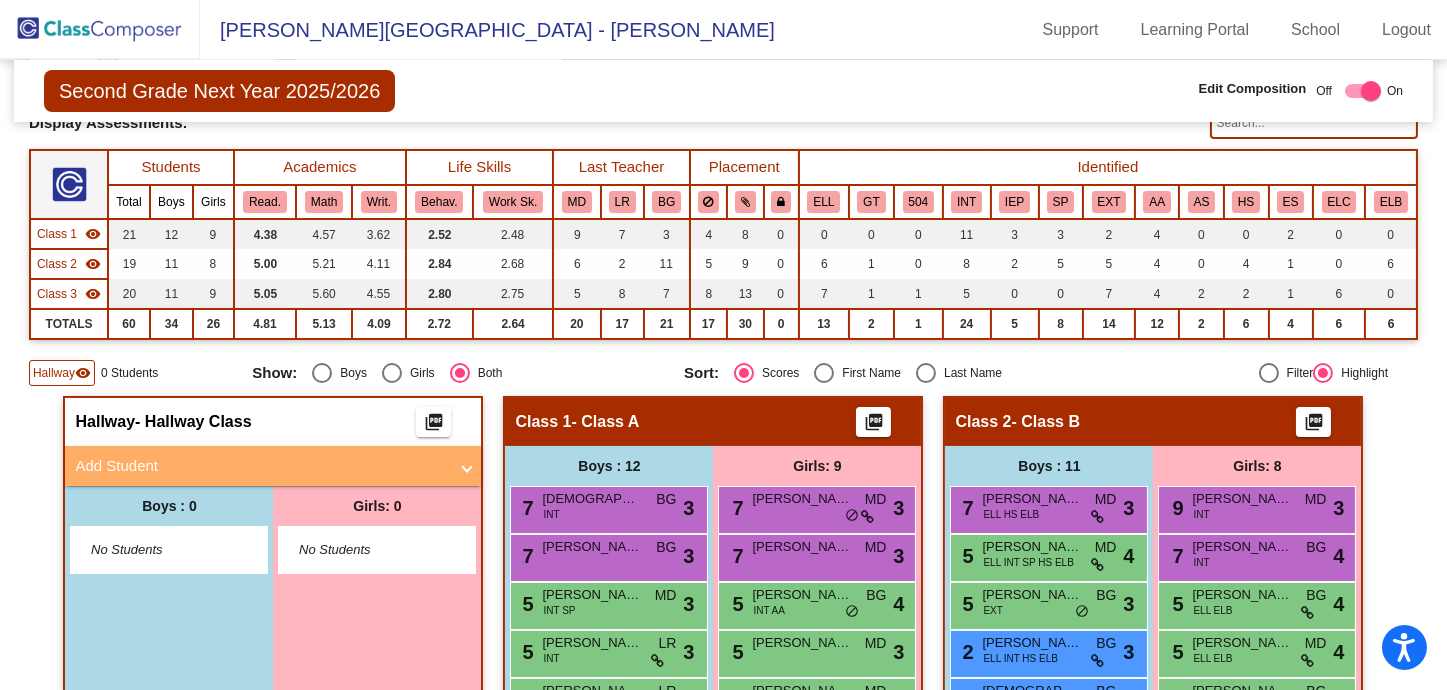 click on "Hallway" 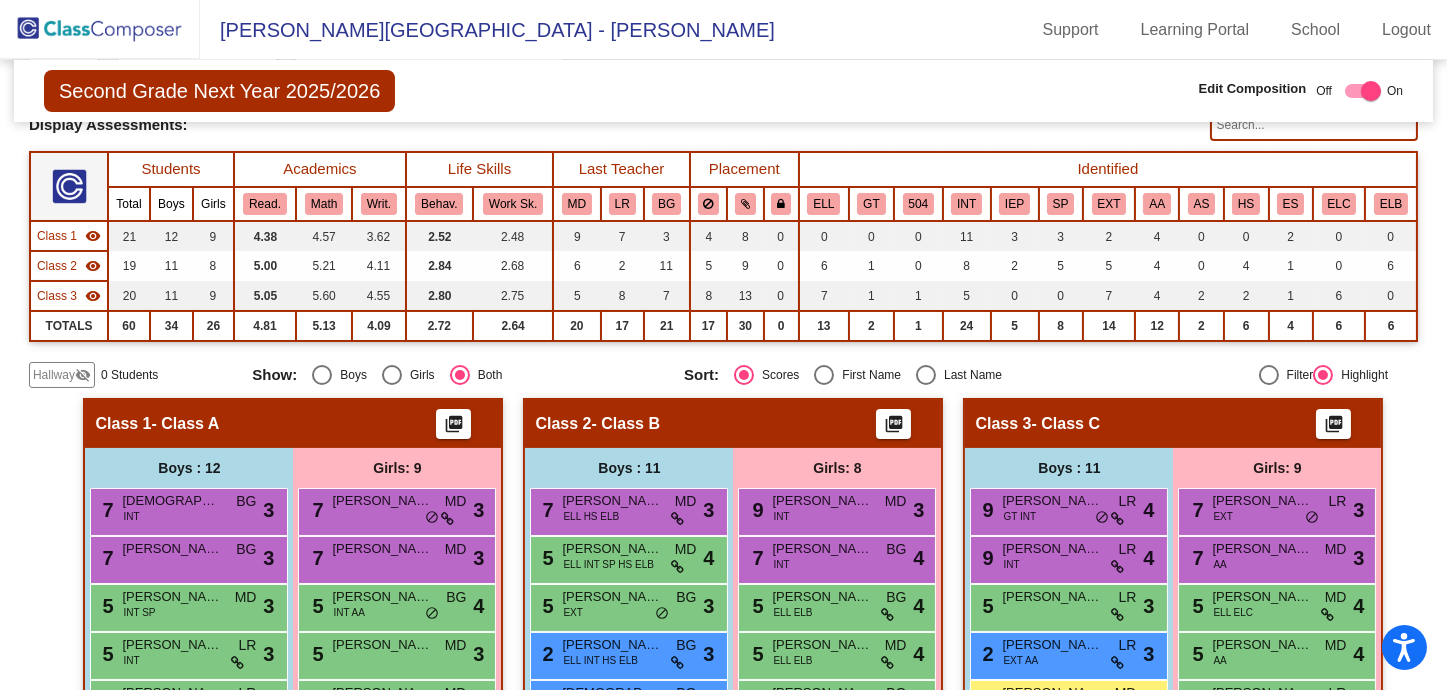 scroll, scrollTop: 0, scrollLeft: 0, axis: both 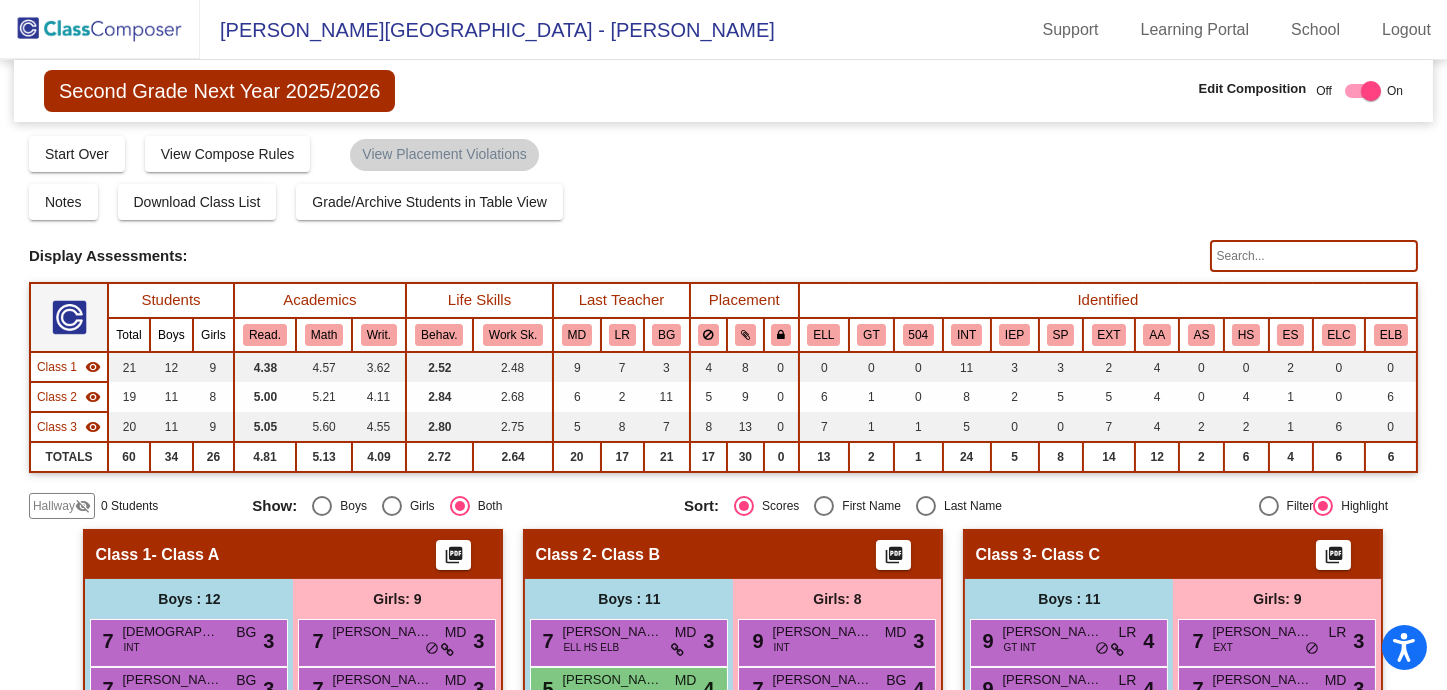 click on "Hallway" 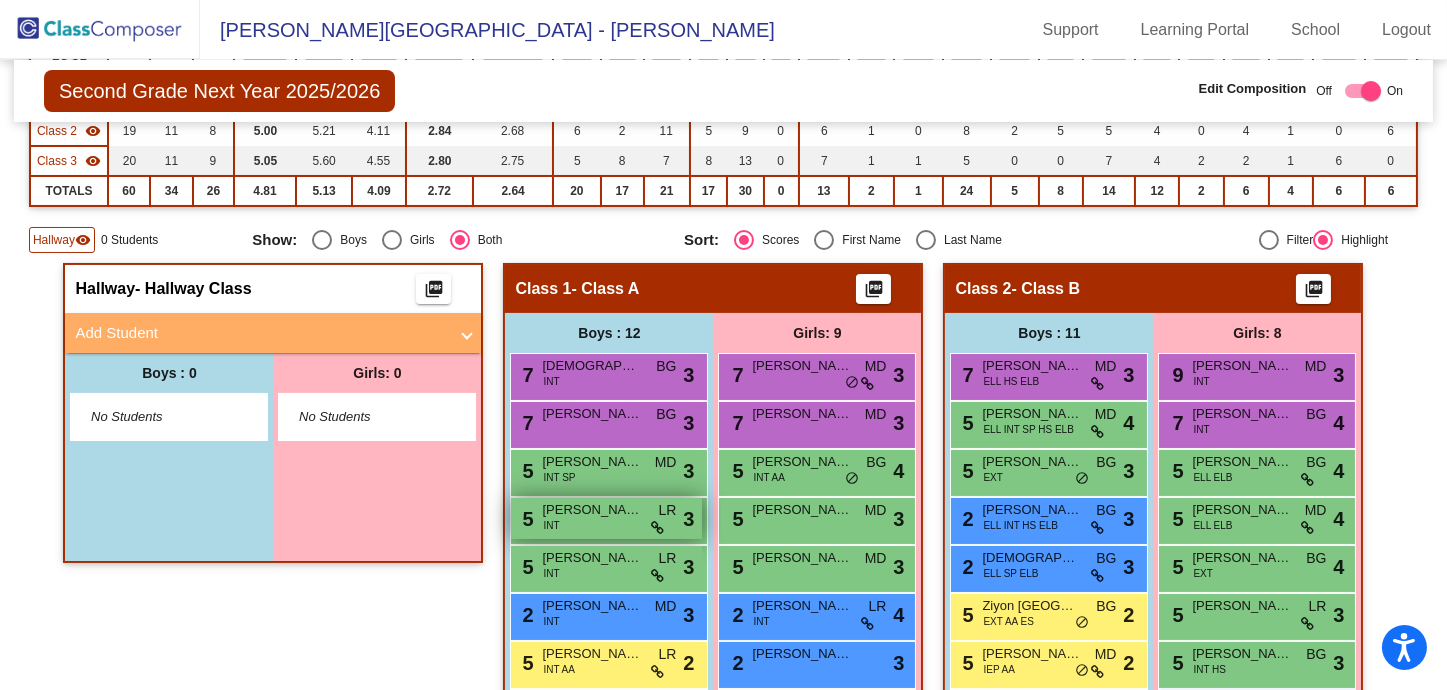 scroll, scrollTop: 400, scrollLeft: 0, axis: vertical 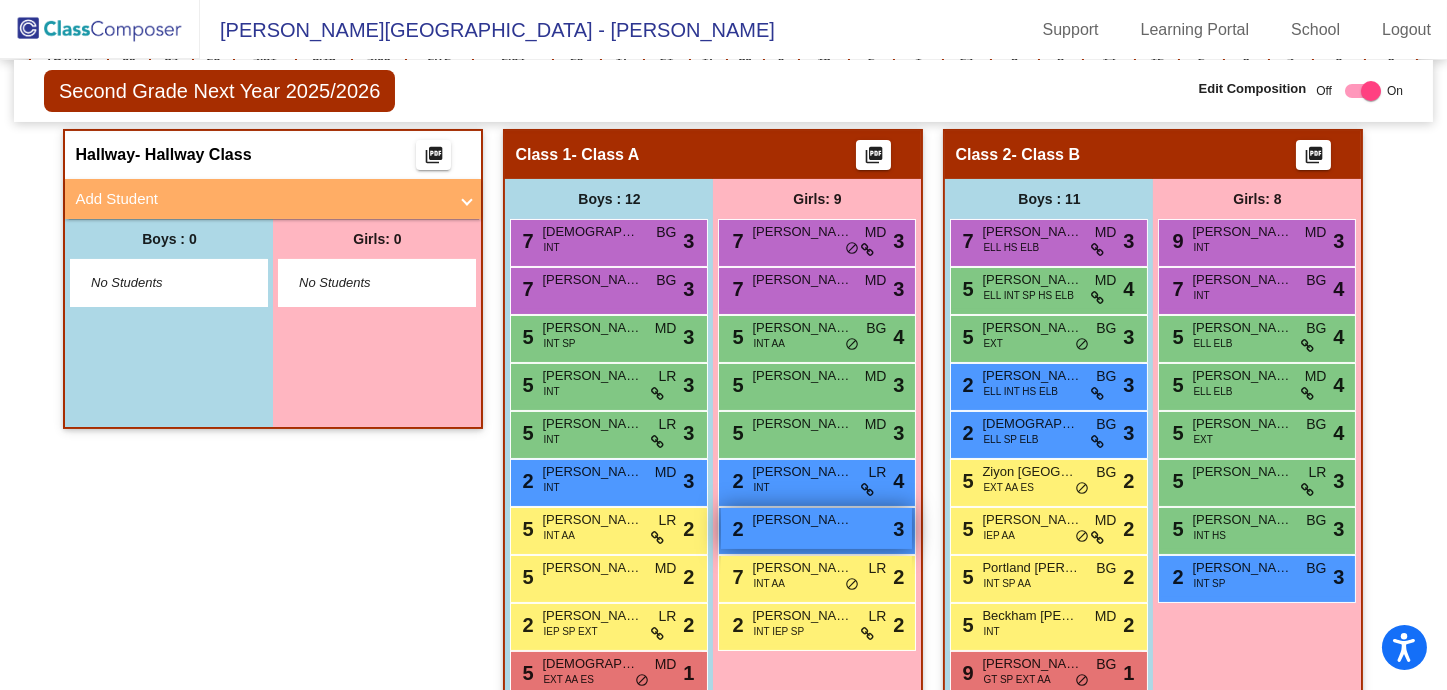 click on "[PERSON_NAME]" at bounding box center (802, 520) 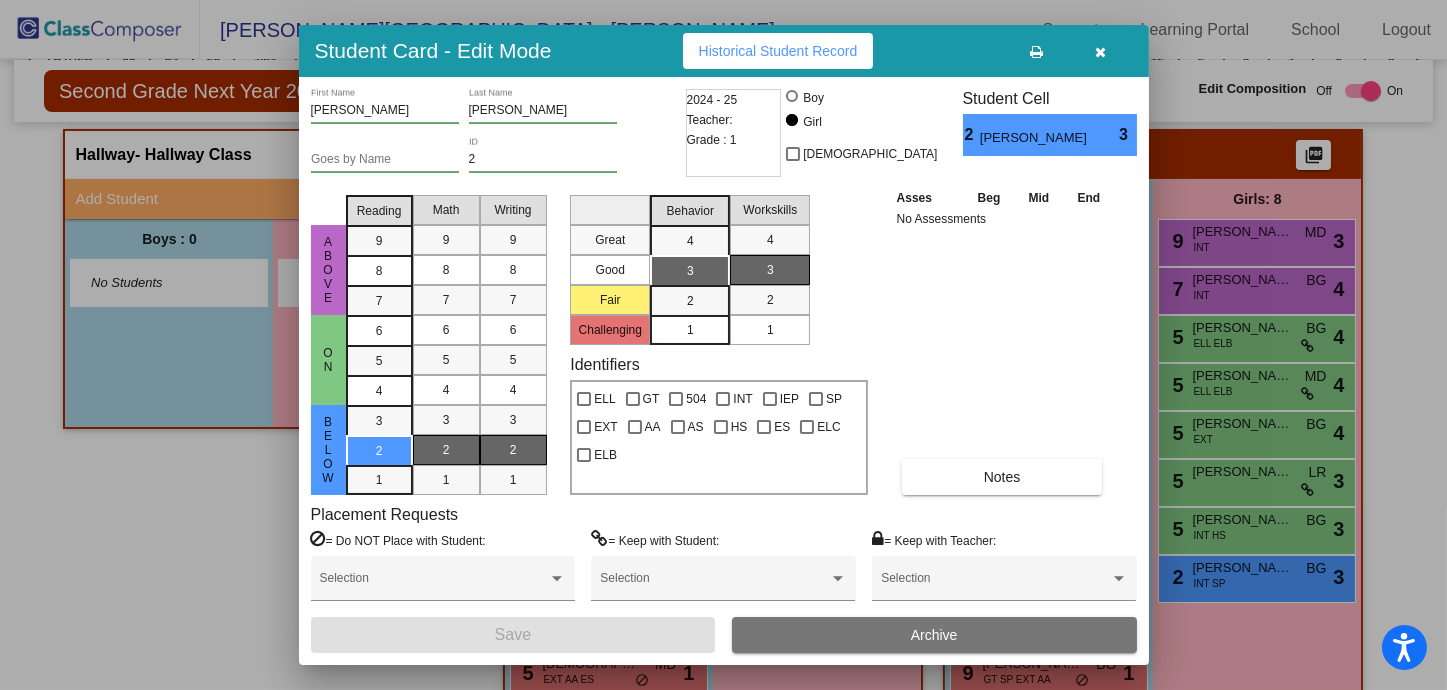 click on "2024 - 25 Teacher:  Grade : 1" at bounding box center [734, 133] 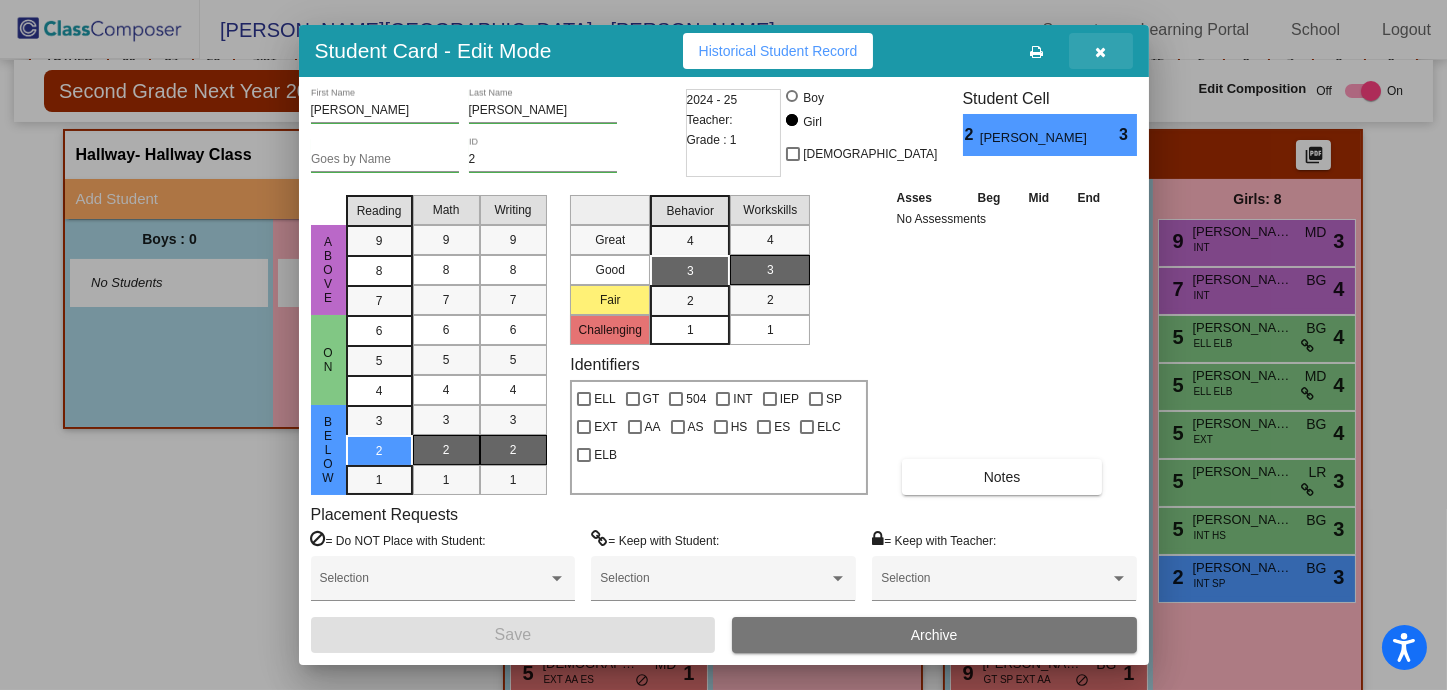 click at bounding box center [1101, 51] 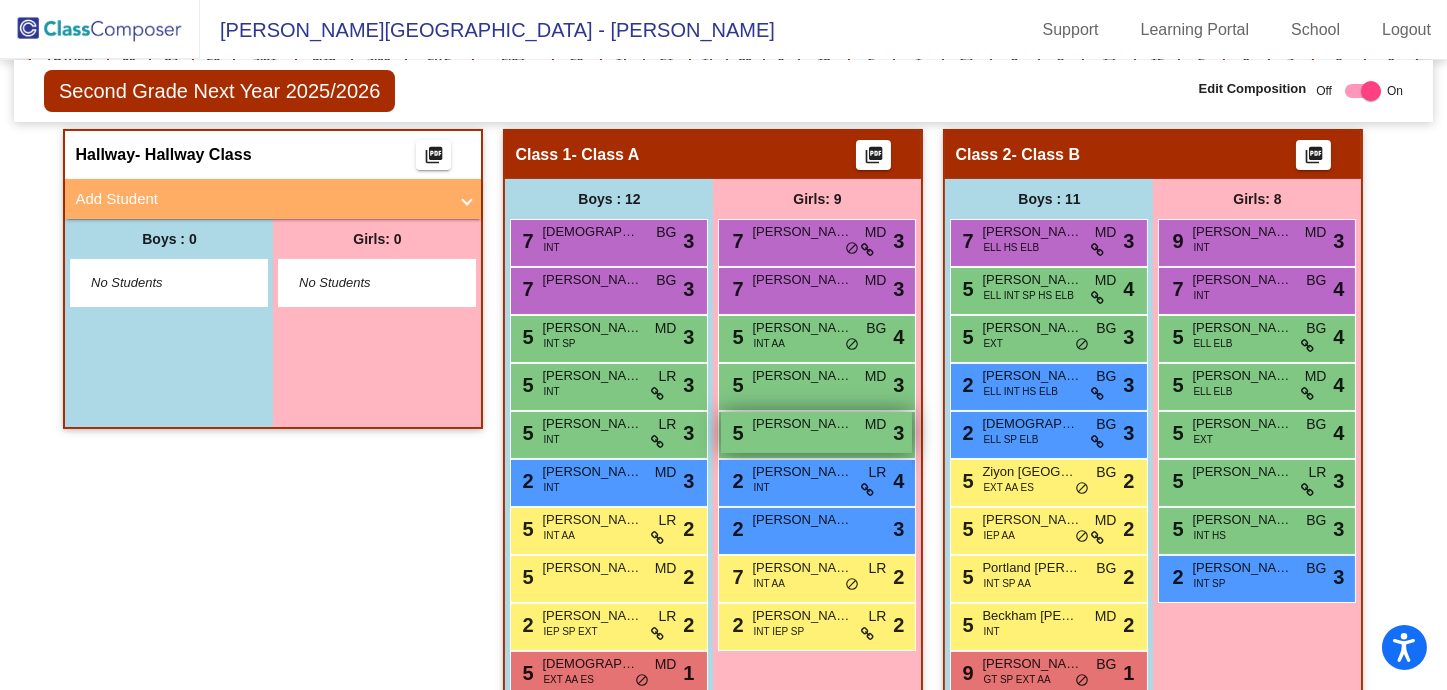 scroll, scrollTop: 0, scrollLeft: 0, axis: both 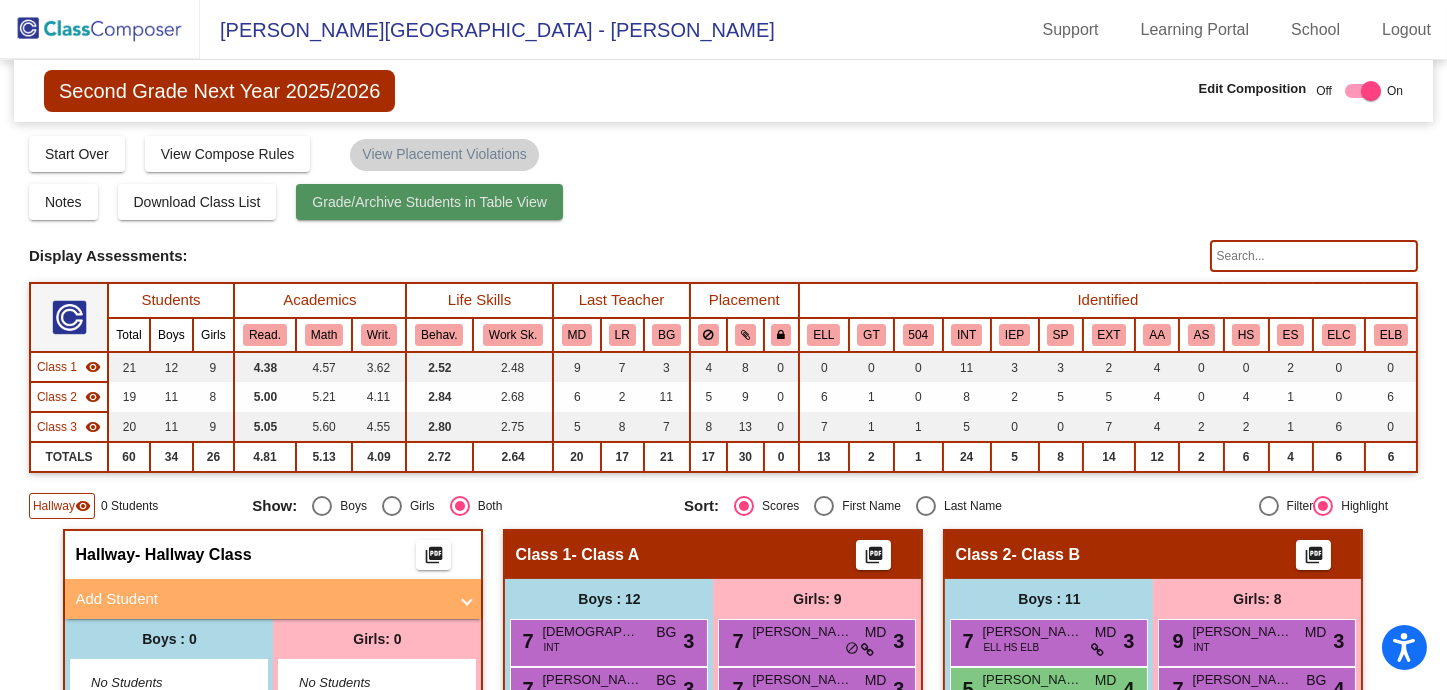 click on "Grade/Archive Students in Table View" 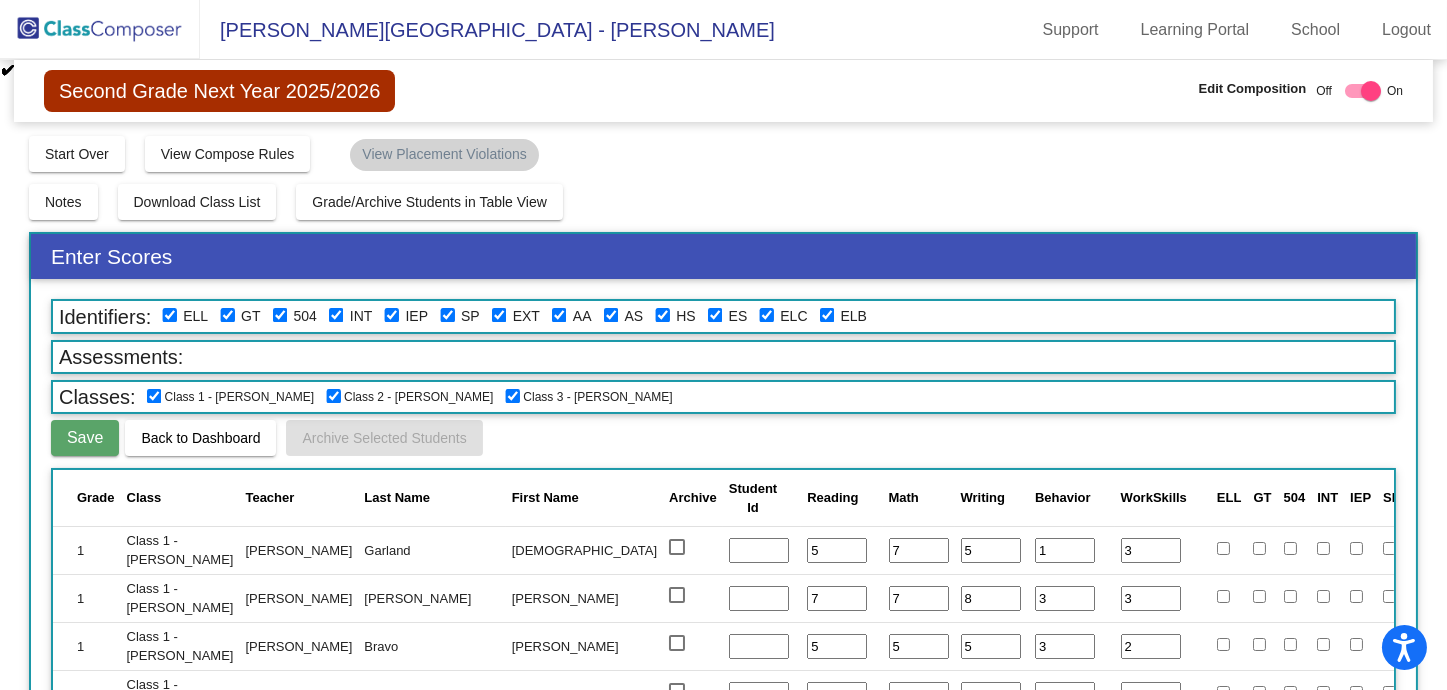 scroll, scrollTop: 207, scrollLeft: 0, axis: vertical 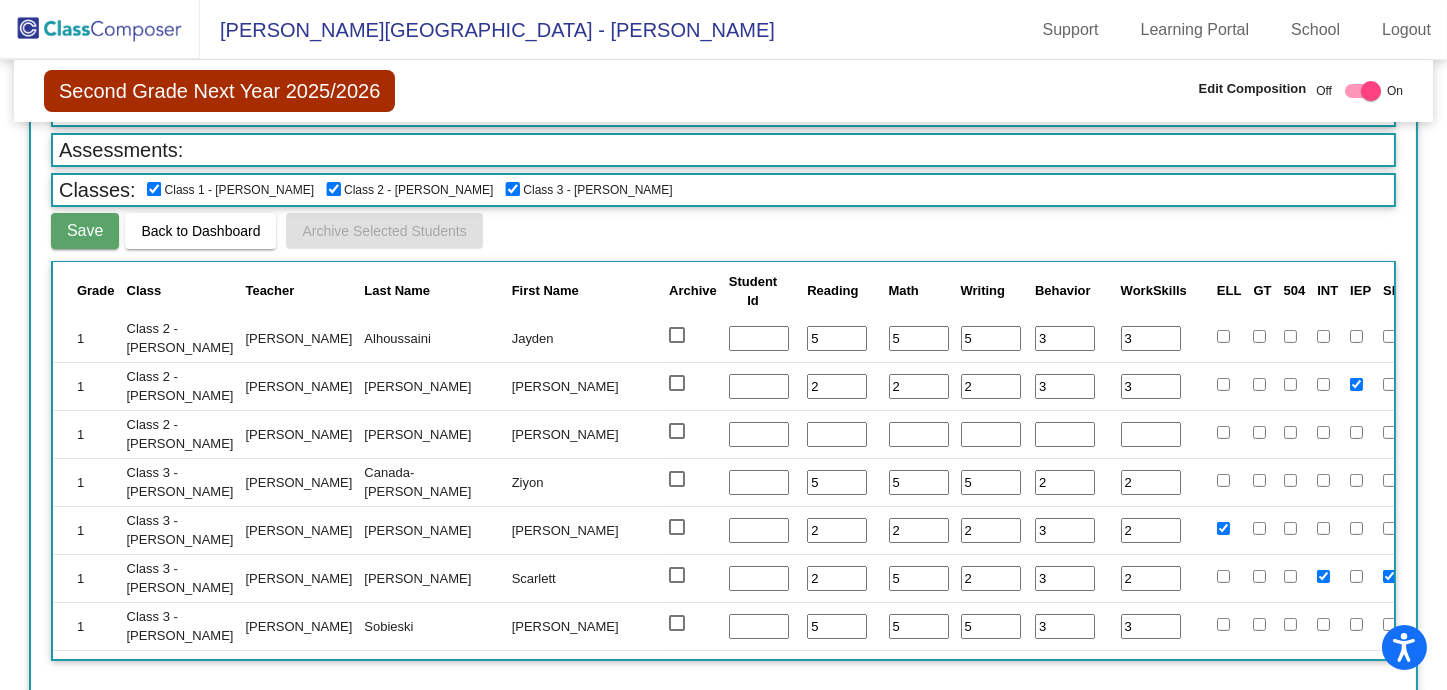 click at bounding box center (677, 431) 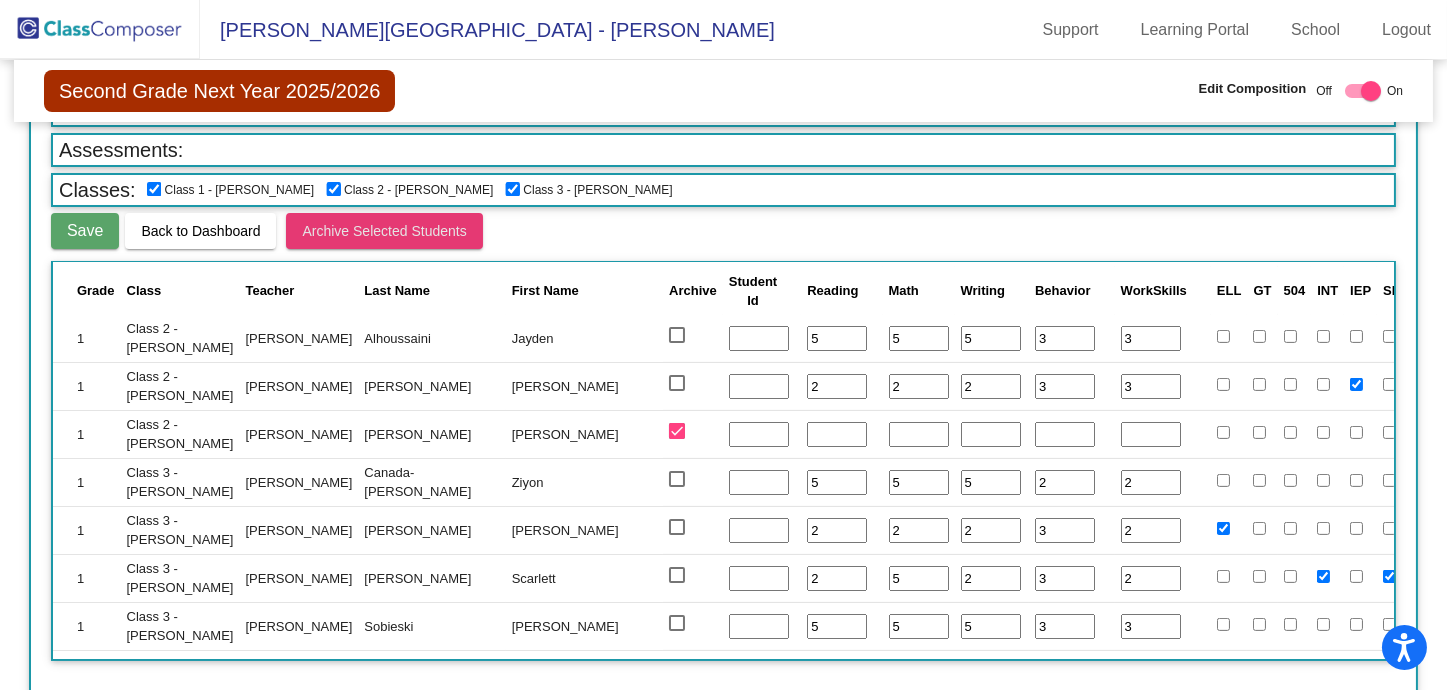 click on "Archive Selected Students" 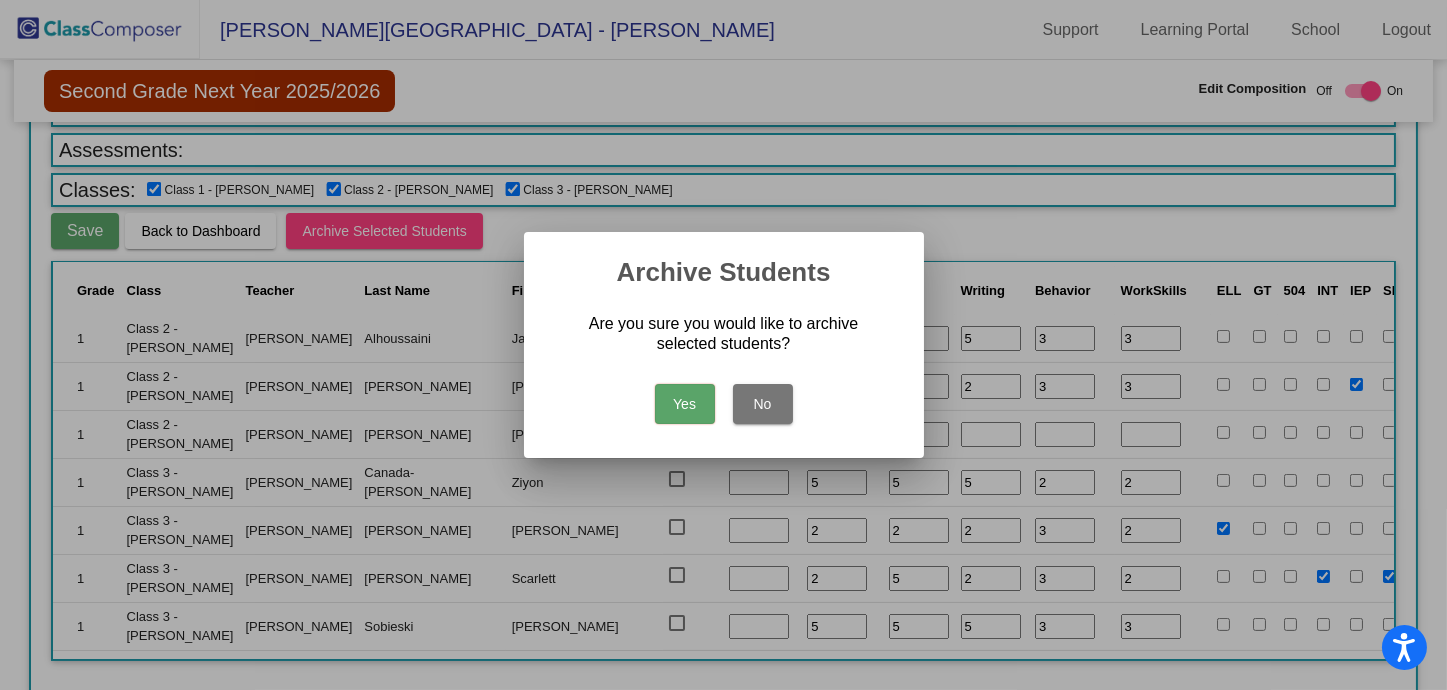 click on "Yes" at bounding box center (685, 404) 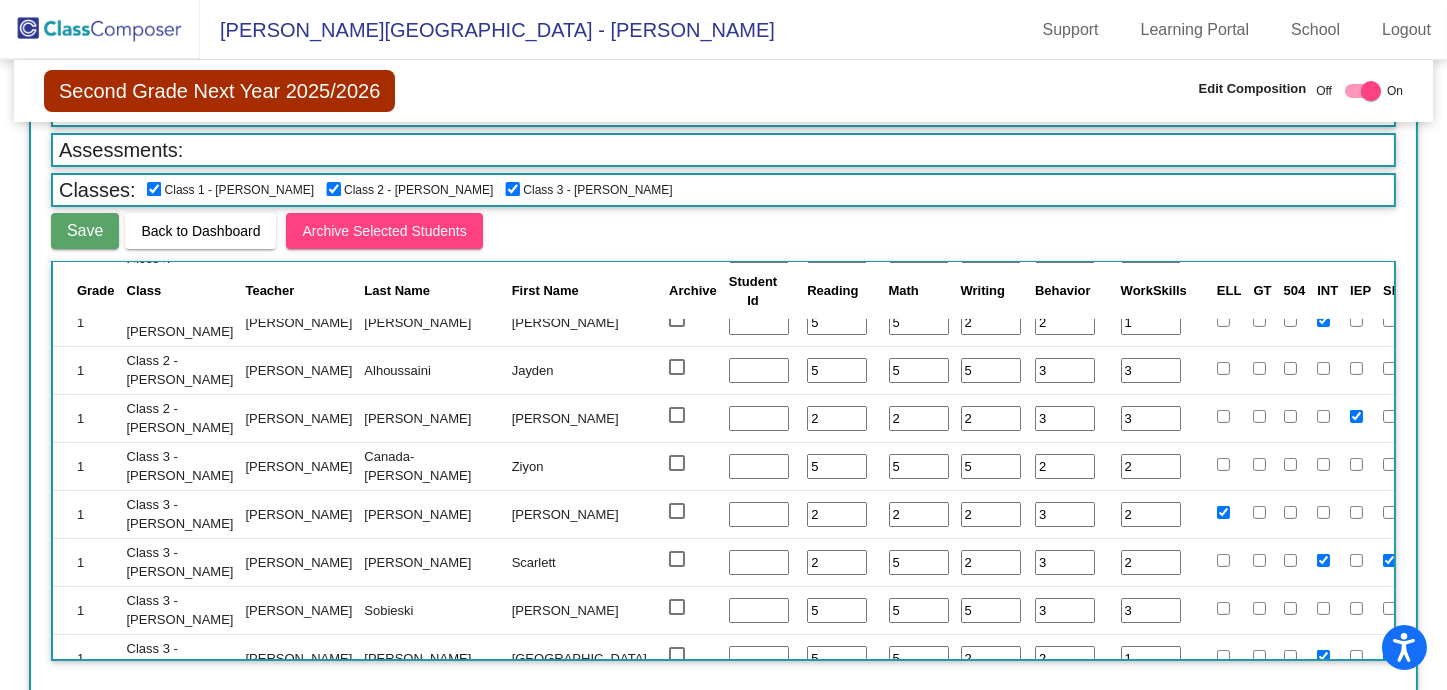 scroll, scrollTop: 1968, scrollLeft: 0, axis: vertical 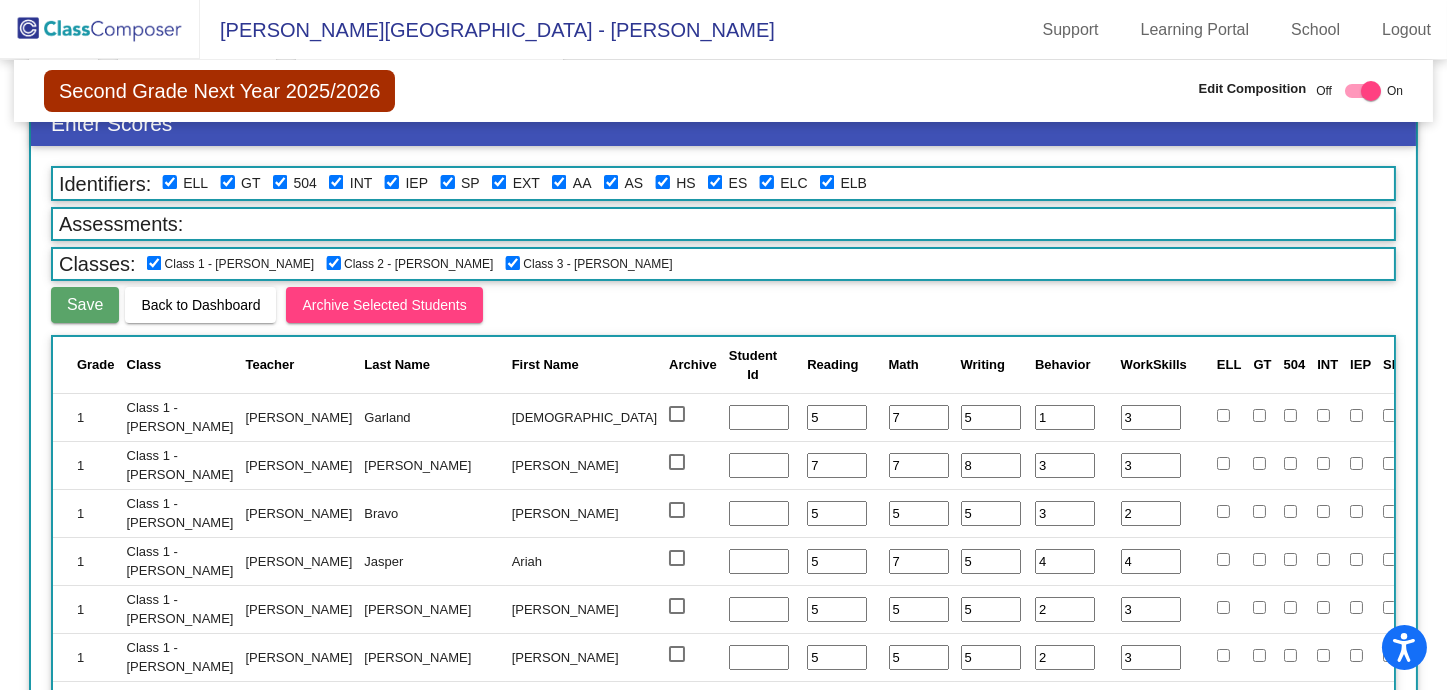 click 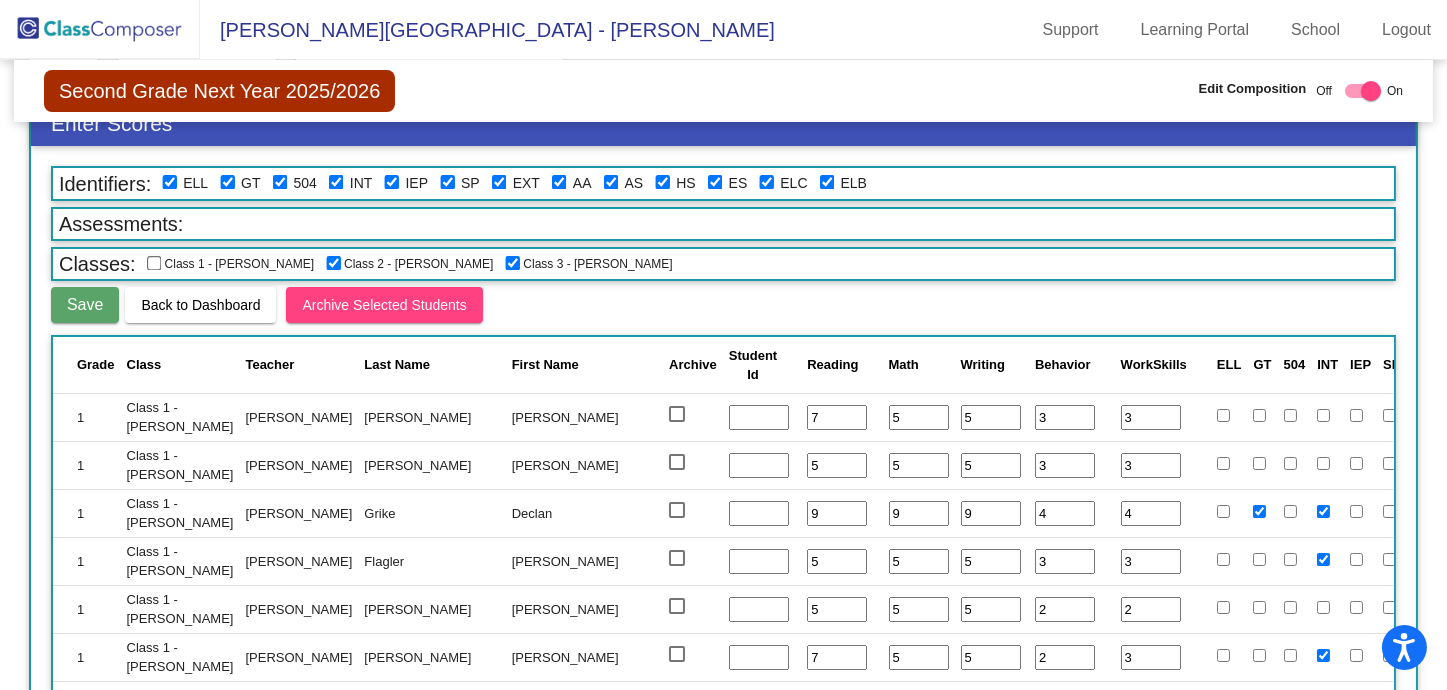 click 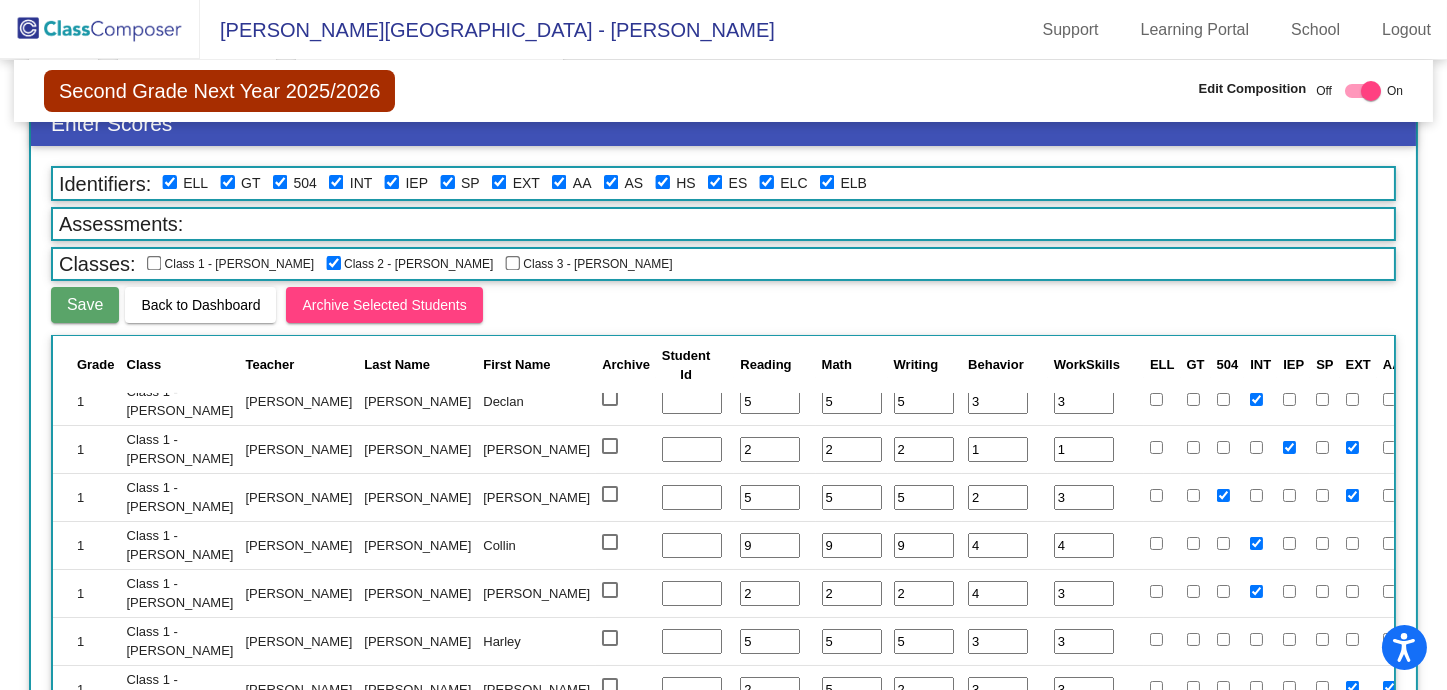 scroll, scrollTop: 533, scrollLeft: 0, axis: vertical 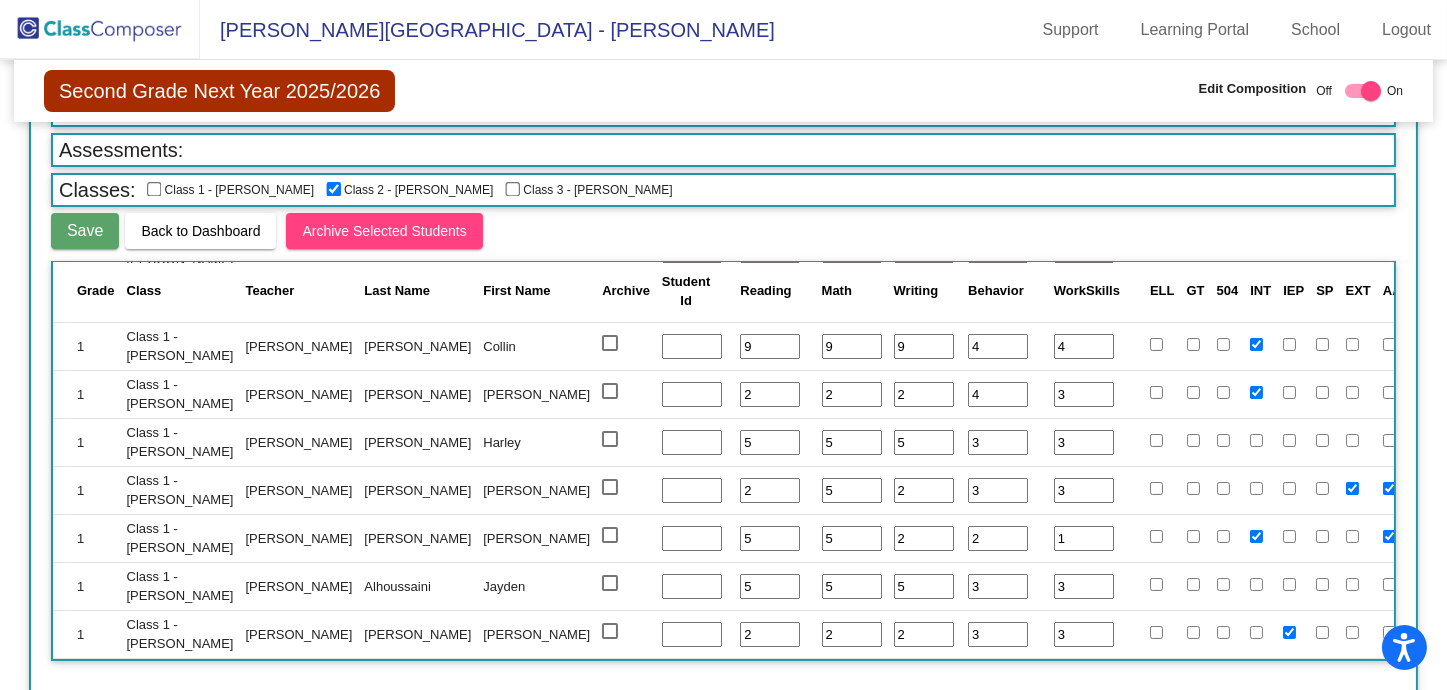 click on "Class 1 - Rodebaugh" 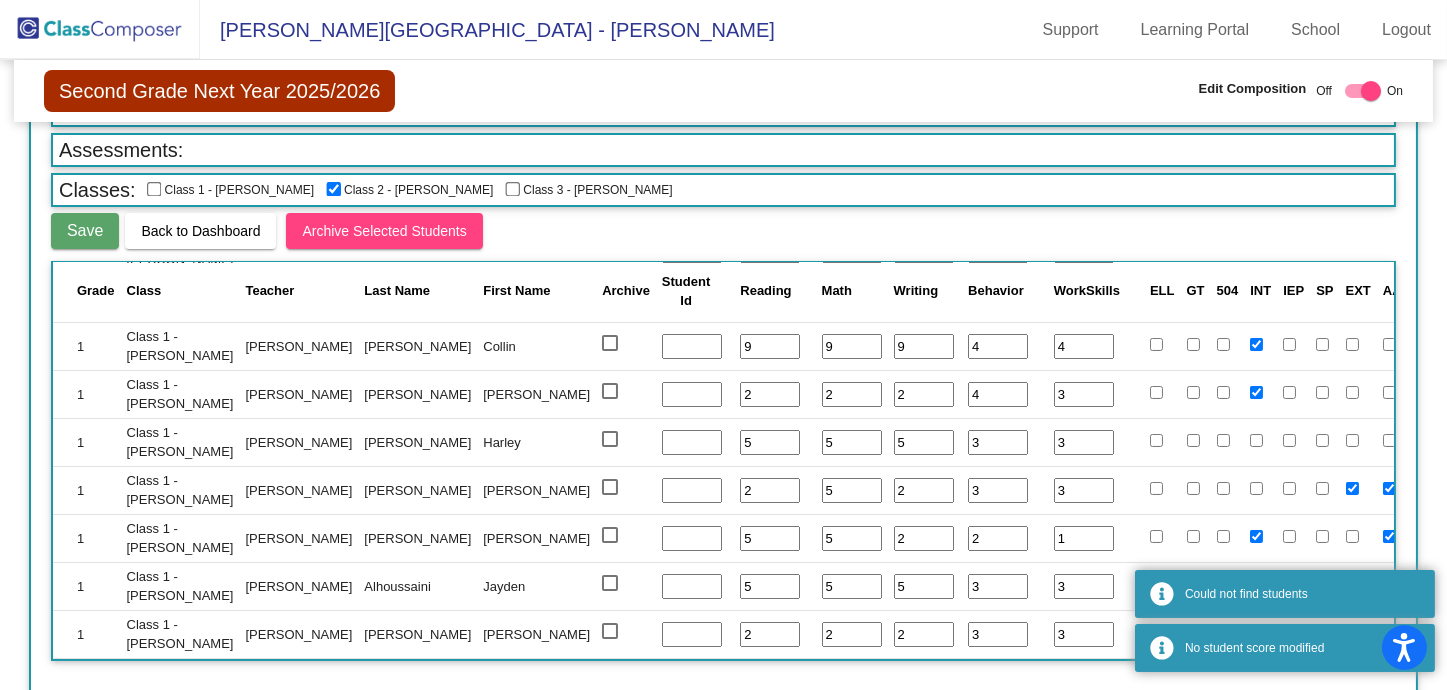 click on "Back to Dashboard" 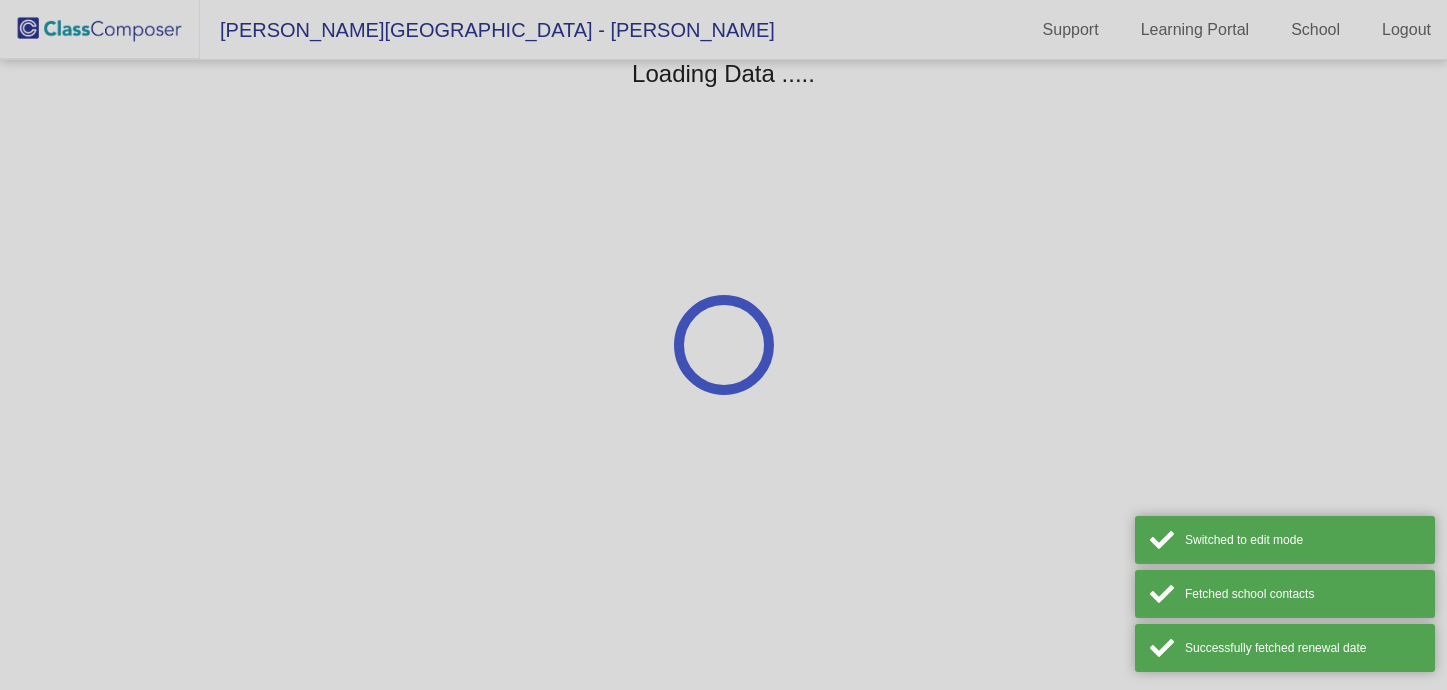 scroll, scrollTop: 0, scrollLeft: 0, axis: both 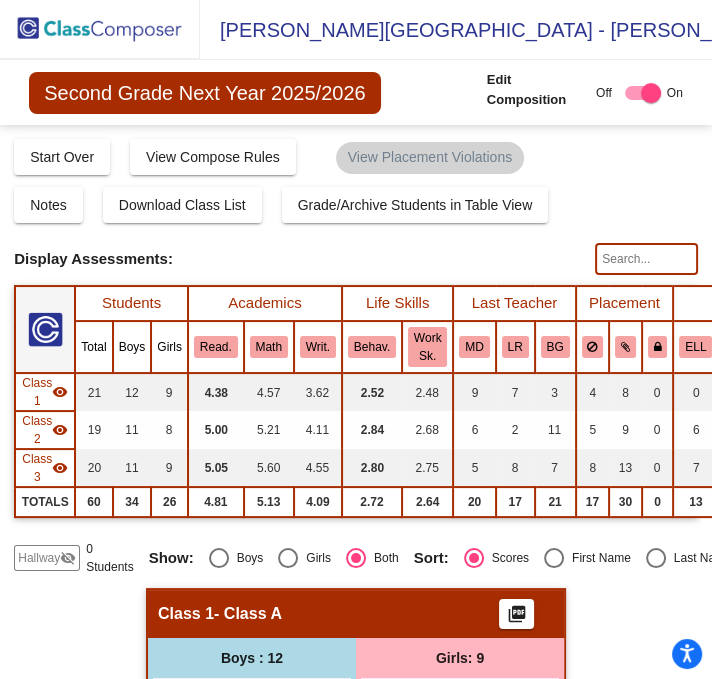 click on "[PERSON_NAME][GEOGRAPHIC_DATA] - [PERSON_NAME]" 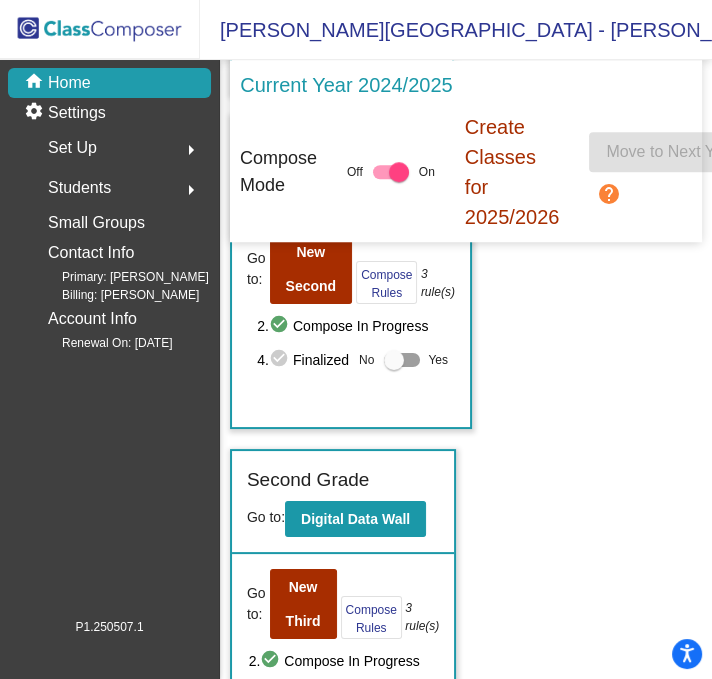scroll, scrollTop: 1466, scrollLeft: 0, axis: vertical 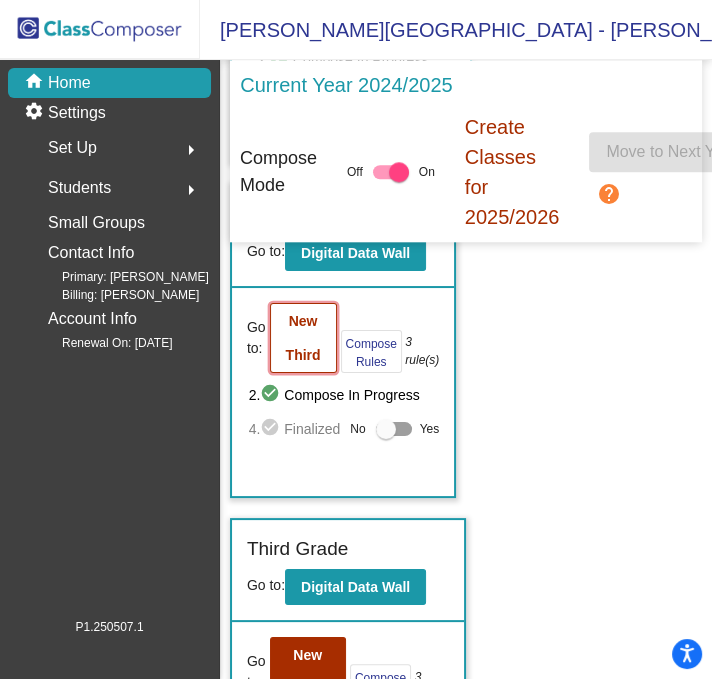 click on "New Third" 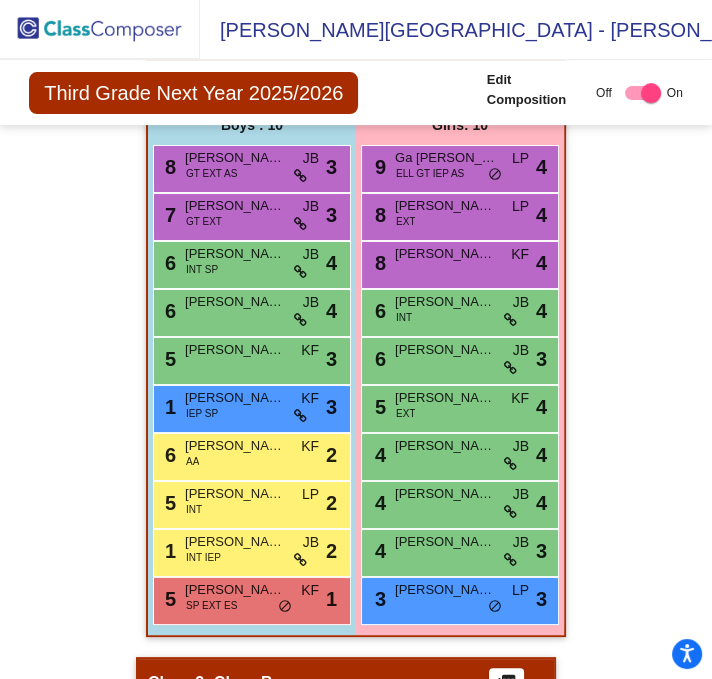 scroll, scrollTop: 400, scrollLeft: 0, axis: vertical 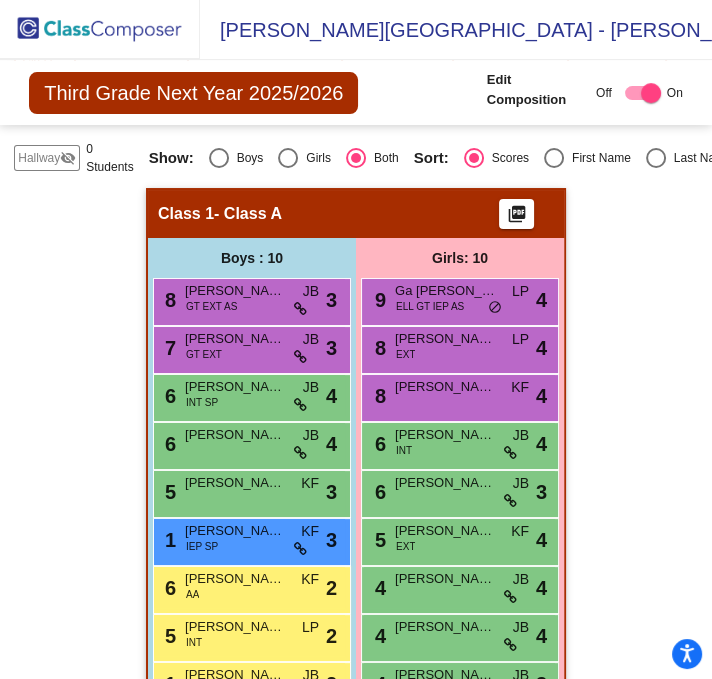 click at bounding box center (656, 158) 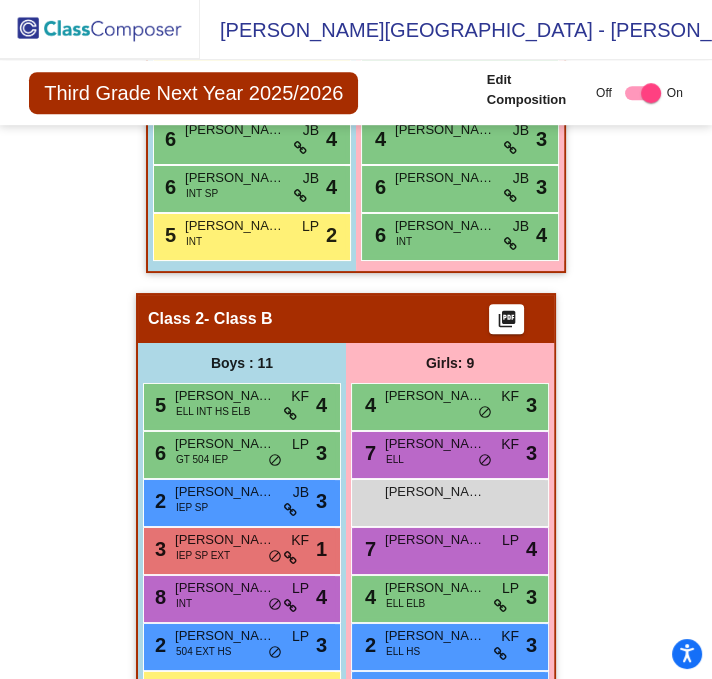 scroll, scrollTop: 900, scrollLeft: 0, axis: vertical 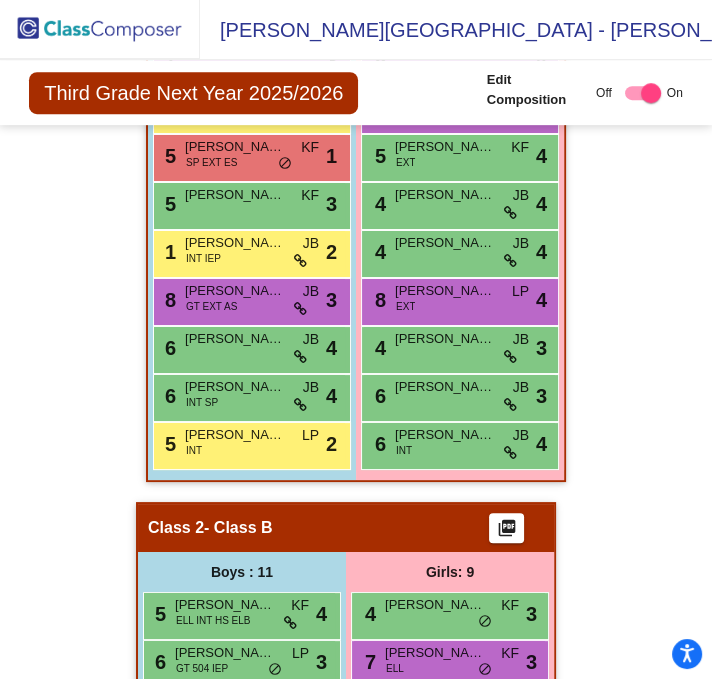 click on "[PERSON_NAME][GEOGRAPHIC_DATA] - [PERSON_NAME]" 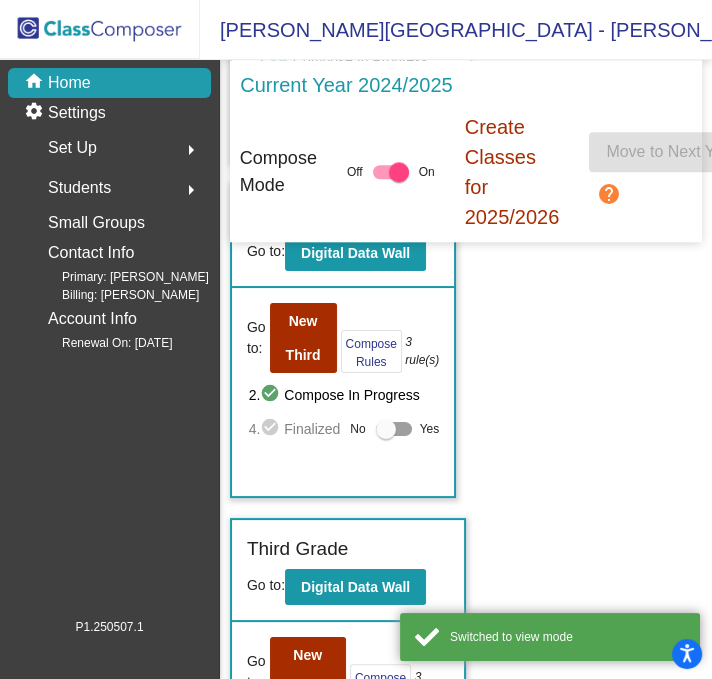 scroll, scrollTop: 1600, scrollLeft: 0, axis: vertical 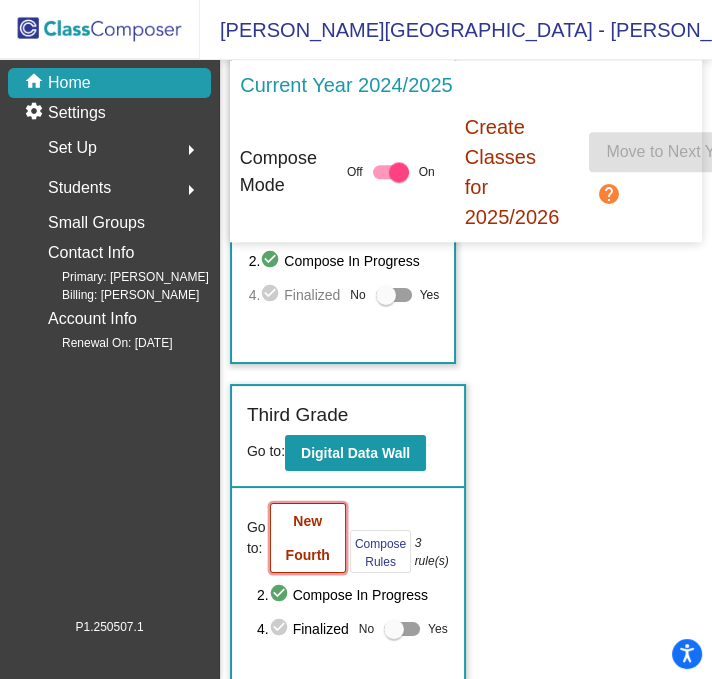 click on "New Fourth" 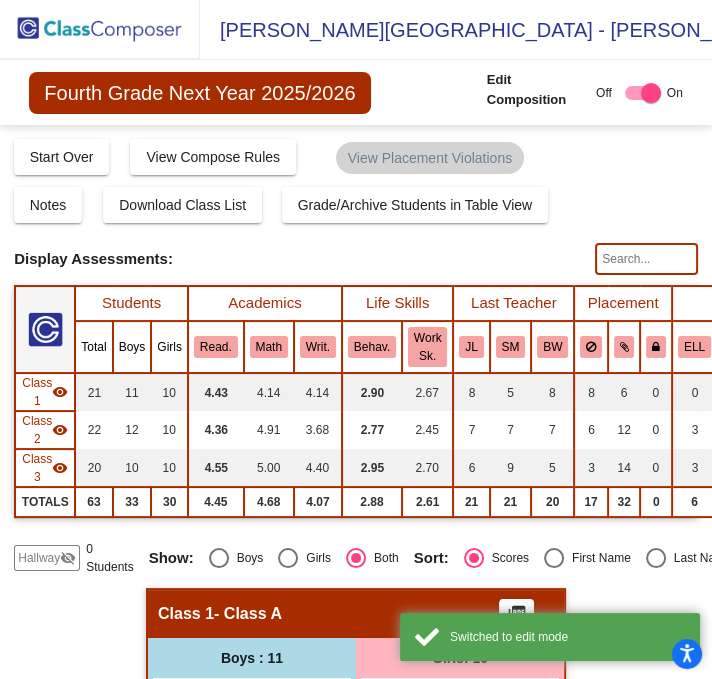 scroll, scrollTop: 400, scrollLeft: 0, axis: vertical 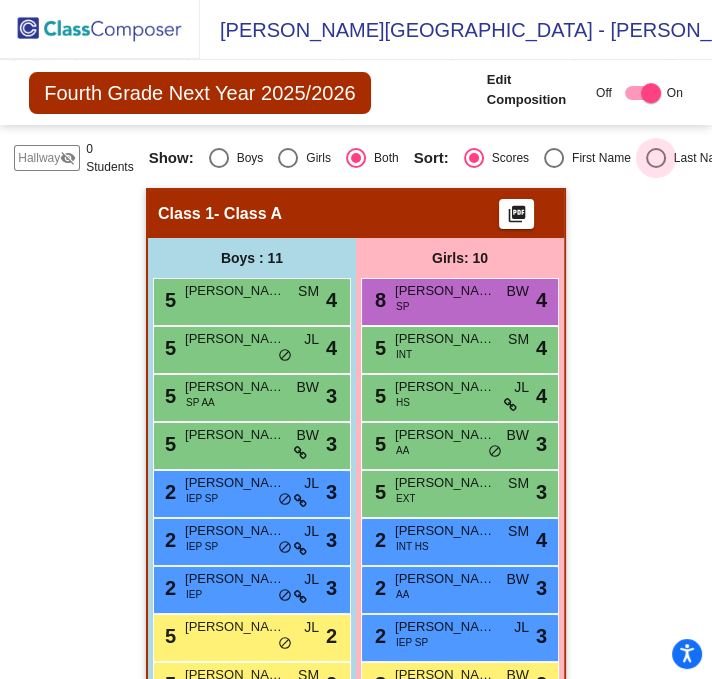 click at bounding box center [656, 158] 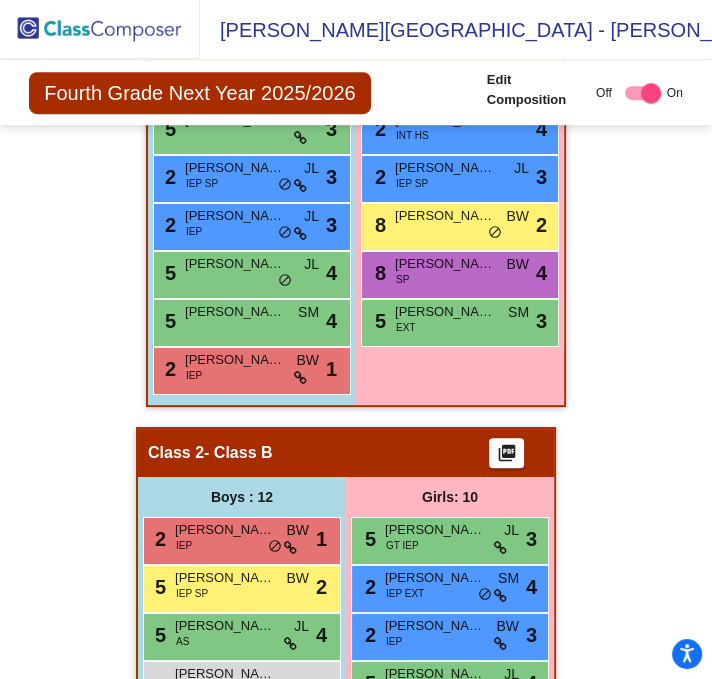 scroll, scrollTop: 820, scrollLeft: 0, axis: vertical 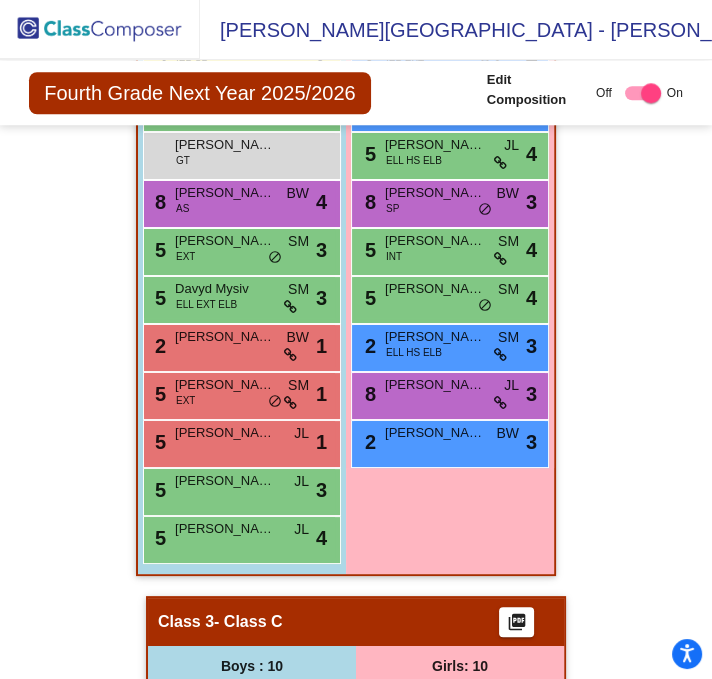 click on "Fourth Grade Next Year 2025/2026  Edit Composition Off   On  Incoming   Digital Data Wall    Display Scores for Years:   [DATE] - [DATE]   [DATE] - [DATE]  Grade/Archive Students in Table View   Download   New Small Group   Saved Small Group   Compose   Start Over   Submit Classes  Compose has been submitted  Check for Incomplete Scores  View Compose Rules   View Placement Violations  Notes   Download Class List   Import Students   Grade/Archive Students in Table View   New Small Group   Saved Small Group  Display Scores for Years:   [DATE] - [DATE]   [DATE] - [DATE] Display Assessments: Students Academics Life Skills  Last Teacher  Placement  Identified  Total Boys Girls  Read.   Math   Writ.   Behav.   Work Sk.   JL   SM   [PERSON_NAME]   GT   504   INT   IEP   SP   EXT   AA   AS   HS   ES   ELC   ELB  Hallway  visibility_off  0 0 0                 0   0   0   0   0   0   0   0   0   0   0   0   0   0   0   0   0   0   0  Class 1  visibility  21 11 10  4.43   4.14   4.14   2.90   2.67   8   5   8   8   6   0   0   0   0" 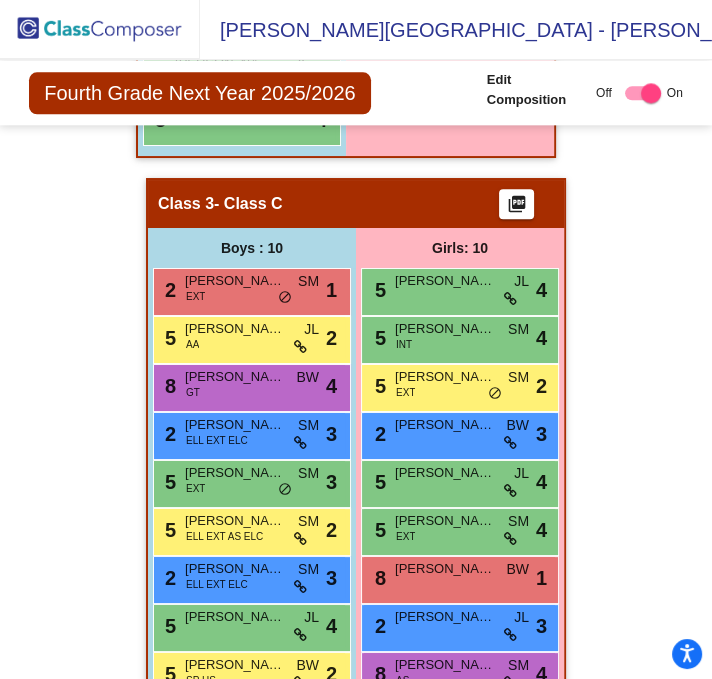 scroll, scrollTop: 1764, scrollLeft: 0, axis: vertical 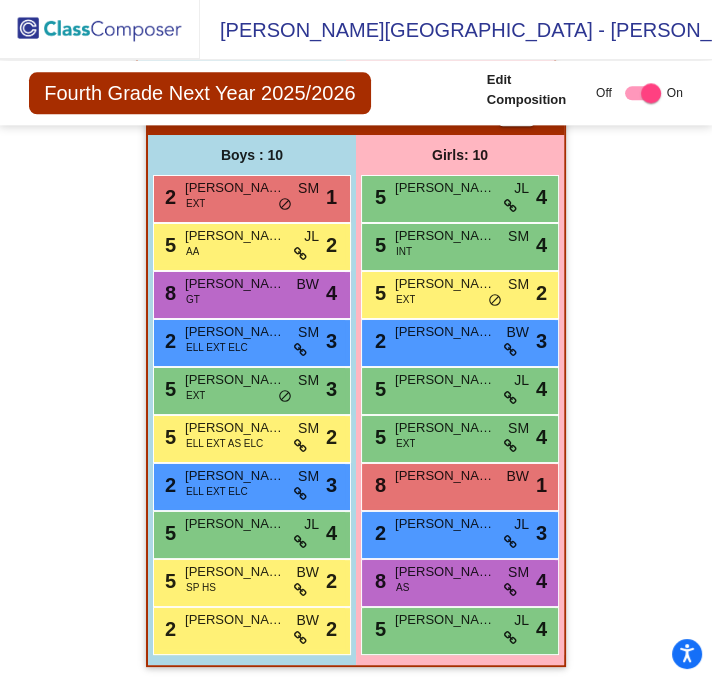 click 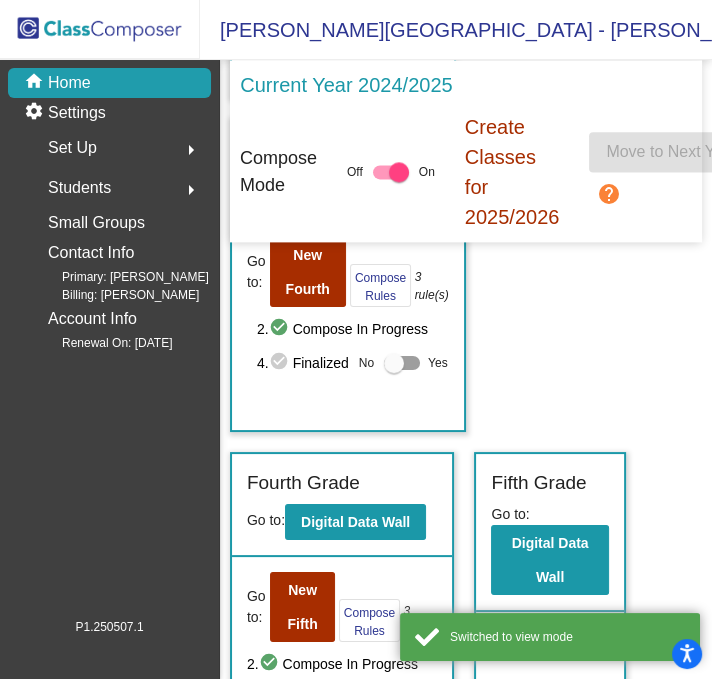 scroll, scrollTop: 1957, scrollLeft: 0, axis: vertical 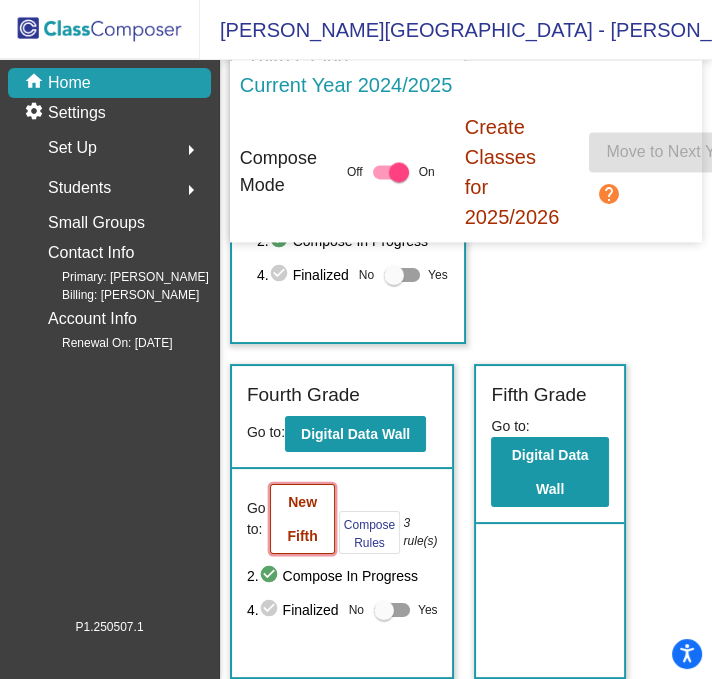 click on "New Fifth" 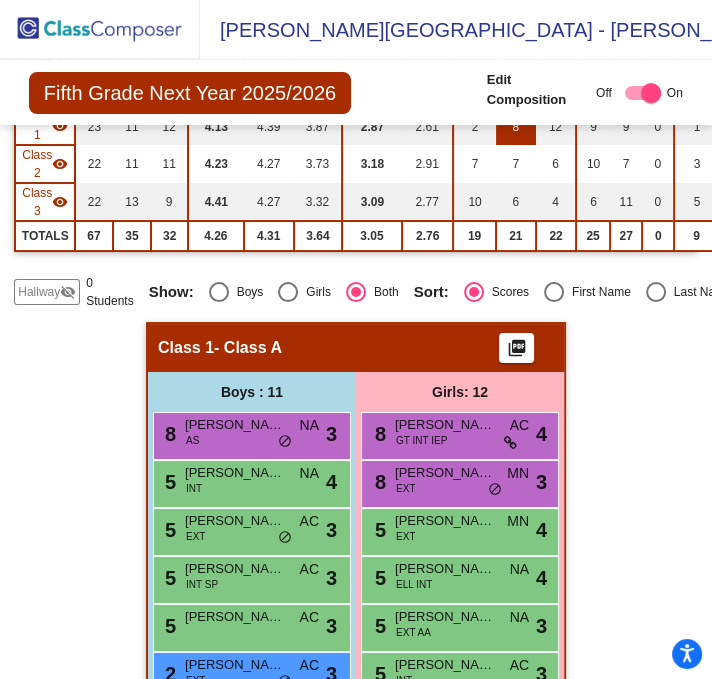scroll, scrollTop: 400, scrollLeft: 0, axis: vertical 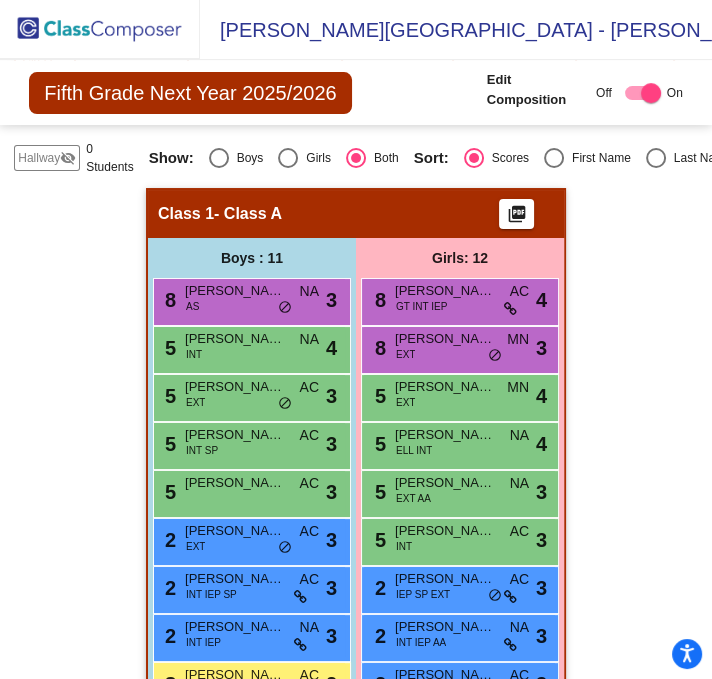 click at bounding box center (656, 158) 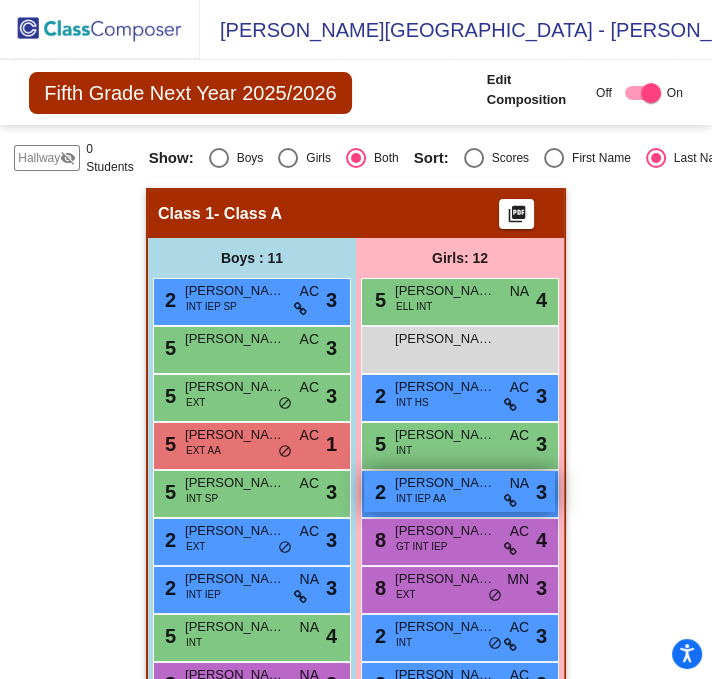 click on "2 [PERSON_NAME] INT IEP AA NA lock do_not_disturb_alt 3" at bounding box center [459, 491] 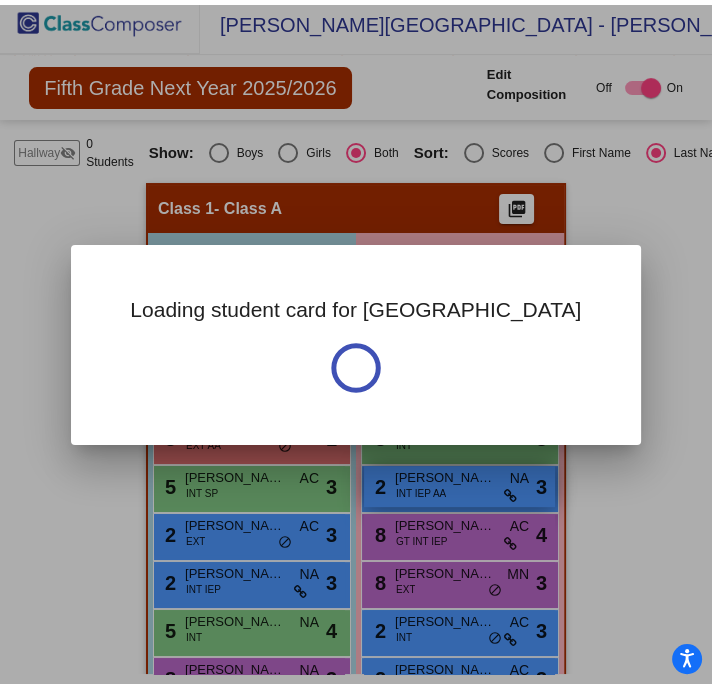 scroll, scrollTop: 0, scrollLeft: 0, axis: both 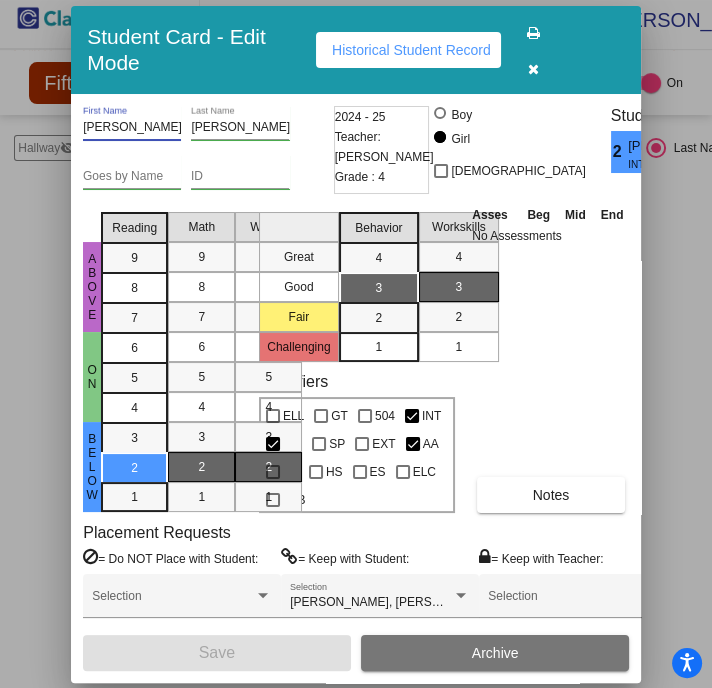 drag, startPoint x: 149, startPoint y: 126, endPoint x: 42, endPoint y: 115, distance: 107.563934 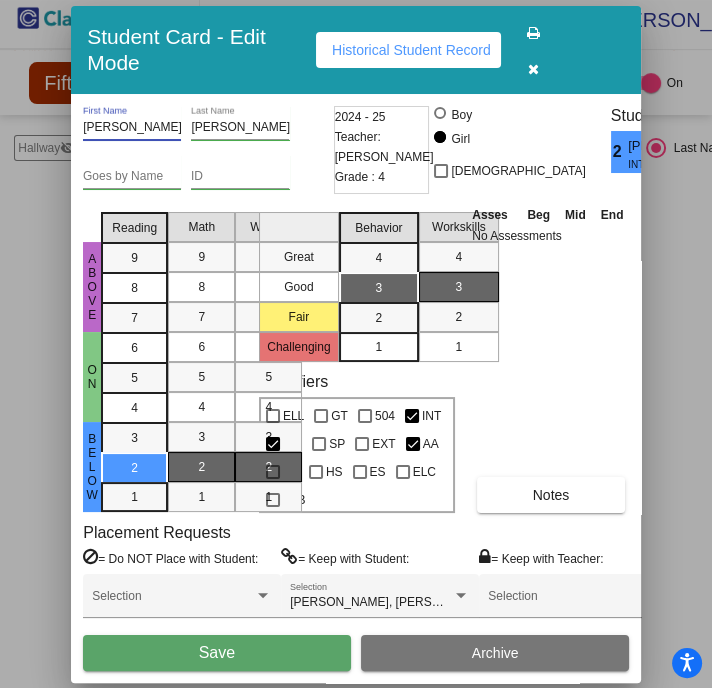 type on "[PERSON_NAME]" 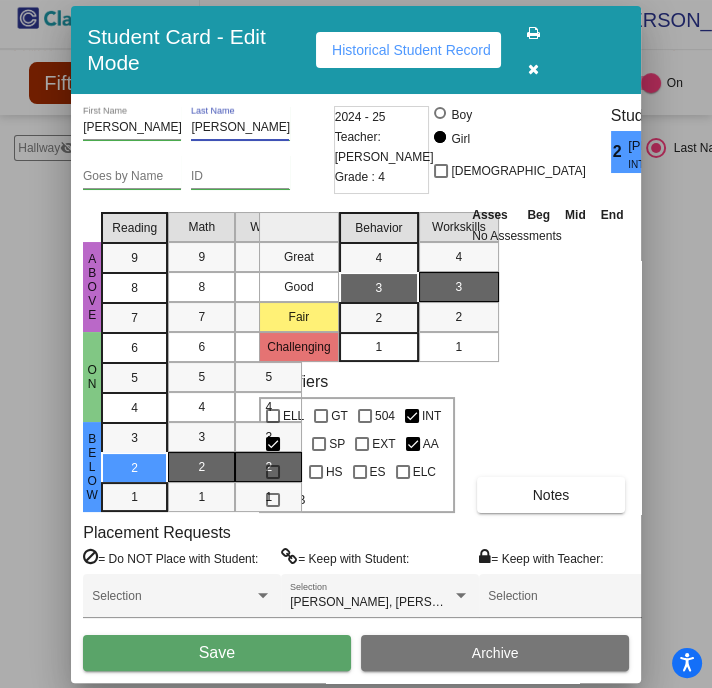 type on "[PERSON_NAME]" 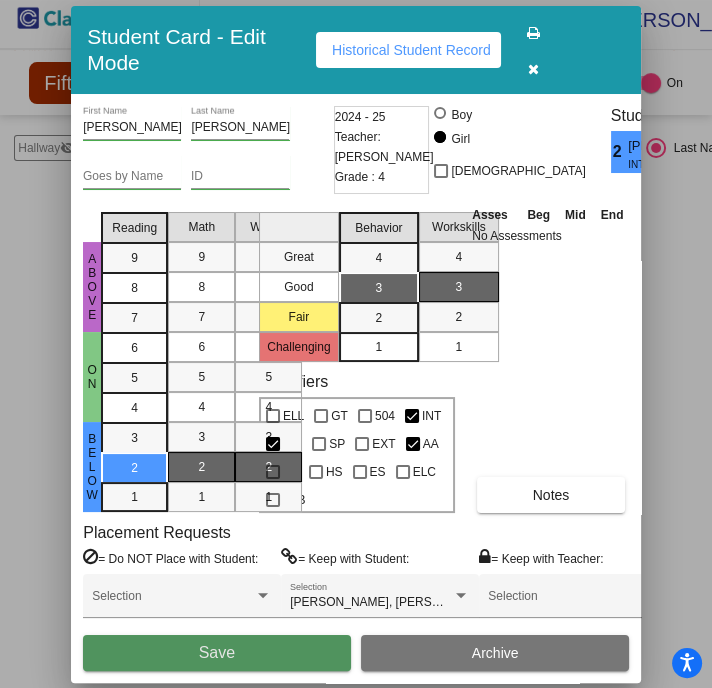 click on "Save" at bounding box center [216, 653] 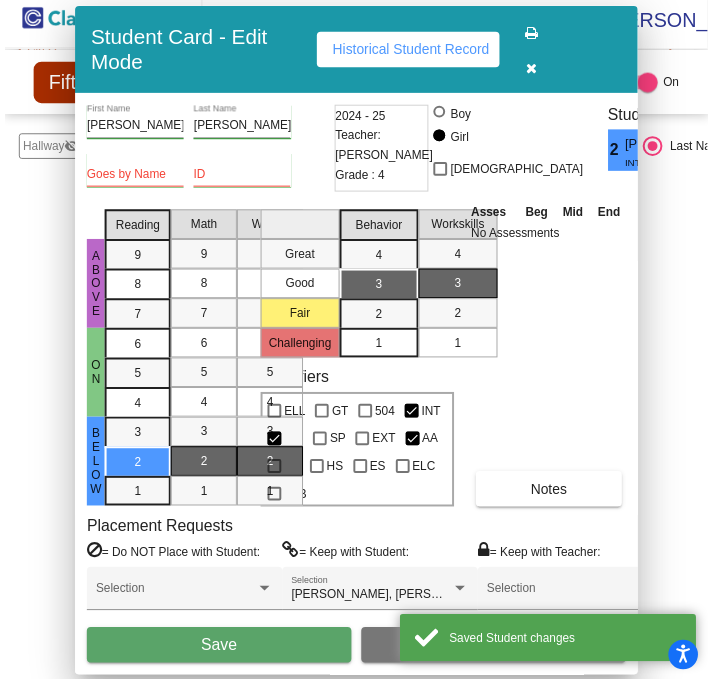 scroll, scrollTop: 9, scrollLeft: 0, axis: vertical 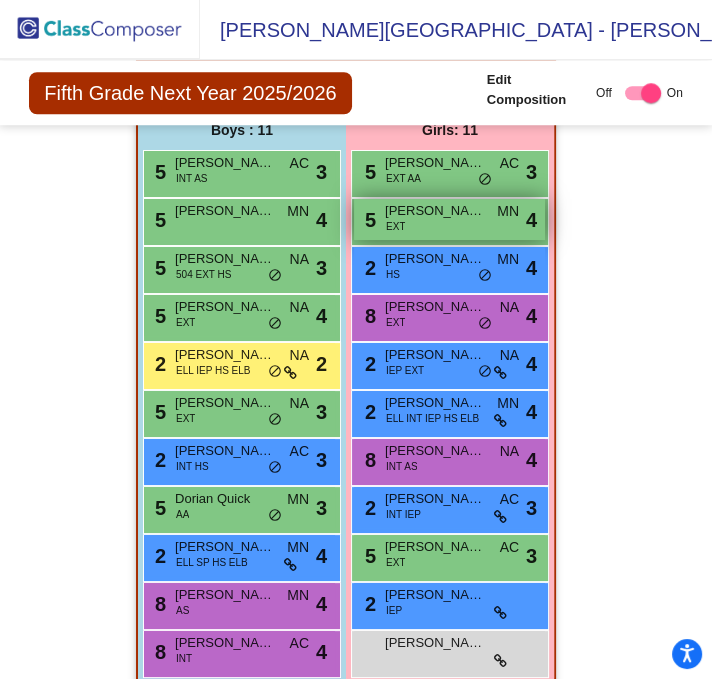 click on "5 [PERSON_NAME] EXT MN lock do_not_disturb_alt 4" at bounding box center (449, 219) 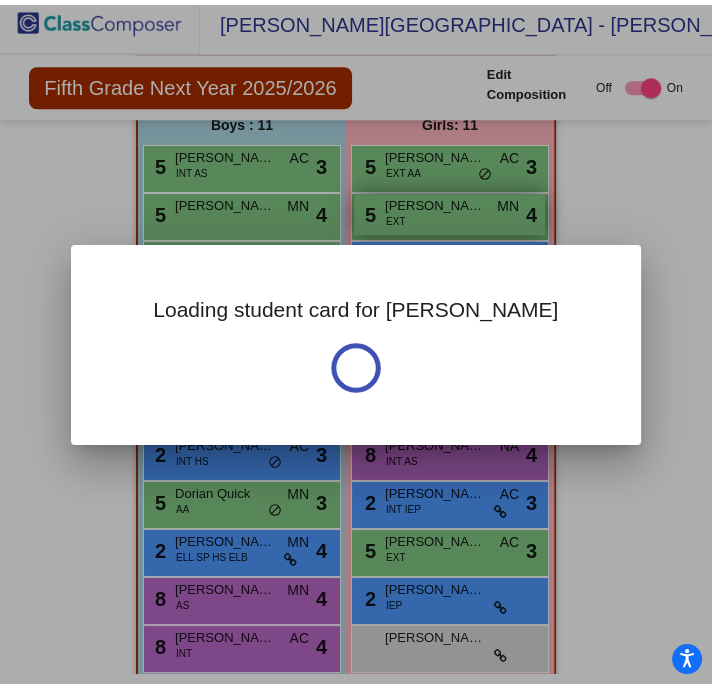 scroll, scrollTop: 0, scrollLeft: 0, axis: both 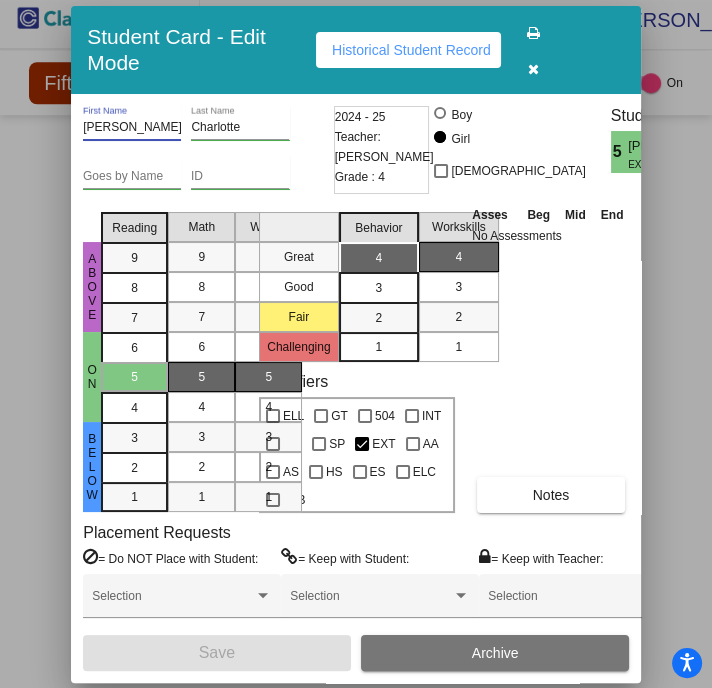 drag, startPoint x: 158, startPoint y: 115, endPoint x: 128, endPoint y: 112, distance: 30.149628 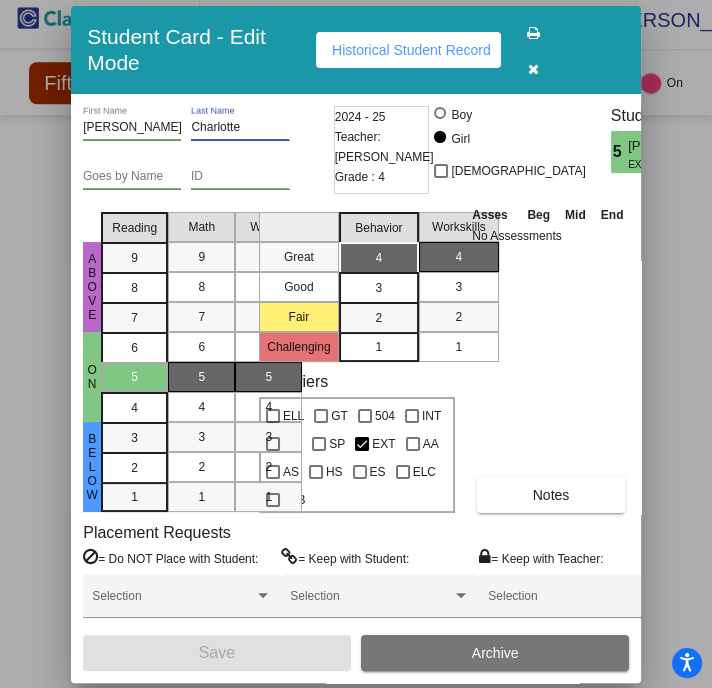 drag, startPoint x: 191, startPoint y: 124, endPoint x: 329, endPoint y: 148, distance: 140.07141 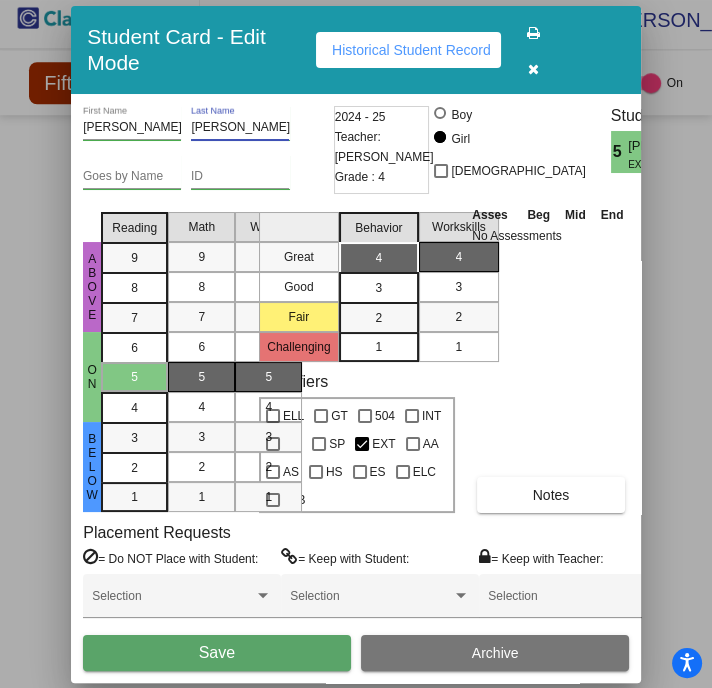 type on "[PERSON_NAME]" 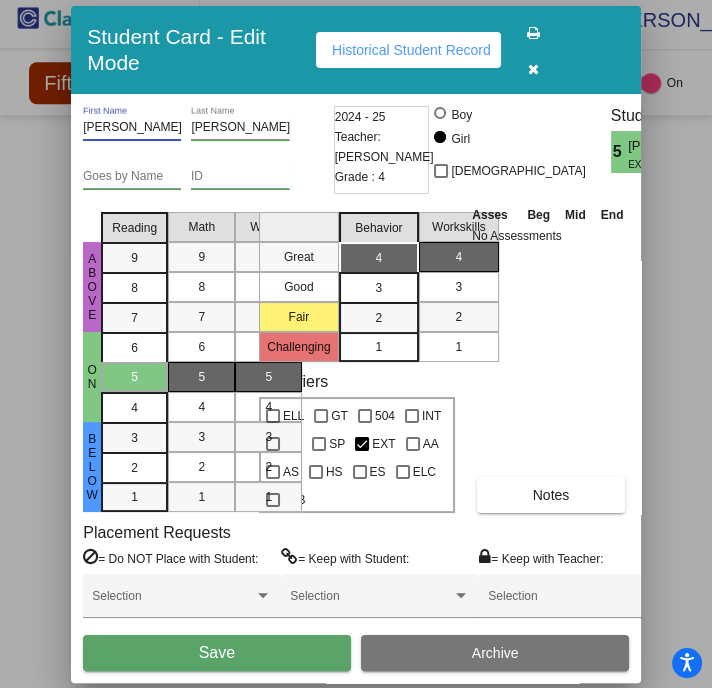 click on "[PERSON_NAME]" at bounding box center (132, 128) 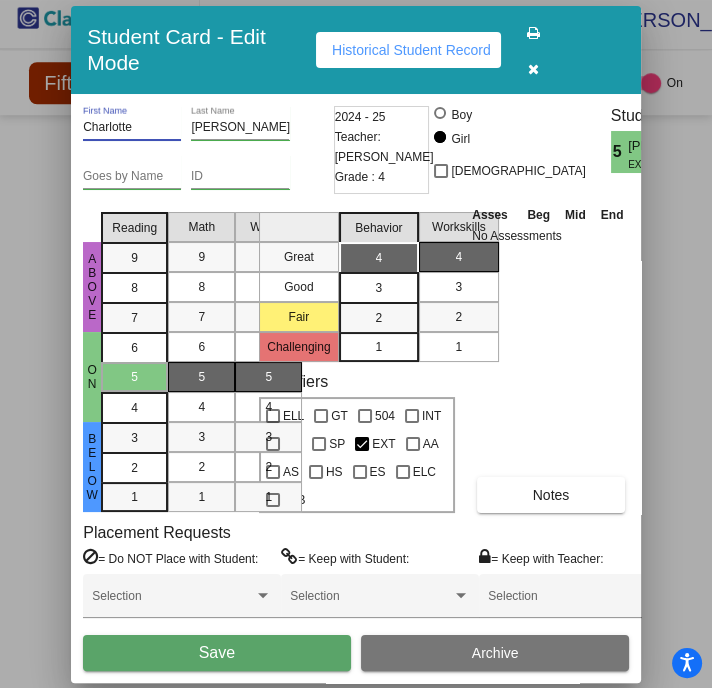 type on "Charlotte" 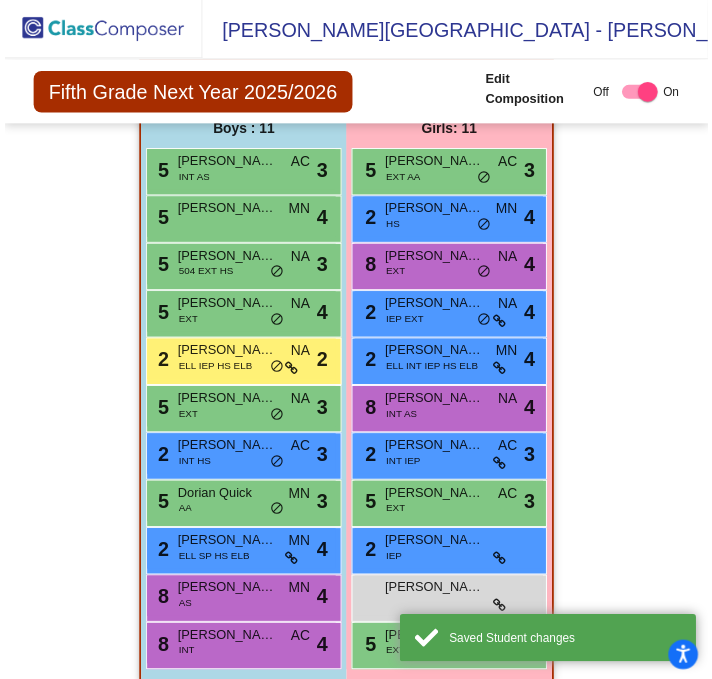 scroll, scrollTop: 9, scrollLeft: 0, axis: vertical 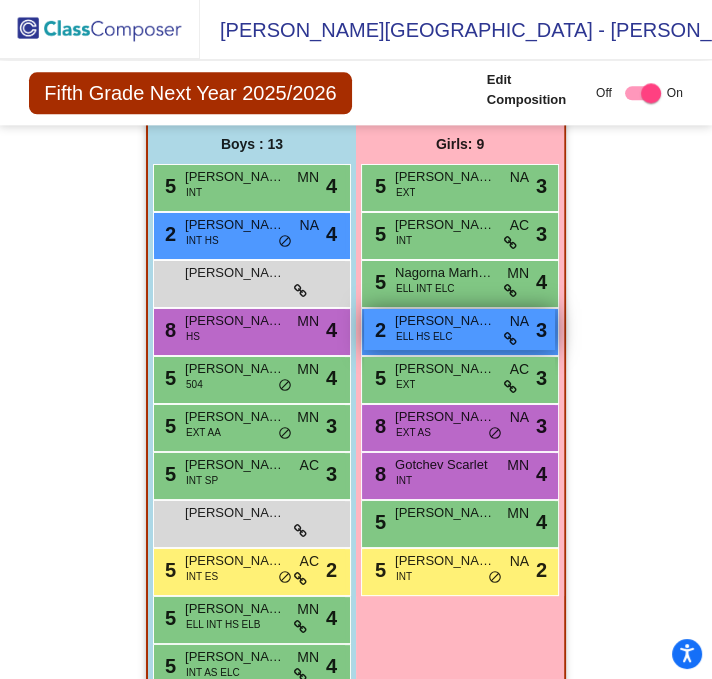click on "[PERSON_NAME] Maybelin" at bounding box center (445, 321) 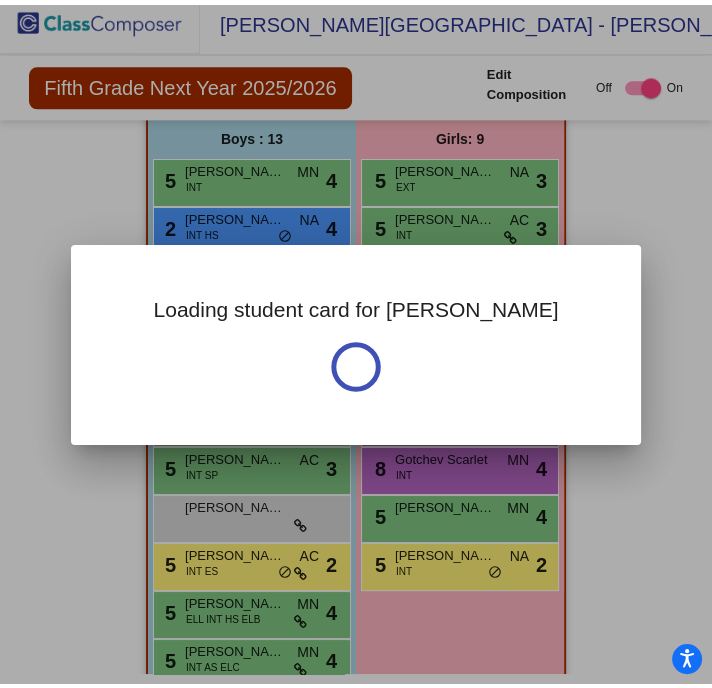 scroll, scrollTop: 0, scrollLeft: 0, axis: both 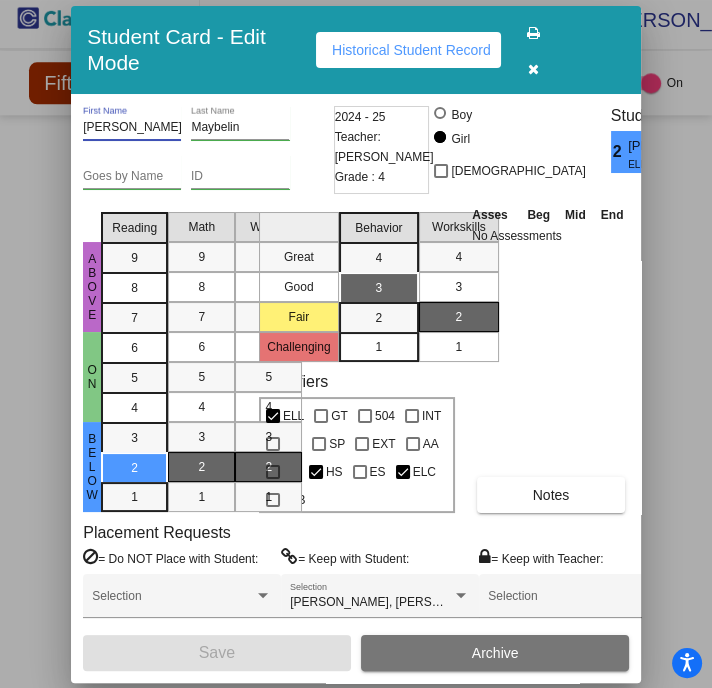 drag, startPoint x: 169, startPoint y: 124, endPoint x: 57, endPoint y: 123, distance: 112.00446 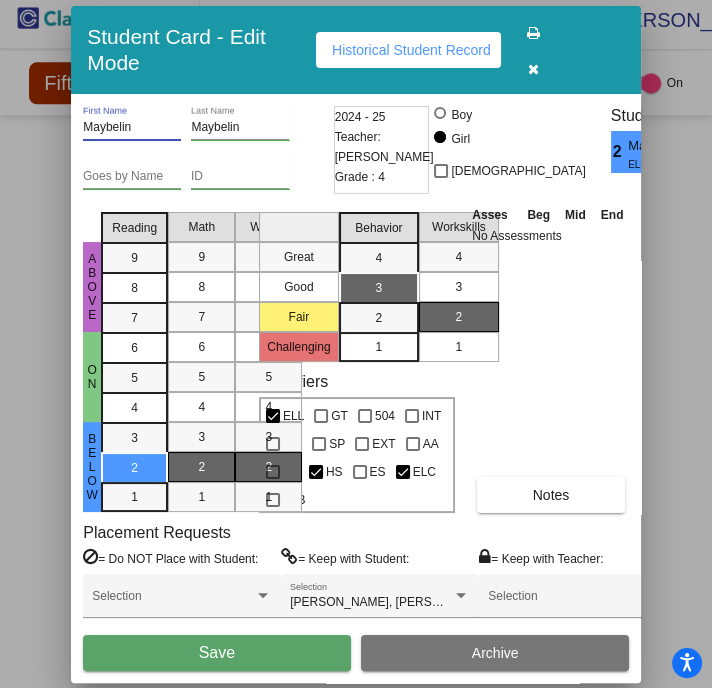 type on "Maybelin" 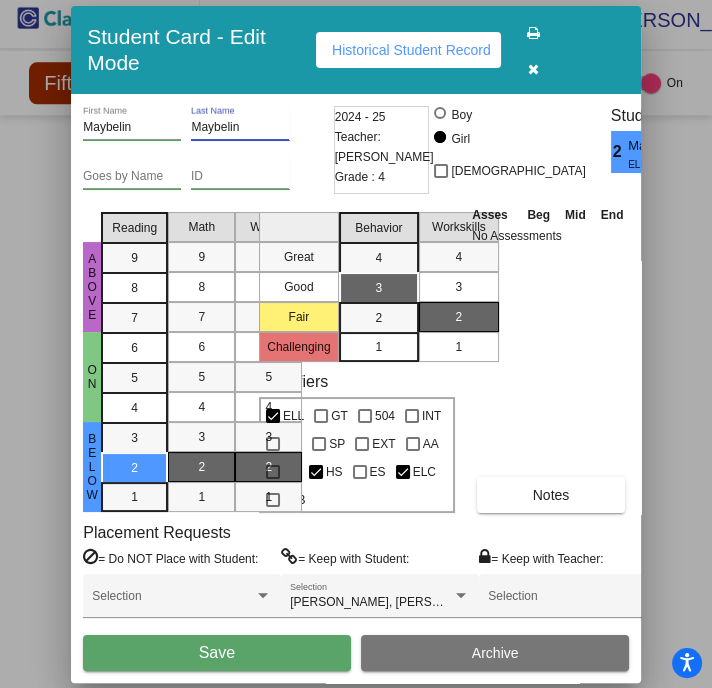 paste on "[PERSON_NAME]" 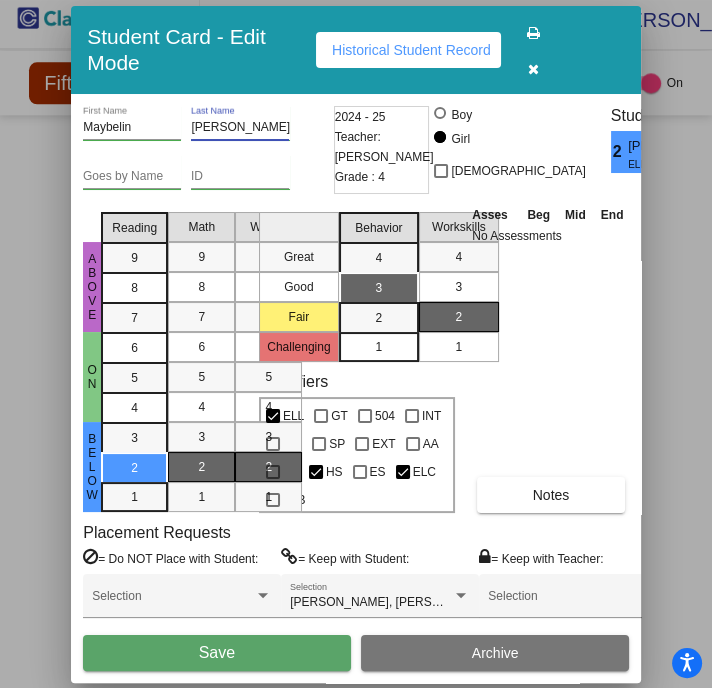 type on "[PERSON_NAME]" 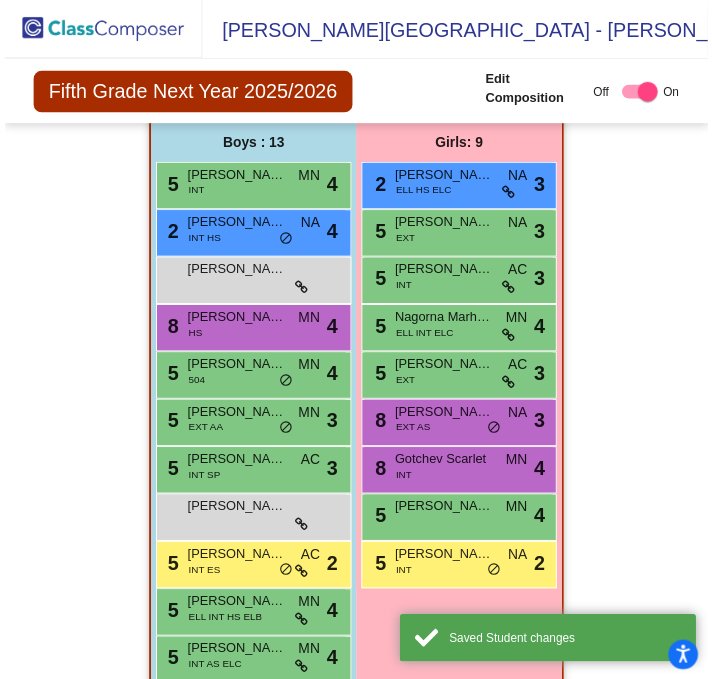 scroll, scrollTop: 9, scrollLeft: 0, axis: vertical 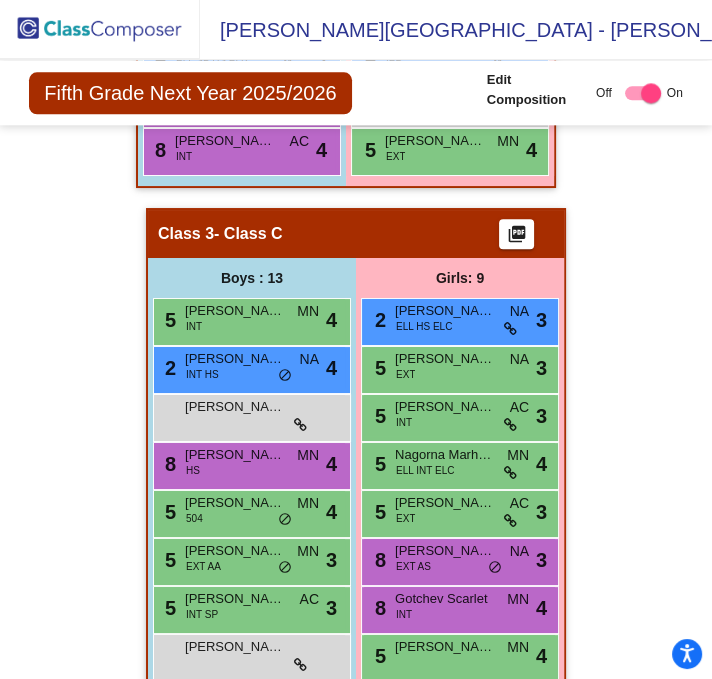 click on "Hallway   - Hallway Class  picture_as_pdf  Add Student  First Name Last Name Student Id  (Recommended)   Boy   Girl   [DEMOGRAPHIC_DATA] Add Close  Boys : 0    No Students   Girls: 0   No Students   Class 1   - Class A  picture_as_pdf  Add Student  First Name Last Name Student Id  (Recommended)   Boy   Girl   [DEMOGRAPHIC_DATA] Add Close  Boys : 11  2 [PERSON_NAME] INT IEP SP AC lock do_not_disturb_alt 3 5 [PERSON_NAME] [PERSON_NAME] lock do_not_disturb_alt 3 5 [PERSON_NAME] EXT AC lock do_not_disturb_alt 3 5 [PERSON_NAME] EXT AA AC lock do_not_disturb_alt 1 5 [PERSON_NAME] INT SP AC lock do_not_disturb_alt 3 2 [PERSON_NAME] EXT AC lock do_not_disturb_alt 3 2 [PERSON_NAME] INT IEP NA lock do_not_disturb_alt 3 5 [PERSON_NAME] INT NA lock do_not_disturb_alt 4 8 [PERSON_NAME] AS NA lock do_not_disturb_alt 3 8 [PERSON_NAME] GT IEP EXT AC lock do_not_disturb_alt 2 2 [PERSON_NAME] IEP EXT NA lock do_not_disturb_alt 2 Girls: 12 5 Viktoryia Basinskaya ELL INT NA lock do_not_disturb_alt 4 [PERSON_NAME] lock do_not_disturb_alt 2 INT HS 3" 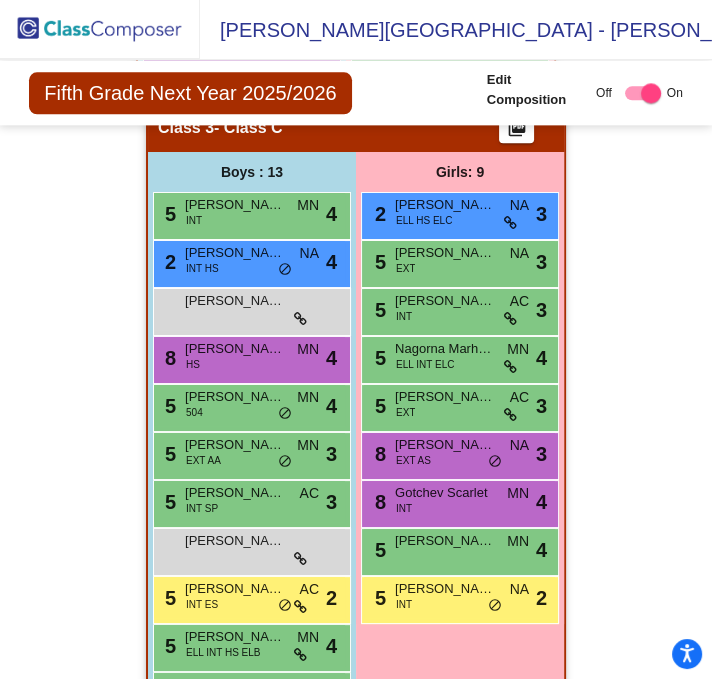 scroll, scrollTop: 1887, scrollLeft: 0, axis: vertical 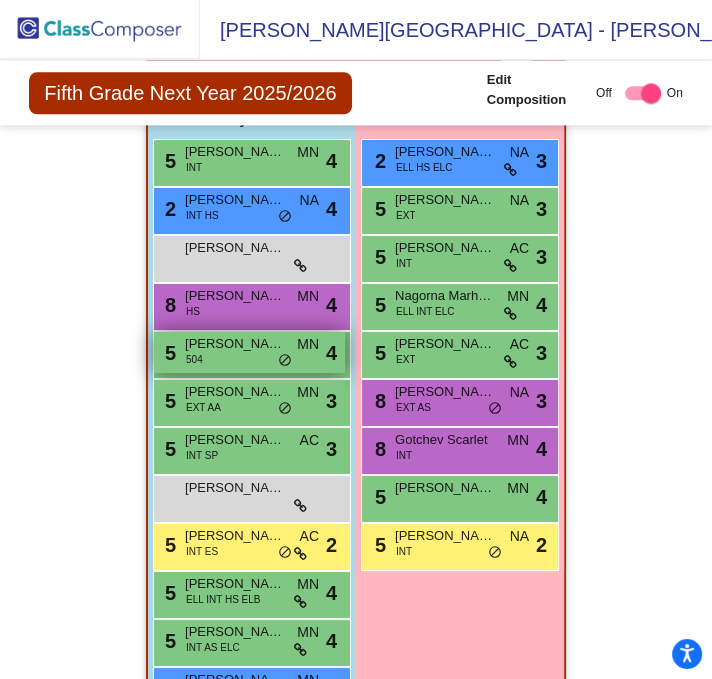 click on "[PERSON_NAME]" at bounding box center [235, 344] 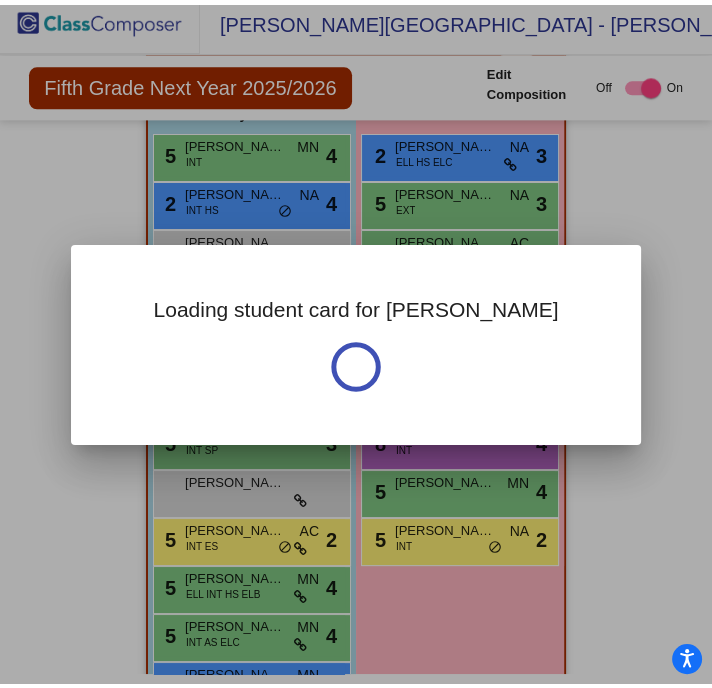 scroll, scrollTop: 0, scrollLeft: 0, axis: both 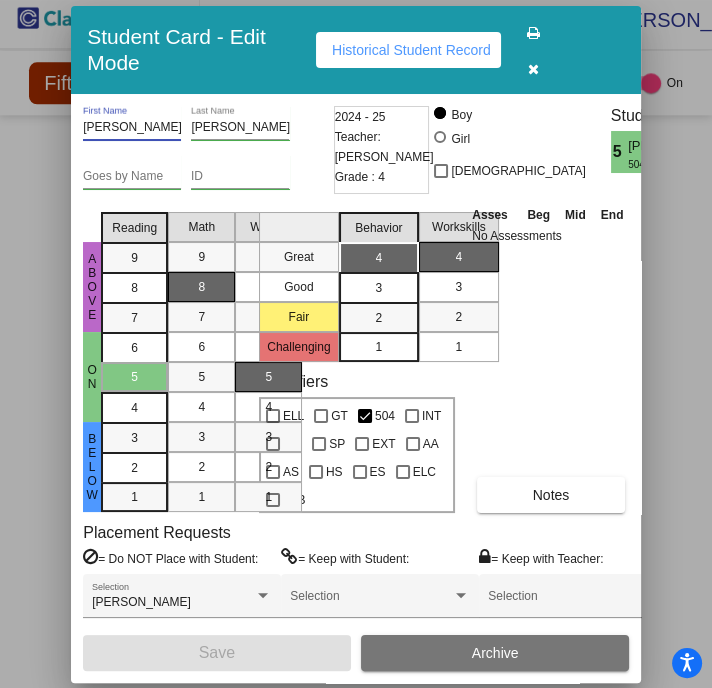 drag, startPoint x: 137, startPoint y: 120, endPoint x: -2, endPoint y: 112, distance: 139.23003 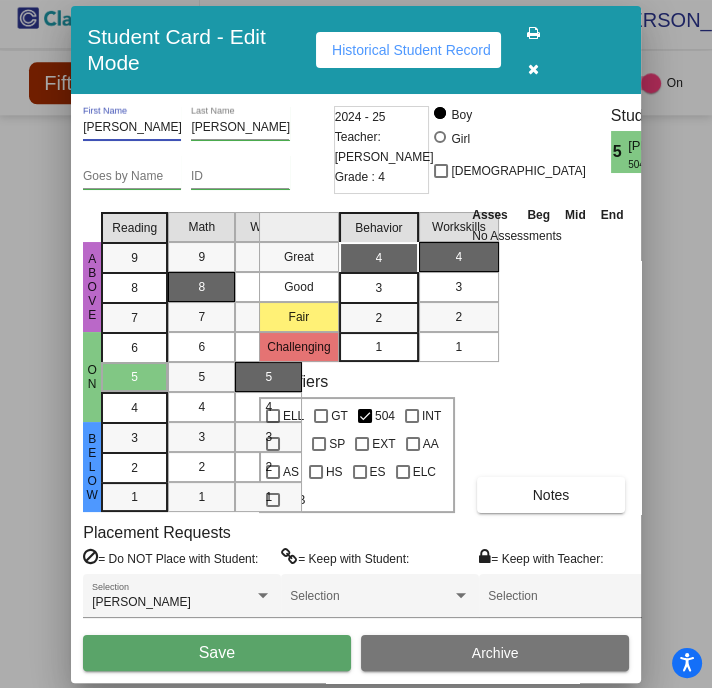 type on "[PERSON_NAME]" 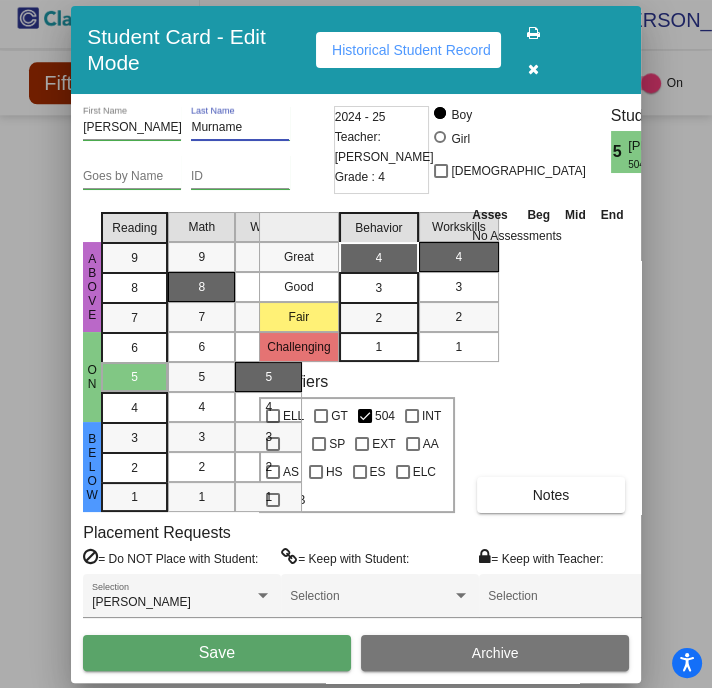 type on "Murname" 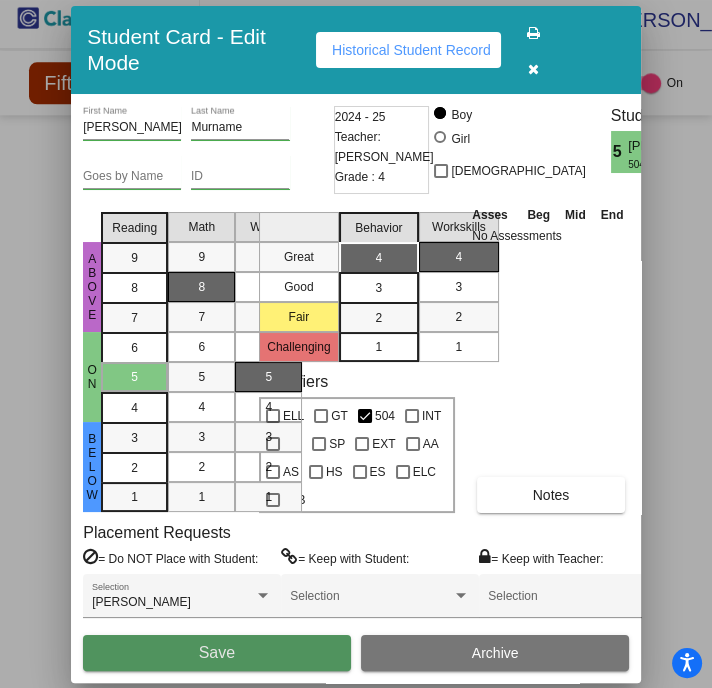 click on "Save" at bounding box center (216, 653) 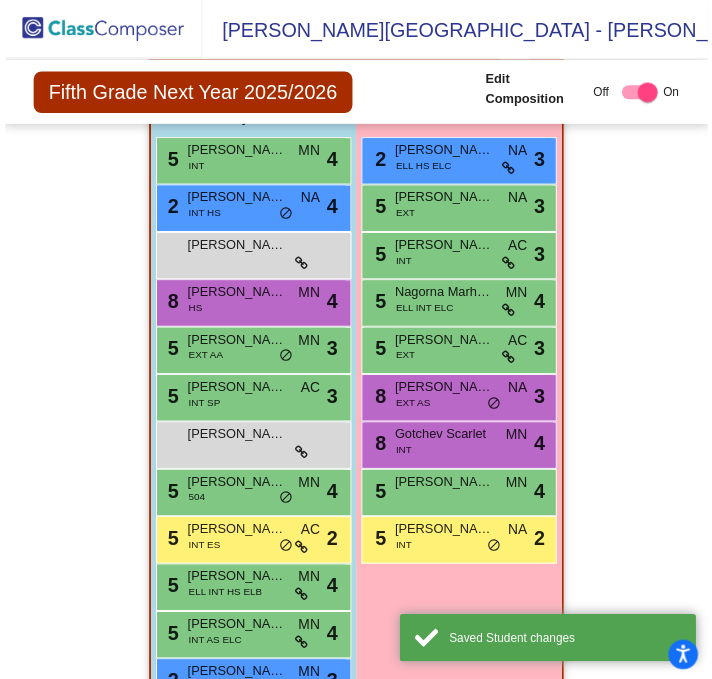 scroll, scrollTop: 9, scrollLeft: 0, axis: vertical 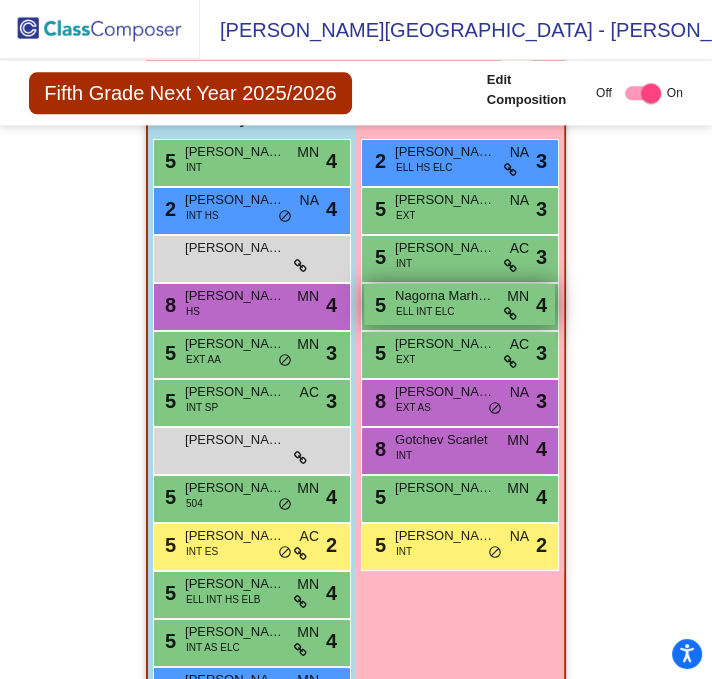 click on "ELL INT ELC" at bounding box center [425, 311] 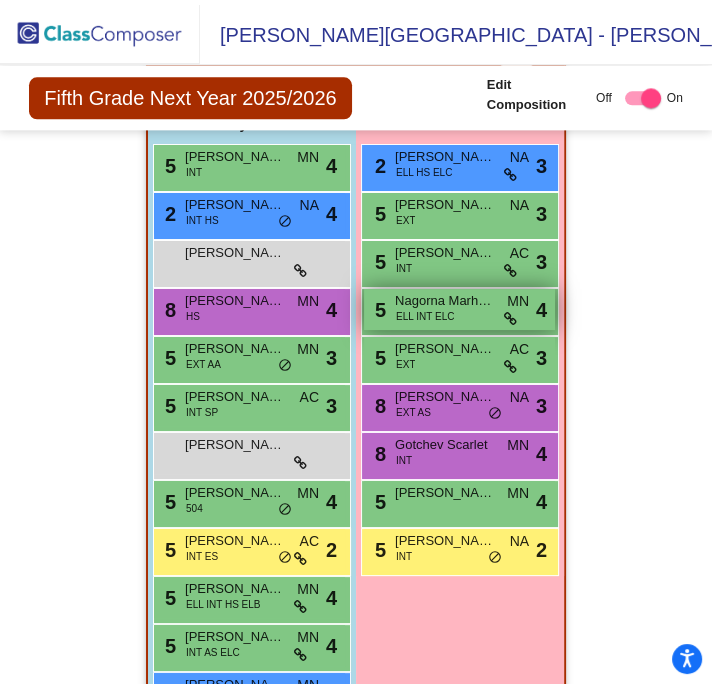 scroll, scrollTop: 0, scrollLeft: 0, axis: both 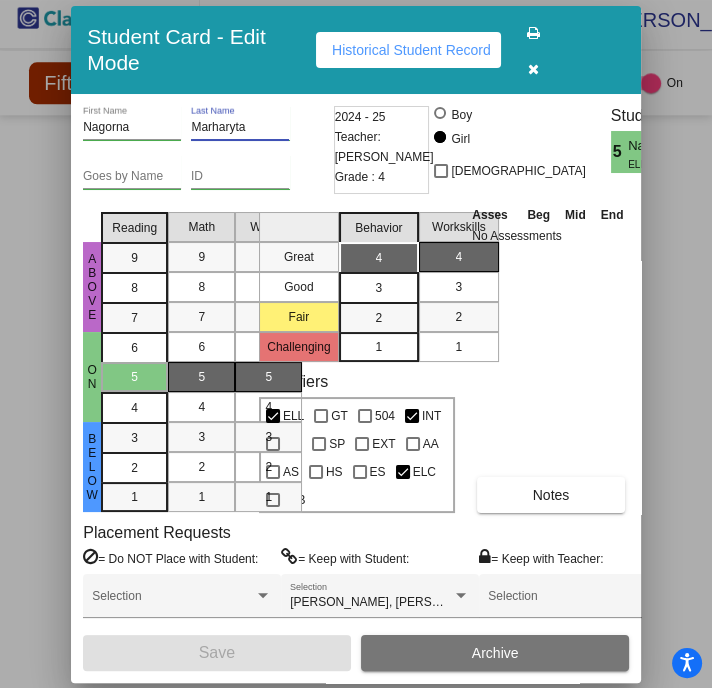 drag, startPoint x: 267, startPoint y: 114, endPoint x: 205, endPoint y: 126, distance: 63.15061 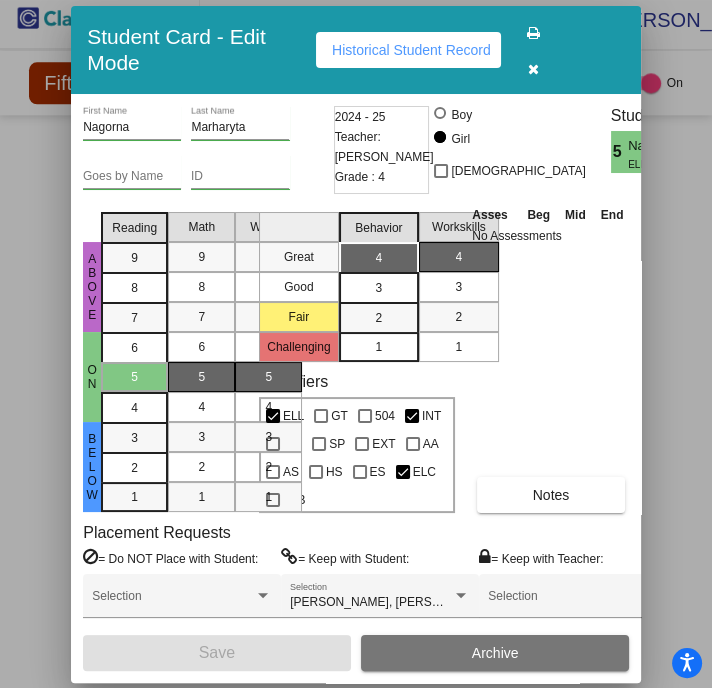 drag, startPoint x: 186, startPoint y: 118, endPoint x: 238, endPoint y: 125, distance: 52.46904 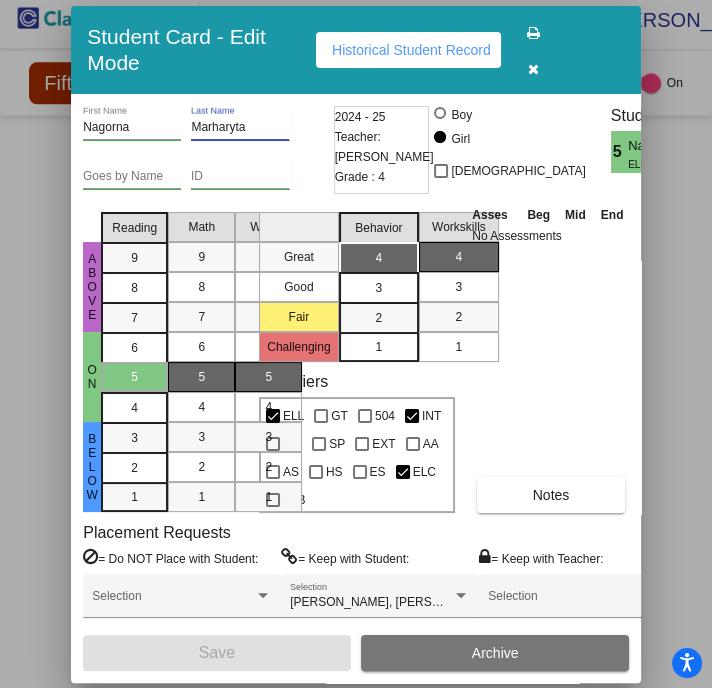 click on "Marharyta" at bounding box center (240, 128) 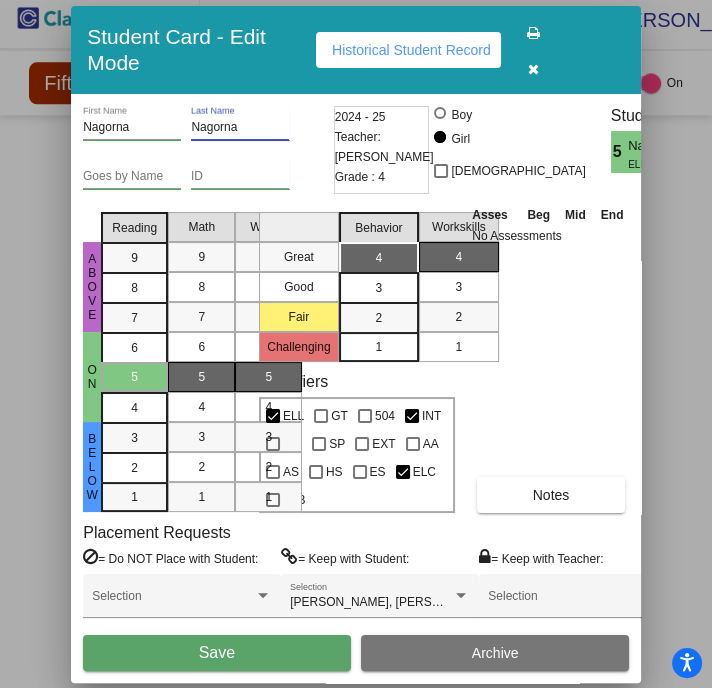 type on "Nagorna" 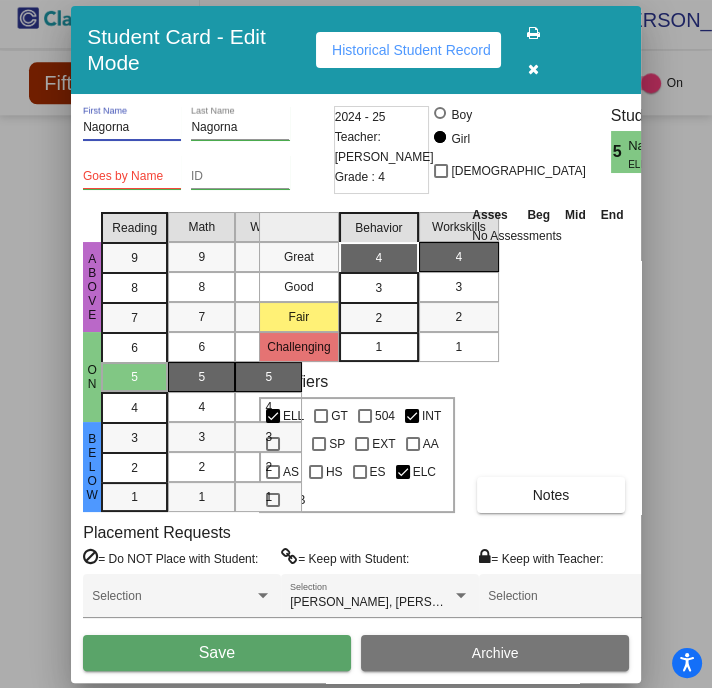 click on "Nagorna" at bounding box center [132, 128] 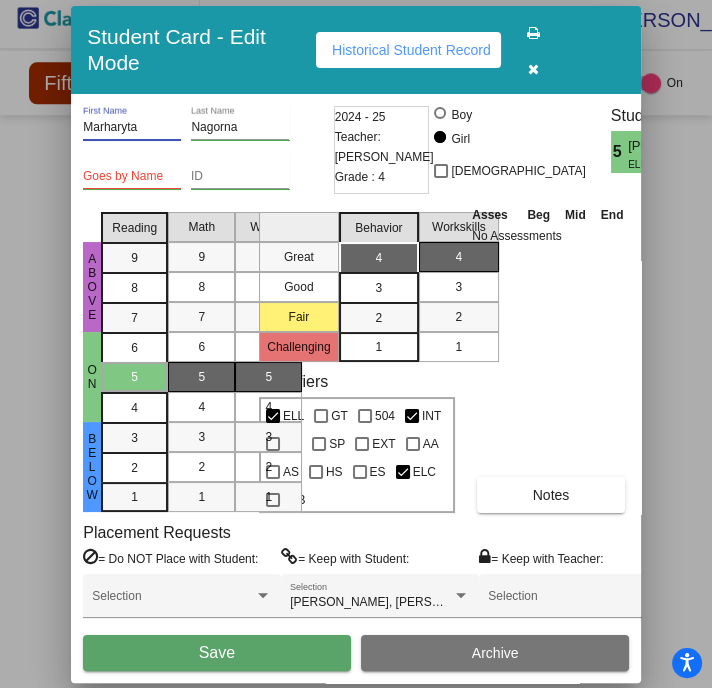 type on "Marharyta" 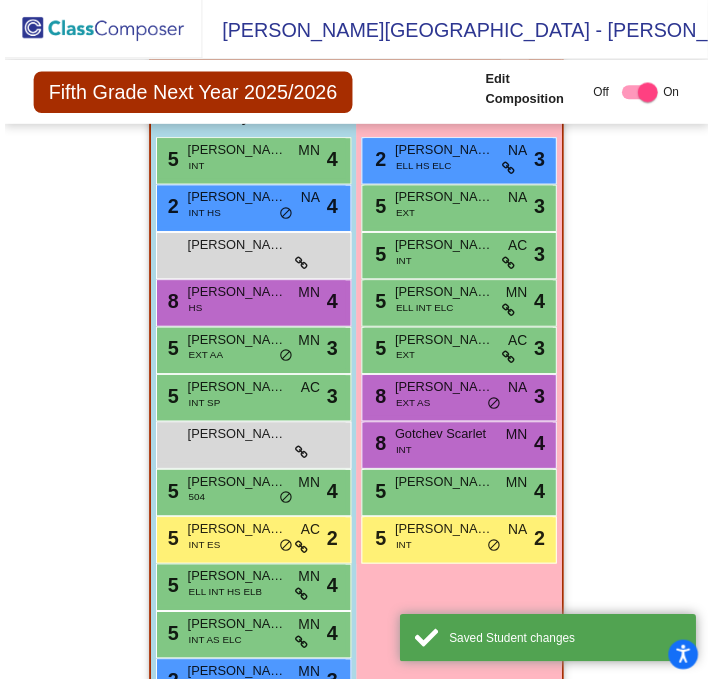 scroll, scrollTop: 9, scrollLeft: 0, axis: vertical 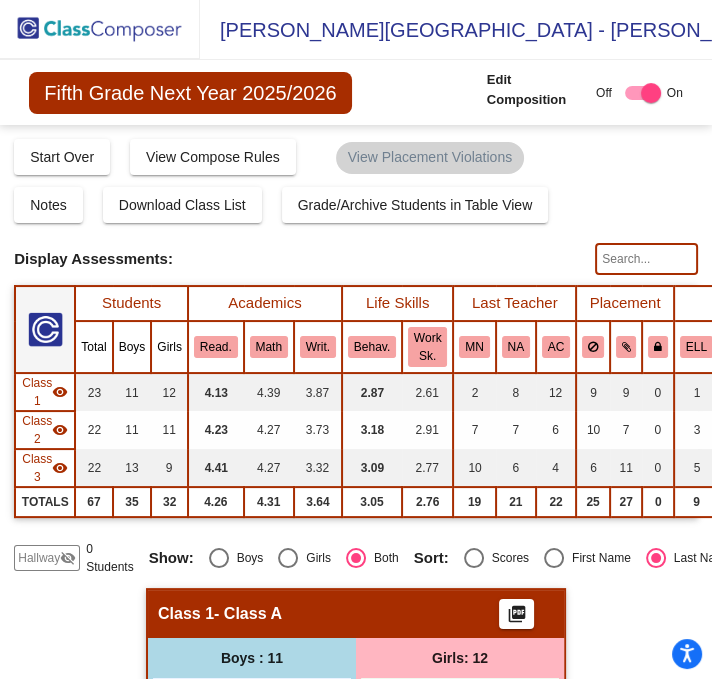 click on "Hallway" 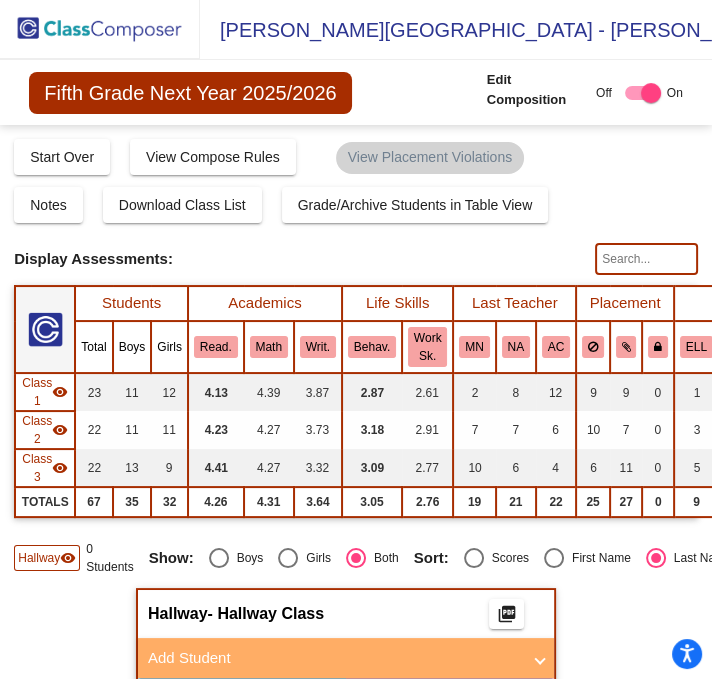 scroll, scrollTop: 400, scrollLeft: 0, axis: vertical 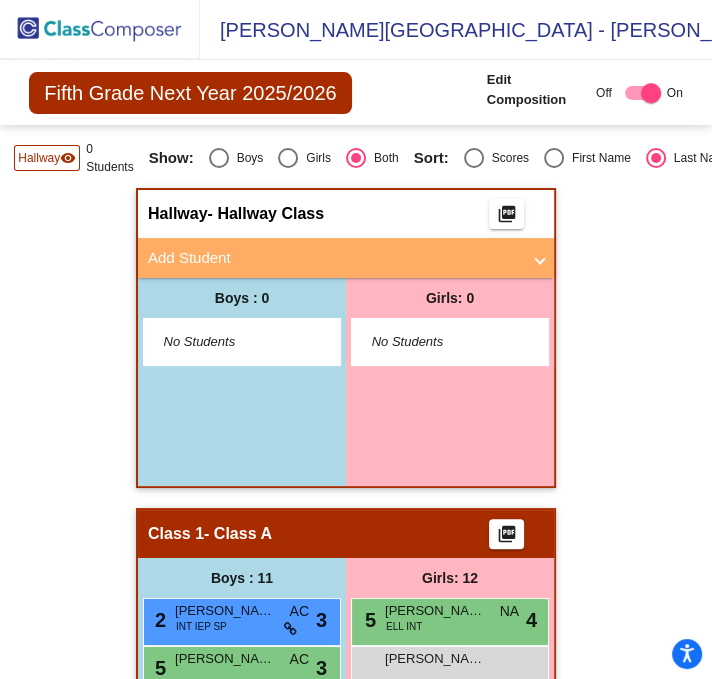 click on "Add Student" at bounding box center (346, 258) 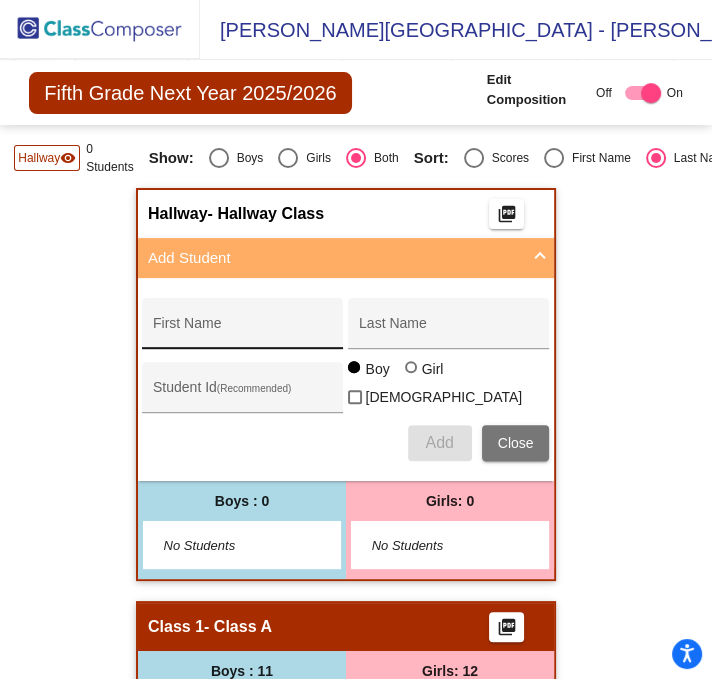 click on "First Name" at bounding box center [243, 331] 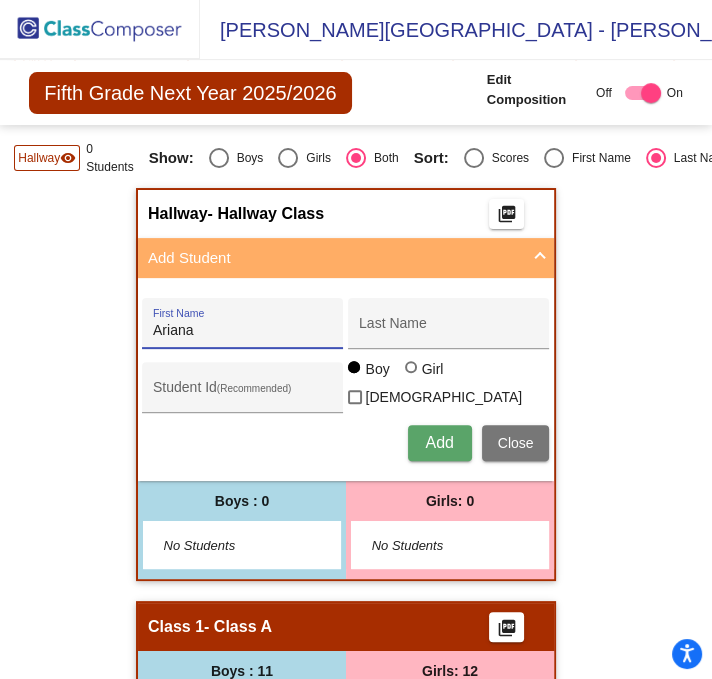 type on "Ariana" 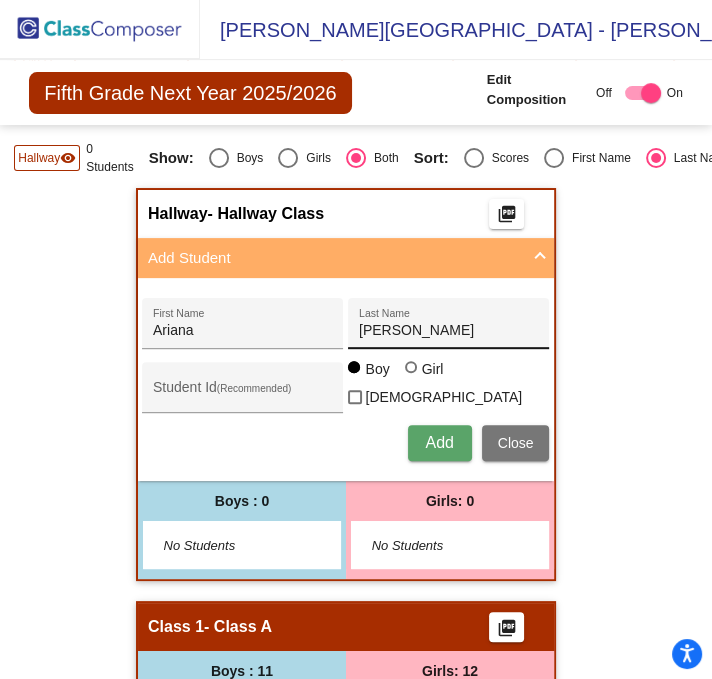 click on "[PERSON_NAME] Last Name" at bounding box center (449, 329) 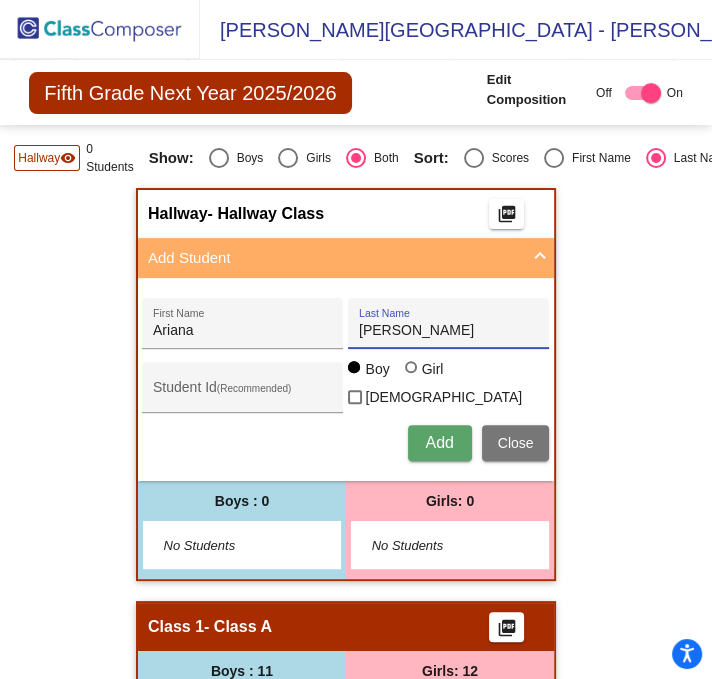 click on "[PERSON_NAME]" at bounding box center (449, 331) 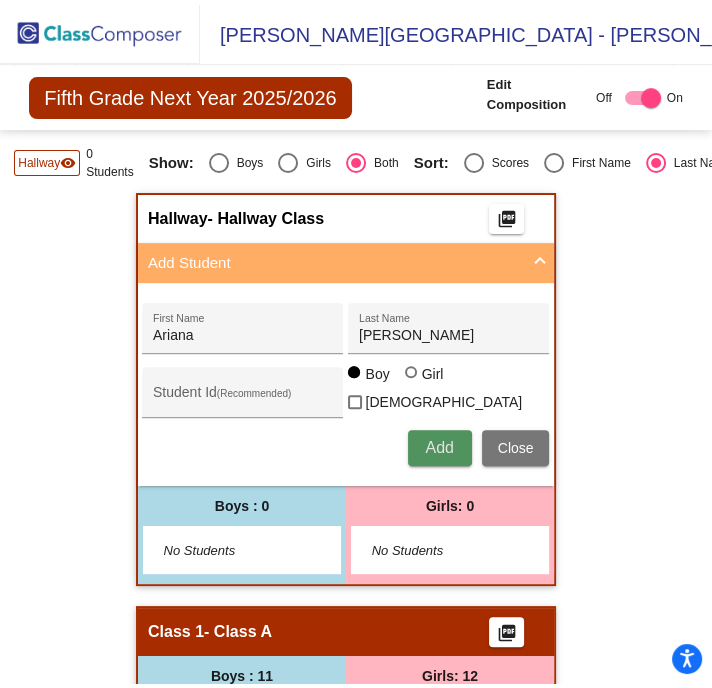 scroll, scrollTop: 0, scrollLeft: 0, axis: both 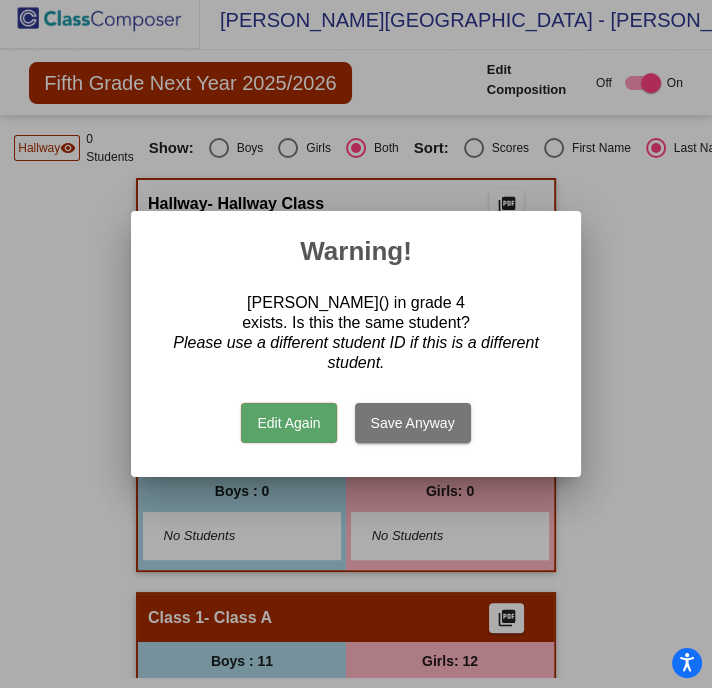 click on "Edit Again" at bounding box center [288, 423] 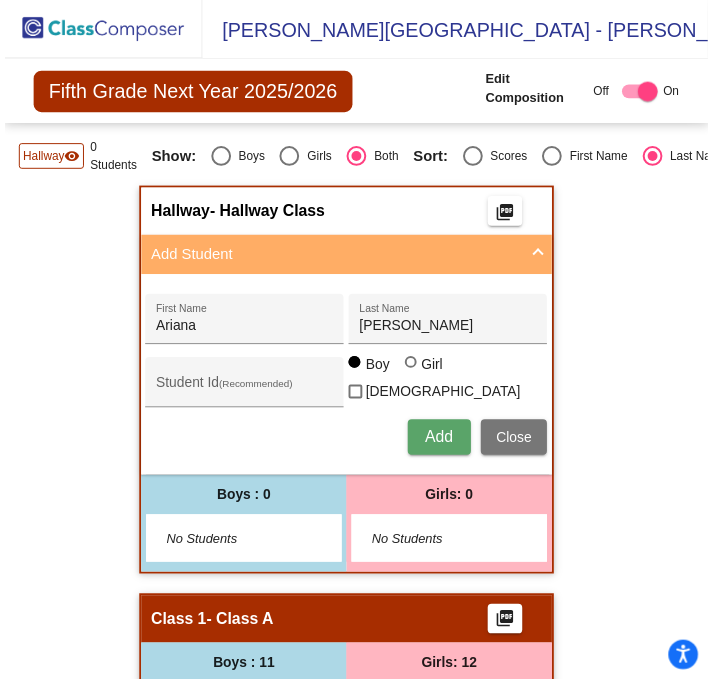 scroll, scrollTop: 9, scrollLeft: 0, axis: vertical 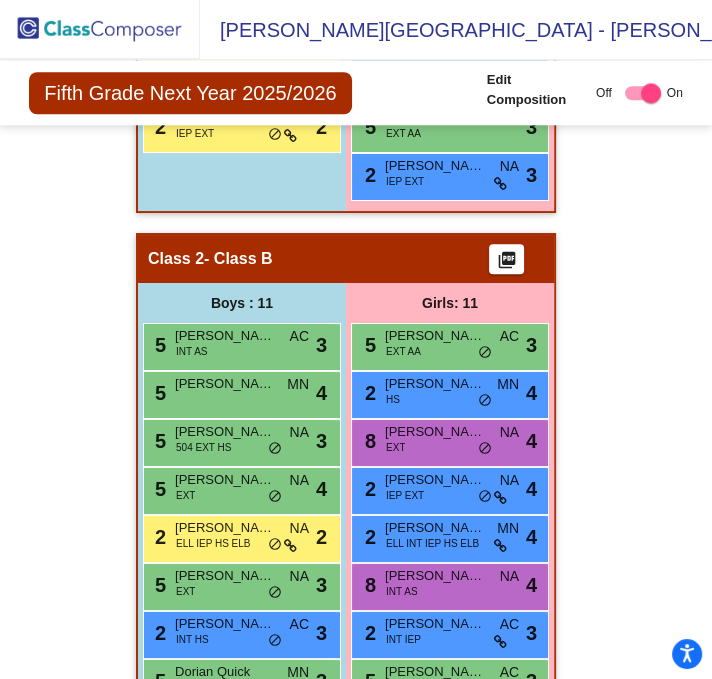 click on "Hallway   - Hallway Class  picture_as_pdf  Add Student  [PERSON_NAME] First Name [PERSON_NAME] Last Name Student Id  (Recommended)   Boy   Girl   [DEMOGRAPHIC_DATA] Add Close  Boys : 0    No Students   Girls: 0   No Students   Class 1   - Class A  picture_as_pdf  Add Student  First Name Last Name Student Id  (Recommended)   Boy   Girl   [DEMOGRAPHIC_DATA] Add Close  Boys : 11  2 [PERSON_NAME] INT IEP SP AC lock do_not_disturb_alt 3 5 [PERSON_NAME] [PERSON_NAME] lock do_not_disturb_alt 3 5 [PERSON_NAME] EXT AC lock do_not_disturb_alt 3 5 [PERSON_NAME] EXT AA AC lock do_not_disturb_alt 1 5 [PERSON_NAME] INT SP AC lock do_not_disturb_alt 3 2 [PERSON_NAME] EXT AC lock do_not_disturb_alt 3 2 [PERSON_NAME] INT IEP NA lock do_not_disturb_alt 3 5 [PERSON_NAME] INT NA lock do_not_disturb_alt 4 8 [PERSON_NAME] AS NA lock do_not_disturb_alt 3 8 [PERSON_NAME] GT IEP EXT AC lock do_not_disturb_alt 2 2 [PERSON_NAME] IEP EXT NA lock do_not_disturb_alt 2 Girls: 12 5 Viktoryia Basinskaya ELL INT NA lock do_not_disturb_alt 4 [PERSON_NAME] lock 2 Nyomi Bravo 3" 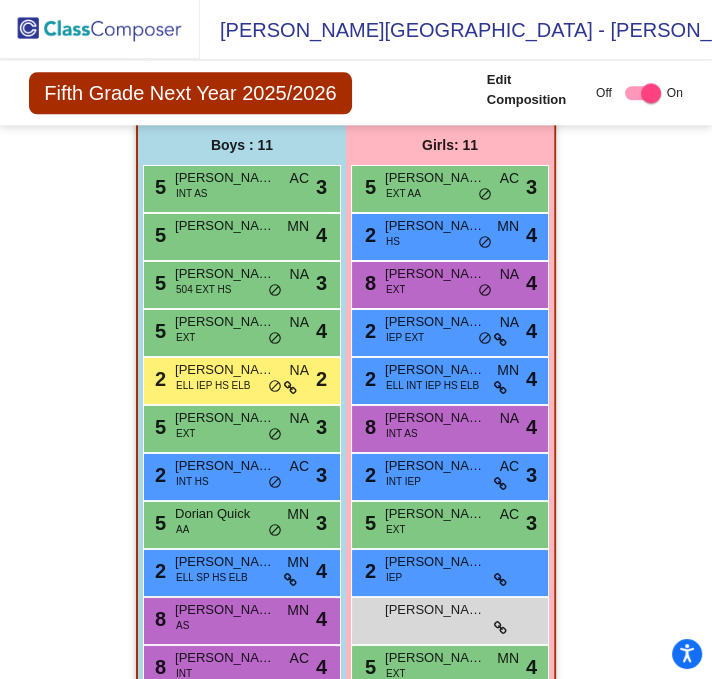 scroll, scrollTop: 1677, scrollLeft: 0, axis: vertical 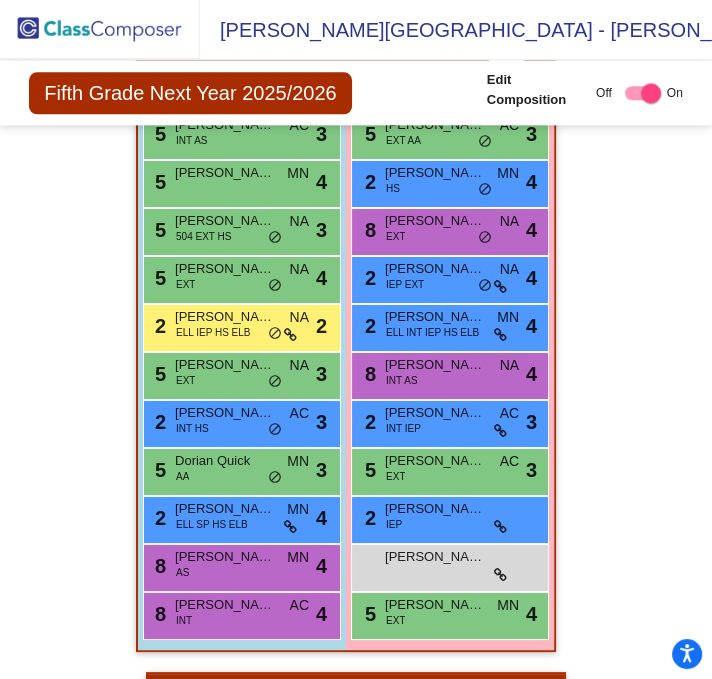click on "Hallway   - Hallway Class  picture_as_pdf  Add Student  [PERSON_NAME] First Name [PERSON_NAME] Last Name Student Id  (Recommended)   Boy   Girl   [DEMOGRAPHIC_DATA] Add Close  Boys : 0    No Students   Girls: 0   No Students   Class 1   - Class A  picture_as_pdf  Add Student  First Name Last Name Student Id  (Recommended)   Boy   Girl   [DEMOGRAPHIC_DATA] Add Close  Boys : 11  2 [PERSON_NAME] INT IEP SP AC lock do_not_disturb_alt 3 5 [PERSON_NAME] [PERSON_NAME] lock do_not_disturb_alt 3 5 [PERSON_NAME] EXT AC lock do_not_disturb_alt 3 5 [PERSON_NAME] EXT AA AC lock do_not_disturb_alt 1 5 [PERSON_NAME] INT SP AC lock do_not_disturb_alt 3 2 [PERSON_NAME] EXT AC lock do_not_disturb_alt 3 2 [PERSON_NAME] INT IEP NA lock do_not_disturb_alt 3 5 [PERSON_NAME] INT NA lock do_not_disturb_alt 4 8 [PERSON_NAME] AS NA lock do_not_disturb_alt 3 8 [PERSON_NAME] GT IEP EXT AC lock do_not_disturb_alt 2 2 [PERSON_NAME] IEP EXT NA lock do_not_disturb_alt 2 Girls: 12 5 Viktoryia Basinskaya ELL INT NA lock do_not_disturb_alt 4 [PERSON_NAME] lock 2 Nyomi Bravo 3" 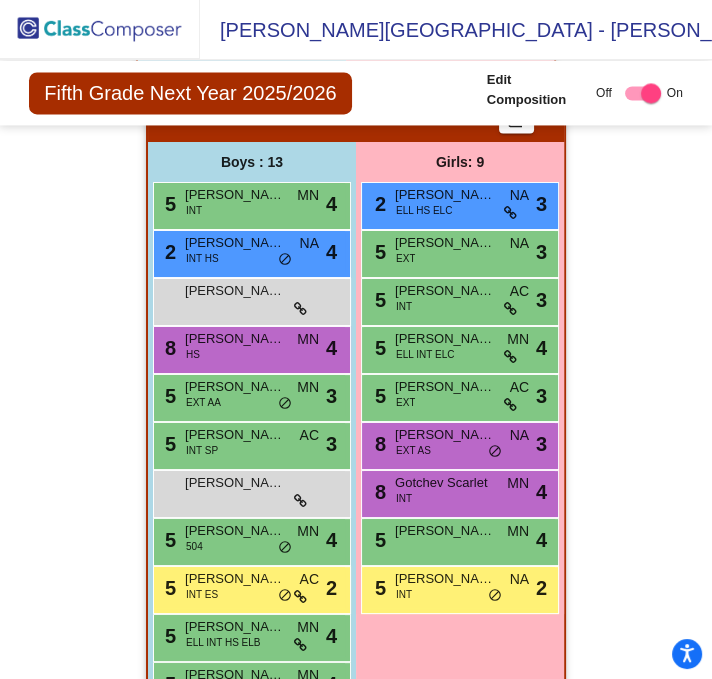 scroll, scrollTop: 2310, scrollLeft: 0, axis: vertical 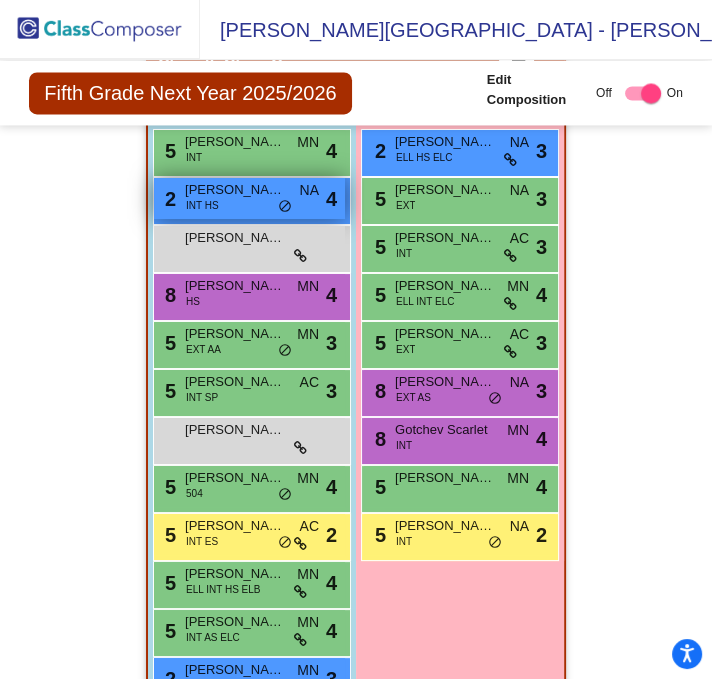 click on "2 [PERSON_NAME] INT HS NA lock do_not_disturb_alt 4" at bounding box center [249, 198] 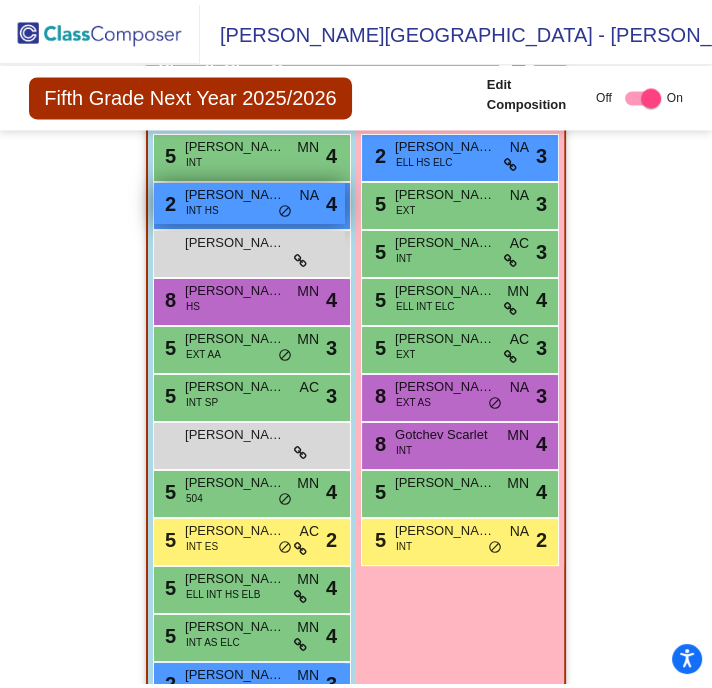 scroll, scrollTop: 0, scrollLeft: 0, axis: both 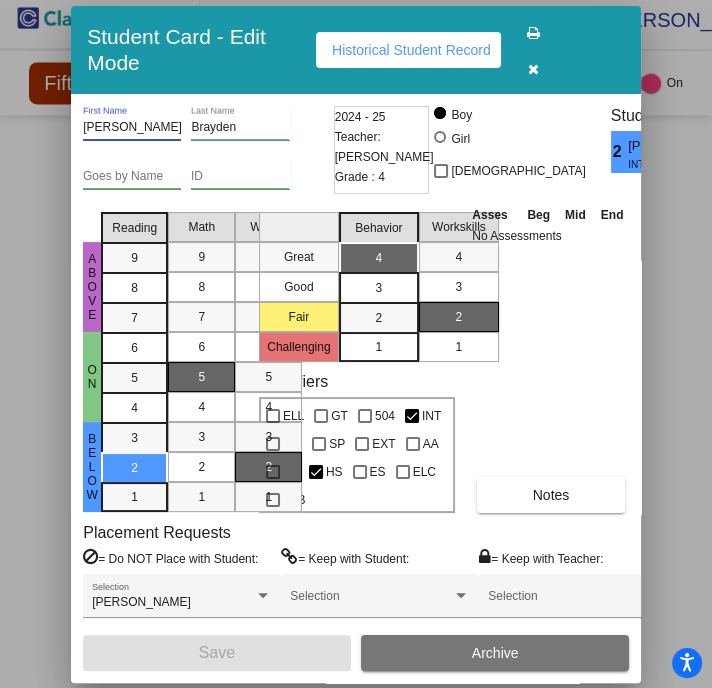 drag, startPoint x: 134, startPoint y: 114, endPoint x: -2, endPoint y: 116, distance: 136.01471 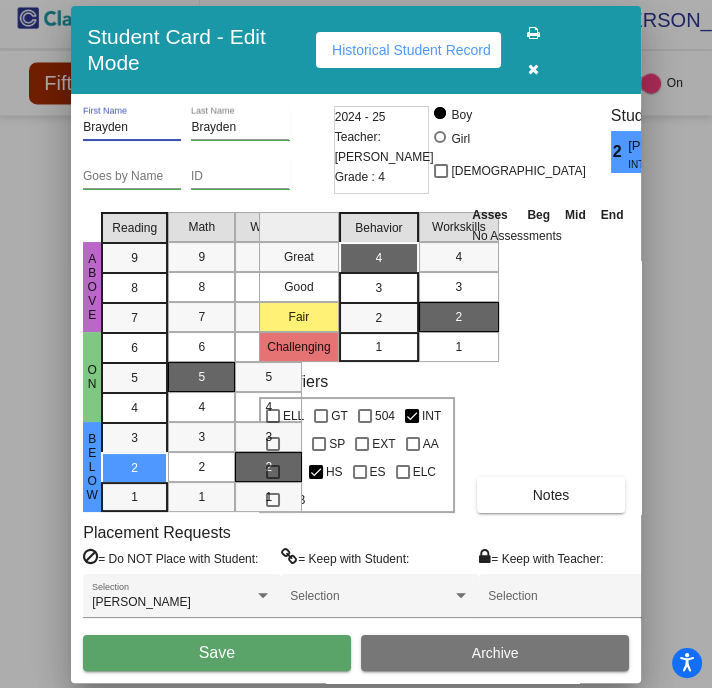 type on "Brayden" 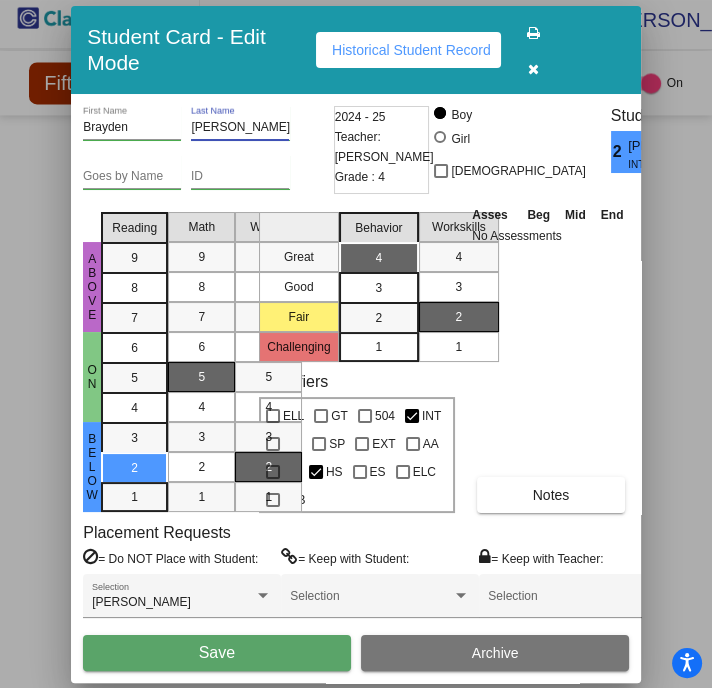 type on "[PERSON_NAME]" 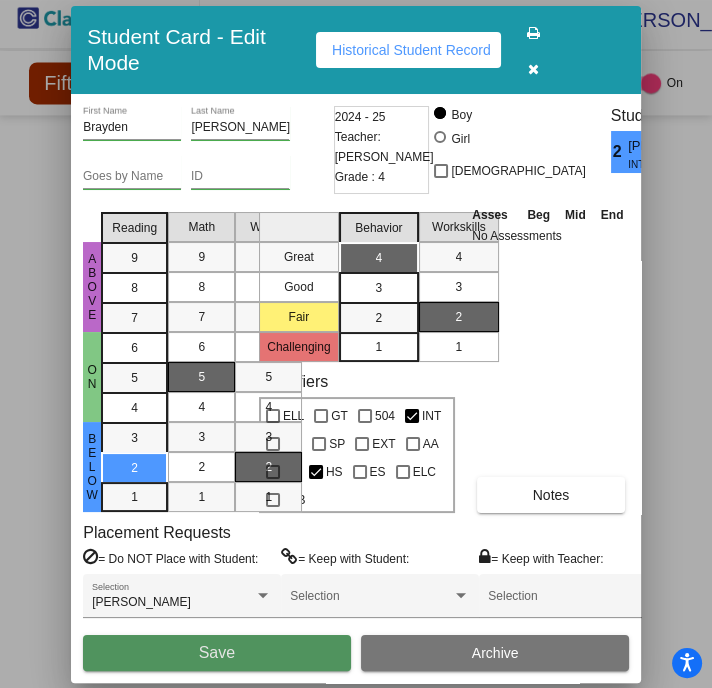 click on "Save" at bounding box center [216, 653] 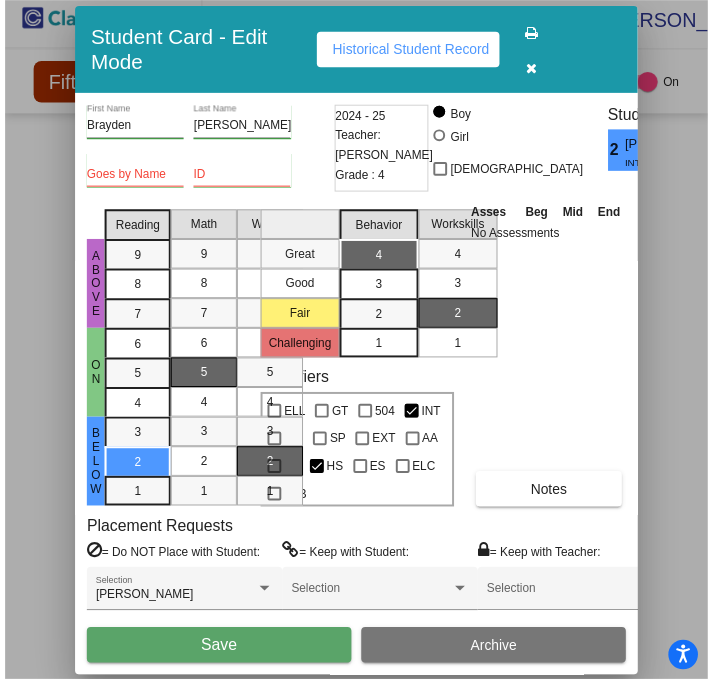 scroll, scrollTop: 9, scrollLeft: 0, axis: vertical 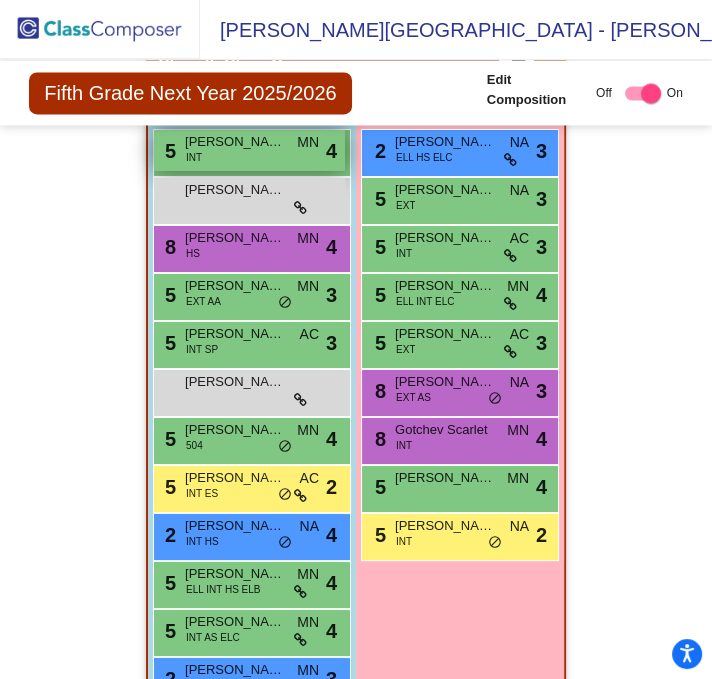click on "5 [PERSON_NAME] INT MN lock do_not_disturb_alt 4" at bounding box center [249, 150] 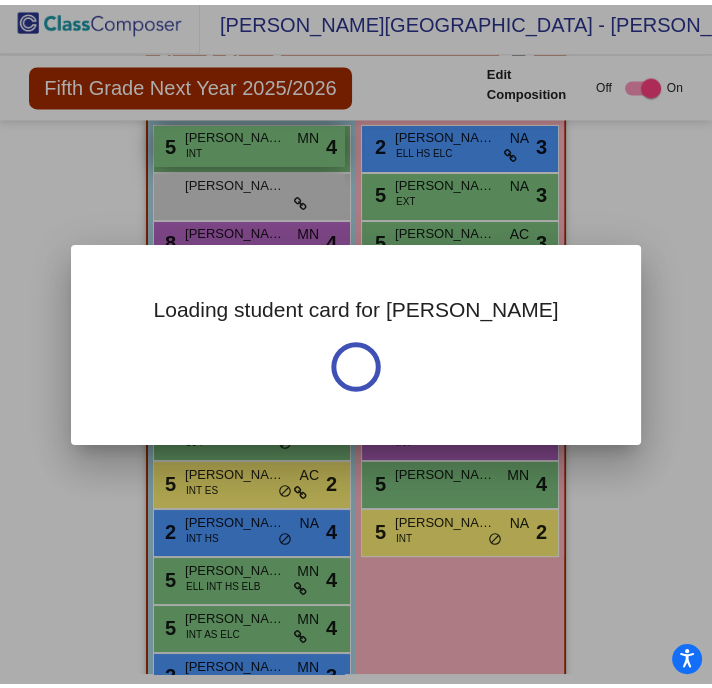 scroll, scrollTop: 0, scrollLeft: 0, axis: both 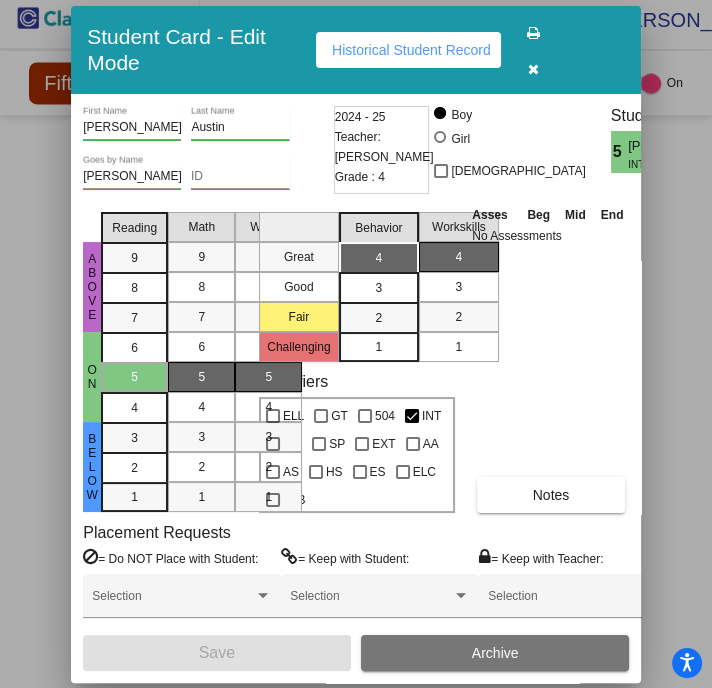 click at bounding box center [533, 69] 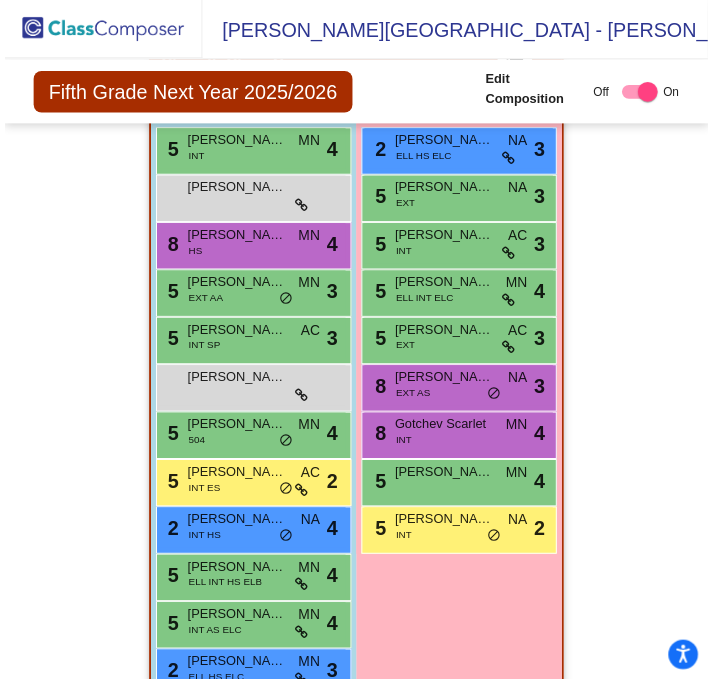 scroll, scrollTop: 9, scrollLeft: 0, axis: vertical 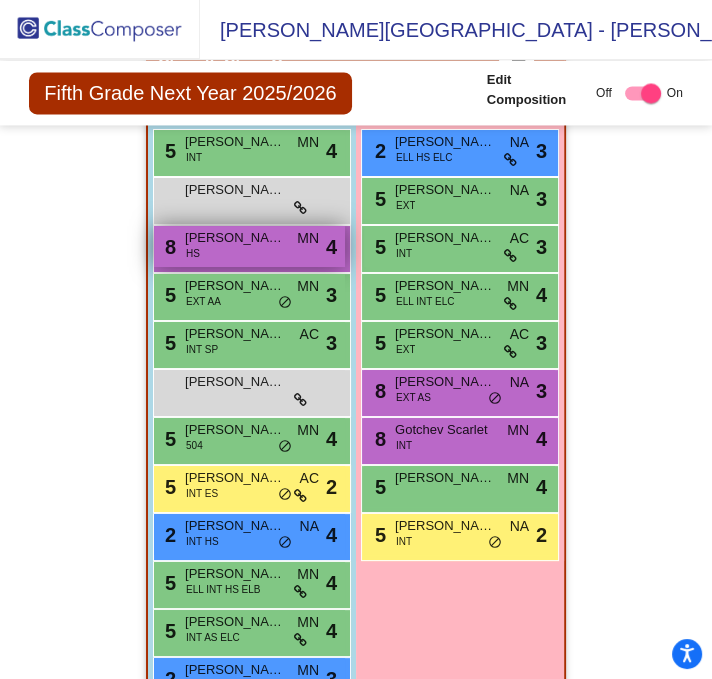 click on "8 [PERSON_NAME] HS MN lock do_not_disturb_alt 4" at bounding box center [249, 246] 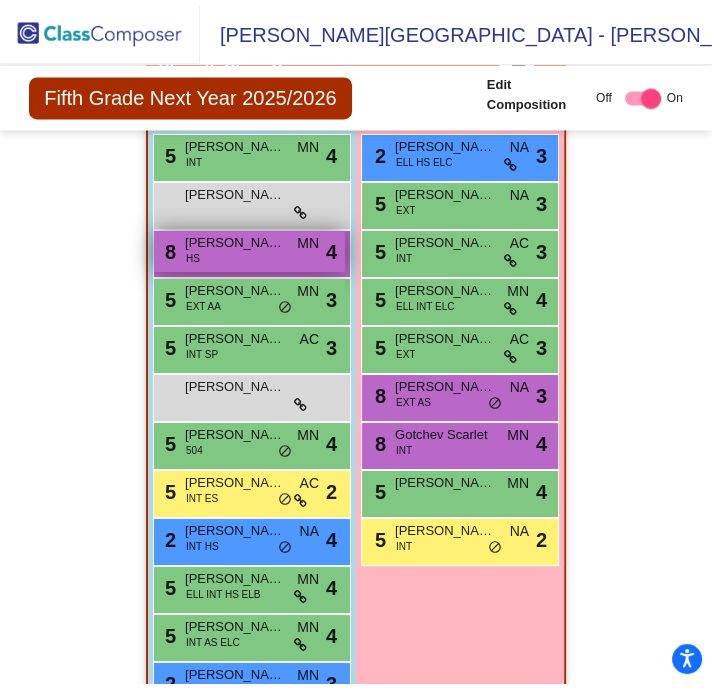 scroll, scrollTop: 0, scrollLeft: 0, axis: both 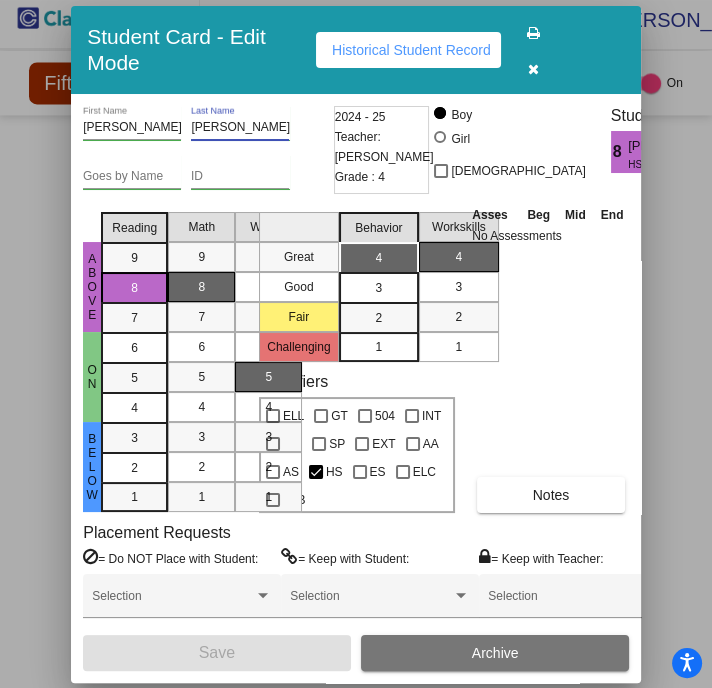 click on "[PERSON_NAME]" at bounding box center [240, 128] 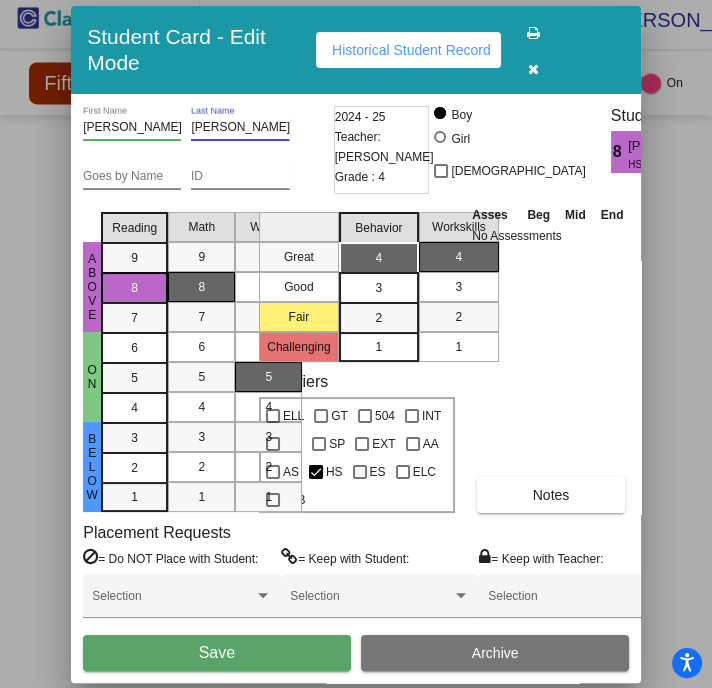 type on "[PERSON_NAME]" 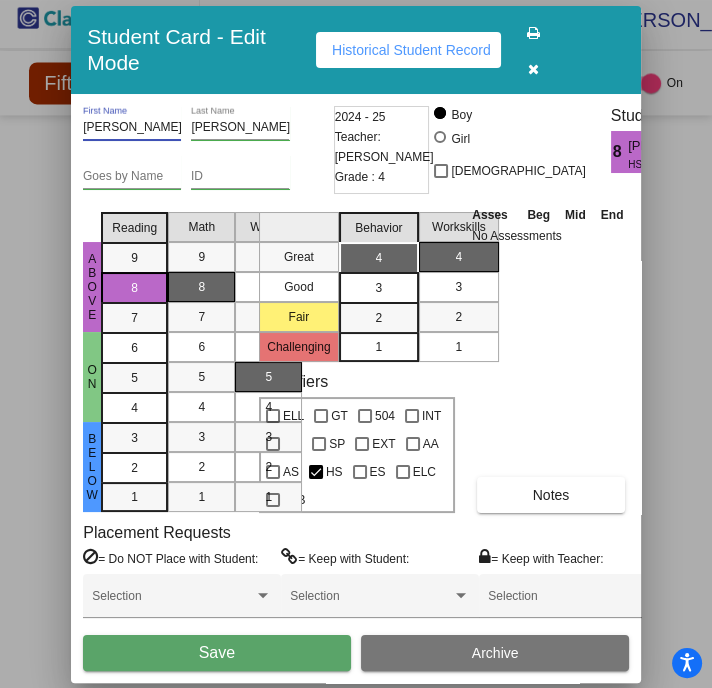click on "[PERSON_NAME]" at bounding box center (132, 128) 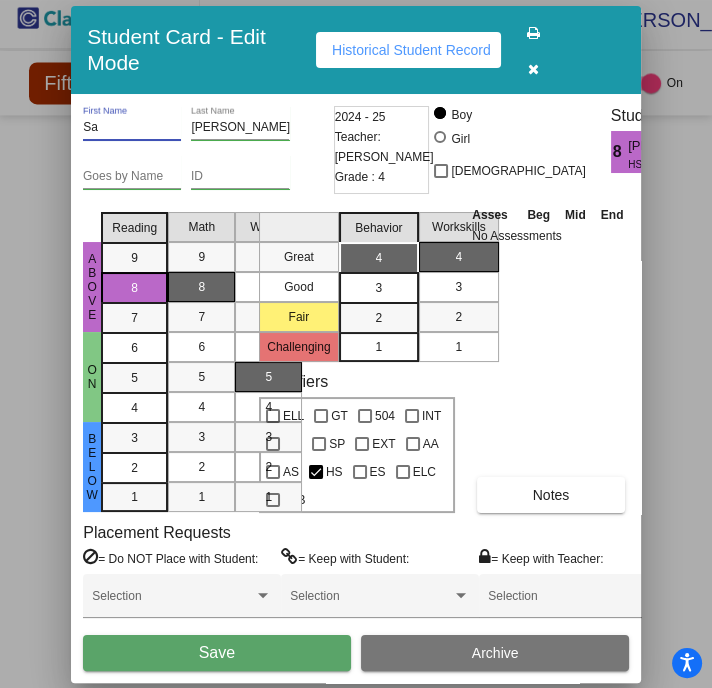 type on "S" 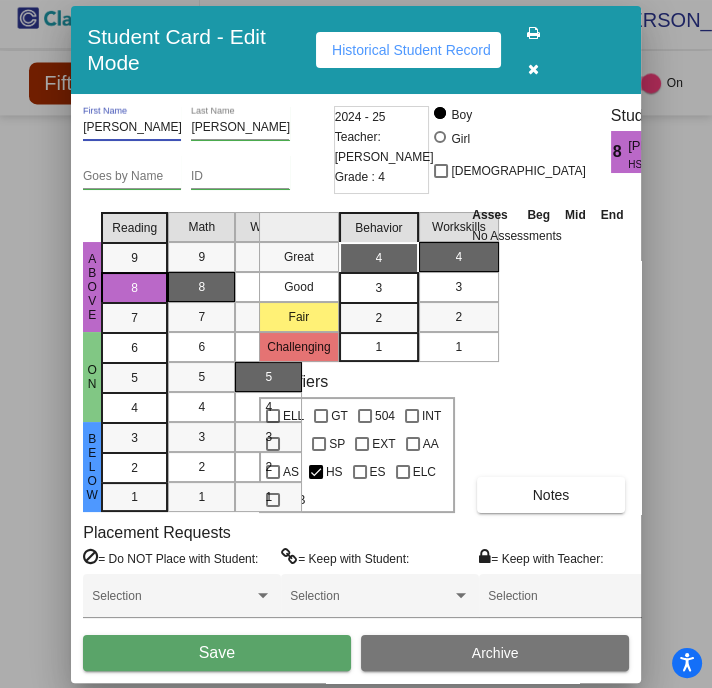 type on "[PERSON_NAME]" 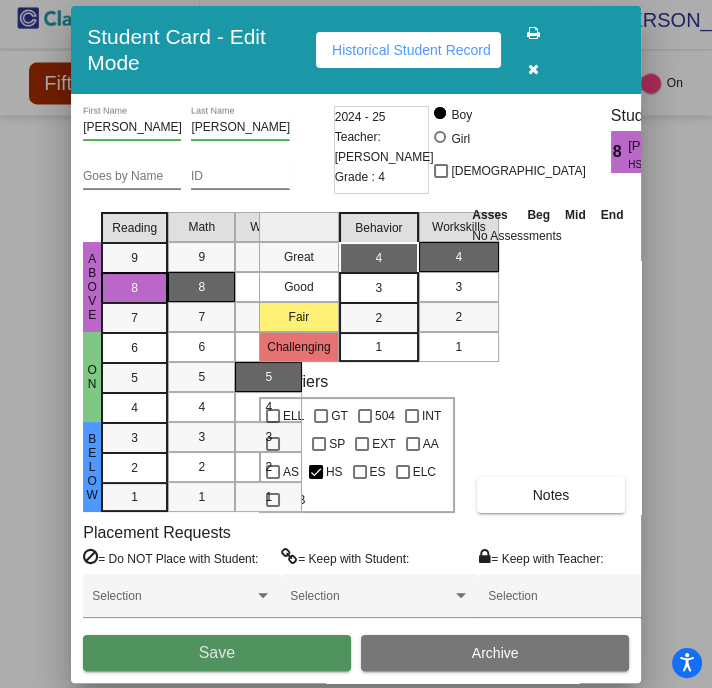 click on "Save" at bounding box center [216, 653] 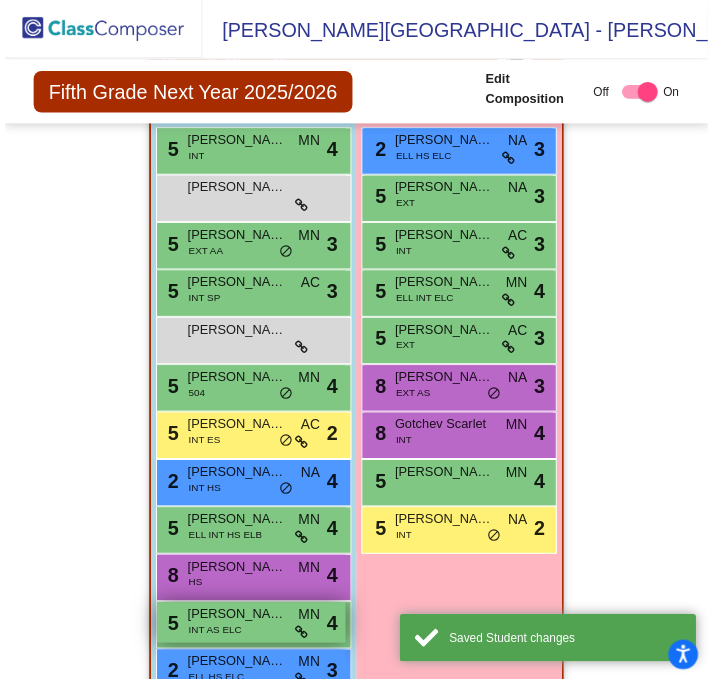 scroll, scrollTop: 9, scrollLeft: 0, axis: vertical 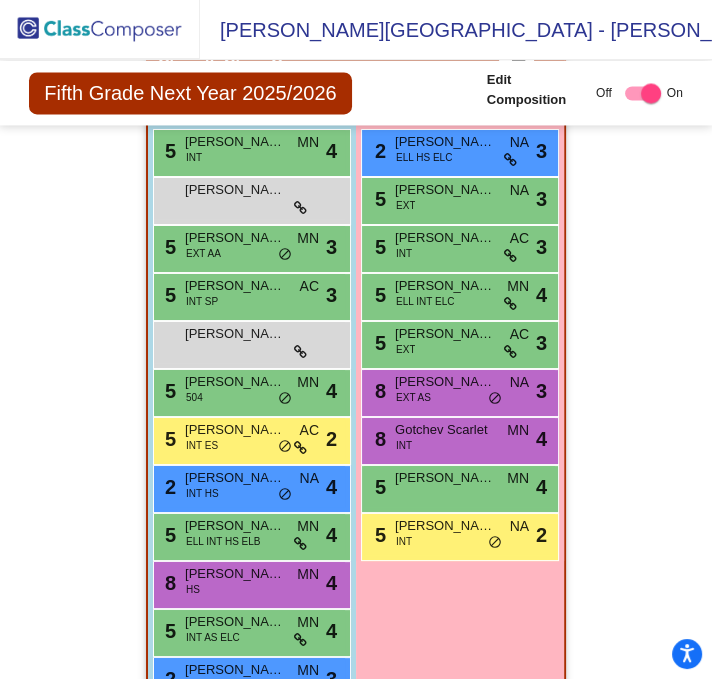click on "Girls: 9 2 [PERSON_NAME] ELL HS ELC NA lock do_not_disturb_alt 3 5 Cataleyah [PERSON_NAME] EXT NA lock do_not_disturb_alt 3 5 [PERSON_NAME] INT AC lock do_not_disturb_alt 3 5 Marharyta Nagorna ELL INT ELC MN lock do_not_disturb_alt 4 5 [PERSON_NAME] EXT AC lock do_not_disturb_alt 3 8 [PERSON_NAME] EXT AS NA lock do_not_disturb_alt 3 8 Gotchev Scarlet INT MN lock do_not_disturb_alt 4 5 [PERSON_NAME] MN lock do_not_disturb_alt 4 5 [PERSON_NAME] INT NA lock do_not_disturb_alt 2" at bounding box center (450, -1380) 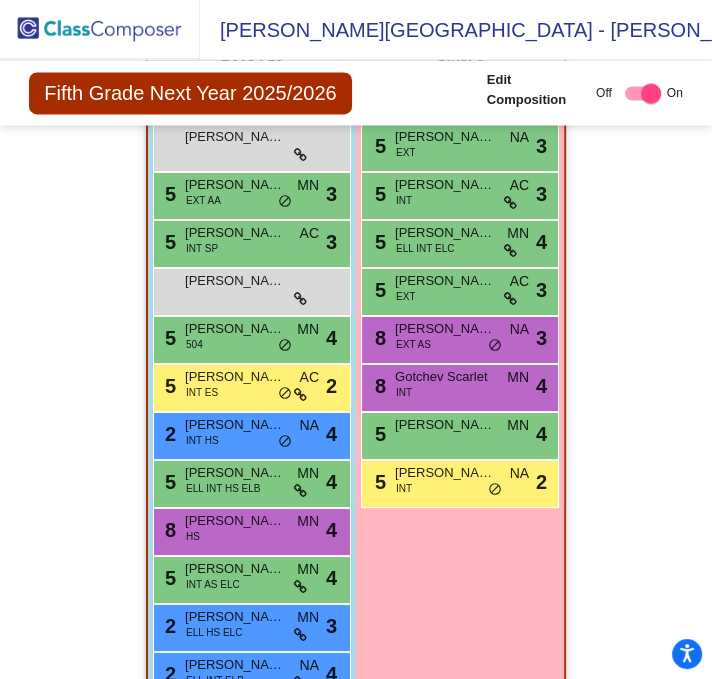 scroll, scrollTop: 2403, scrollLeft: 0, axis: vertical 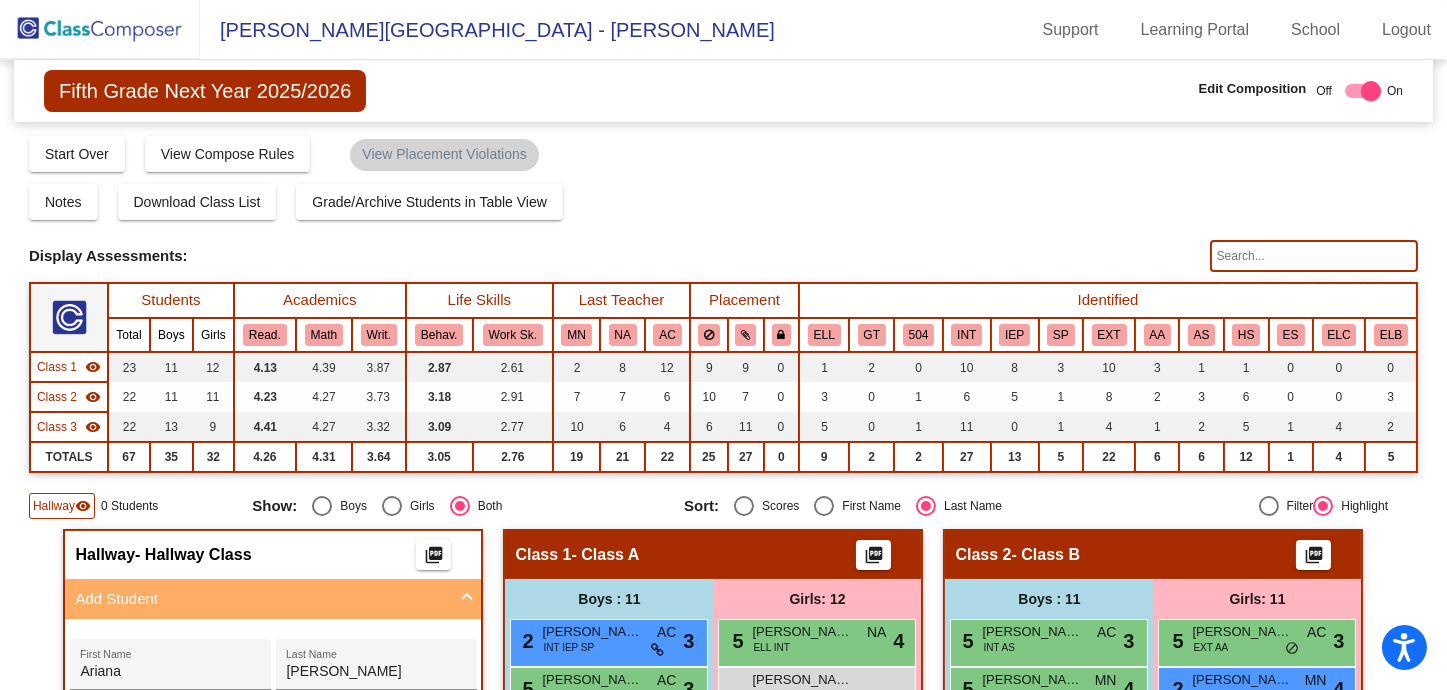 click on "[PERSON_NAME][GEOGRAPHIC_DATA] - [PERSON_NAME]" 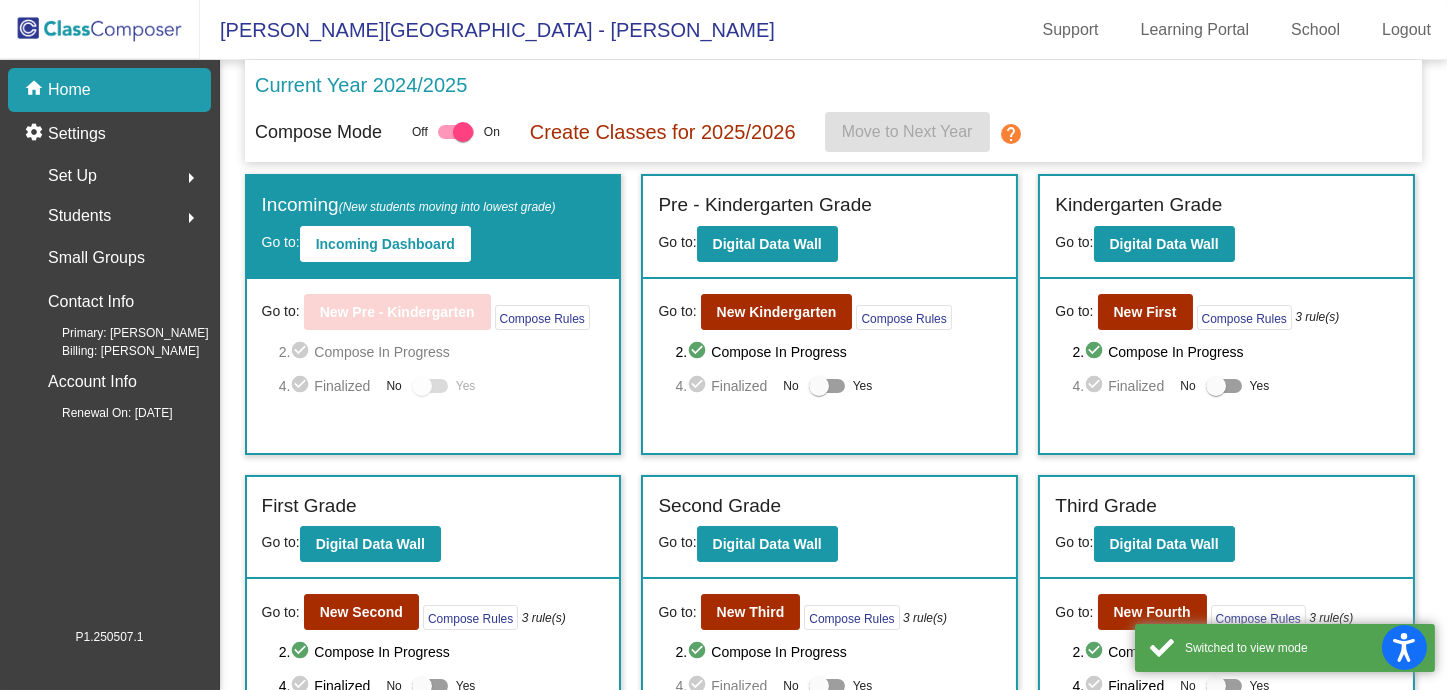 scroll, scrollTop: 357, scrollLeft: 0, axis: vertical 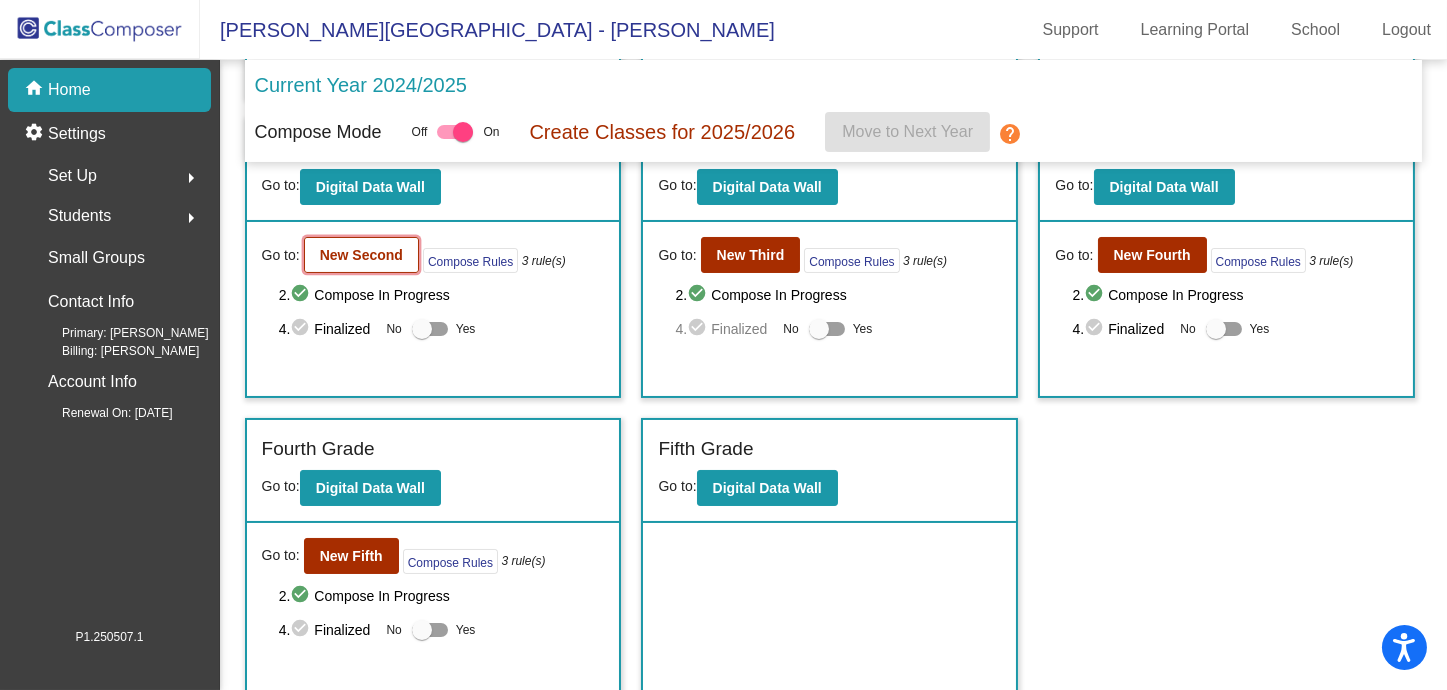 click on "New Second" 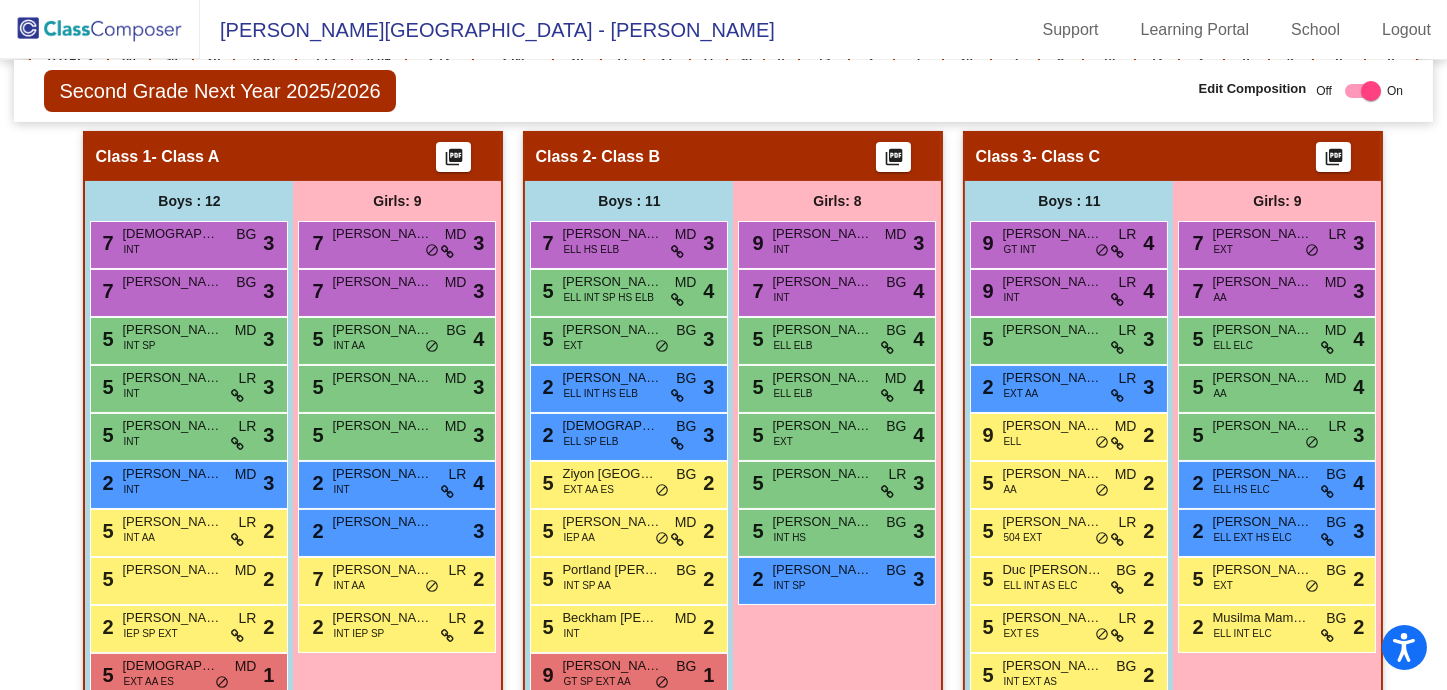 scroll, scrollTop: 0, scrollLeft: 0, axis: both 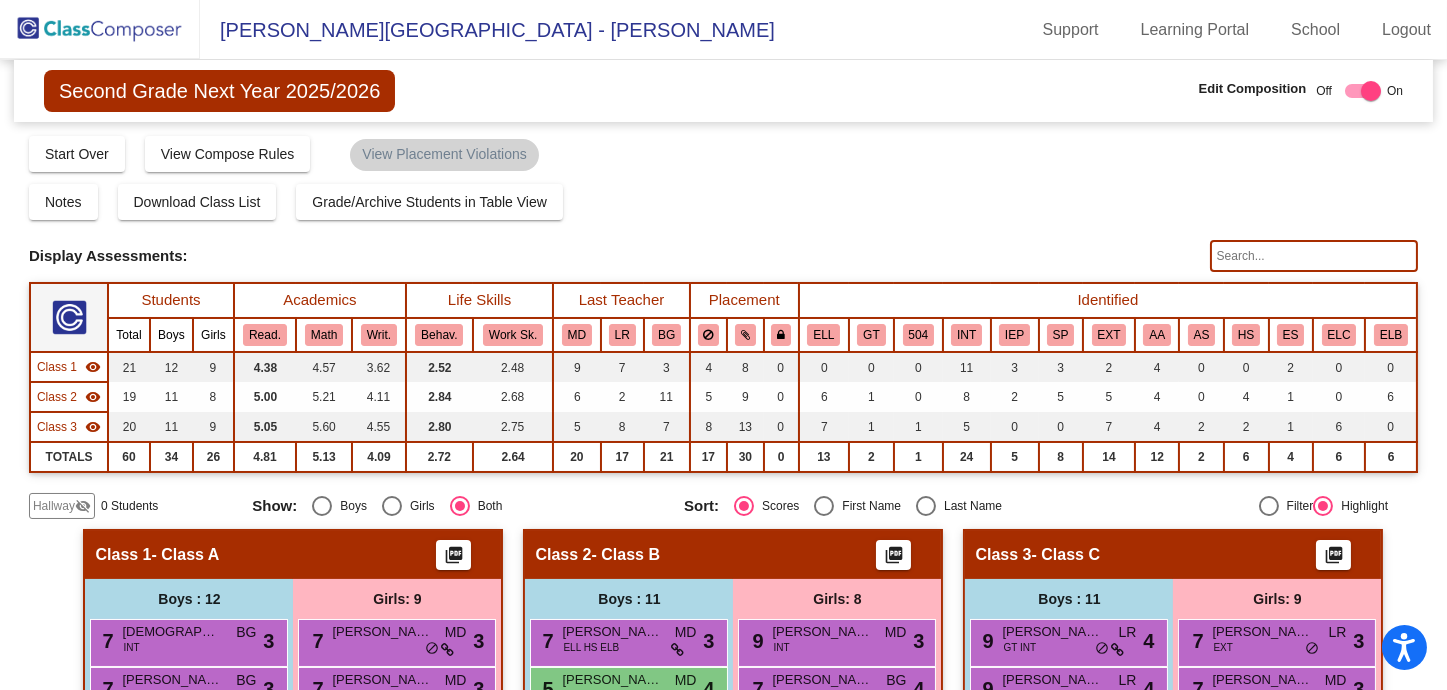 click on "Hallway   visibility_off" 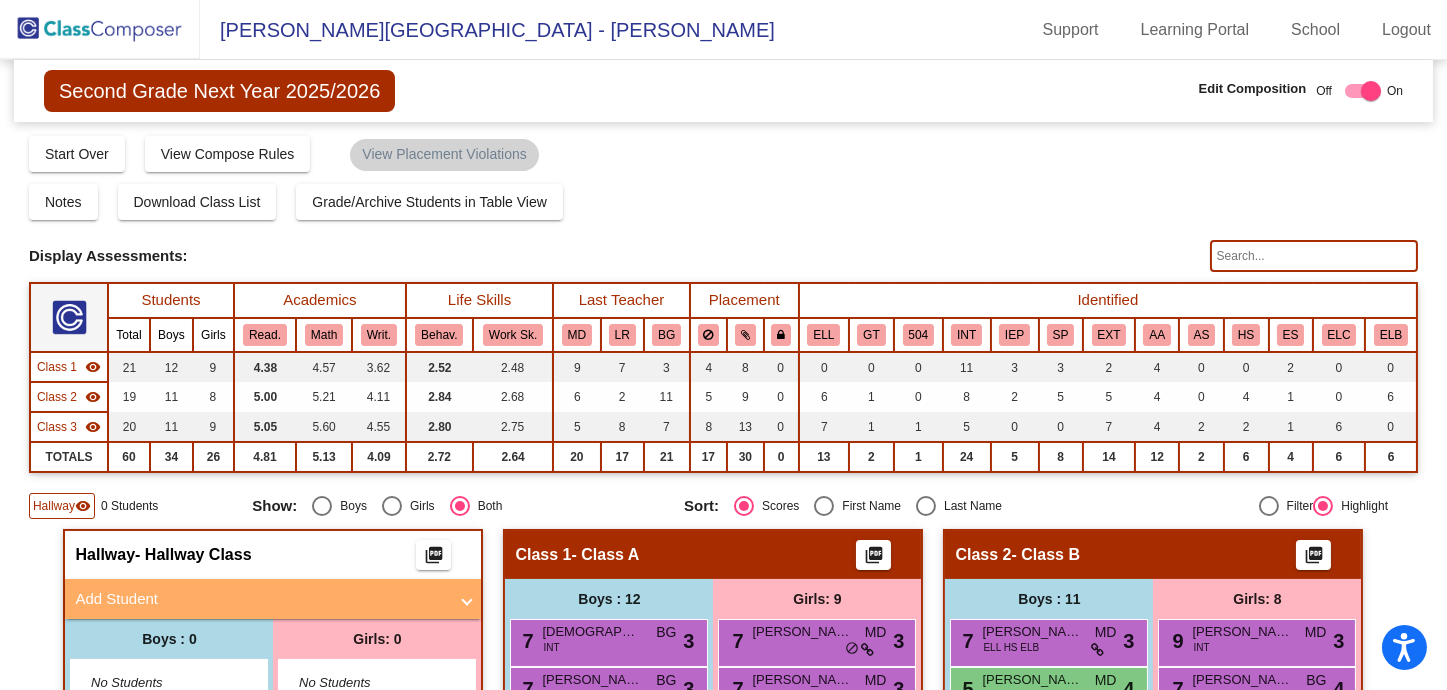 scroll, scrollTop: 400, scrollLeft: 0, axis: vertical 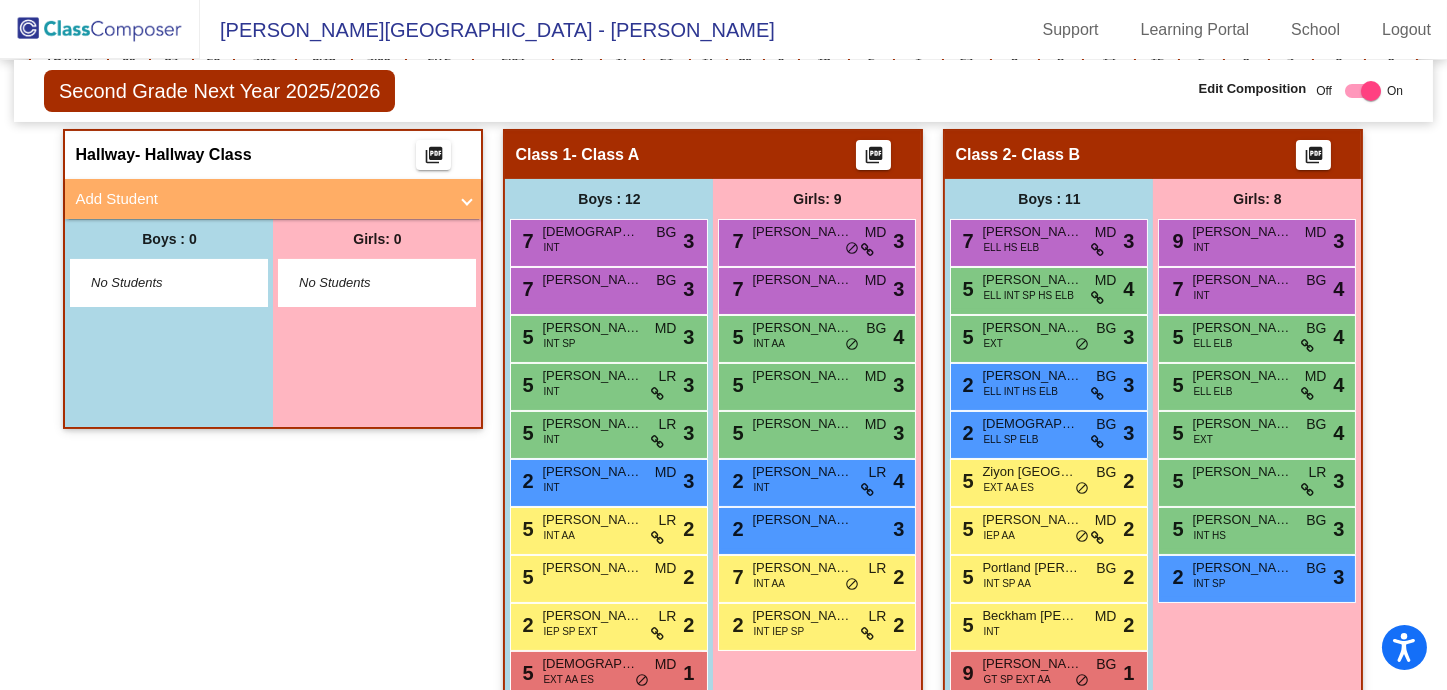 click on "Hallway   - Hallway Class  picture_as_pdf  Add Student  First Name Last Name Student Id  (Recommended)   Boy   Girl   [DEMOGRAPHIC_DATA] Add Close  Boys : 0    No Students   Girls: 0   No Students" 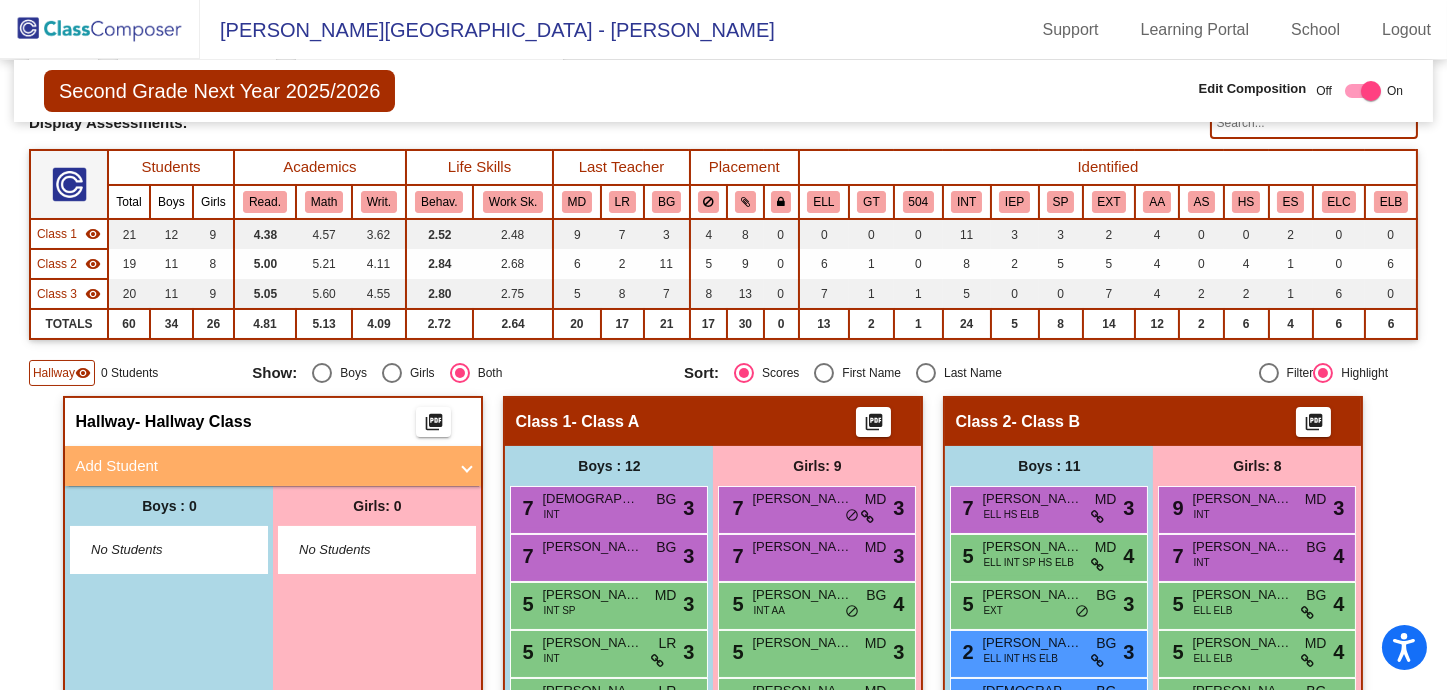 click on "Hallway" 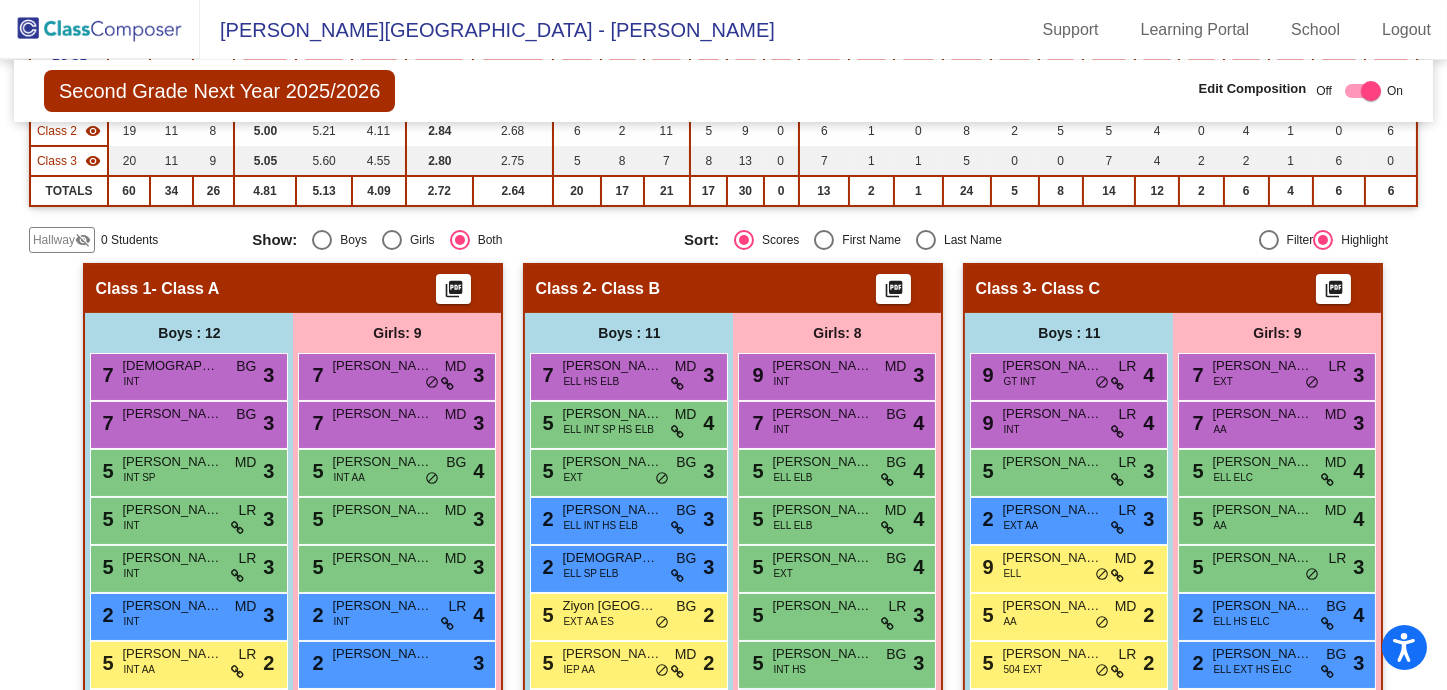 scroll, scrollTop: 400, scrollLeft: 0, axis: vertical 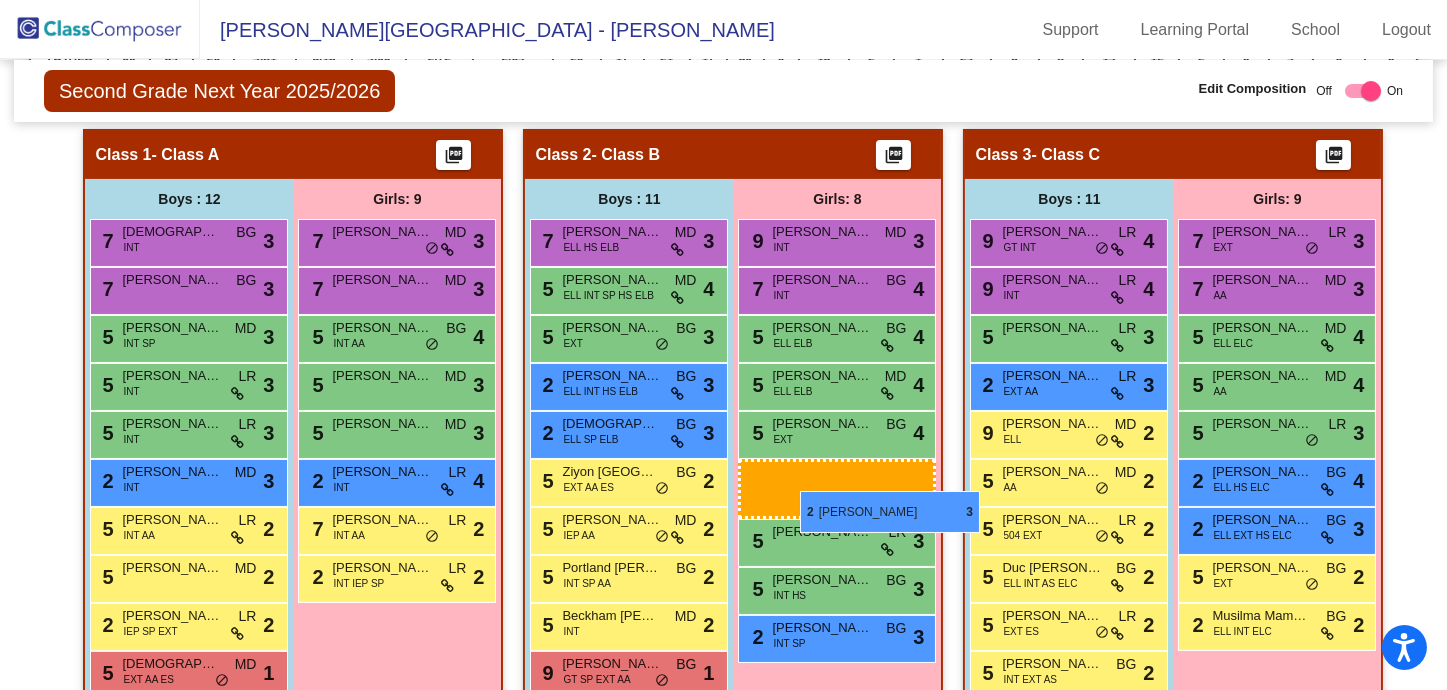 drag, startPoint x: 372, startPoint y: 526, endPoint x: 800, endPoint y: 491, distance: 429.42868 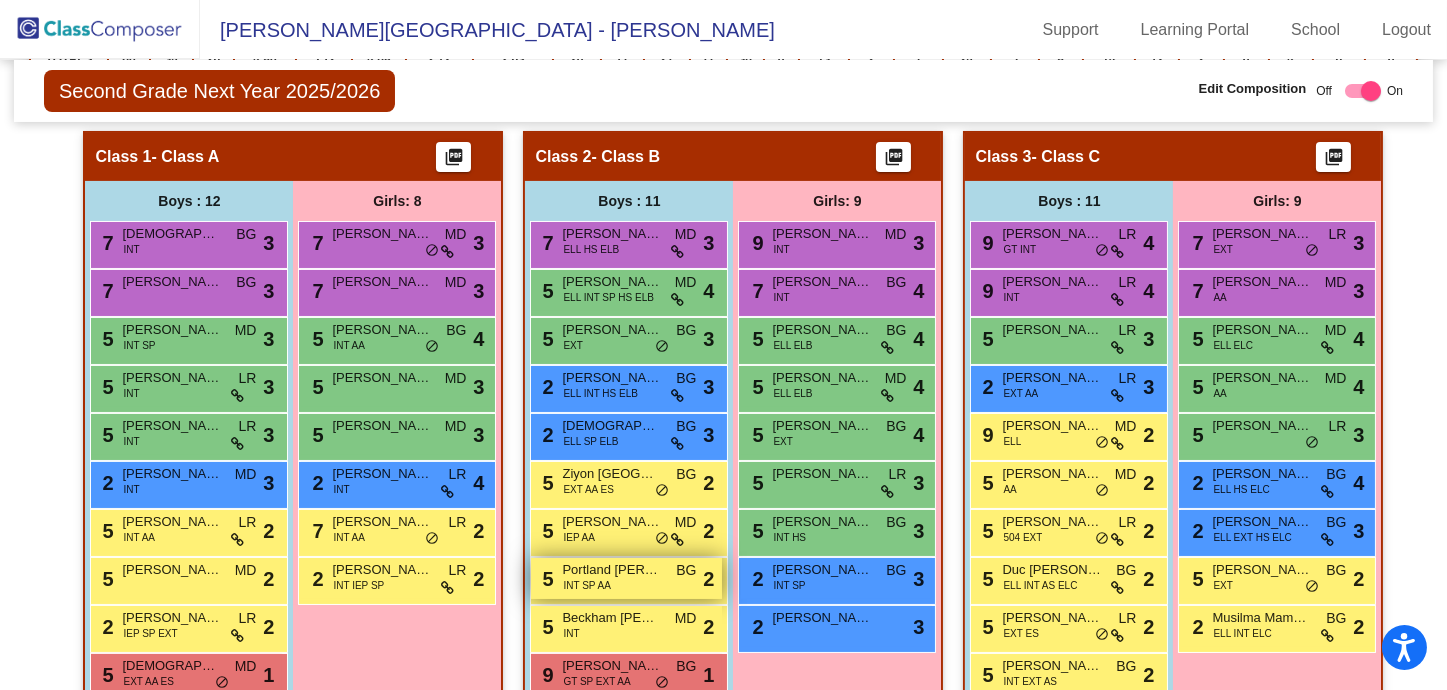 scroll, scrollTop: 531, scrollLeft: 0, axis: vertical 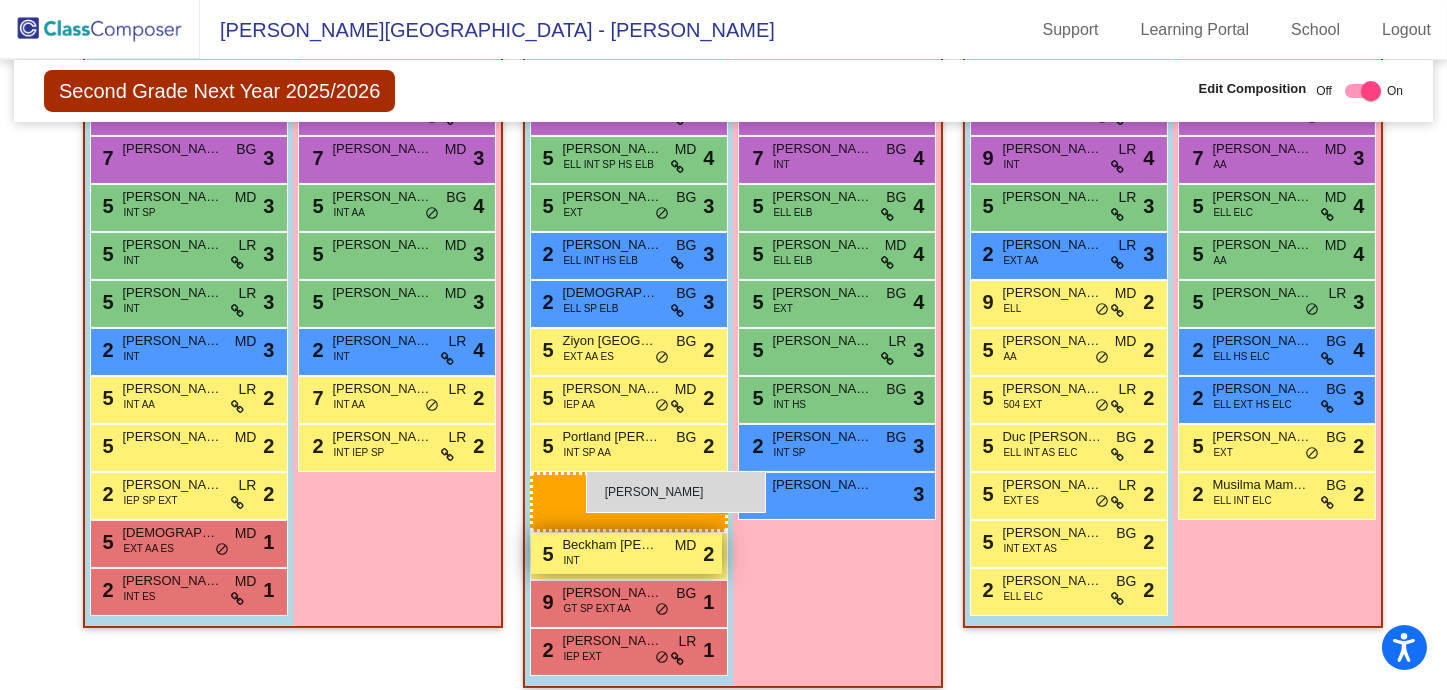 drag, startPoint x: 210, startPoint y: 633, endPoint x: 561, endPoint y: 488, distance: 379.771 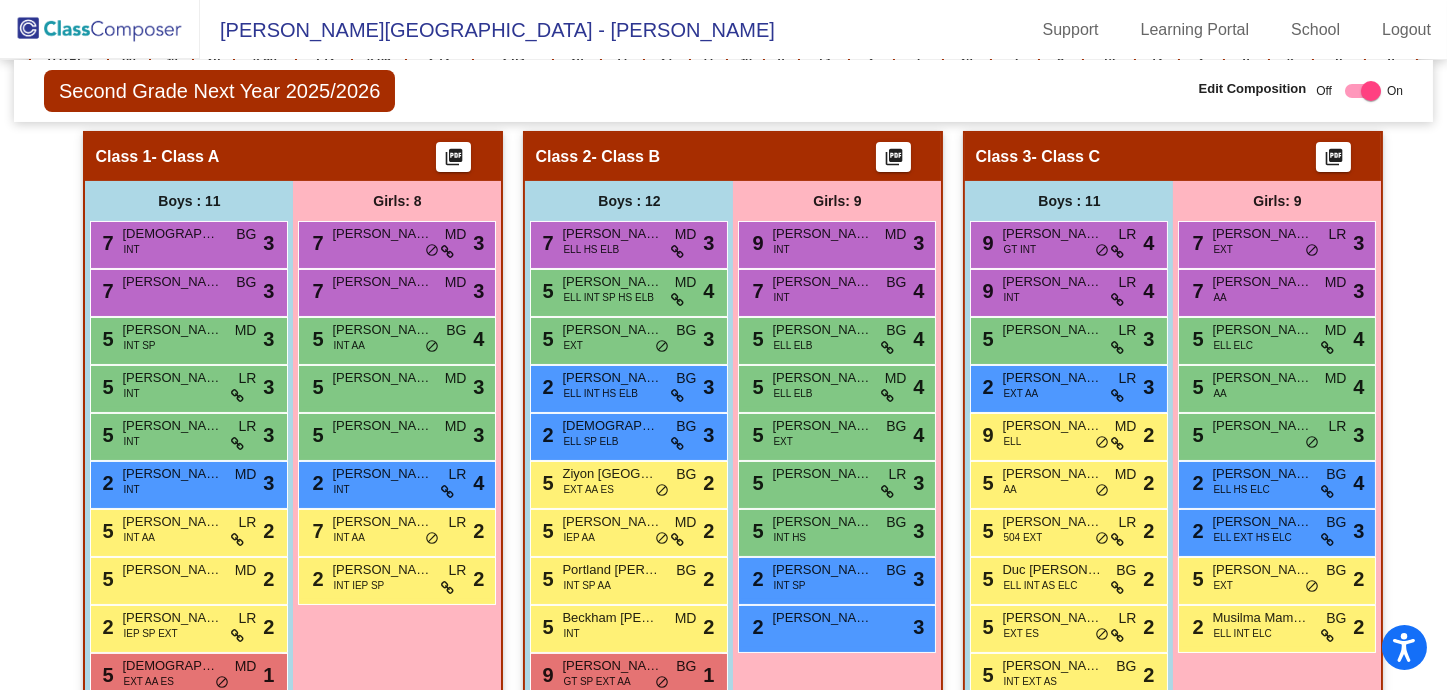 scroll, scrollTop: 0, scrollLeft: 0, axis: both 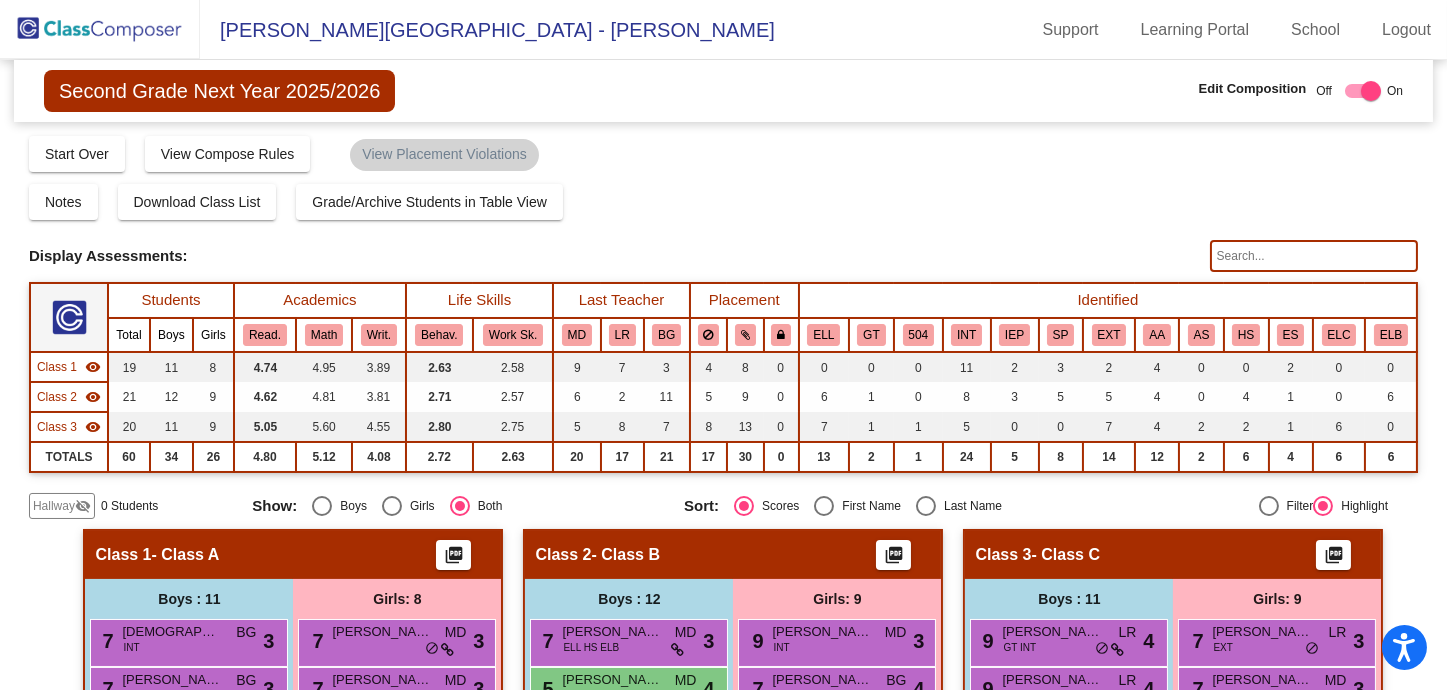 click 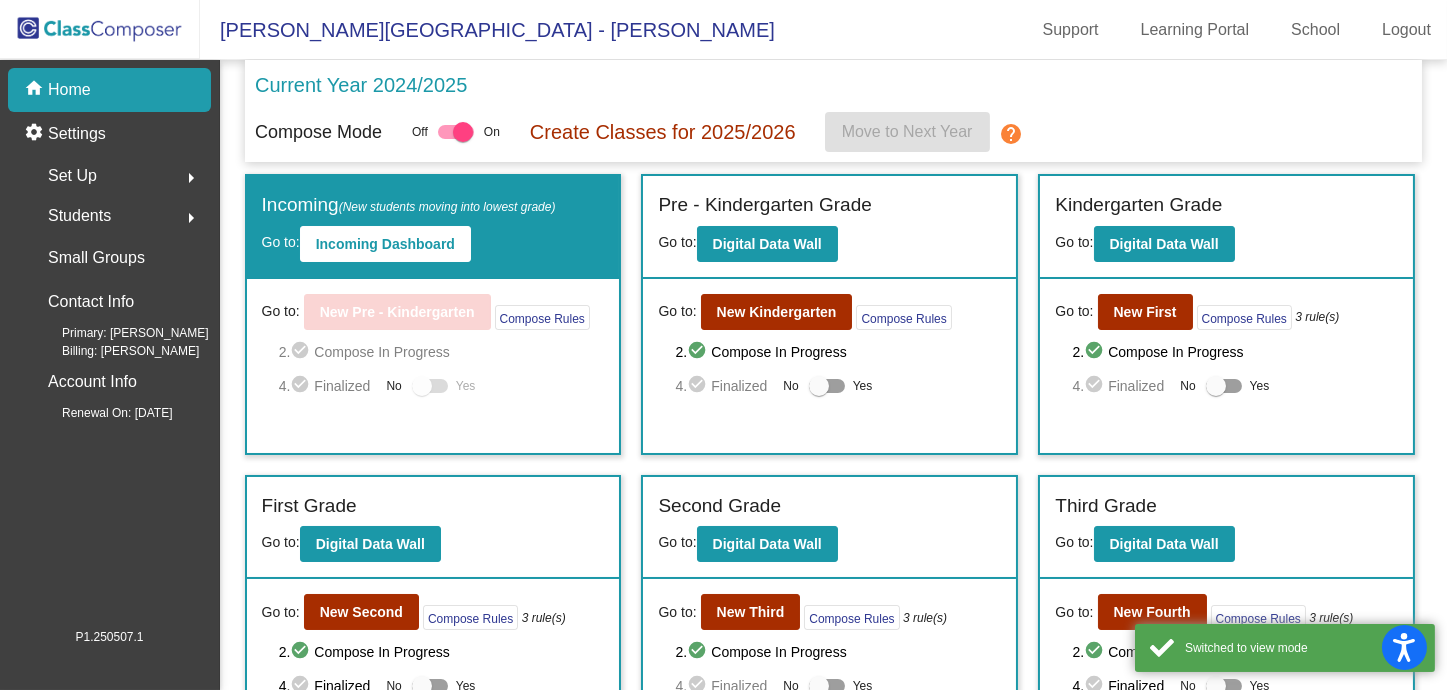 scroll, scrollTop: 357, scrollLeft: 0, axis: vertical 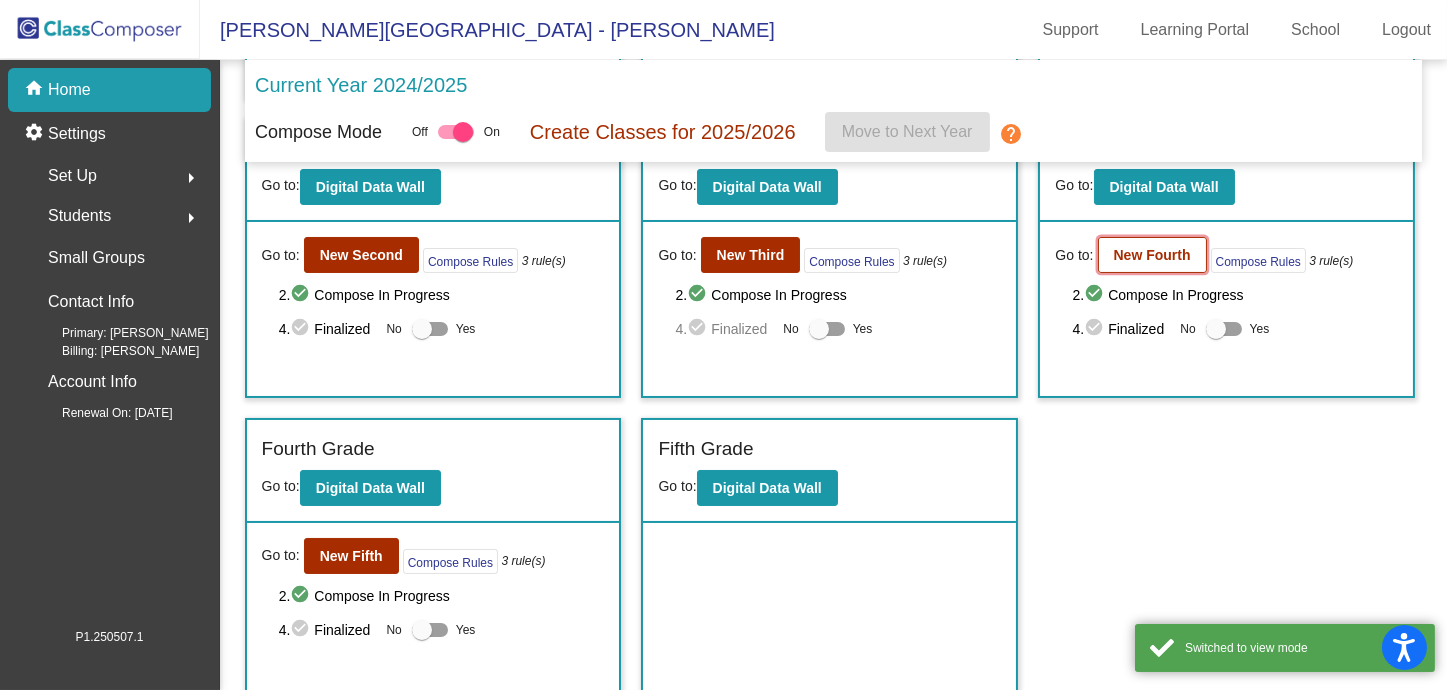 click on "New Fourth" 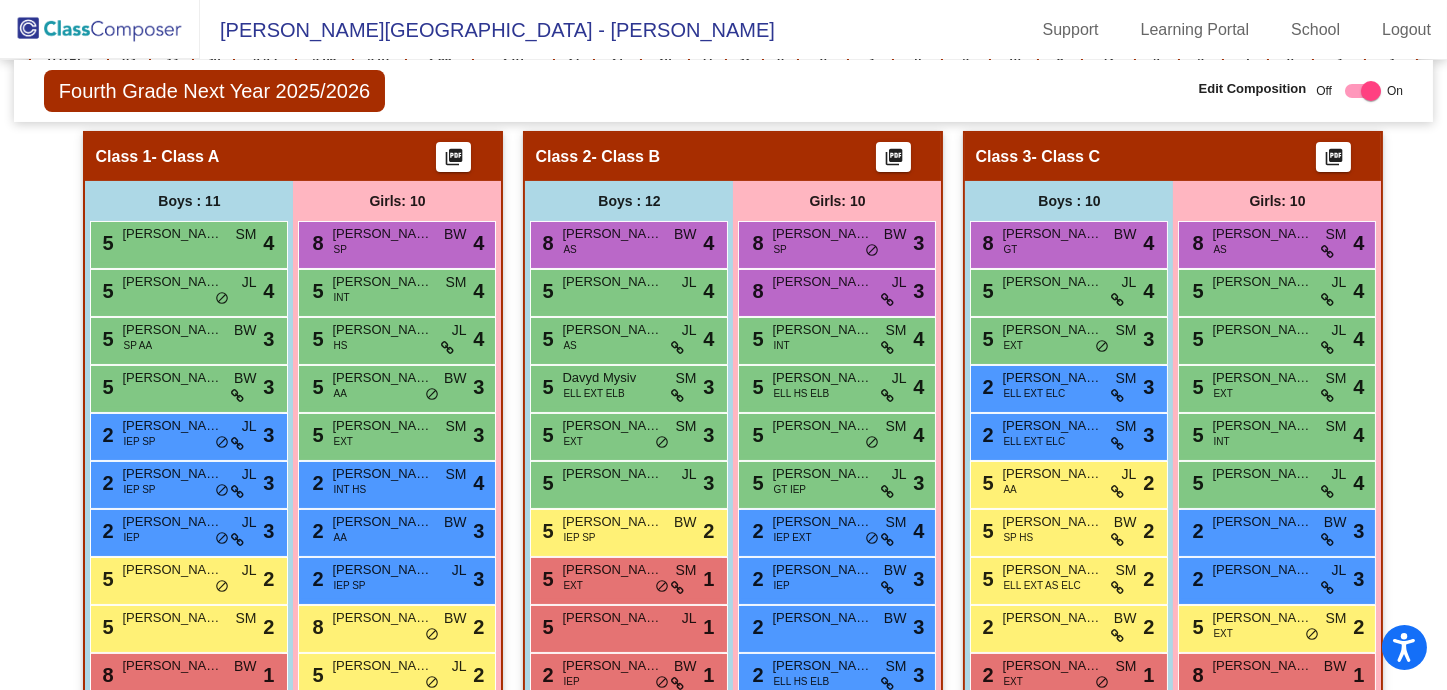 scroll, scrollTop: 531, scrollLeft: 0, axis: vertical 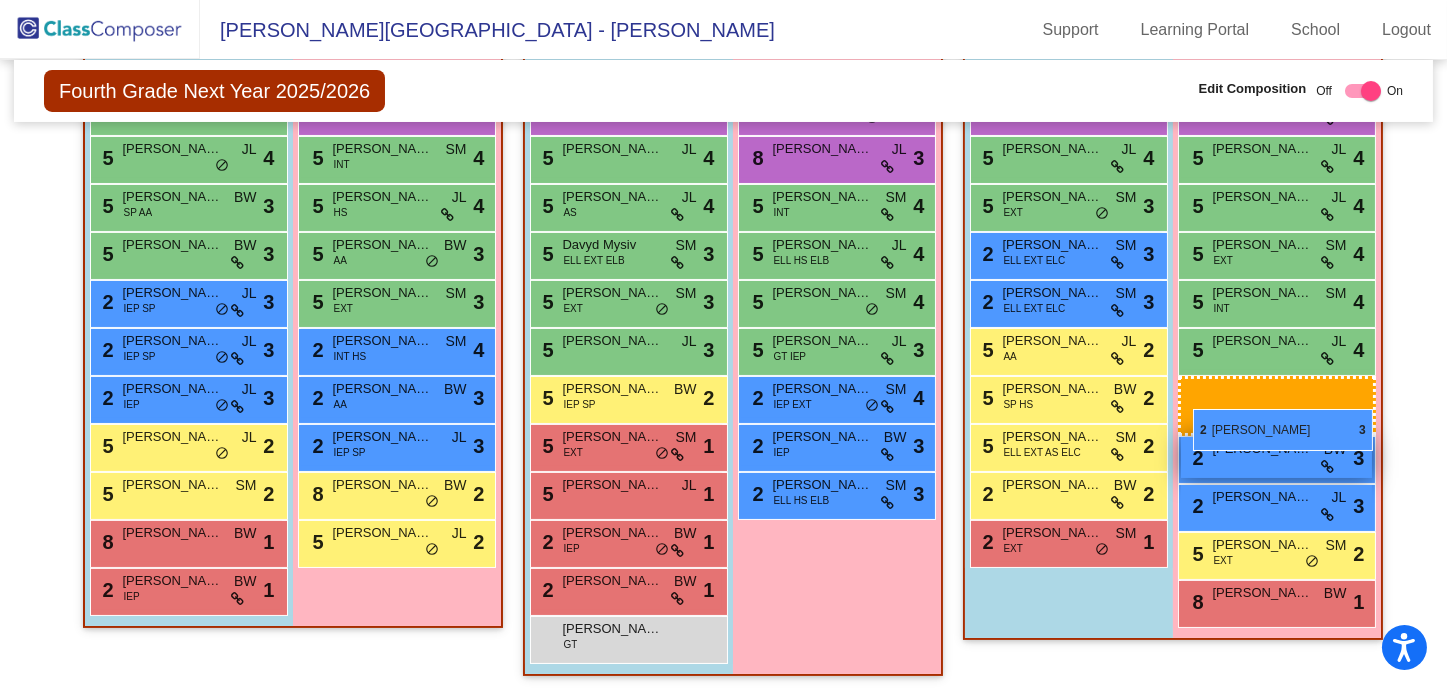 drag, startPoint x: 814, startPoint y: 488, endPoint x: 1190, endPoint y: 400, distance: 386.16058 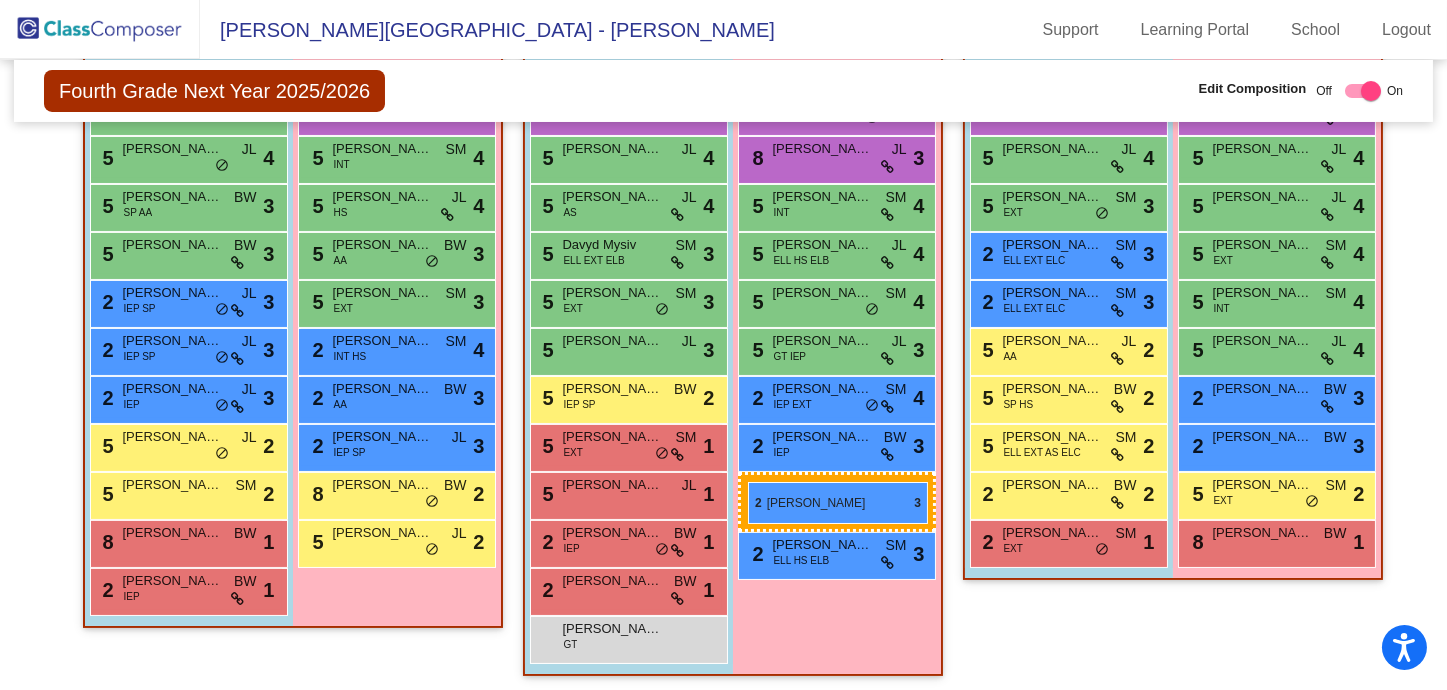 drag, startPoint x: 1261, startPoint y: 448, endPoint x: 748, endPoint y: 482, distance: 514.1255 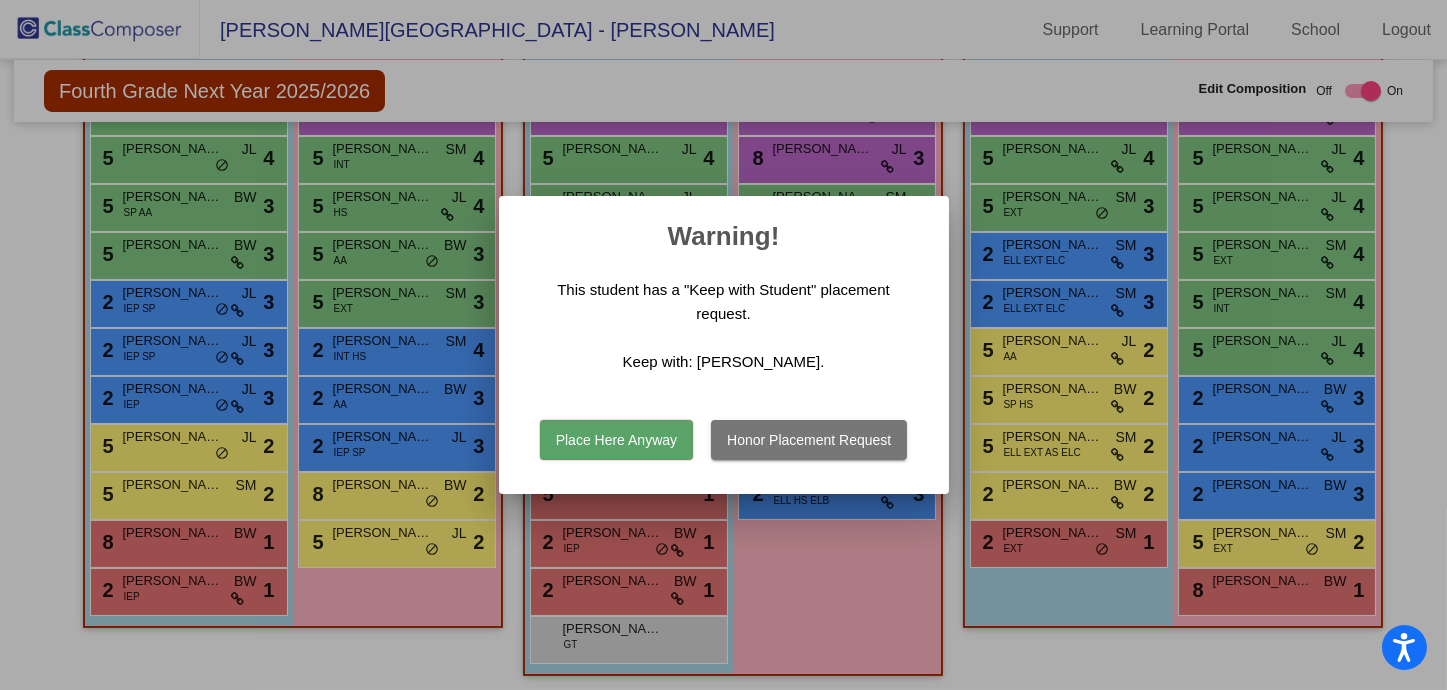 click on "Place Here Anyway" at bounding box center (616, 440) 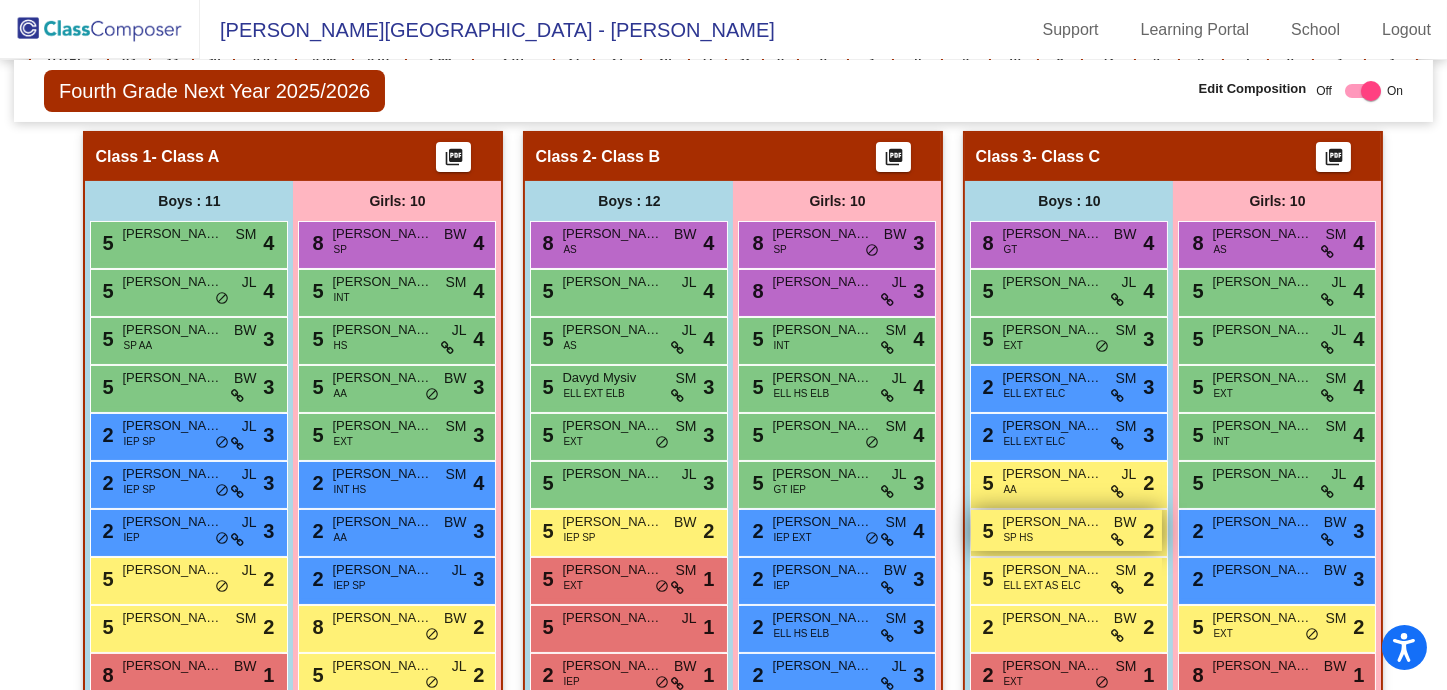 scroll, scrollTop: 265, scrollLeft: 0, axis: vertical 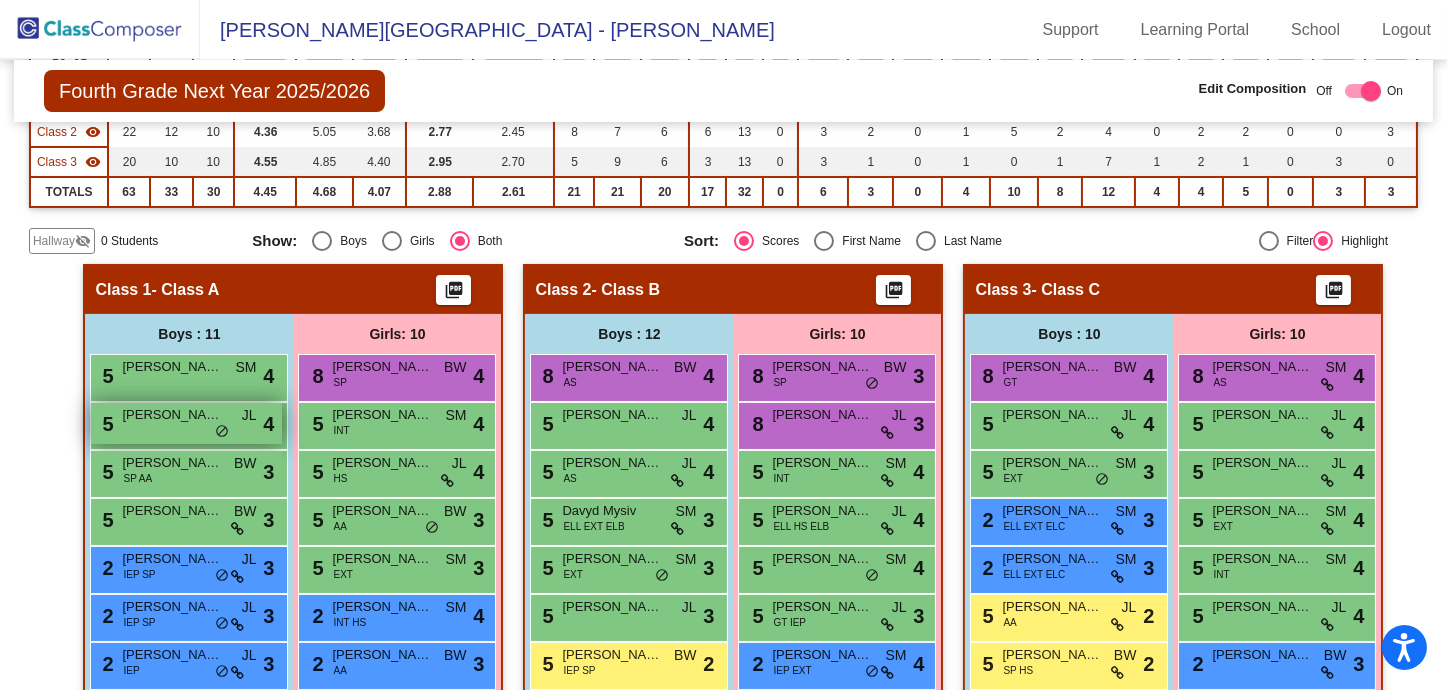click on "5 [PERSON_NAME] JL lock do_not_disturb_alt 4" at bounding box center [186, 423] 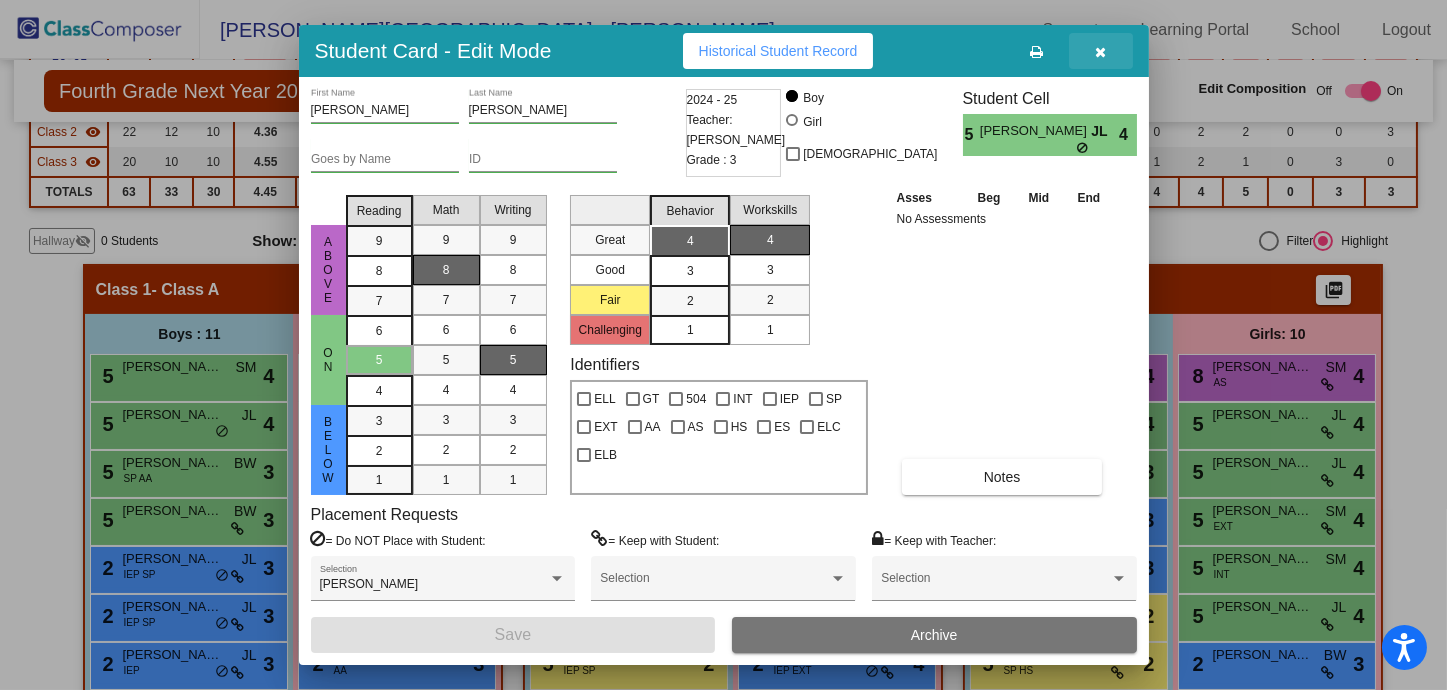 click at bounding box center [1100, 52] 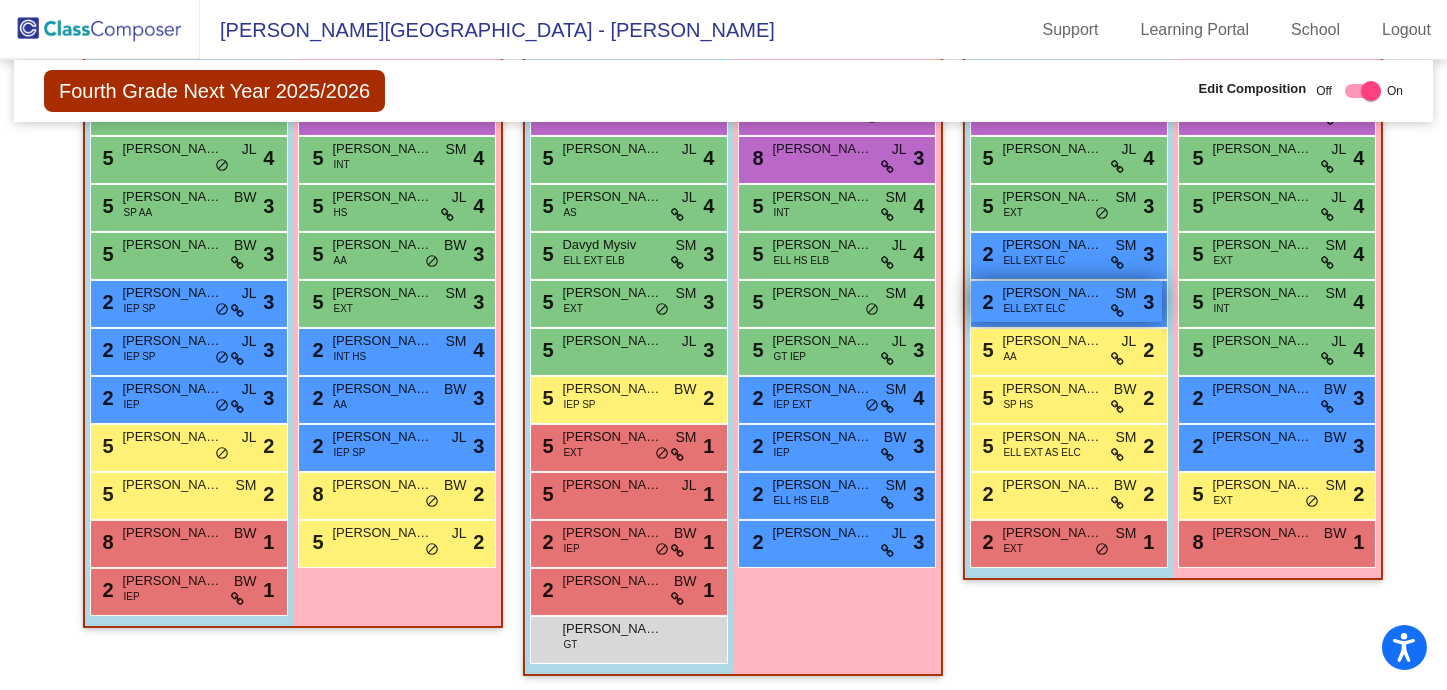 scroll, scrollTop: 398, scrollLeft: 0, axis: vertical 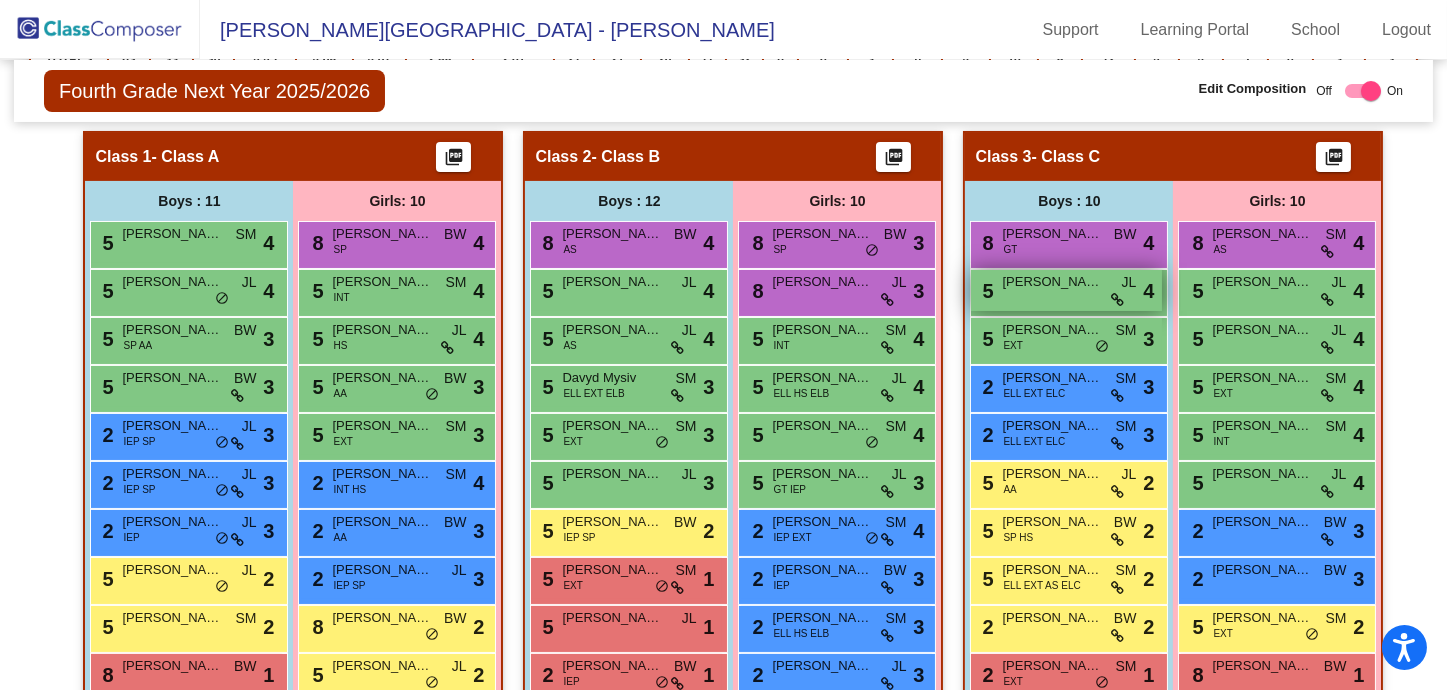 click on "5 [PERSON_NAME] JL lock do_not_disturb_alt 4" at bounding box center [1066, 290] 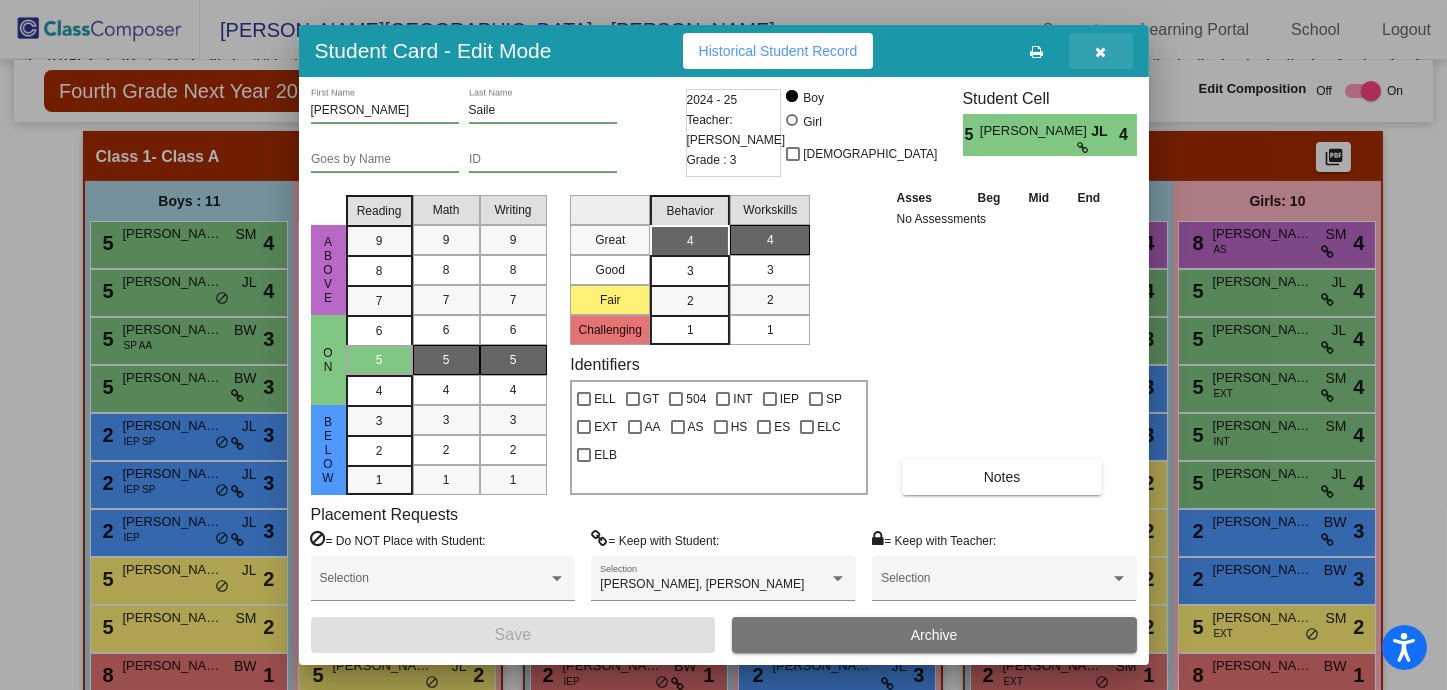 click at bounding box center (1101, 51) 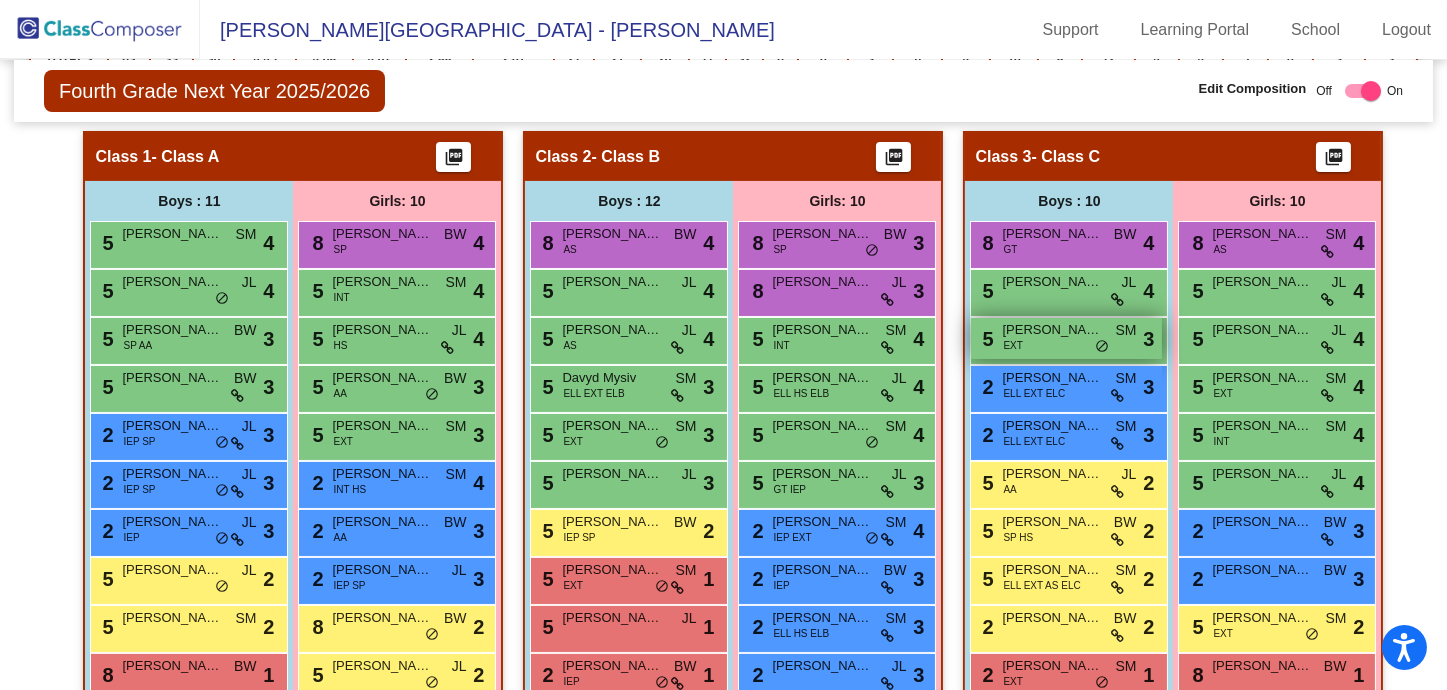 click on "5 [PERSON_NAME] EXT SM lock do_not_disturb_alt 3" at bounding box center (1066, 338) 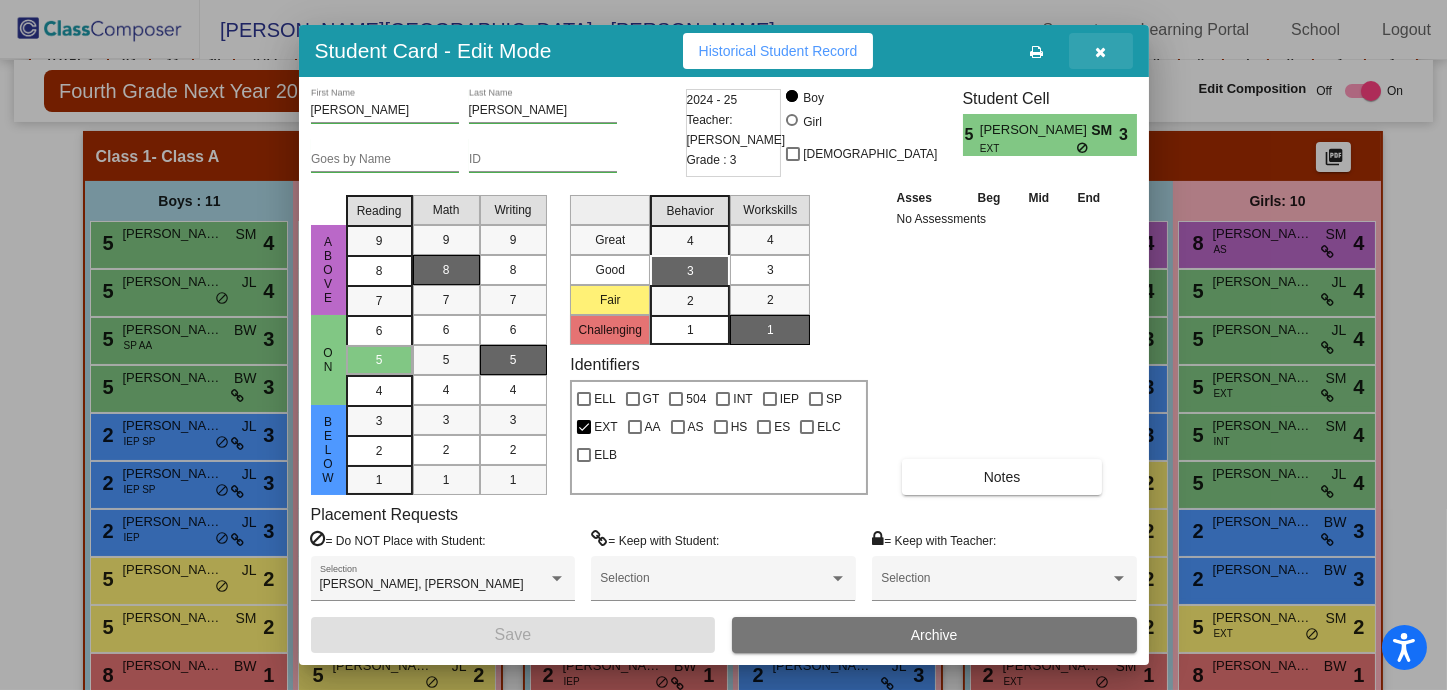 click at bounding box center (1101, 51) 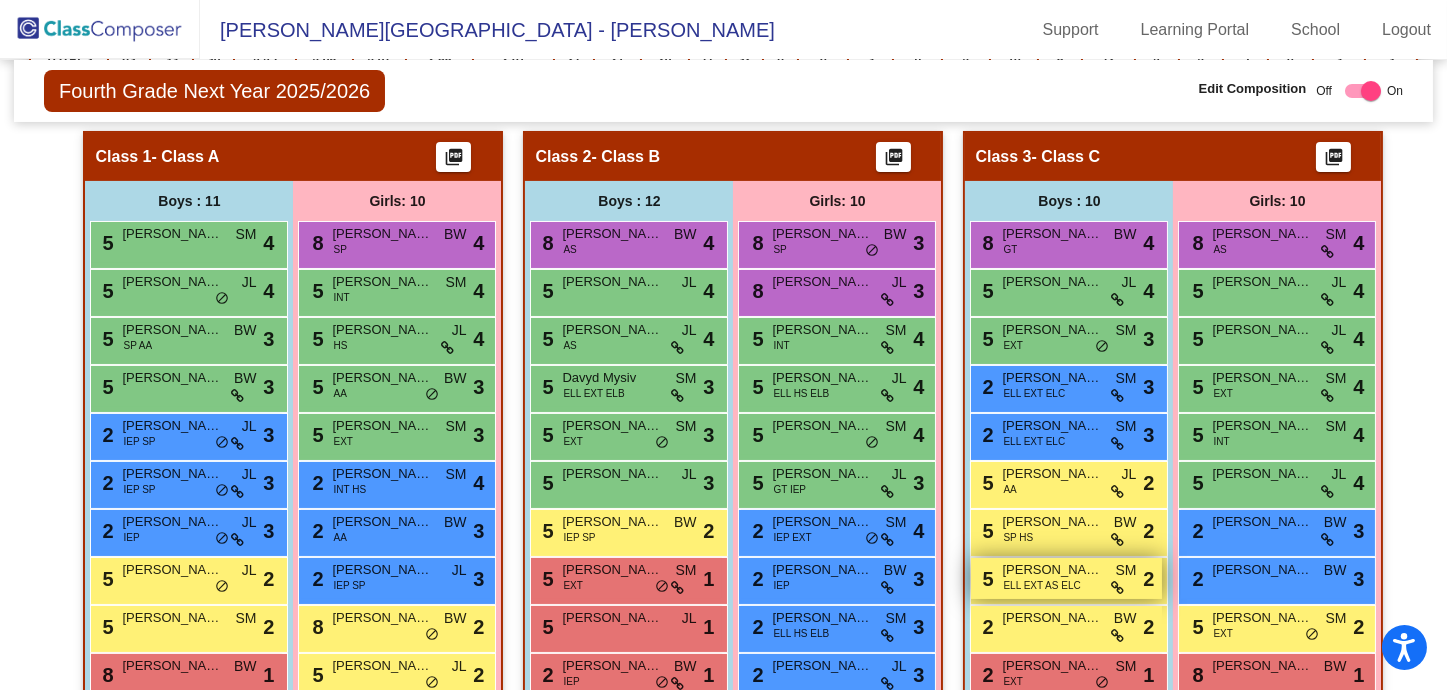 scroll, scrollTop: 531, scrollLeft: 0, axis: vertical 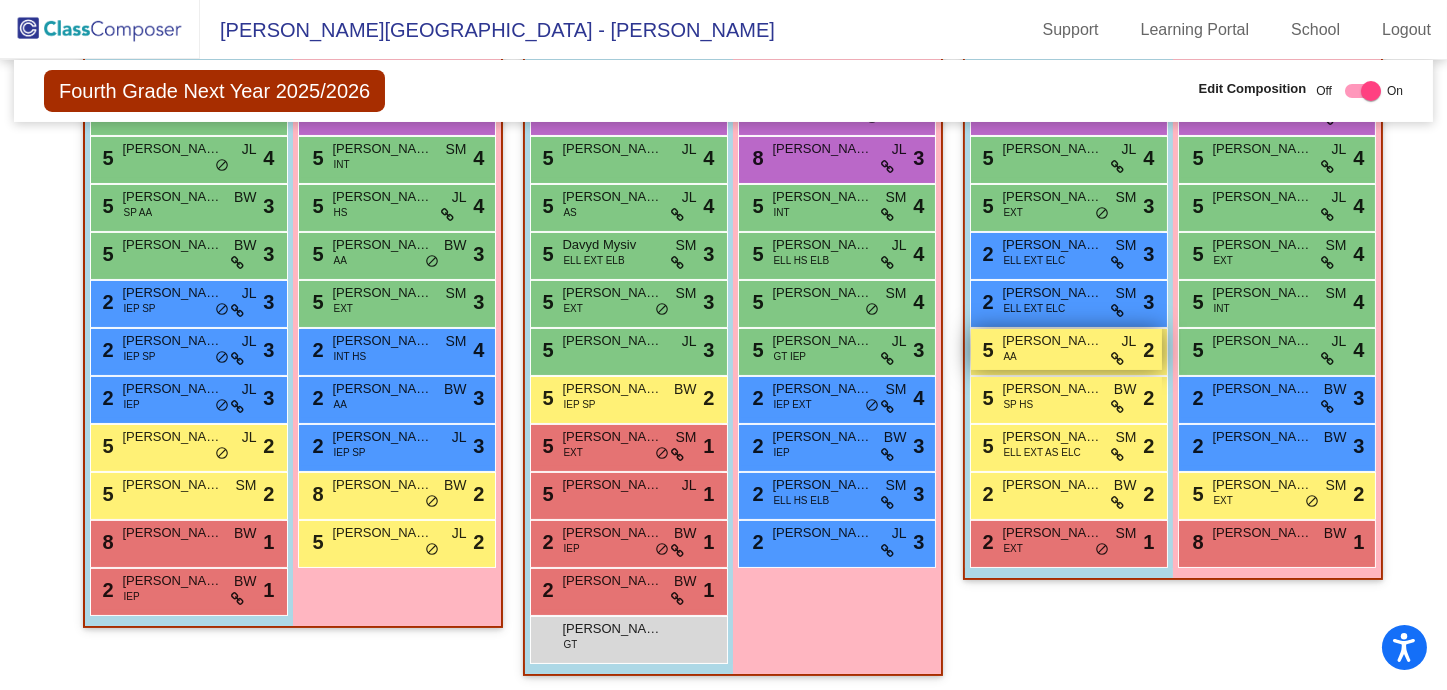 click on "[PERSON_NAME]" at bounding box center [1052, 341] 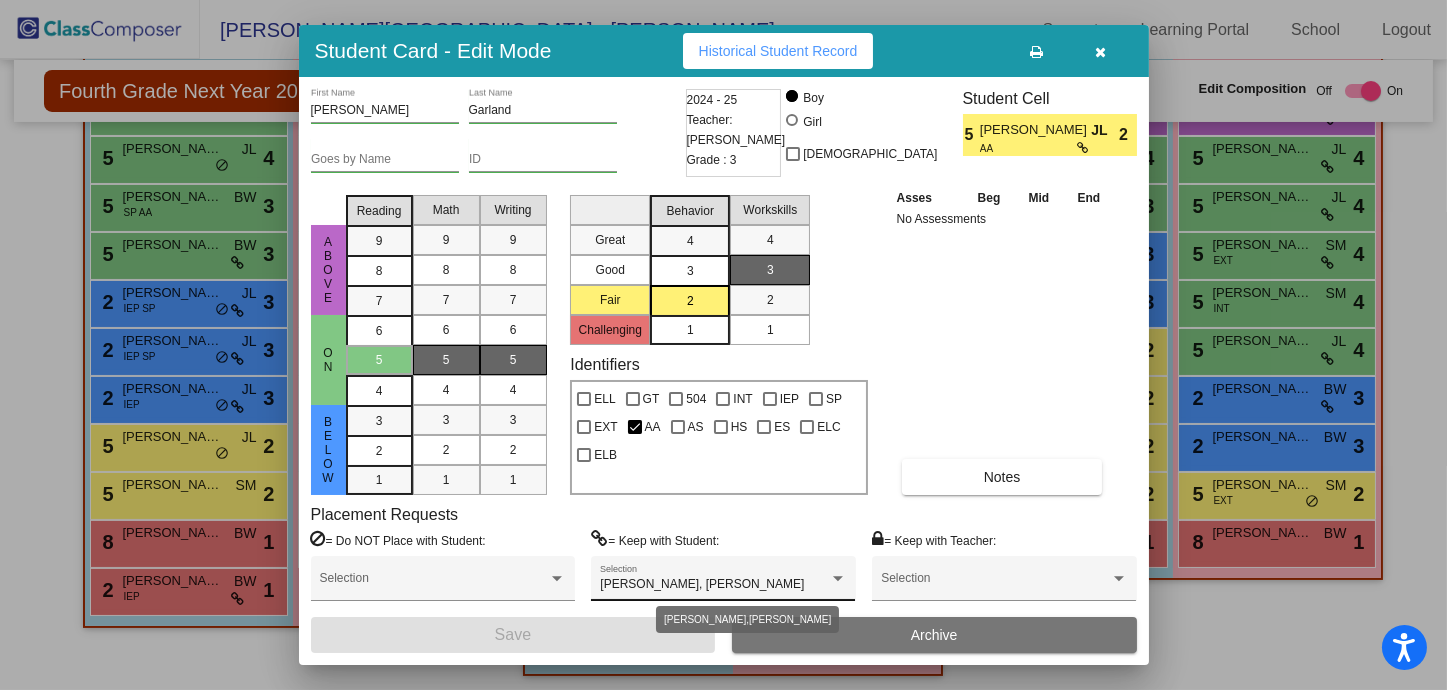 click at bounding box center (838, 579) 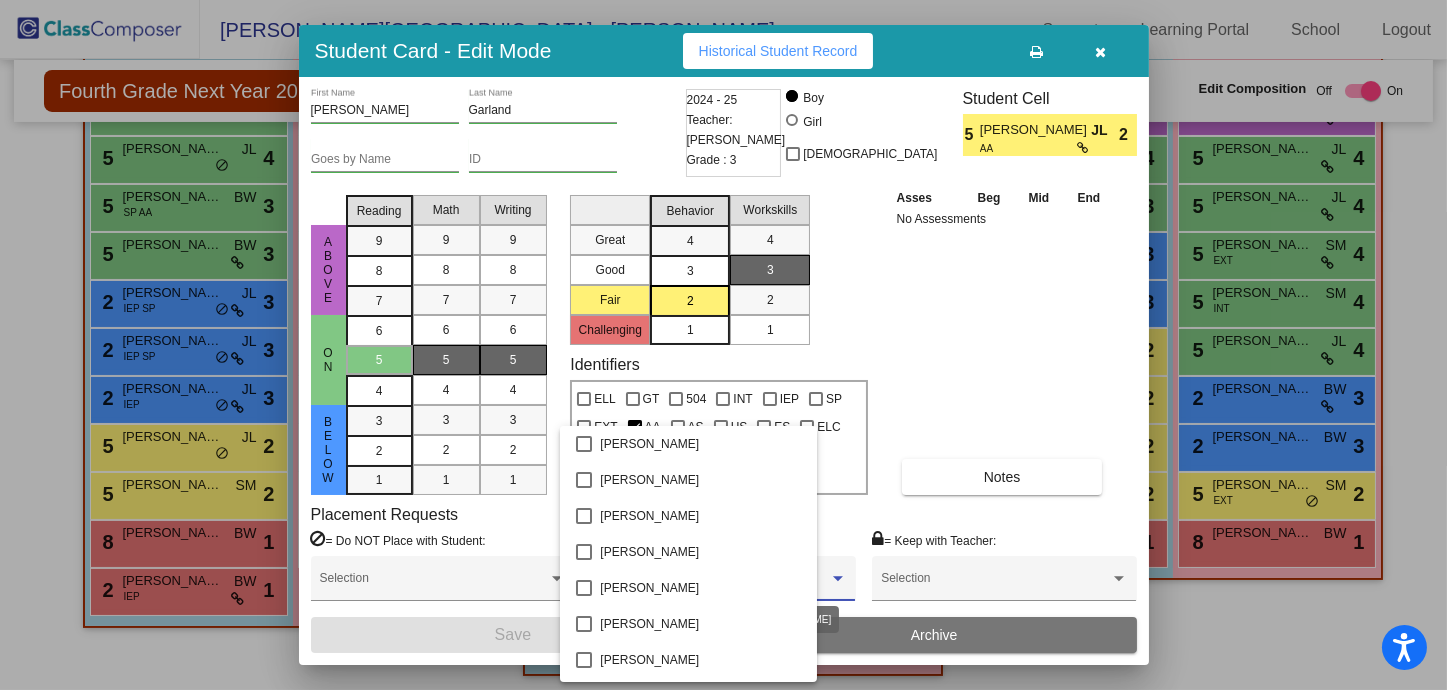 scroll, scrollTop: 146, scrollLeft: 0, axis: vertical 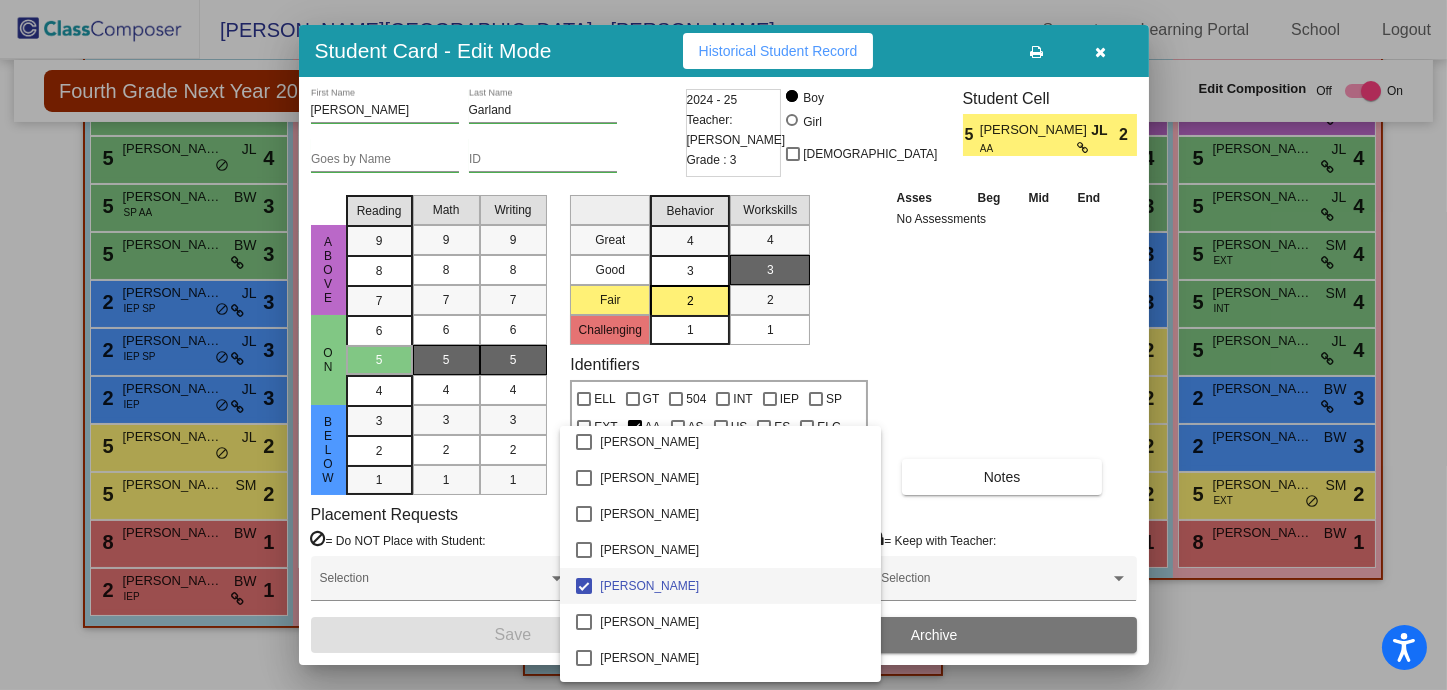 click at bounding box center (723, 345) 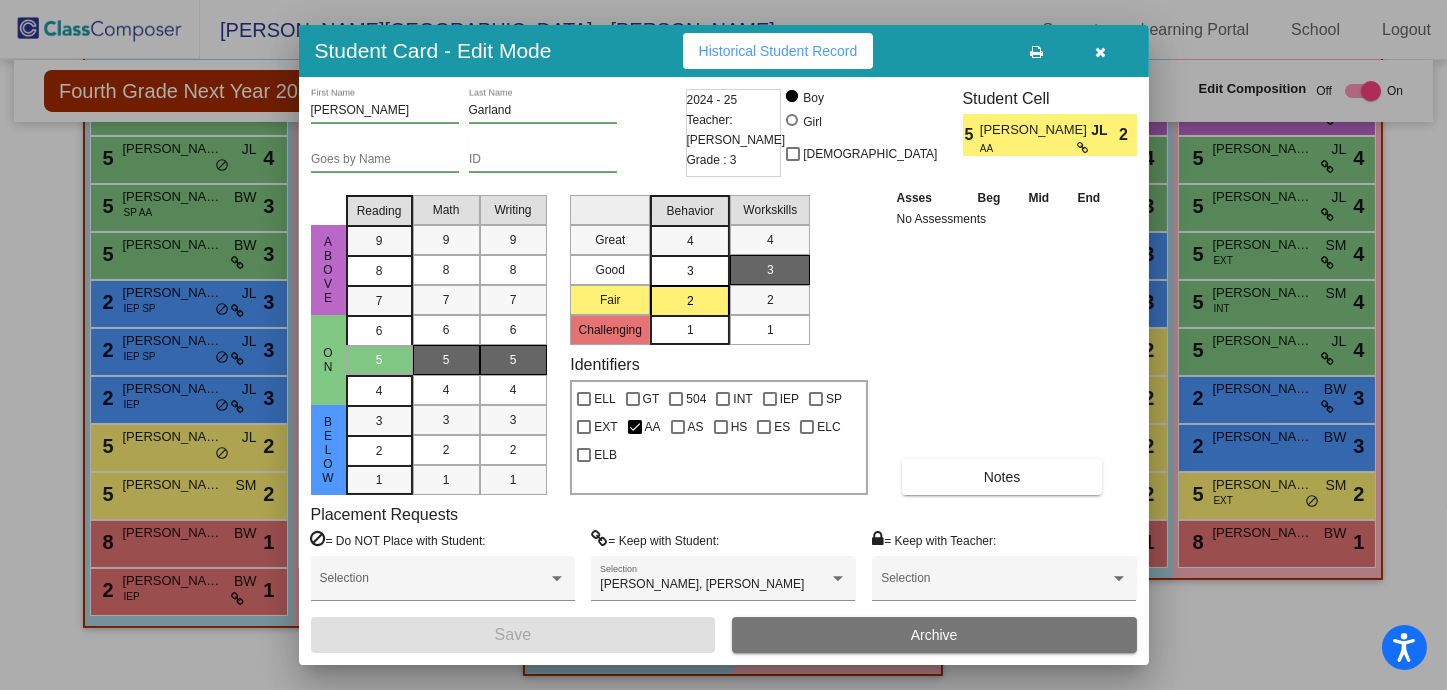 click at bounding box center [1101, 51] 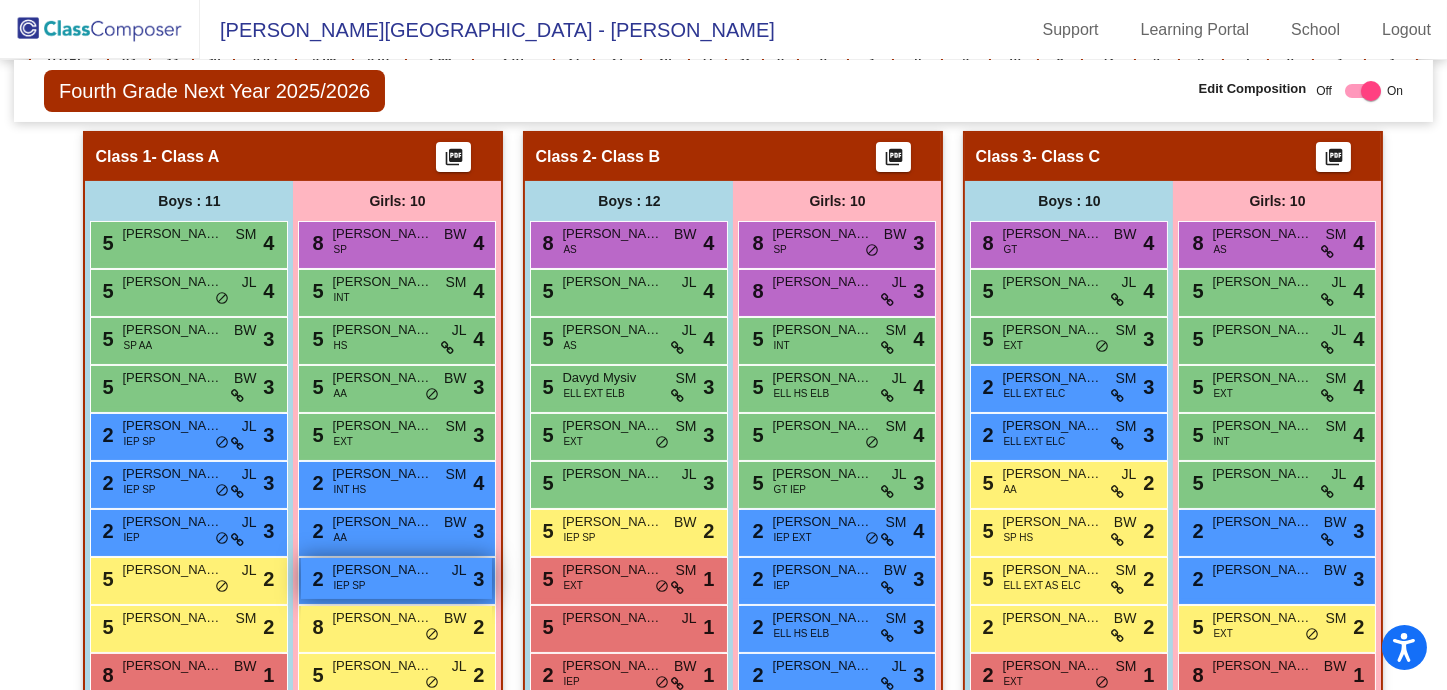 scroll, scrollTop: 531, scrollLeft: 0, axis: vertical 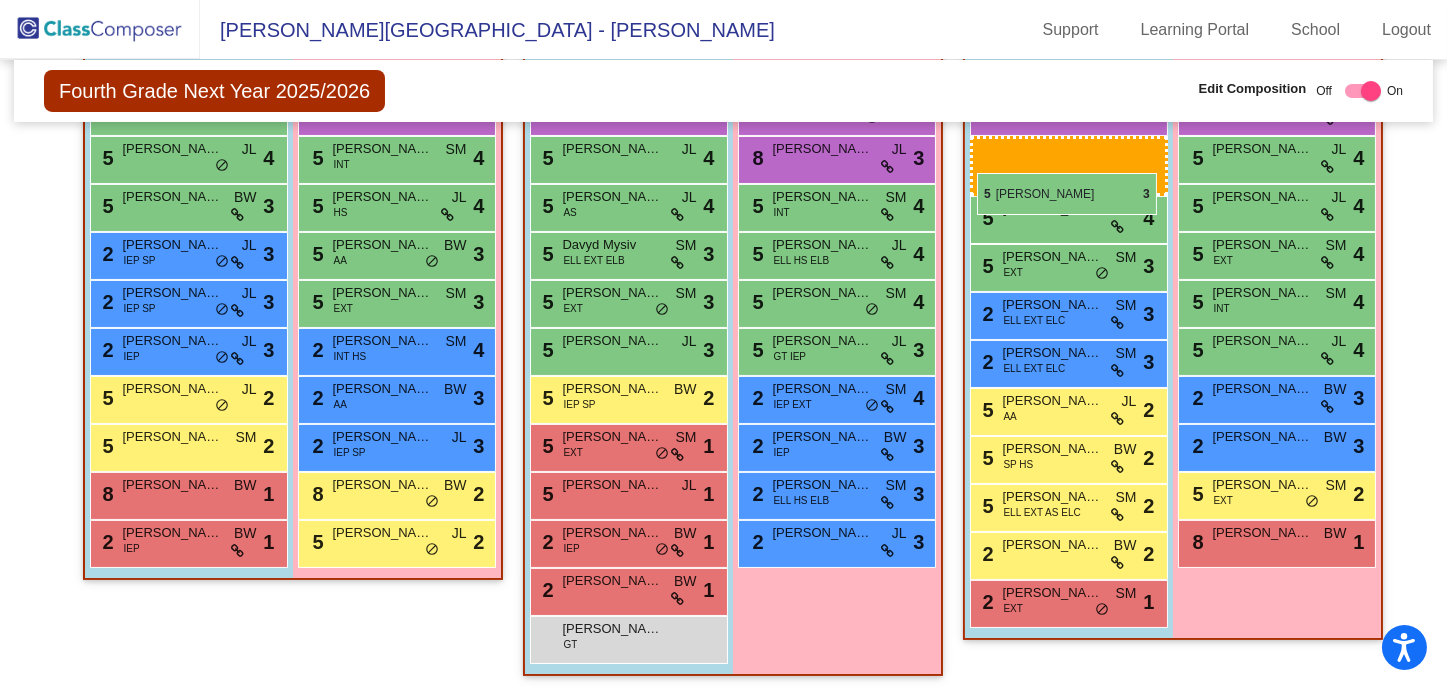 drag, startPoint x: 182, startPoint y: 201, endPoint x: 977, endPoint y: 173, distance: 795.4929 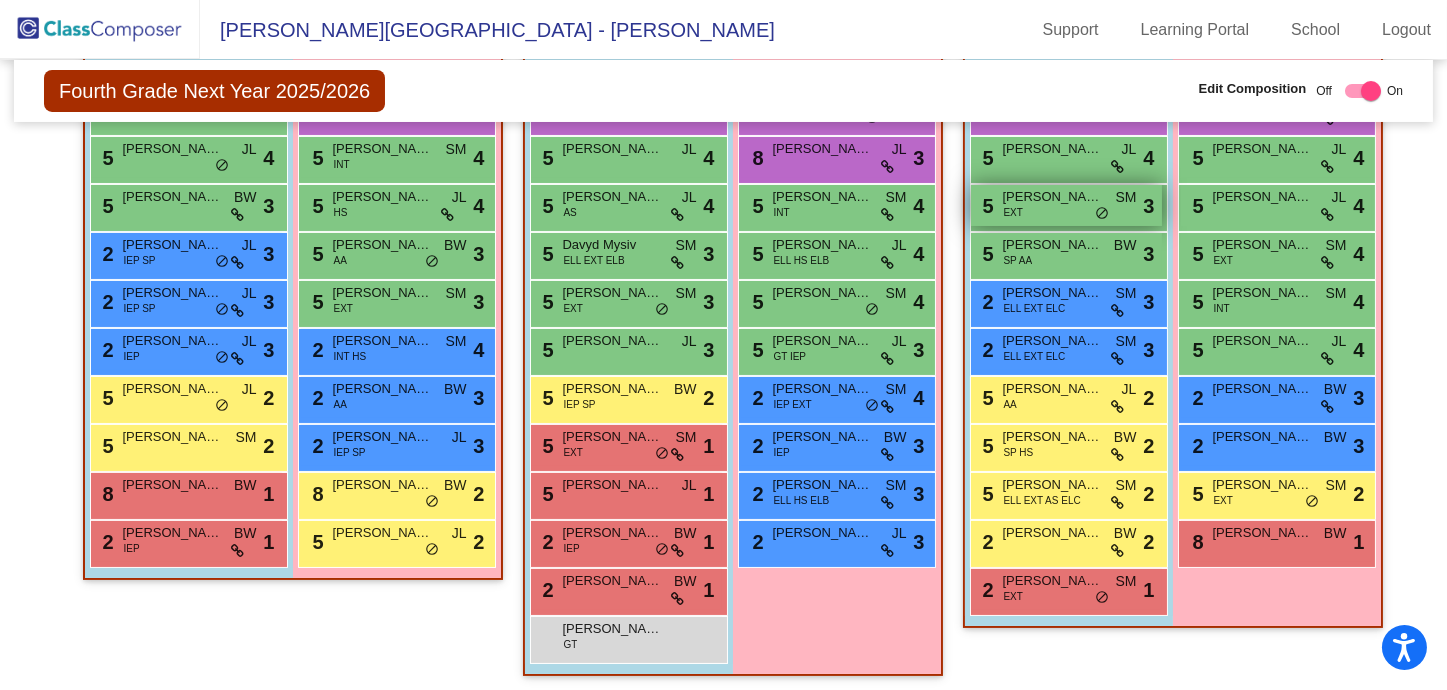 scroll, scrollTop: 398, scrollLeft: 0, axis: vertical 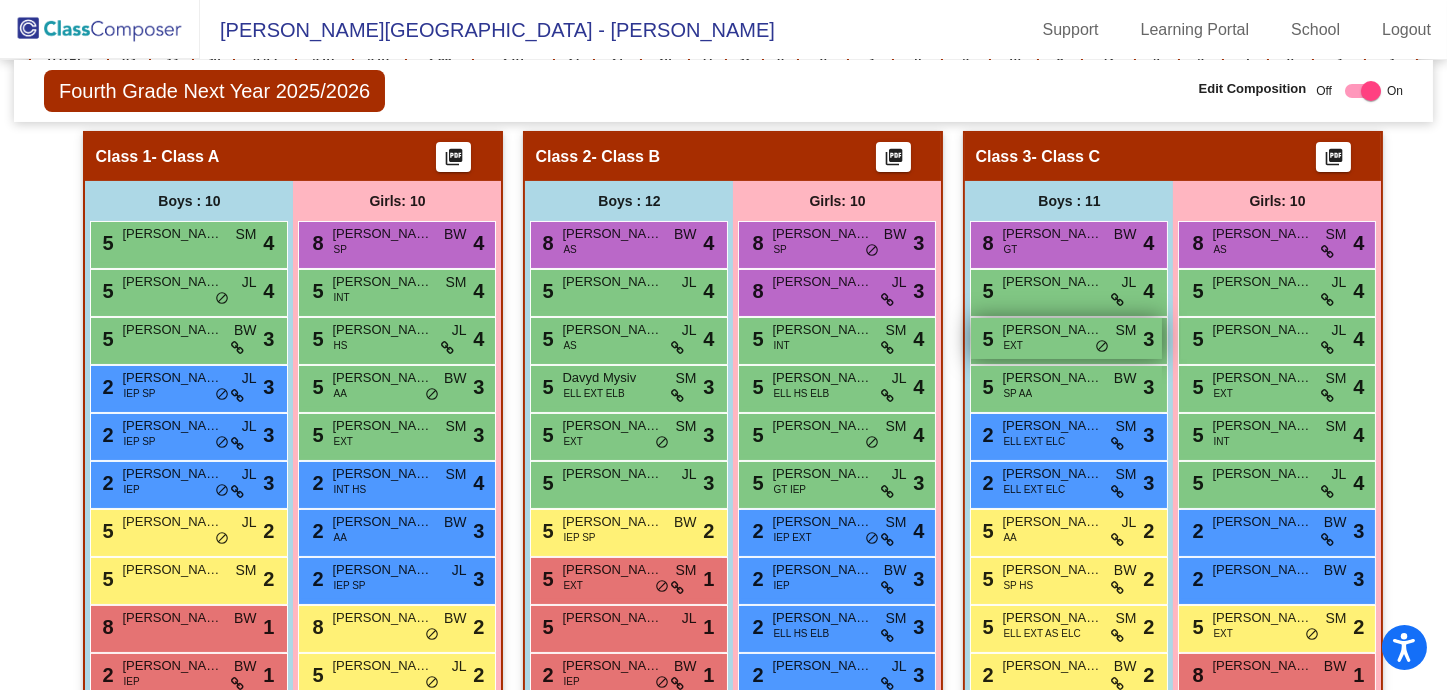 click on "[PERSON_NAME]" at bounding box center [1052, 330] 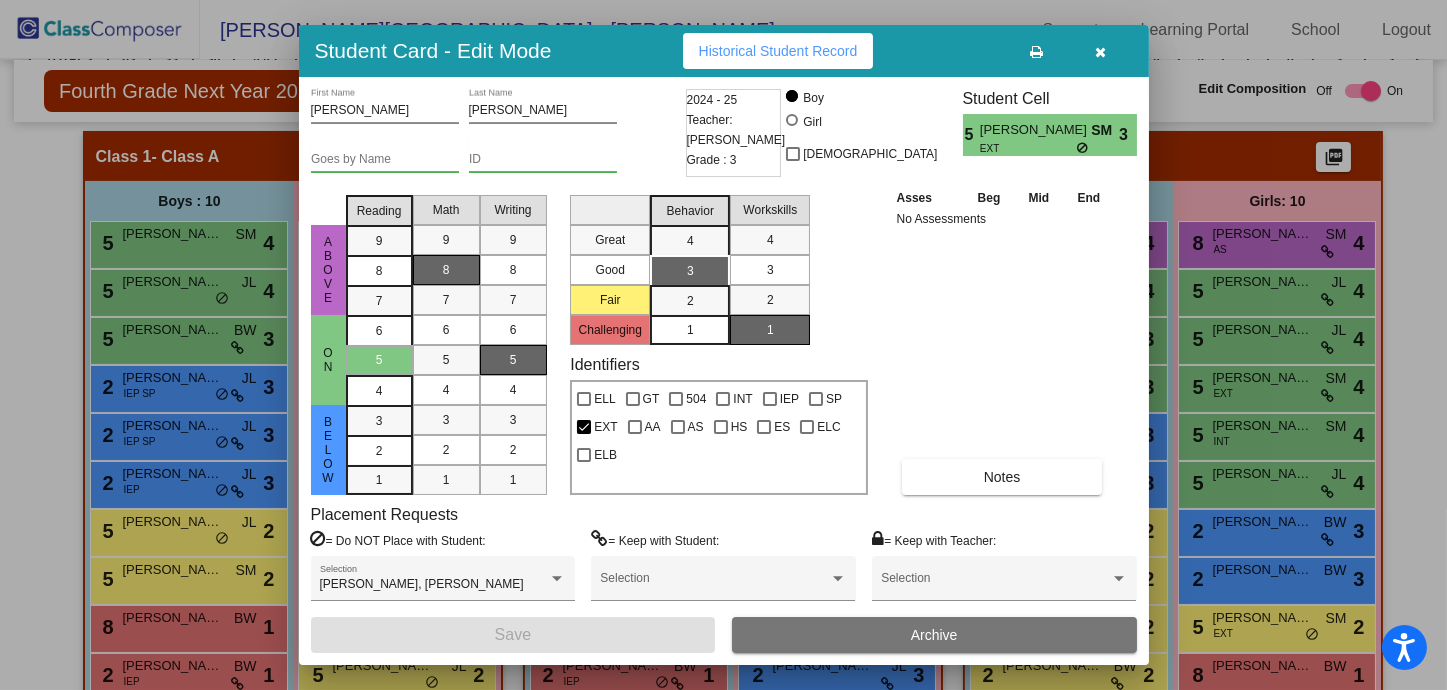 click at bounding box center (1101, 51) 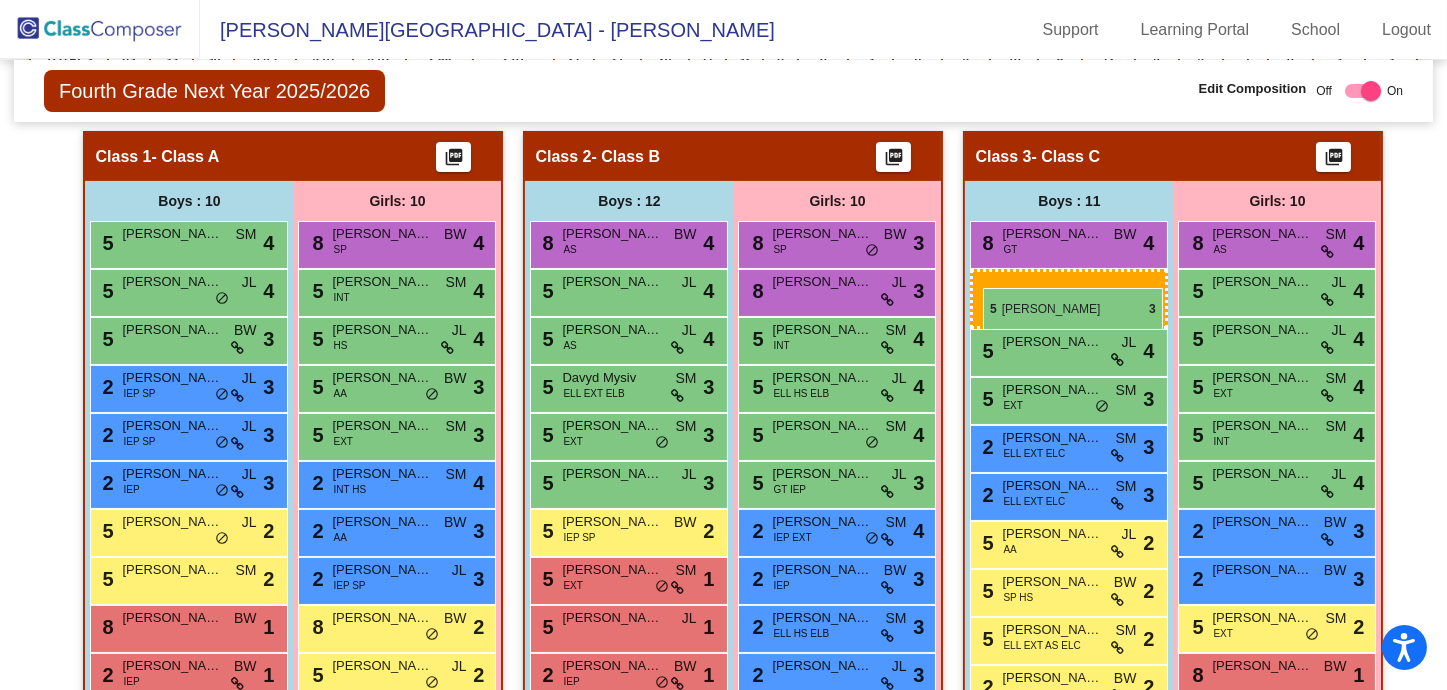 drag, startPoint x: 988, startPoint y: 377, endPoint x: 983, endPoint y: 288, distance: 89.140335 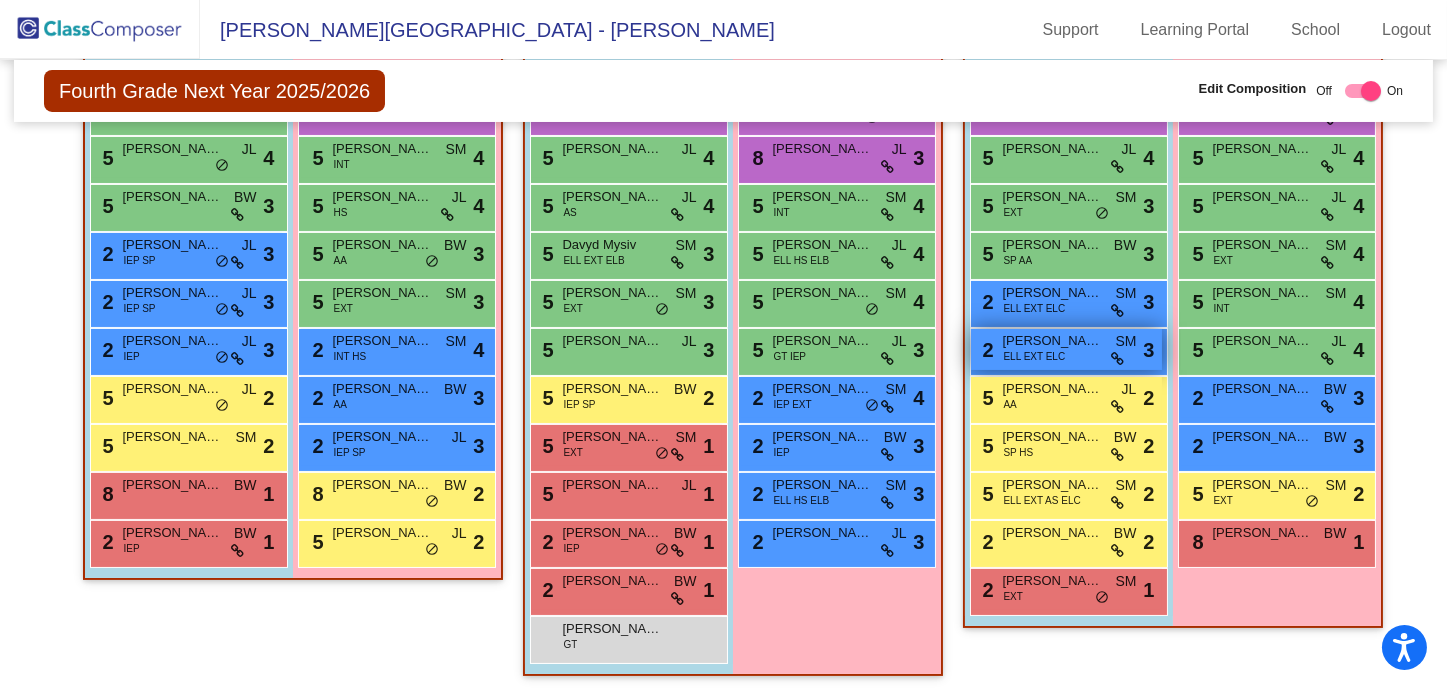 scroll, scrollTop: 398, scrollLeft: 0, axis: vertical 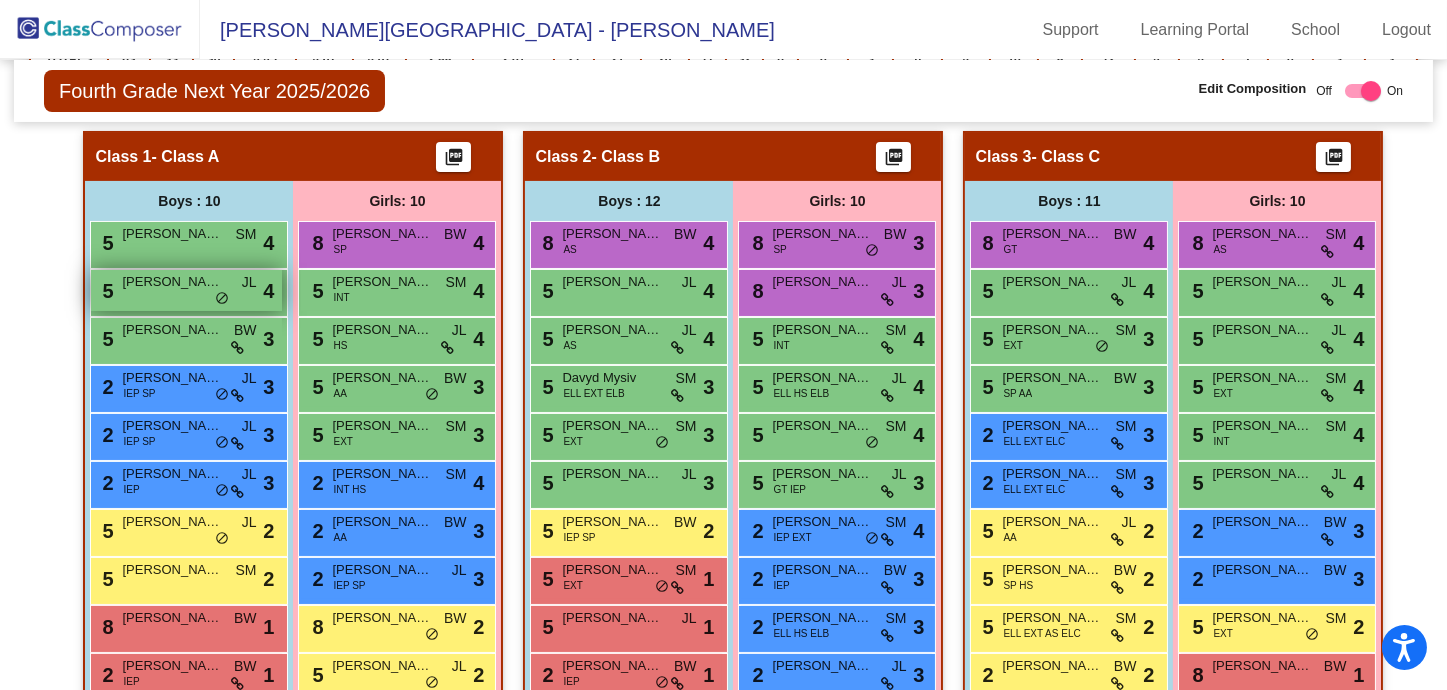 click on "5 [PERSON_NAME] JL lock do_not_disturb_alt 4" at bounding box center [186, 290] 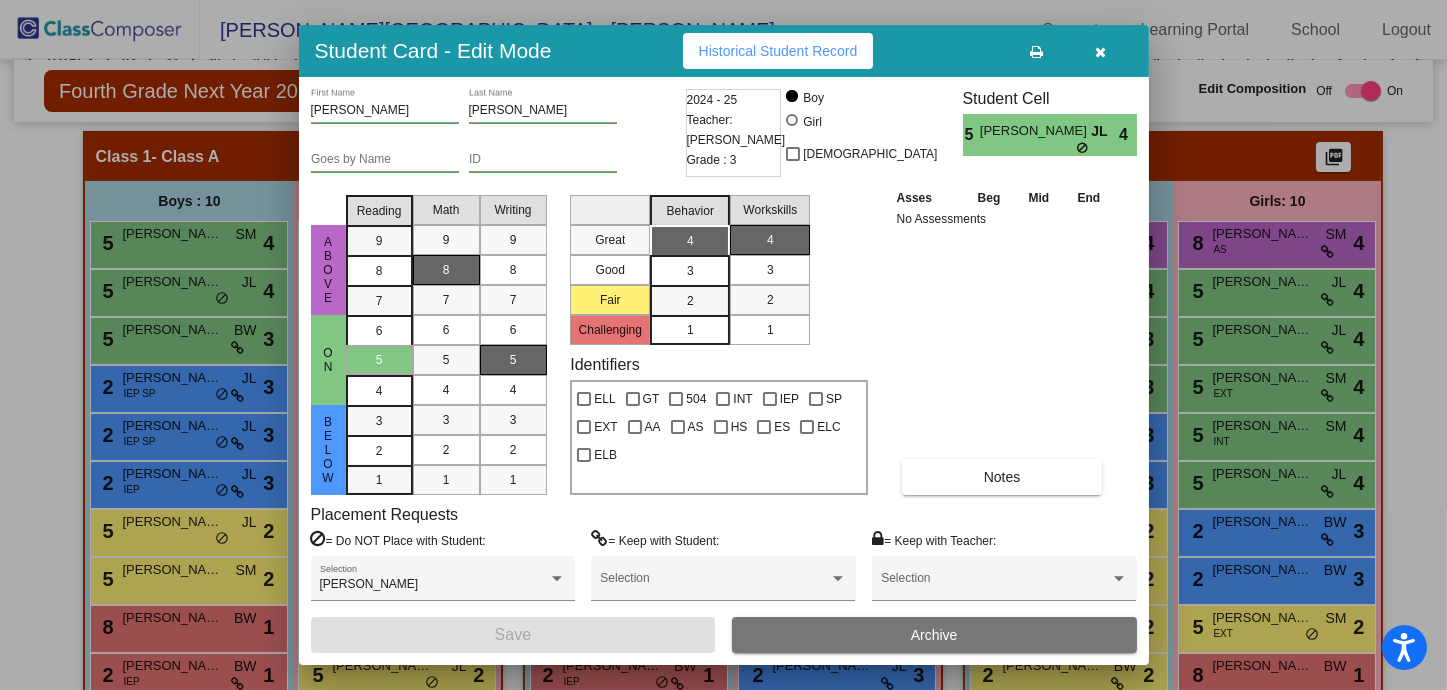click at bounding box center (1101, 51) 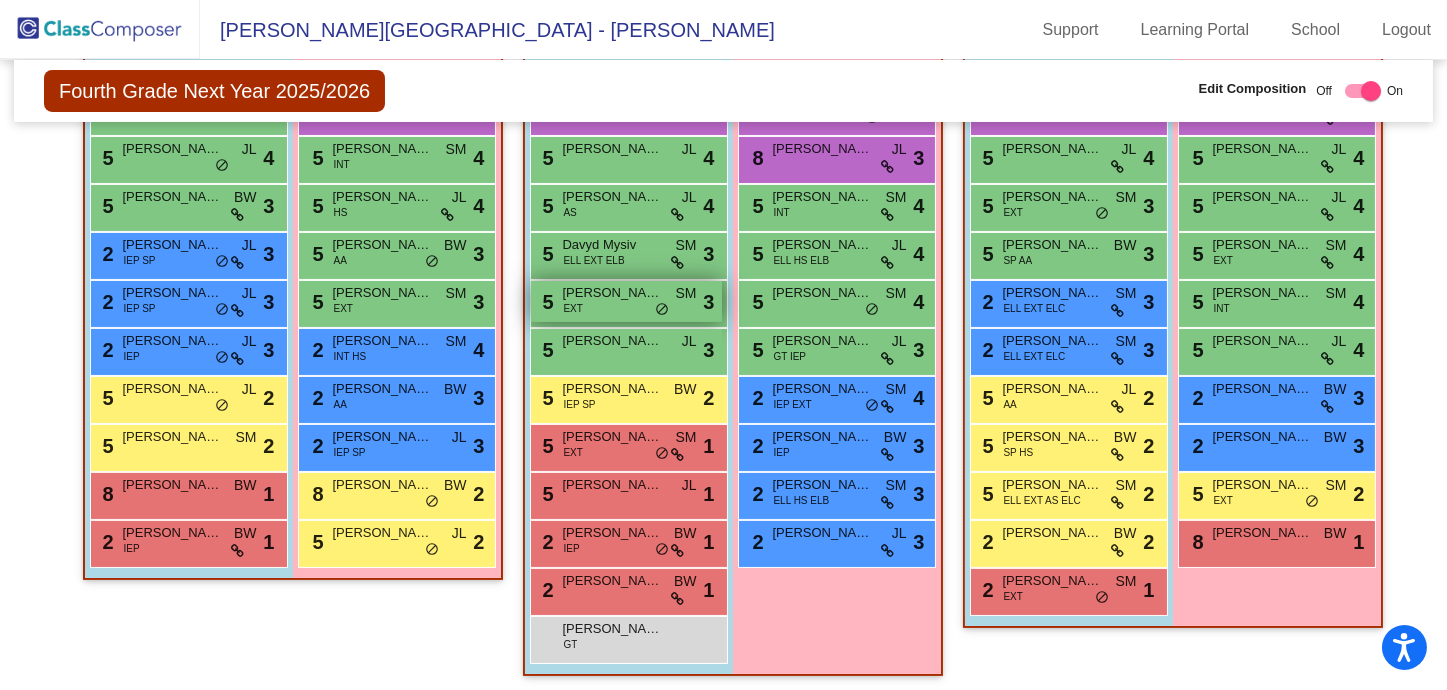 scroll, scrollTop: 398, scrollLeft: 0, axis: vertical 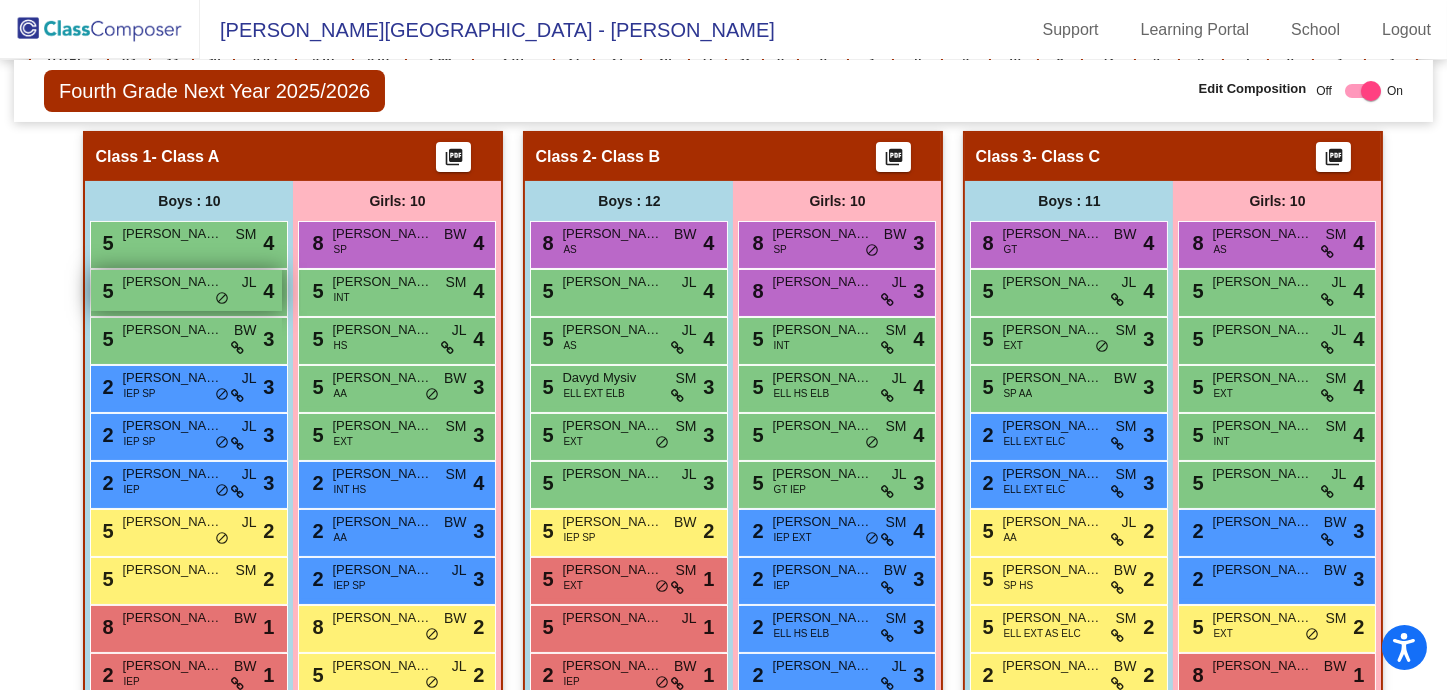 click on "5 [PERSON_NAME] JL lock do_not_disturb_alt 4" at bounding box center [186, 290] 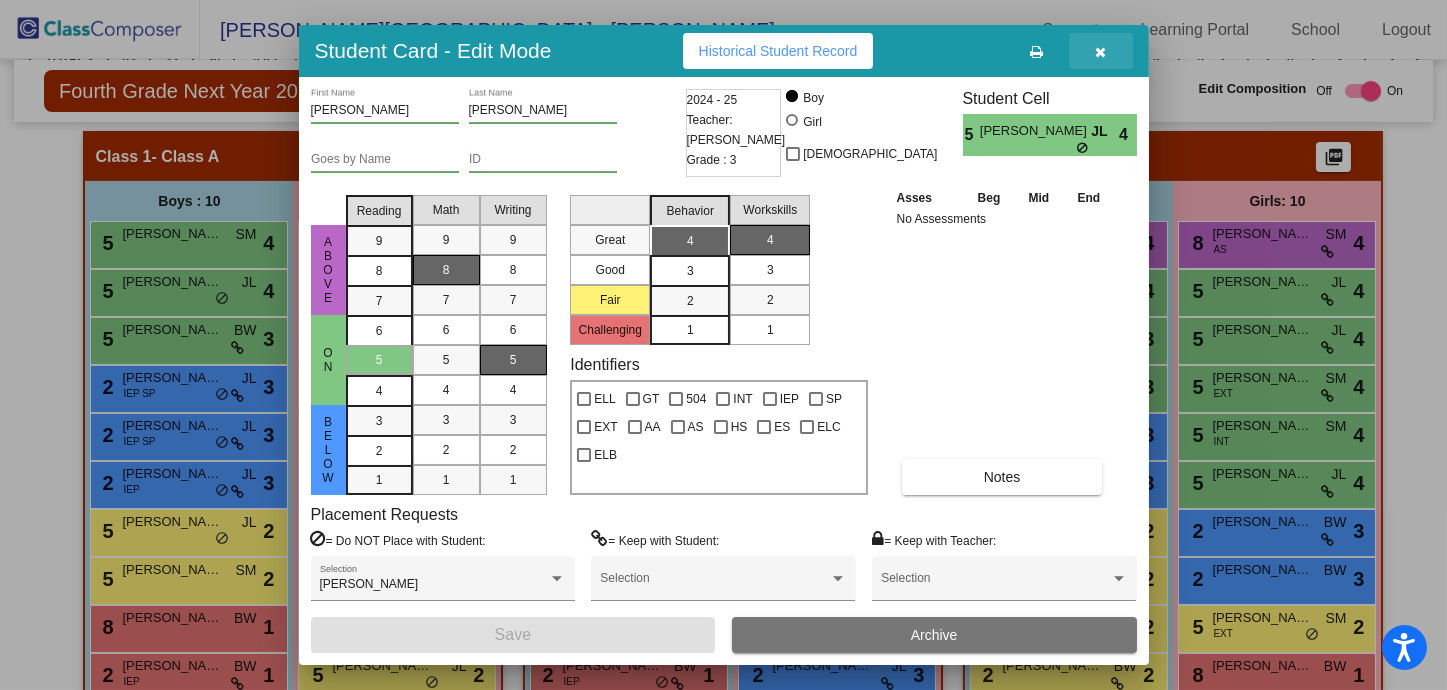 click at bounding box center (1100, 52) 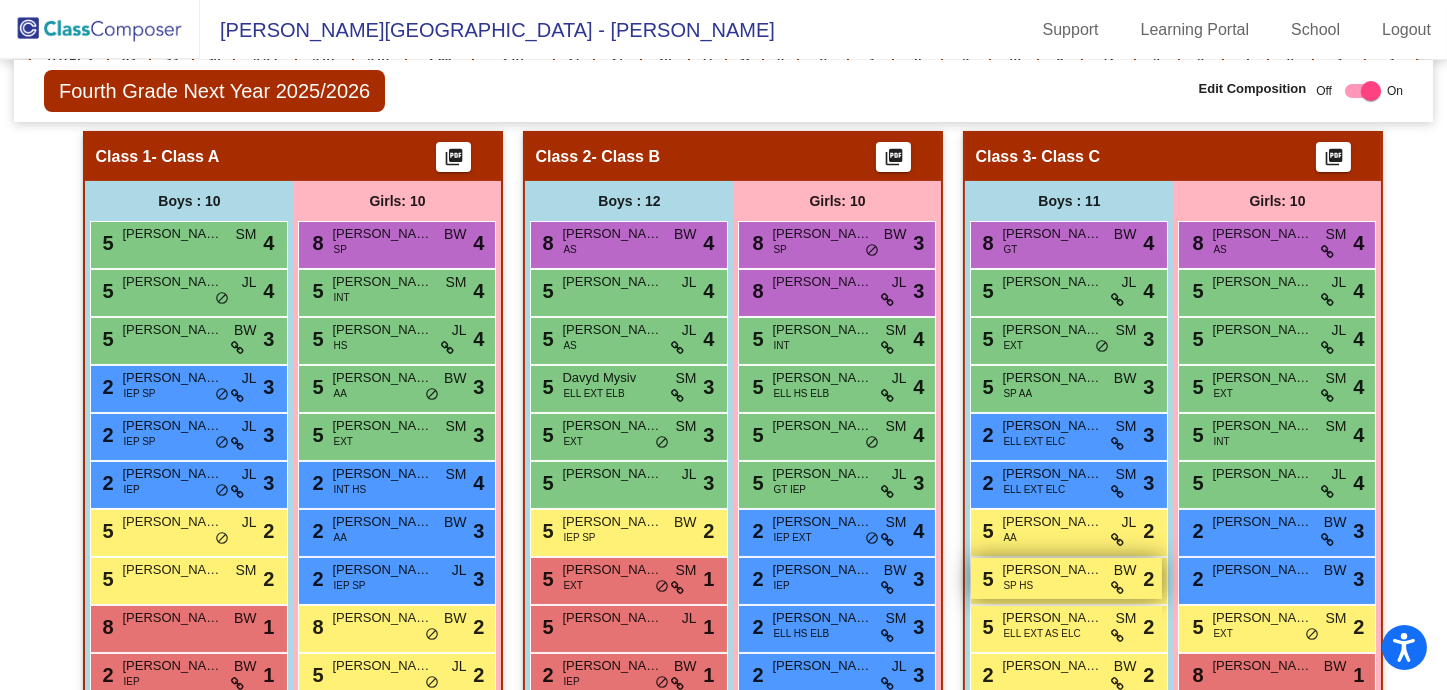 click on "[PERSON_NAME]" at bounding box center [1052, 570] 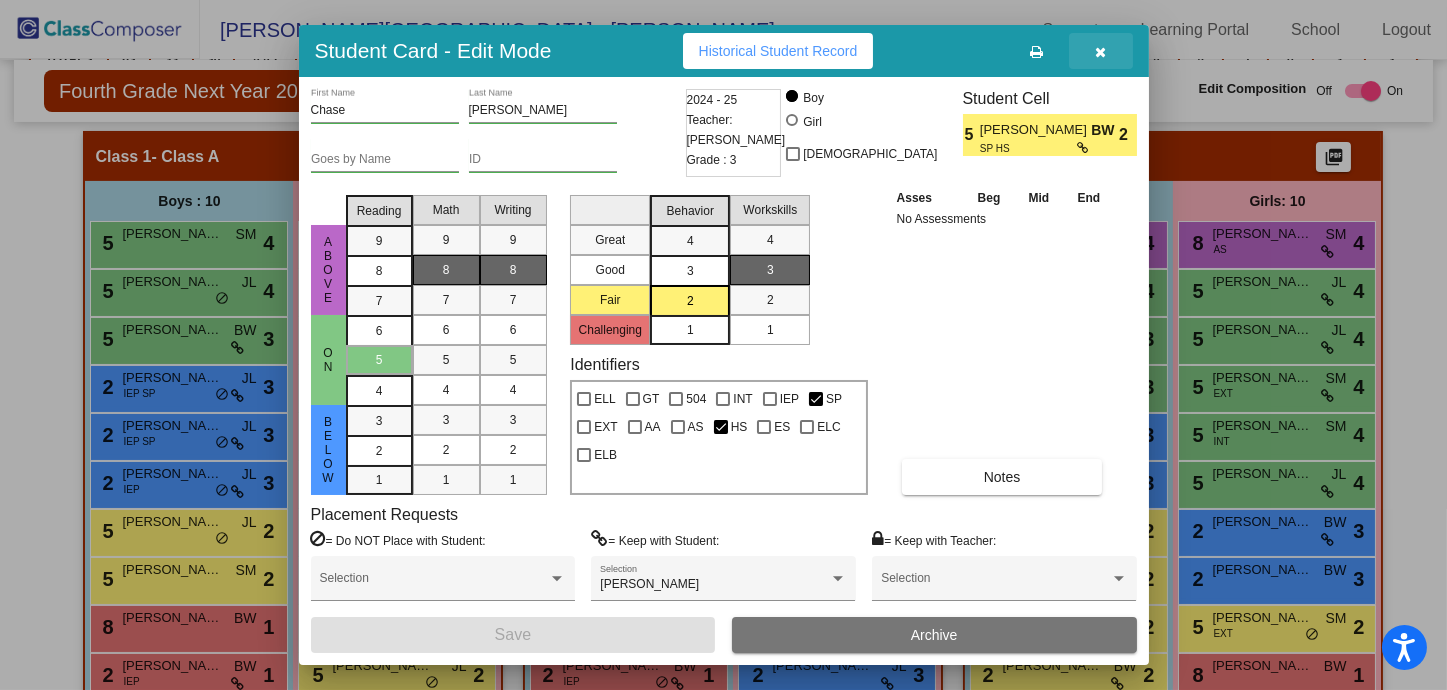 click at bounding box center (1100, 52) 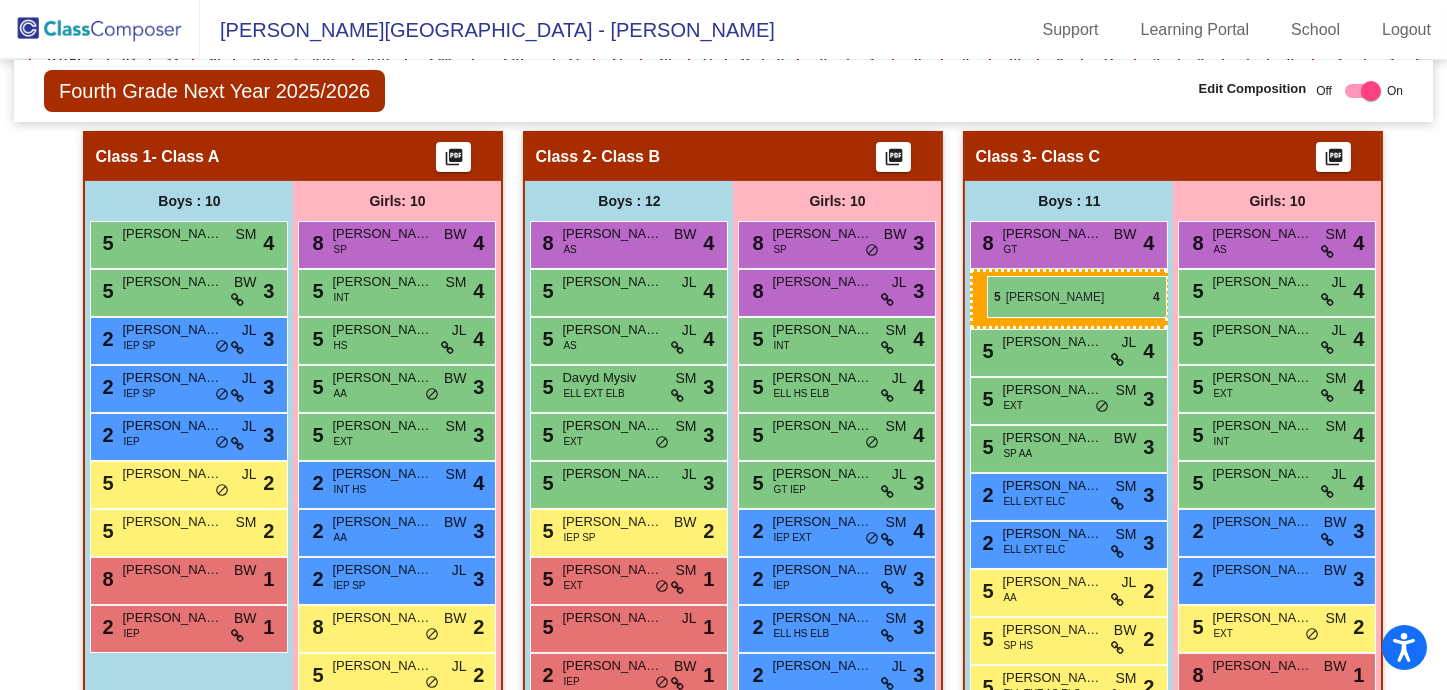 drag, startPoint x: 170, startPoint y: 278, endPoint x: 986, endPoint y: 276, distance: 816.00244 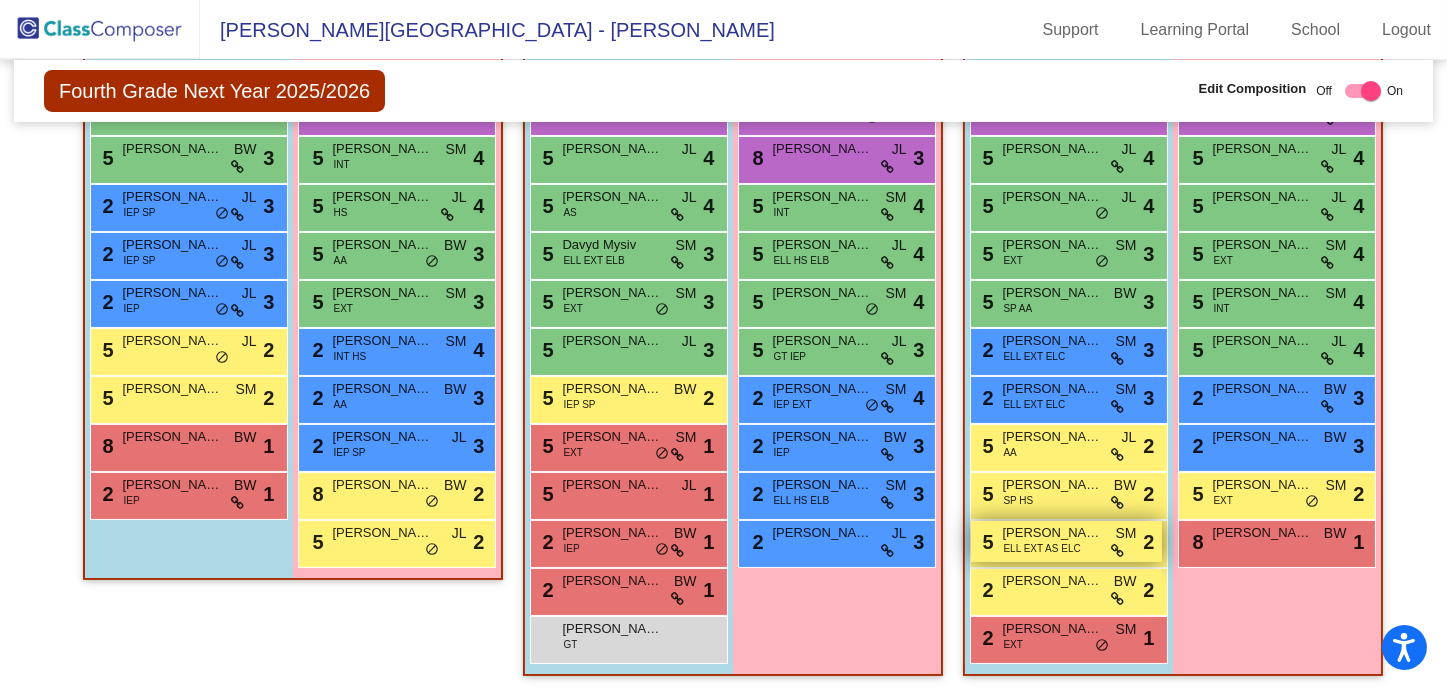 scroll, scrollTop: 265, scrollLeft: 0, axis: vertical 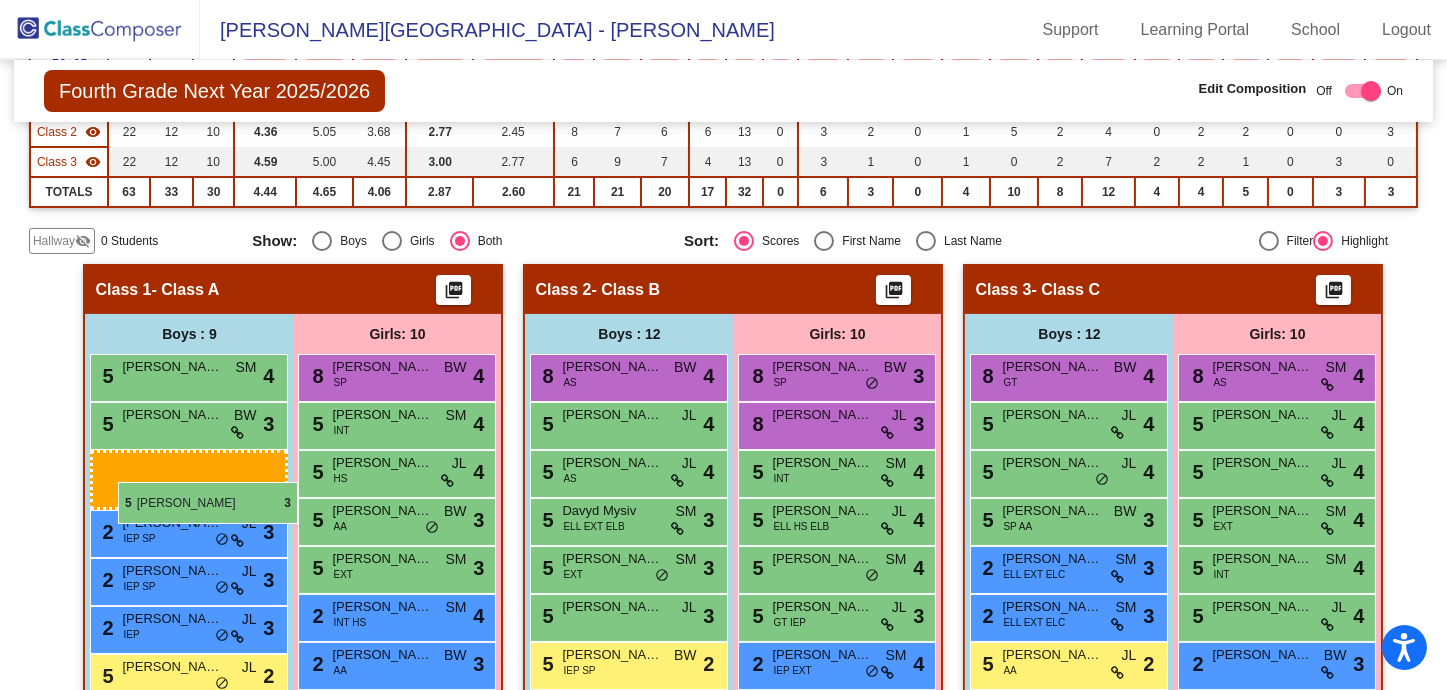 drag, startPoint x: 1052, startPoint y: 512, endPoint x: 118, endPoint y: 482, distance: 934.4817 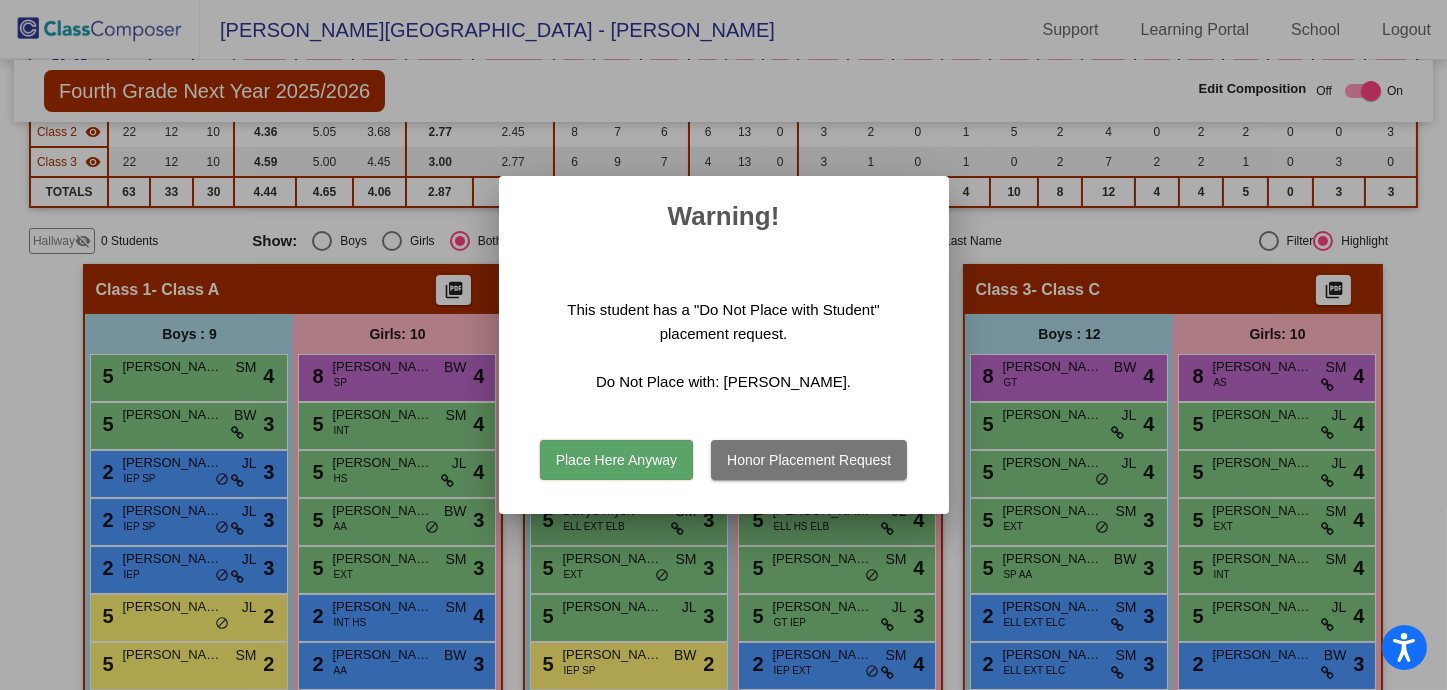 click on "Place Here Anyway" at bounding box center (616, 460) 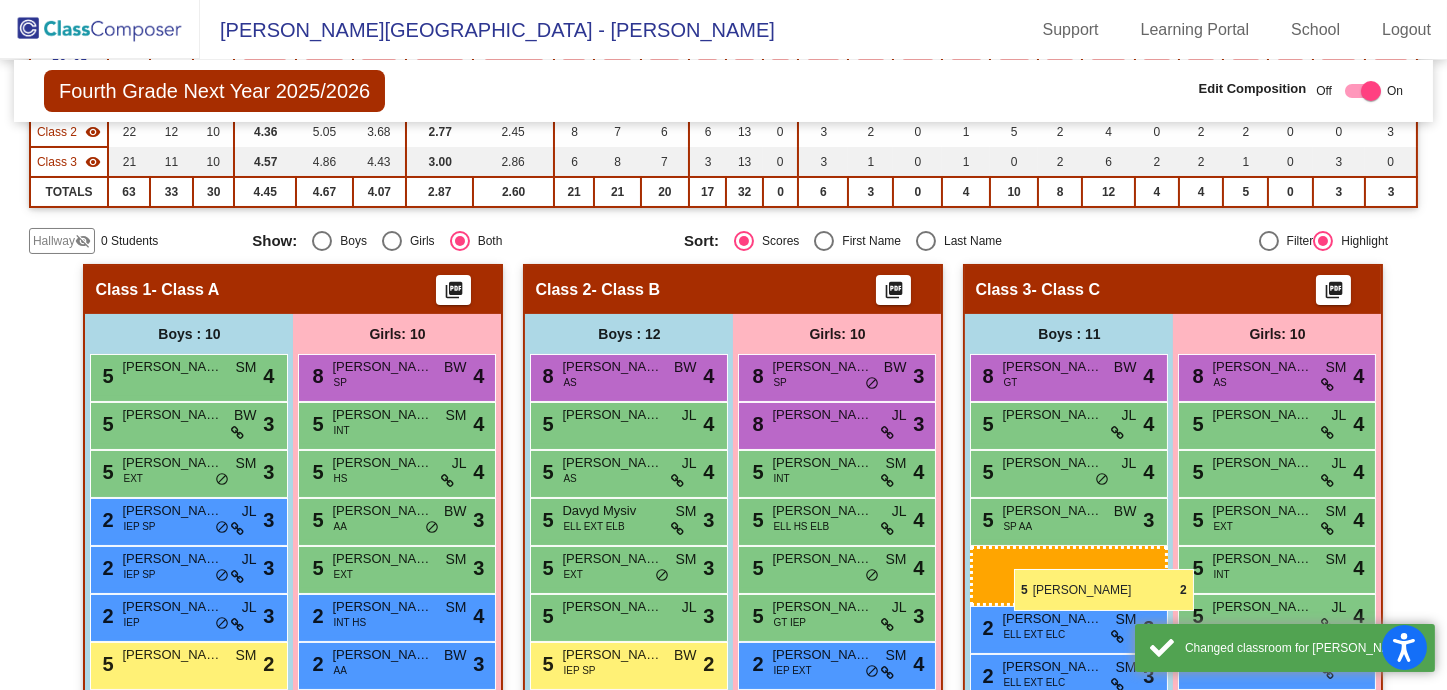 drag, startPoint x: 152, startPoint y: 654, endPoint x: 1014, endPoint y: 569, distance: 866.1807 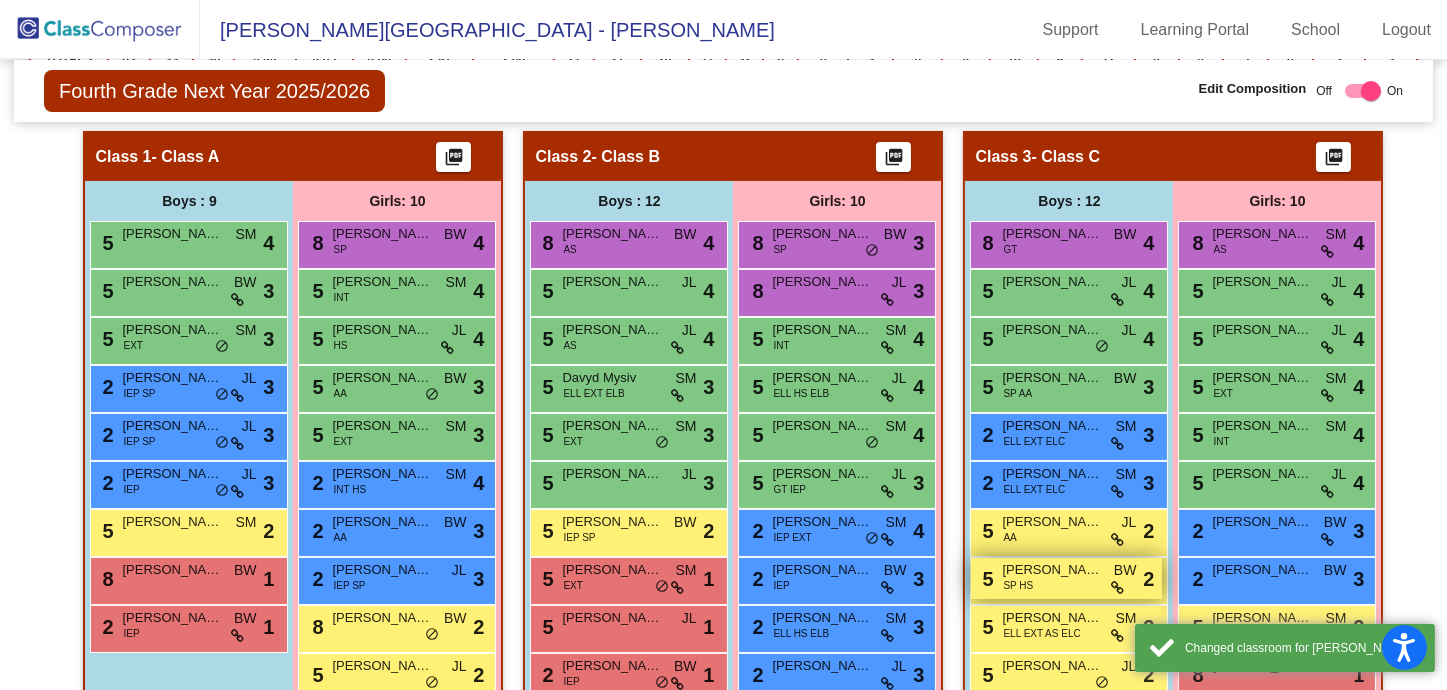 scroll, scrollTop: 531, scrollLeft: 0, axis: vertical 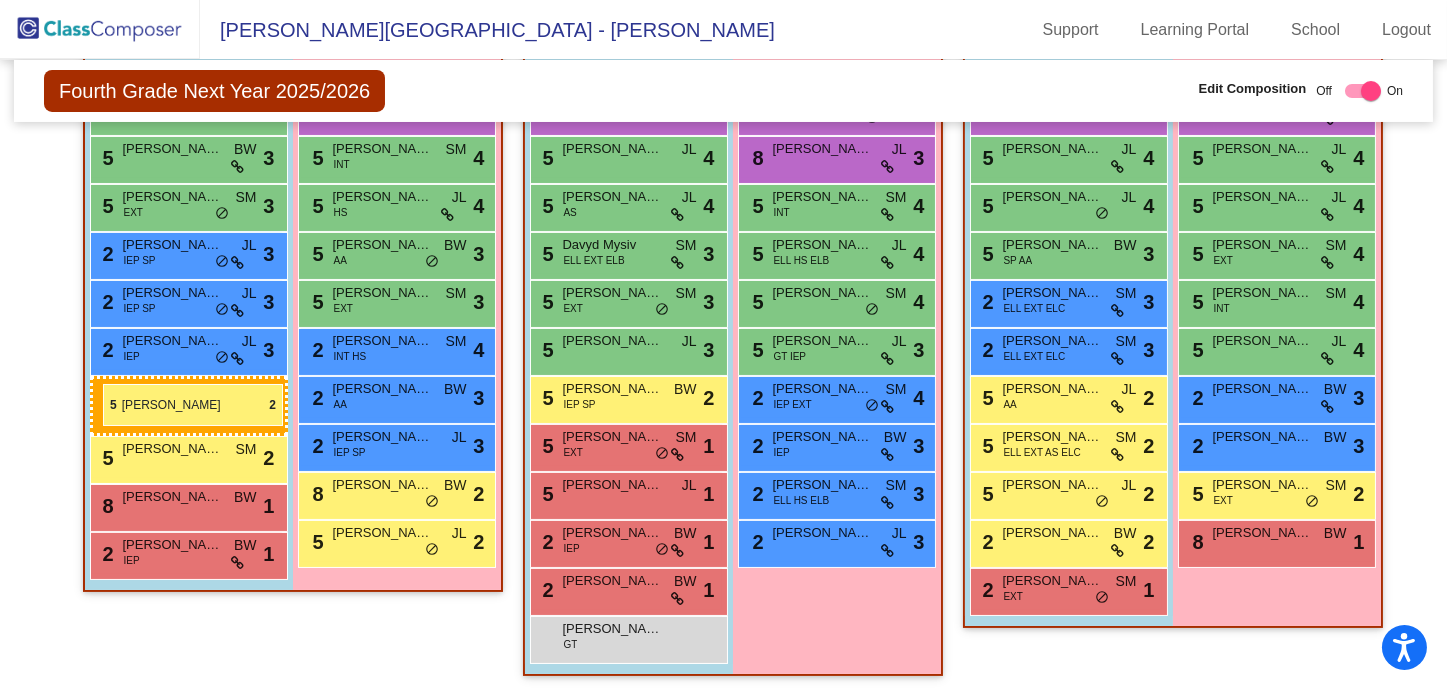 drag, startPoint x: 1056, startPoint y: 443, endPoint x: 103, endPoint y: 384, distance: 954.8246 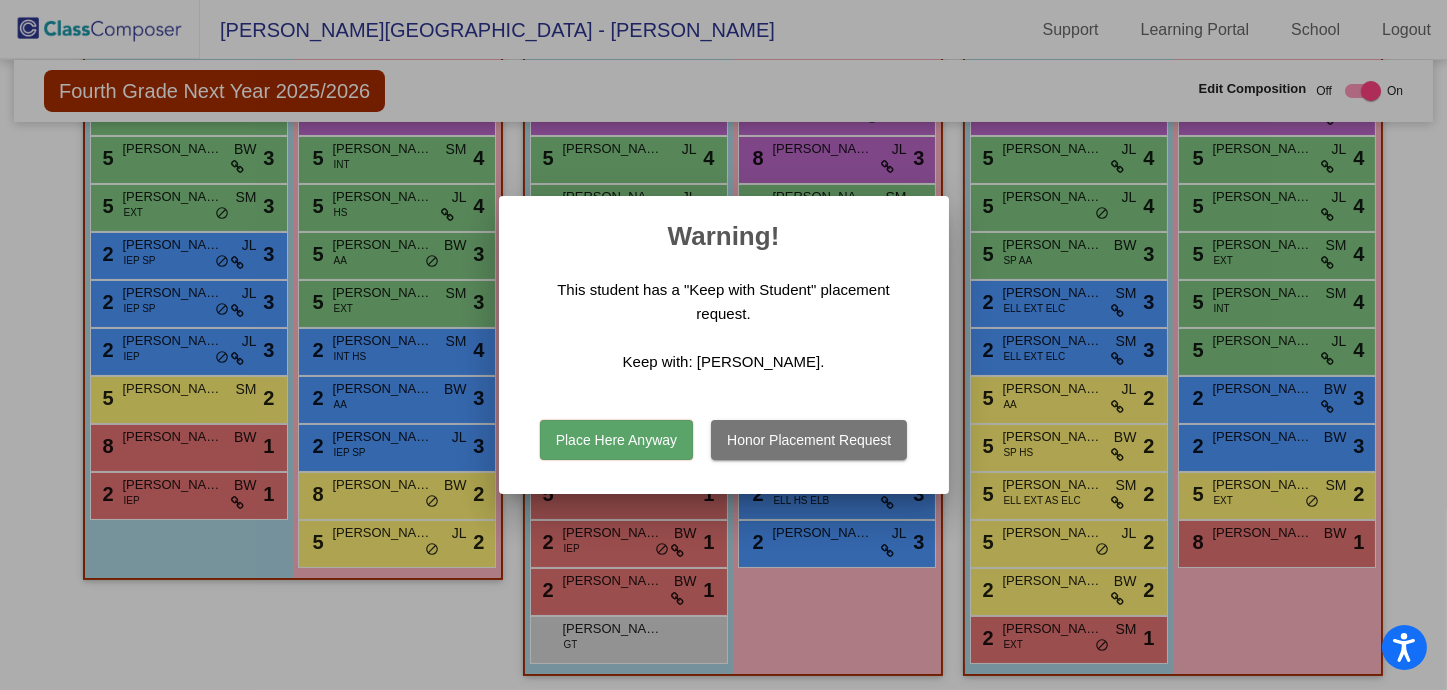 click on "Place Here Anyway" at bounding box center [616, 440] 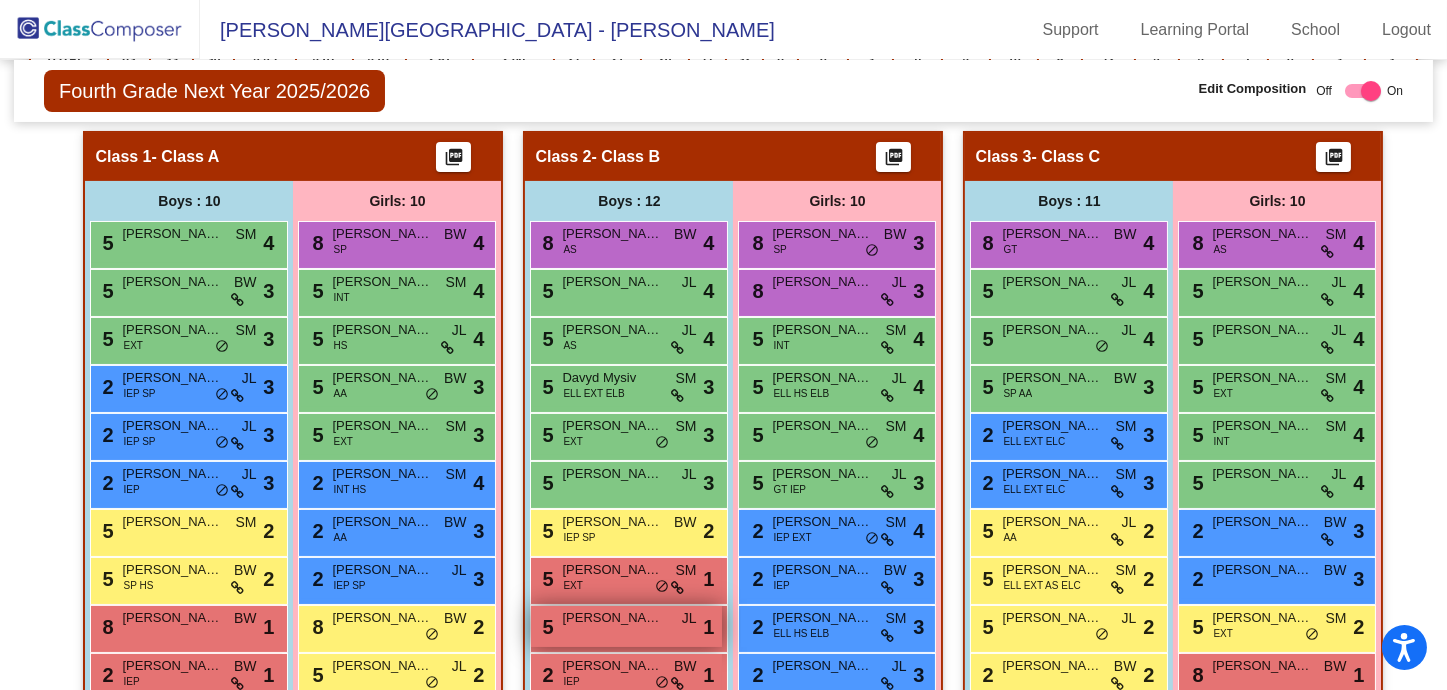 scroll, scrollTop: 531, scrollLeft: 0, axis: vertical 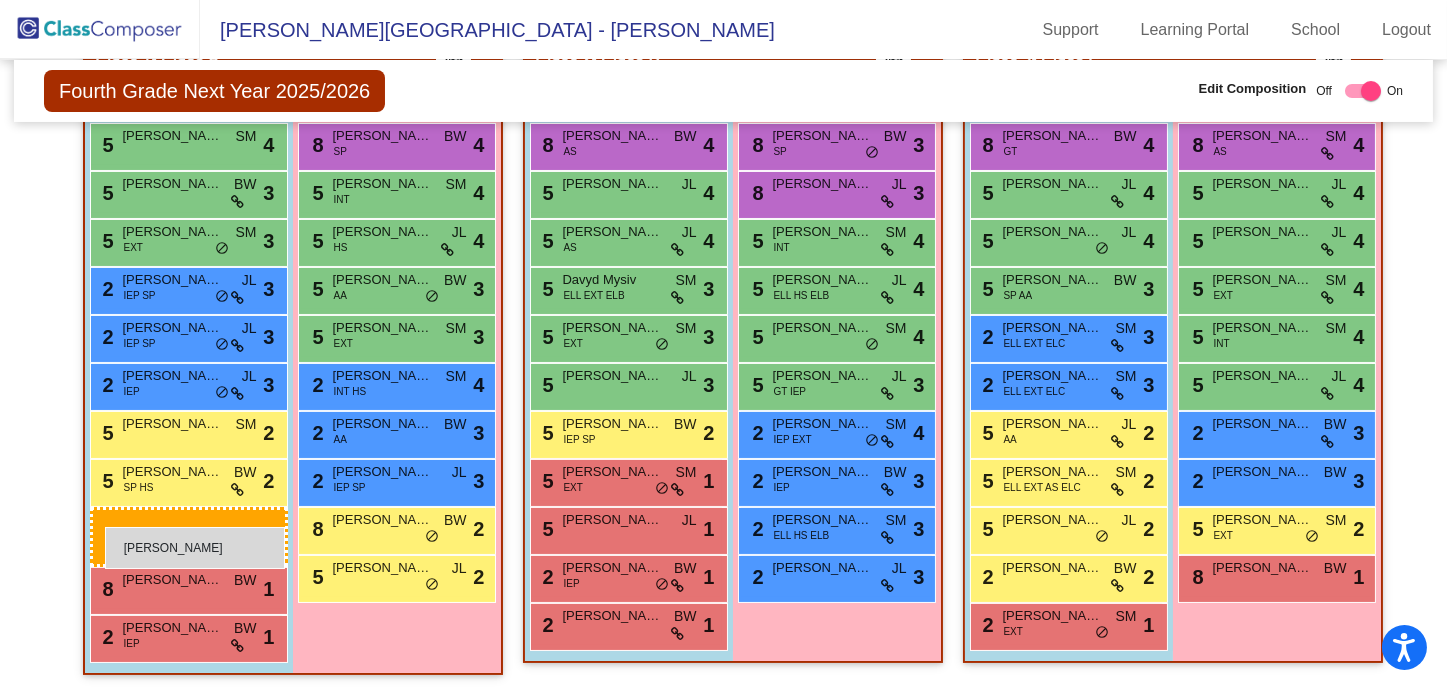 drag, startPoint x: 637, startPoint y: 636, endPoint x: 105, endPoint y: 527, distance: 543.0516 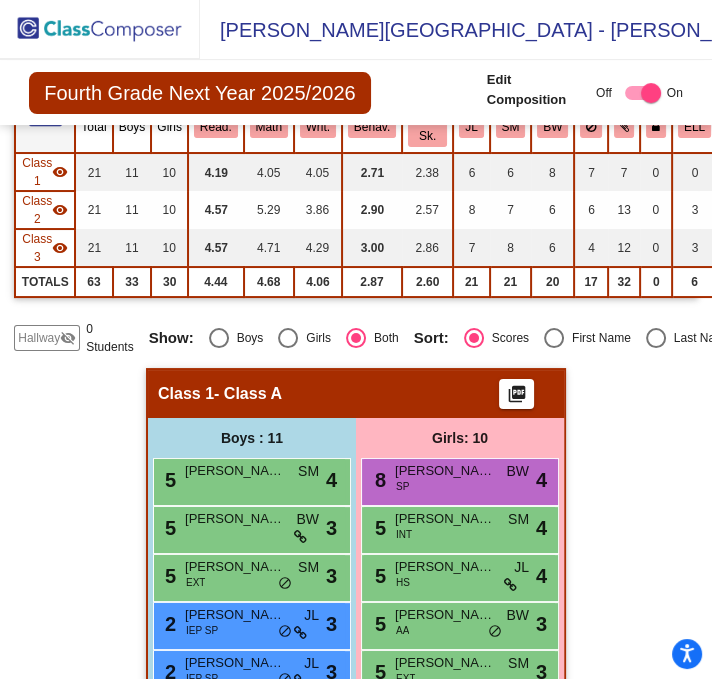 scroll, scrollTop: 87, scrollLeft: 0, axis: vertical 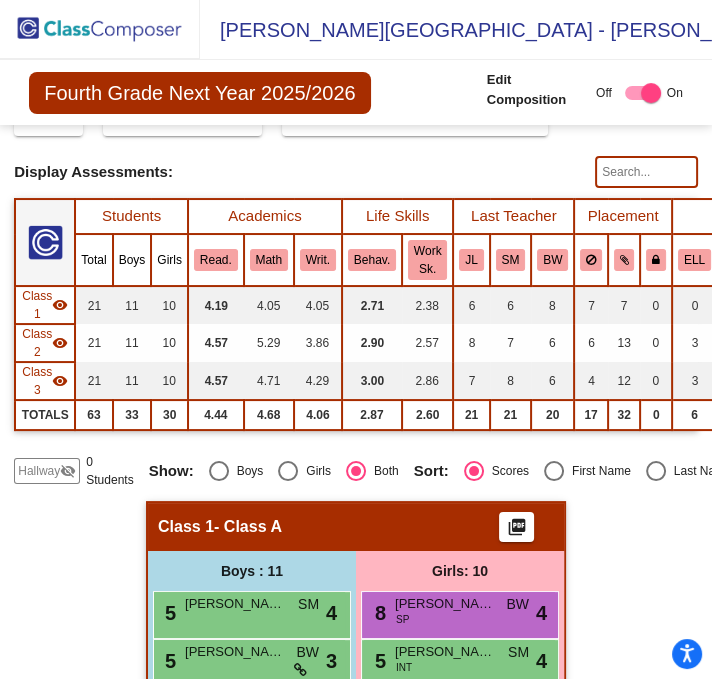 click at bounding box center (656, 471) 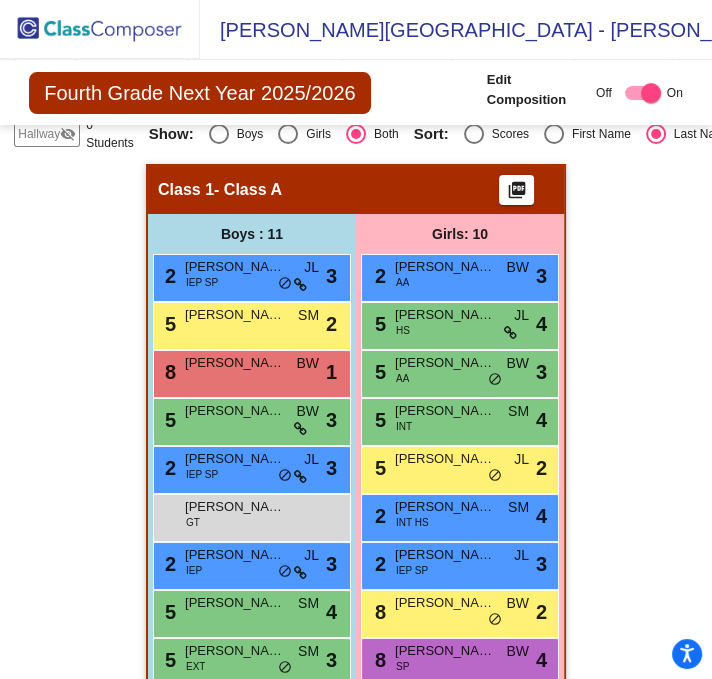 scroll, scrollTop: 435, scrollLeft: 0, axis: vertical 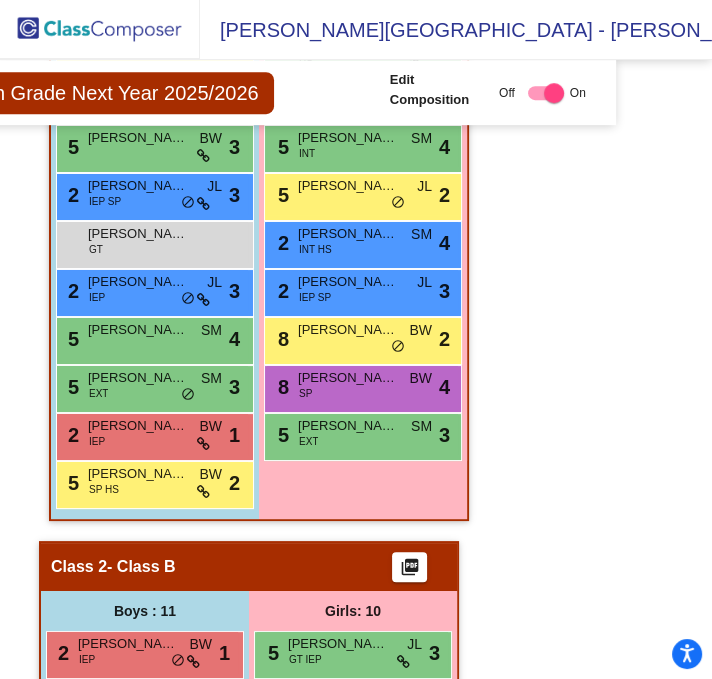 drag, startPoint x: 699, startPoint y: 298, endPoint x: 702, endPoint y: 321, distance: 23.194826 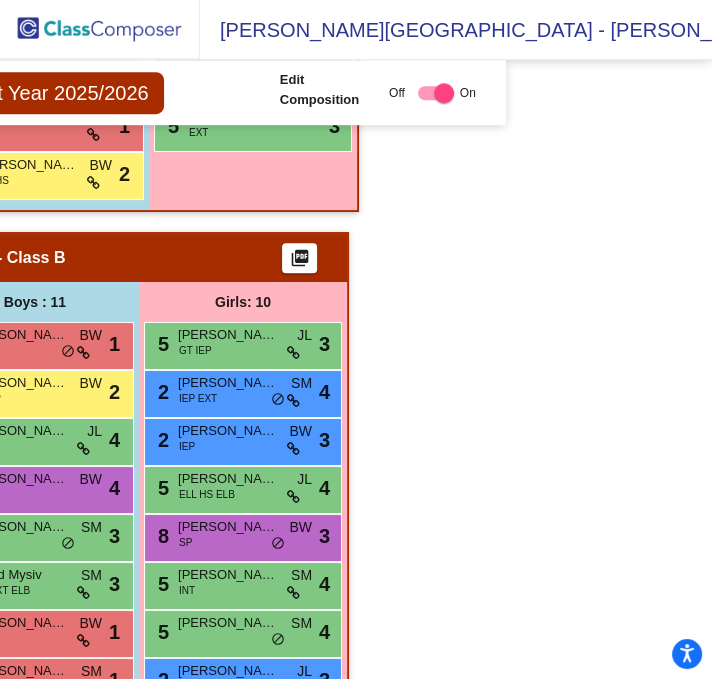 scroll, scrollTop: 1010, scrollLeft: 207, axis: both 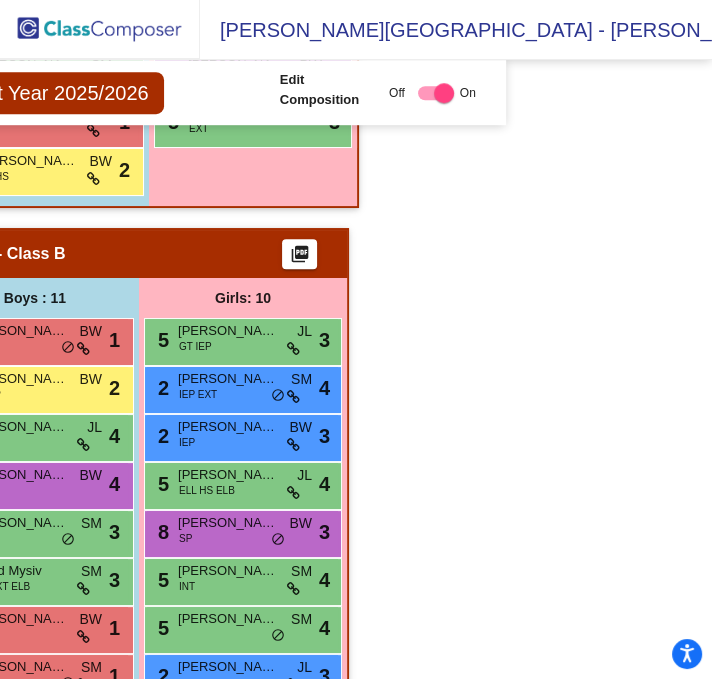 drag, startPoint x: 482, startPoint y: 371, endPoint x: 545, endPoint y: 371, distance: 63 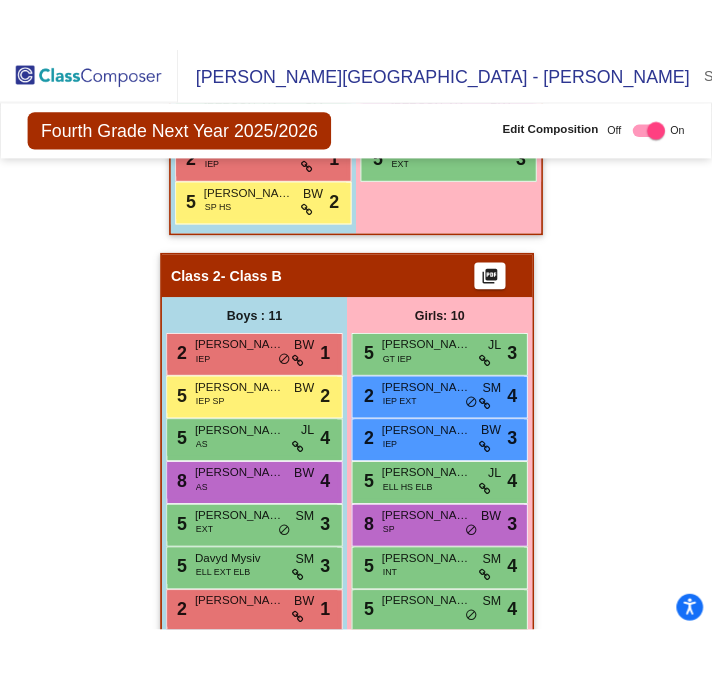scroll, scrollTop: 1010, scrollLeft: 0, axis: vertical 